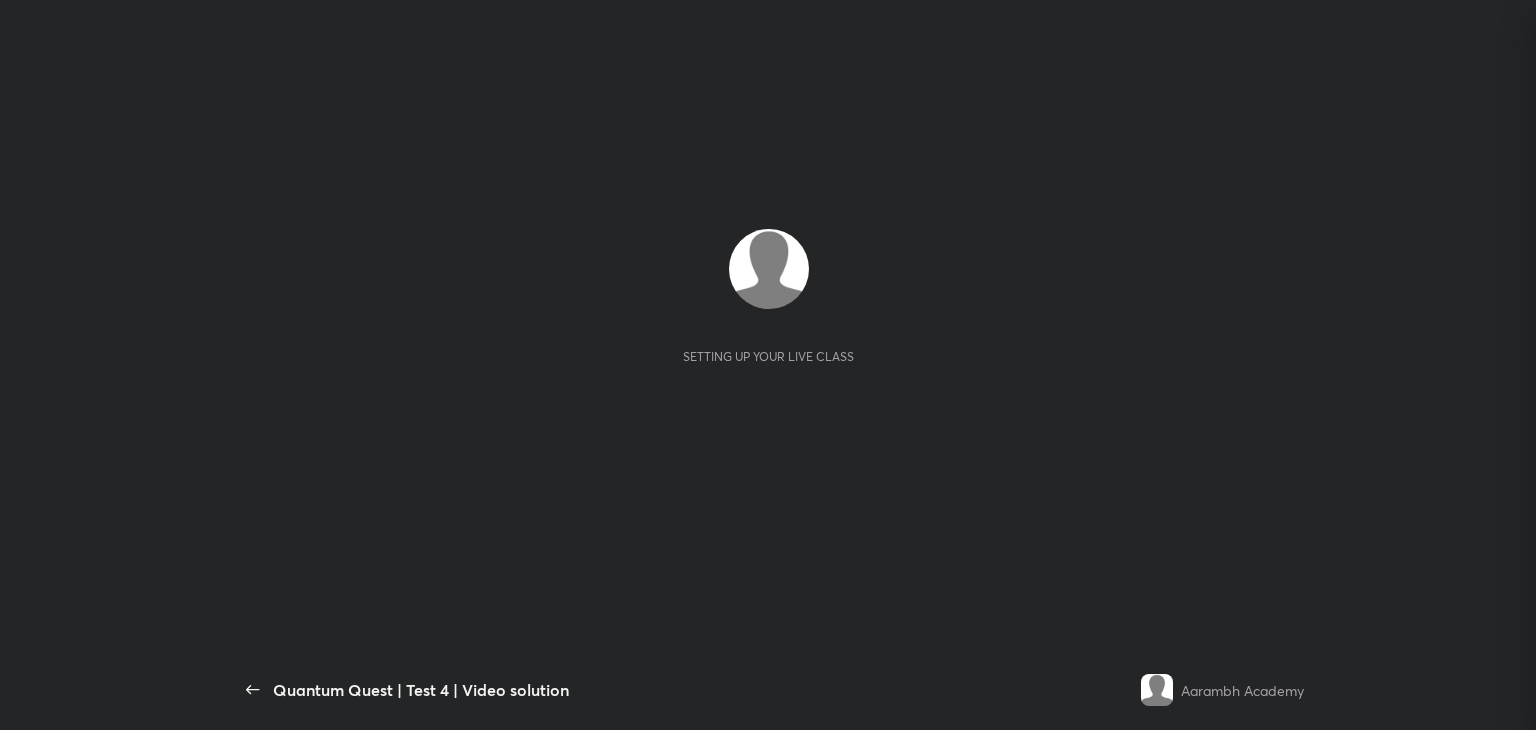 scroll, scrollTop: 0, scrollLeft: 0, axis: both 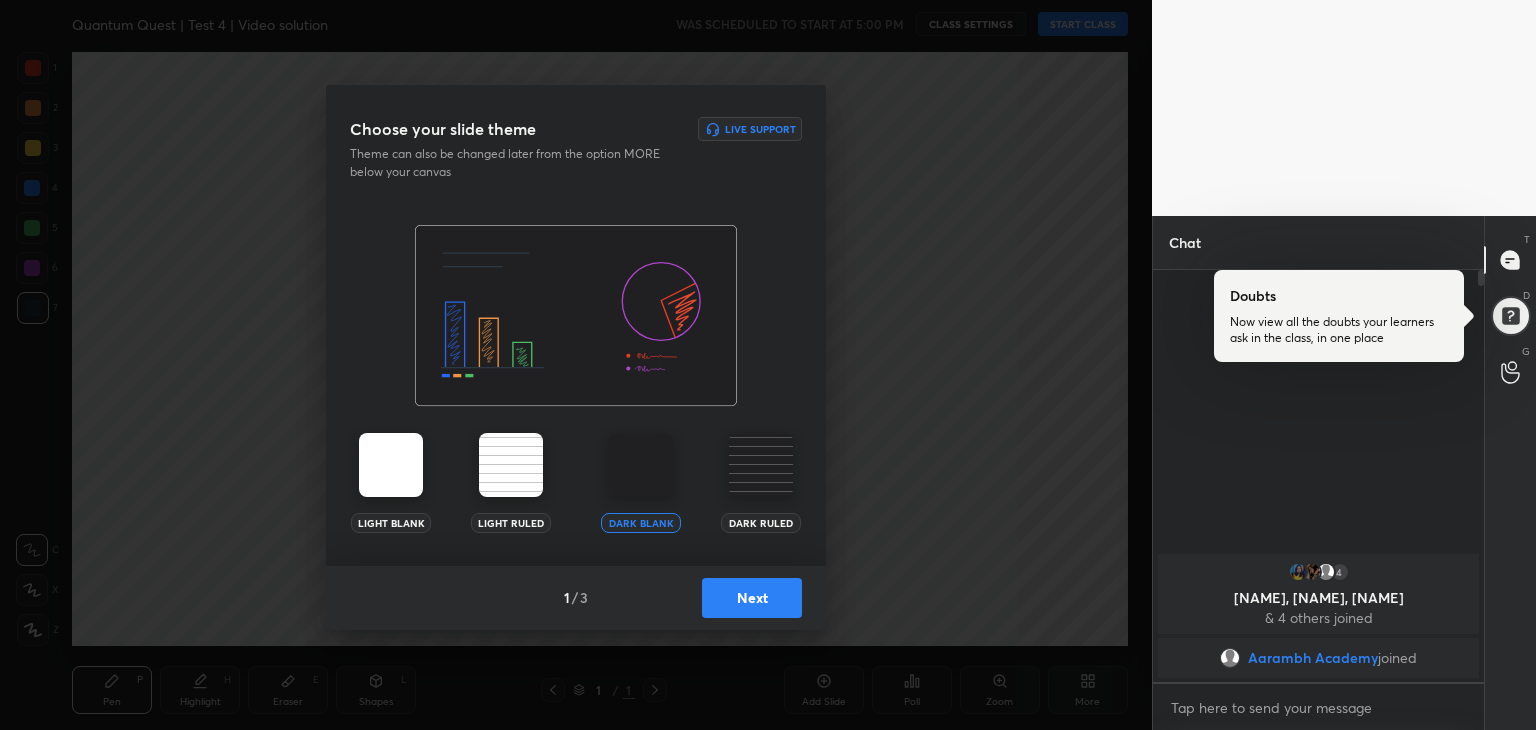 click on "Next" at bounding box center (752, 598) 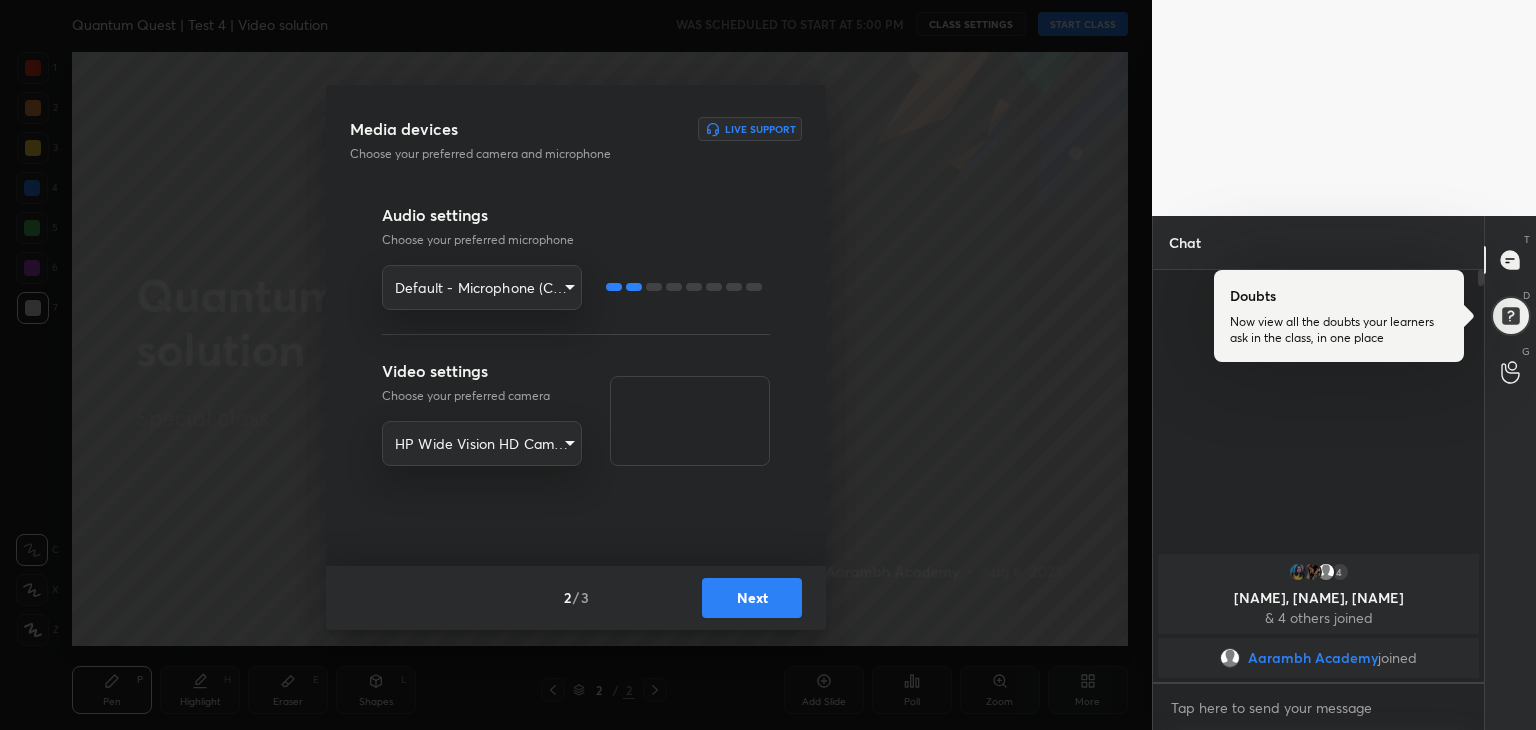 click on "1 2 3 4 5 6 7 R O A L C X Z Erase all   C X Z Quantum Quest | Test 4 | Video solution WAS SCHEDULED TO START AT  5:00 PM CLASS SETTINGS START CLASS Setting up your live class Back Quantum Quest | Test 4 | Video solution Aarambh Academy Pen P Highlight H Eraser E Shapes L 2 / 2 Add Slide Poll Zoom More Chat 4 [NAME], [NAME], [NAME] &  4 others  joined Aarambh Academy  joined 1 NEW MESSAGE Enable hand raising Enable raise hand to speak to learners. Once enabled, chat will be turned off temporarily. Enable x   Doubts asked by learners will show up here Raise hand disabled You have disabled Raise hand currently. Enable it to invite learners to speak Enable Guidelines Please maintain decorum while talking to the educator in class. Inappropriate comments, cursing, or self-promotion are not allowed and may lead to a permanent ban from the platform. Got it Can't raise hand Looks like educator just invited you to speak. Please wait before you can raise your hand again. Got it T Messages (T) Doubts D Doubts (D) G ​ 2" at bounding box center [768, 365] 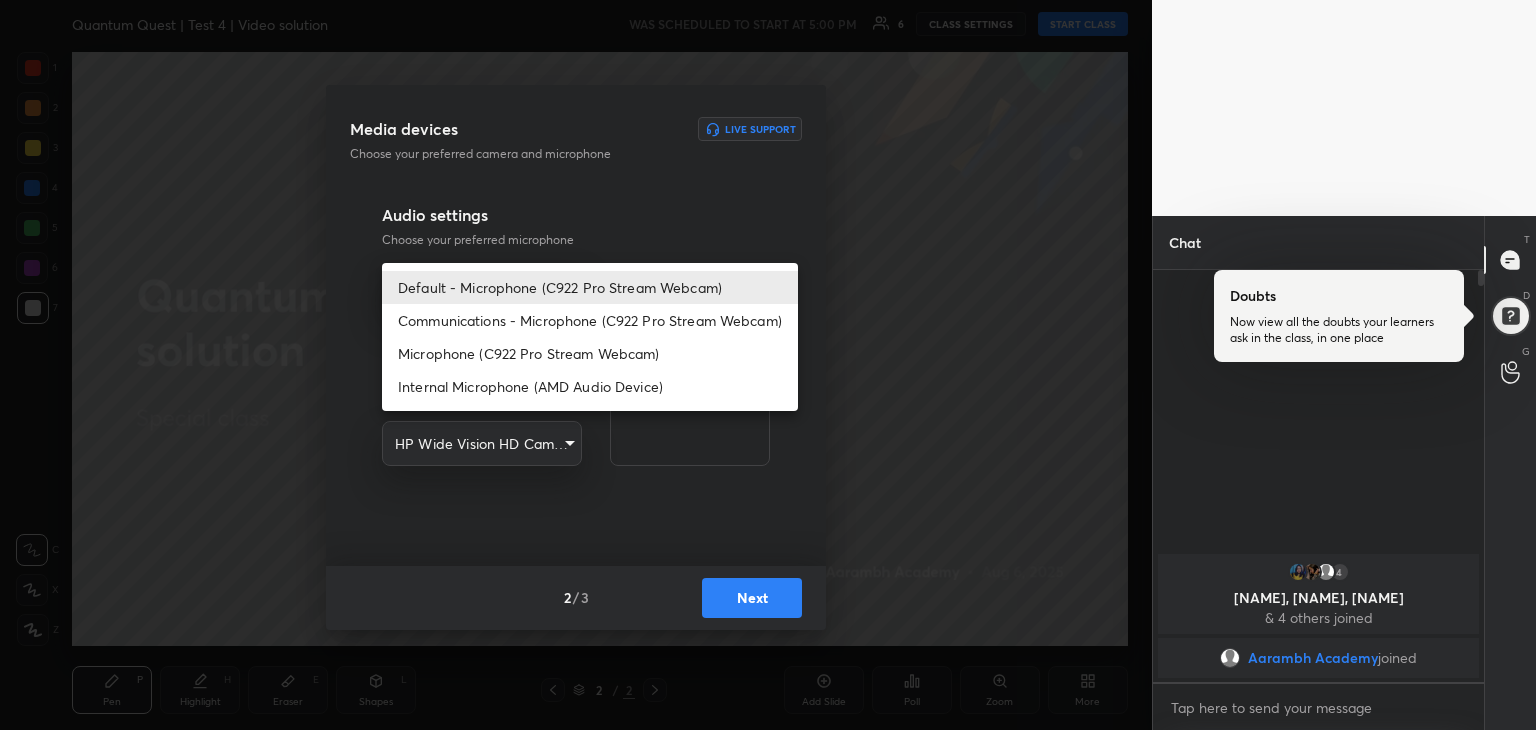 click on "Communications - Microphone (C922 Pro Stream Webcam)" at bounding box center (590, 320) 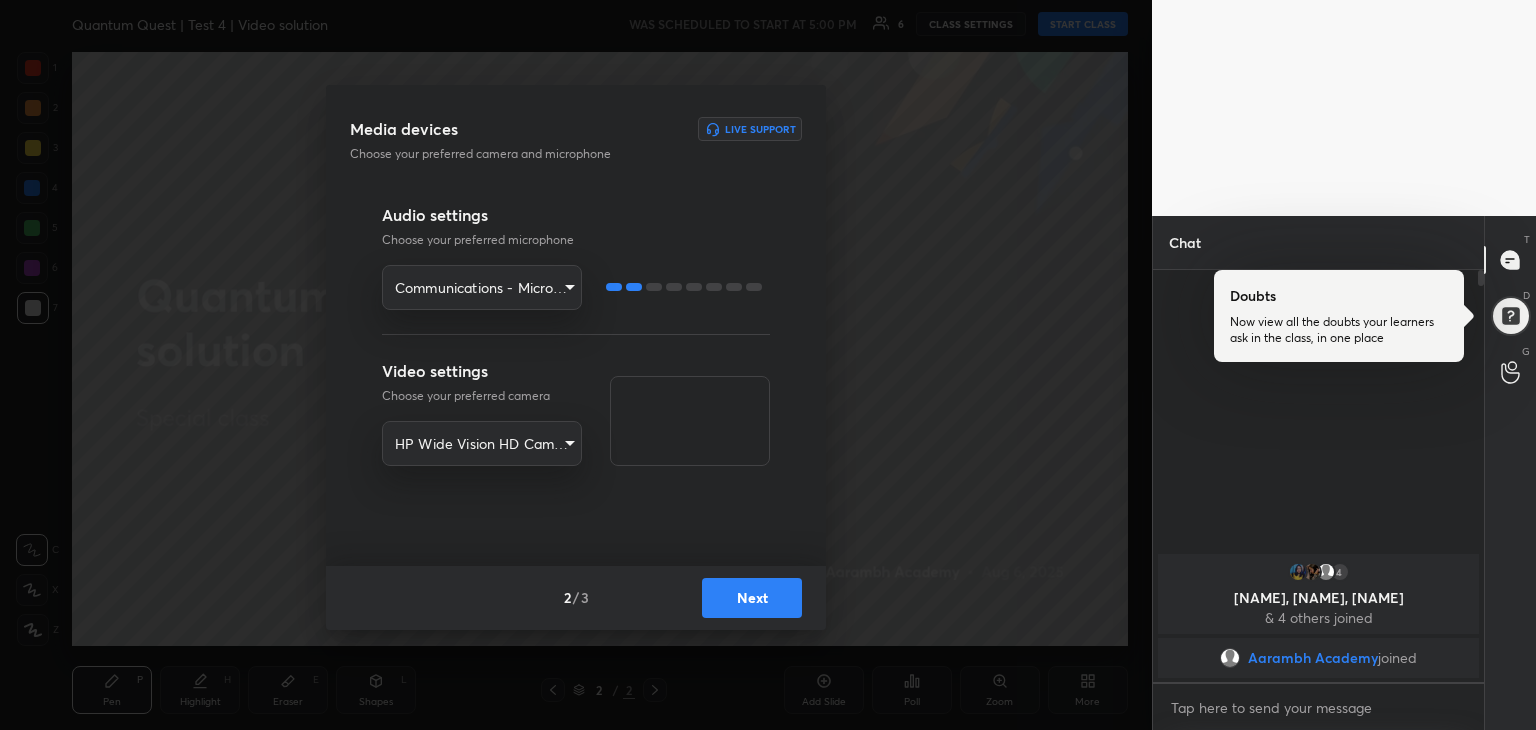 click on "1 2 3 4 5 6 7 R O A L C X Z Erase all   C X Z Quantum Quest | Test 4 | Video solution WAS SCHEDULED TO START AT  5:00 PM 6 CLASS SETTINGS START CLASS Setting up your live class Back Quantum Quest | Test 4 | Video solution Aarambh Academy Pen P Highlight H Eraser E Shapes L 2 / 2 Add Slide Poll Zoom More Chat 4 [NAME], [NAME], [NAME] &  4 others  joined Aarambh Academy  joined 1 NEW MESSAGE Enable hand raising Enable raise hand to speak to learners. Once enabled, chat will be turned off temporarily. Enable x   Doubts asked by learners will show up here Raise hand disabled You have disabled Raise hand currently. Enable it to invite learners to speak Enable Guidelines Please maintain decorum while talking to the educator in class. Inappropriate comments, cursing, or self-promotion are not allowed and may lead to a permanent ban from the platform. Got it Can't raise hand Looks like educator just invited you to speak. Please wait before you can raise your hand again. Got it T Messages (T) Doubts D Doubts (D) G ​" at bounding box center [768, 365] 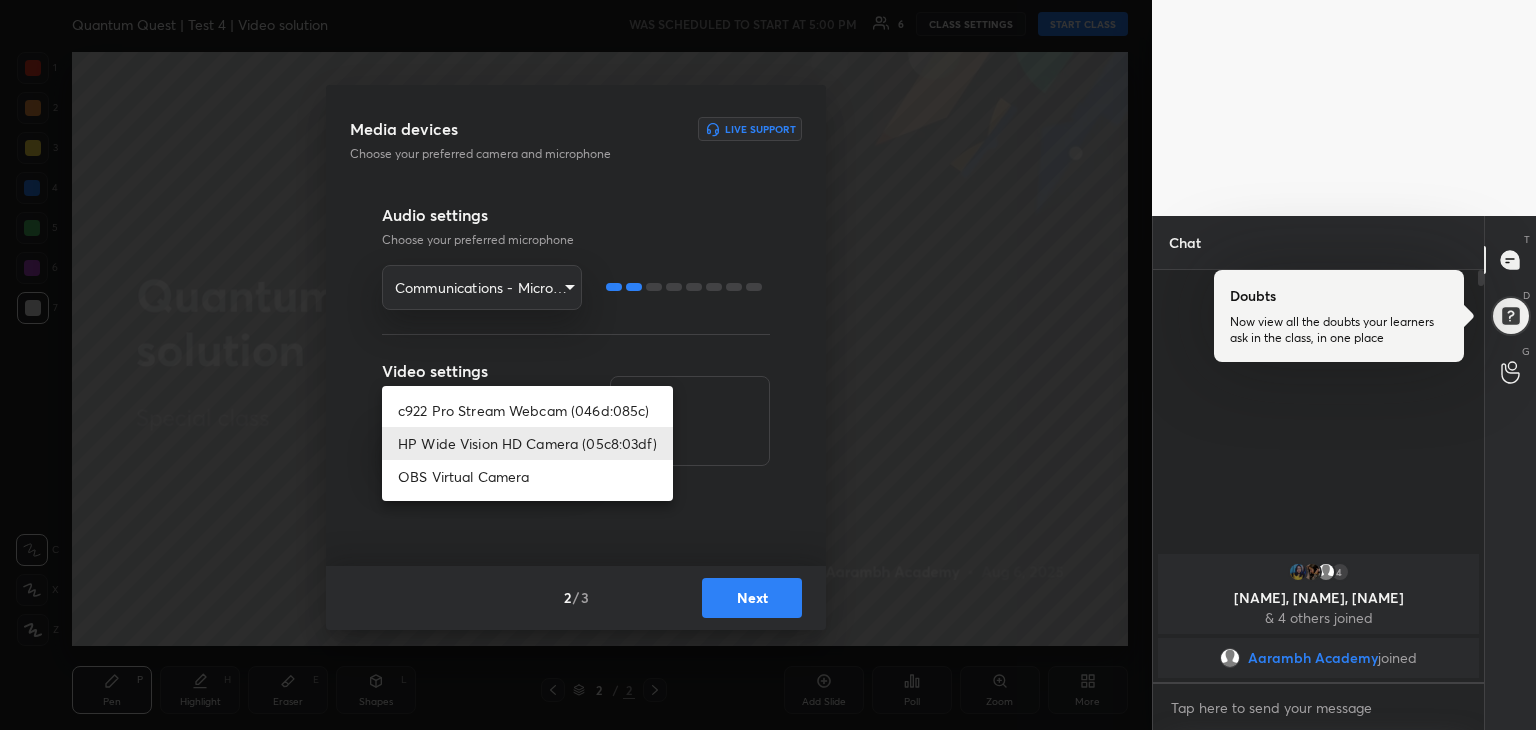 click on "c922 Pro Stream Webcam (046d:085c)" at bounding box center (527, 410) 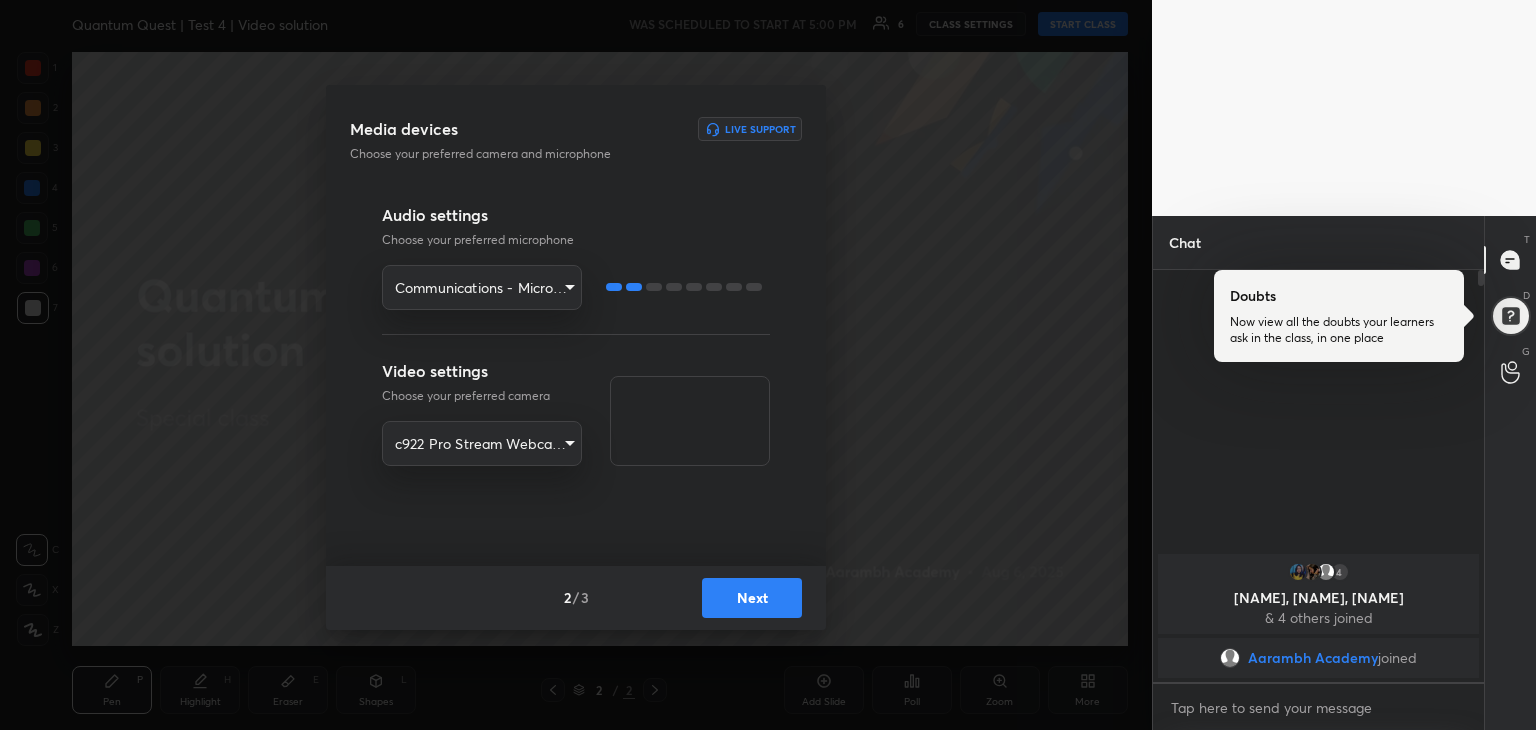 click on "Next" at bounding box center (752, 598) 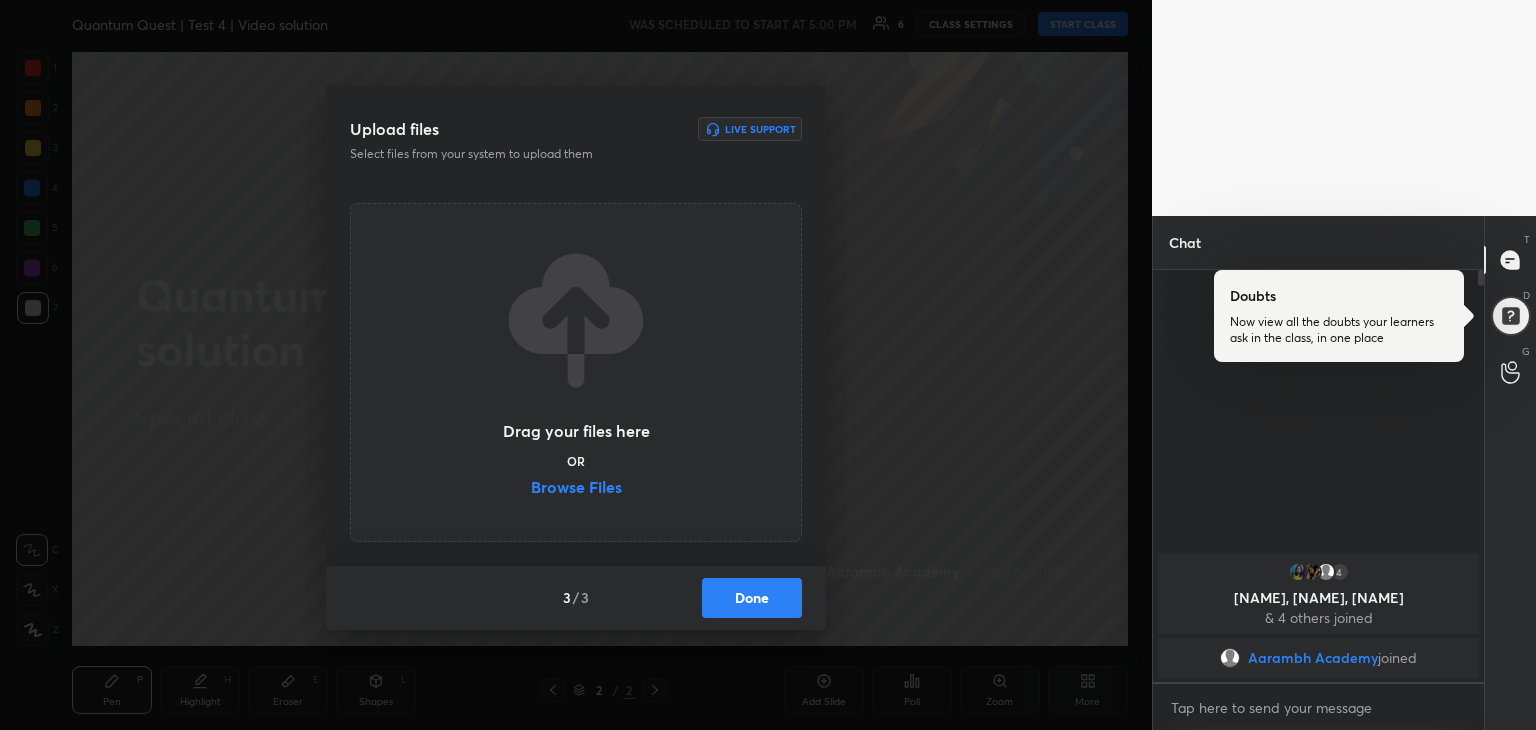 click on "Done" at bounding box center (752, 598) 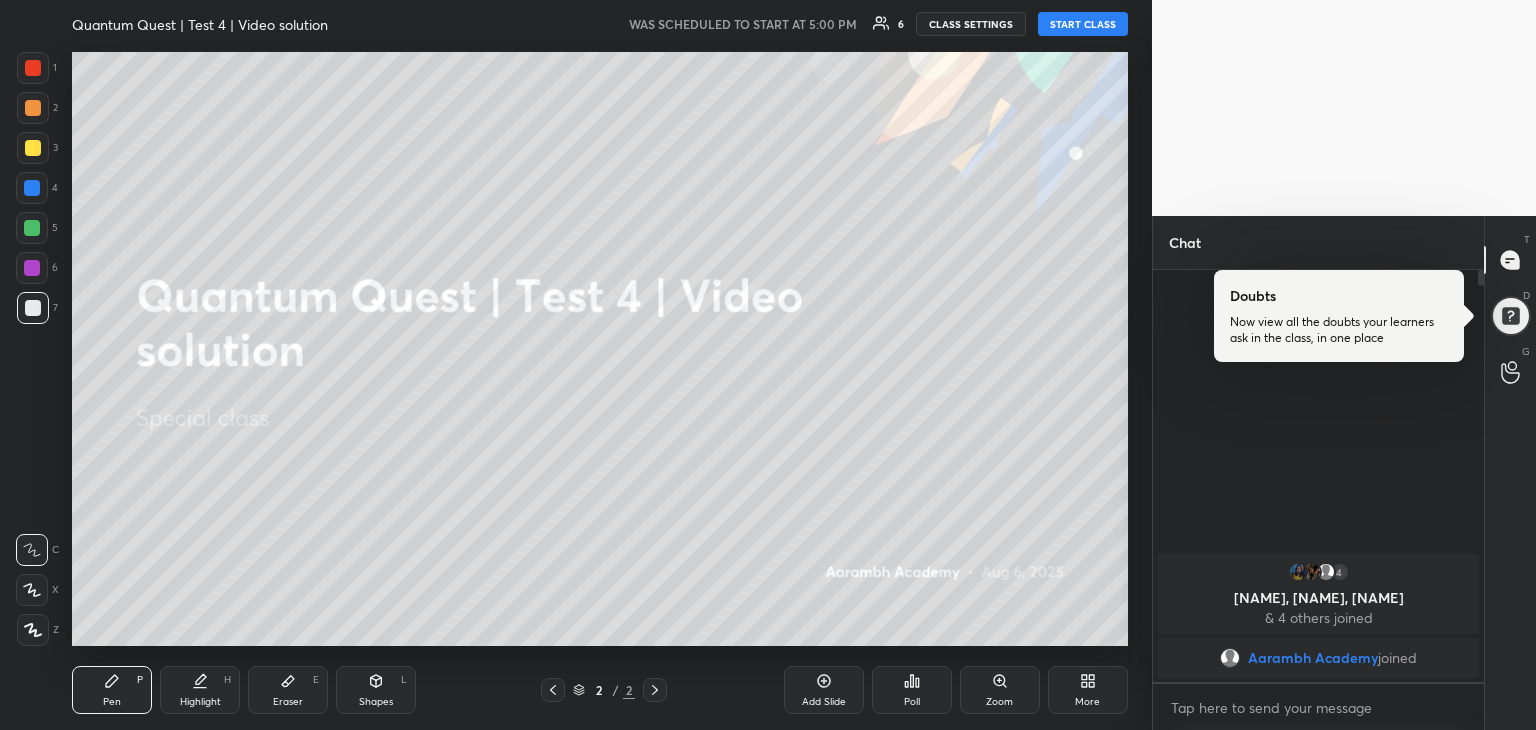 click 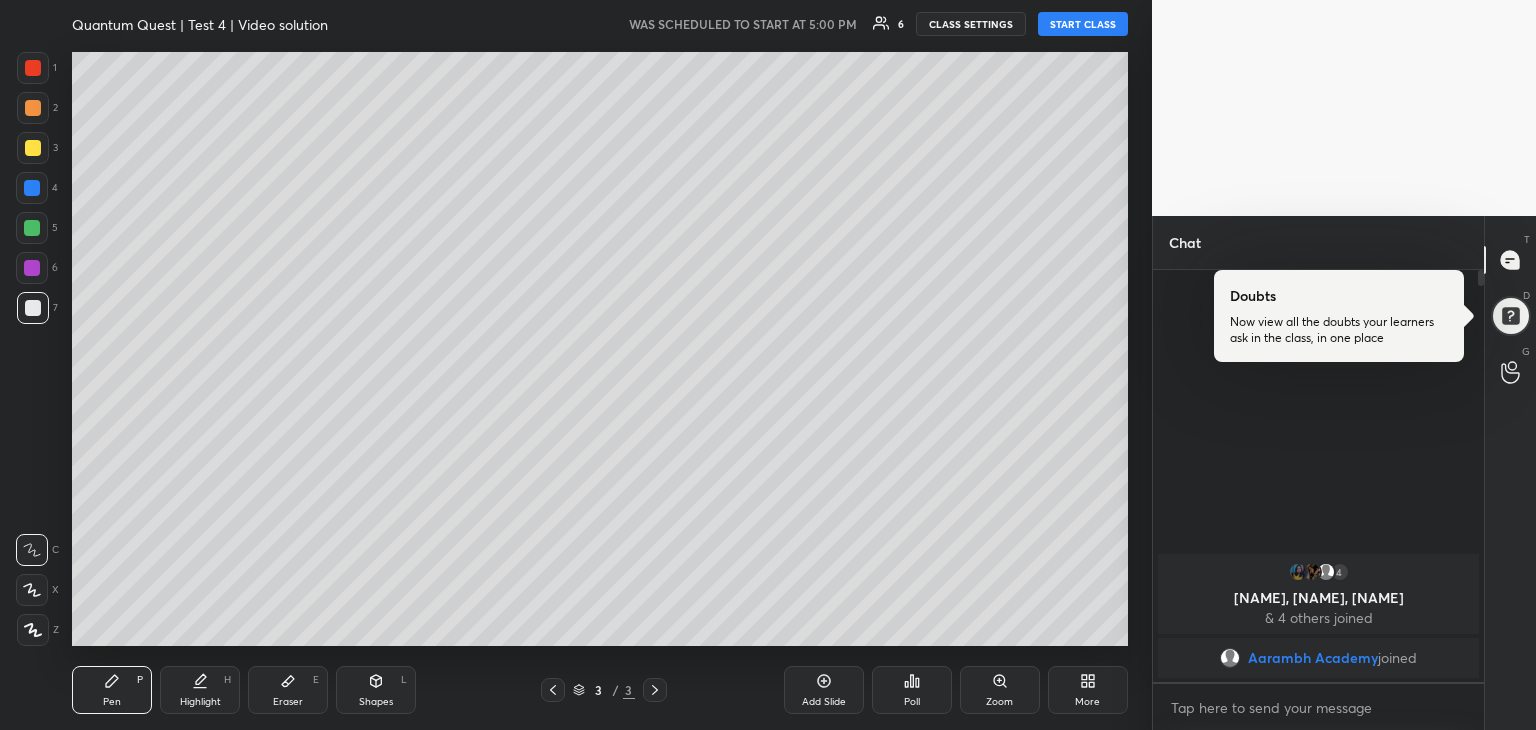 click on "More" at bounding box center (1087, 702) 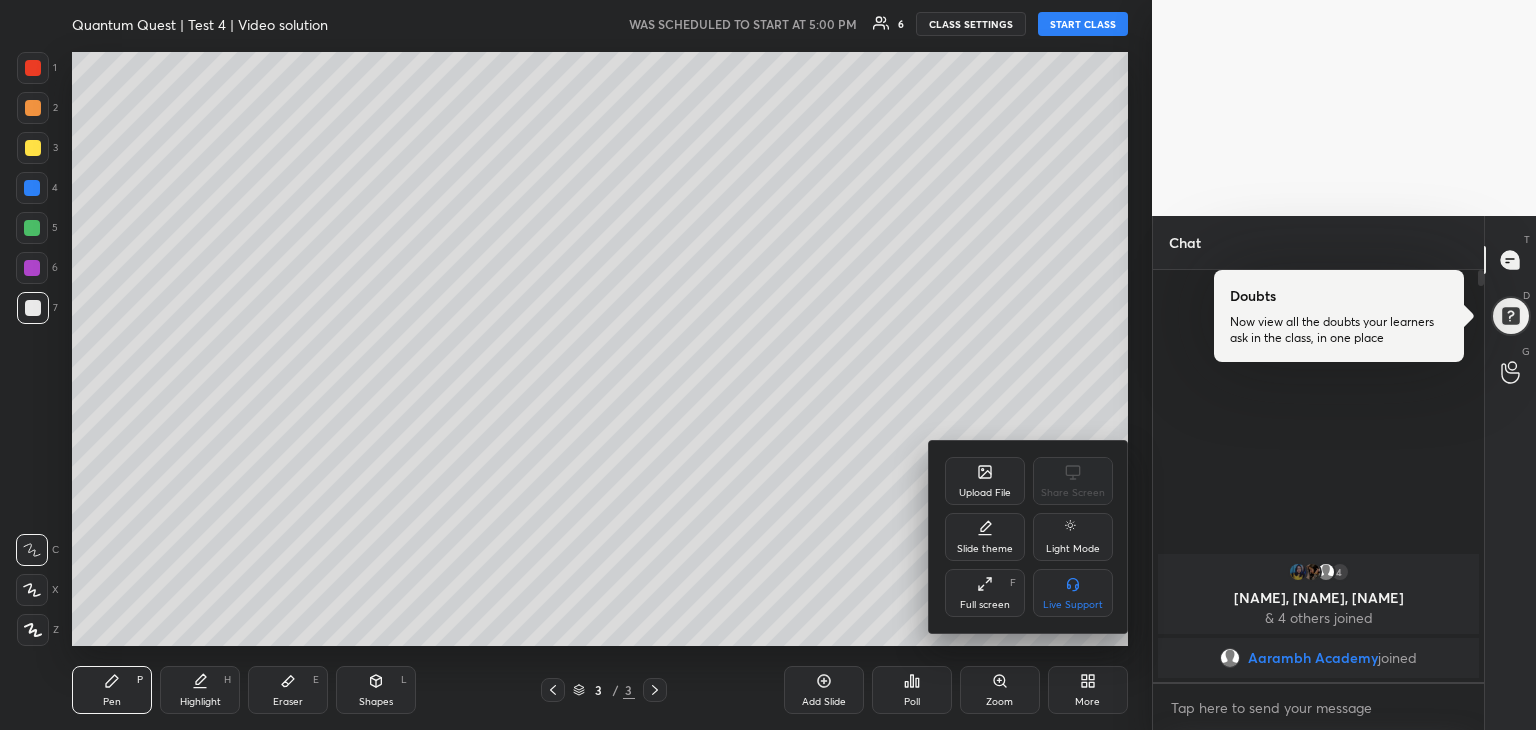 click on "Upload File" at bounding box center [985, 481] 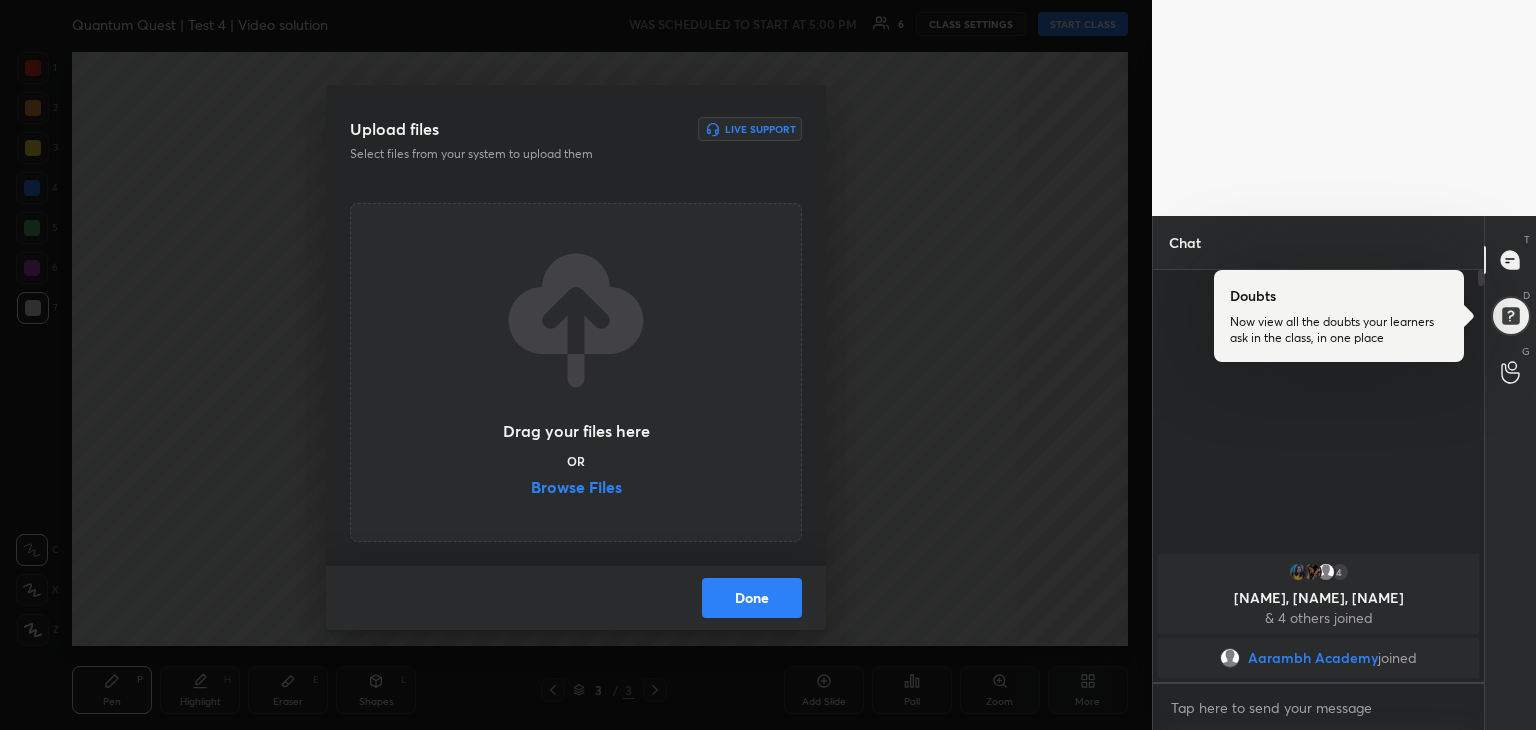 click on "Browse Files" at bounding box center (576, 489) 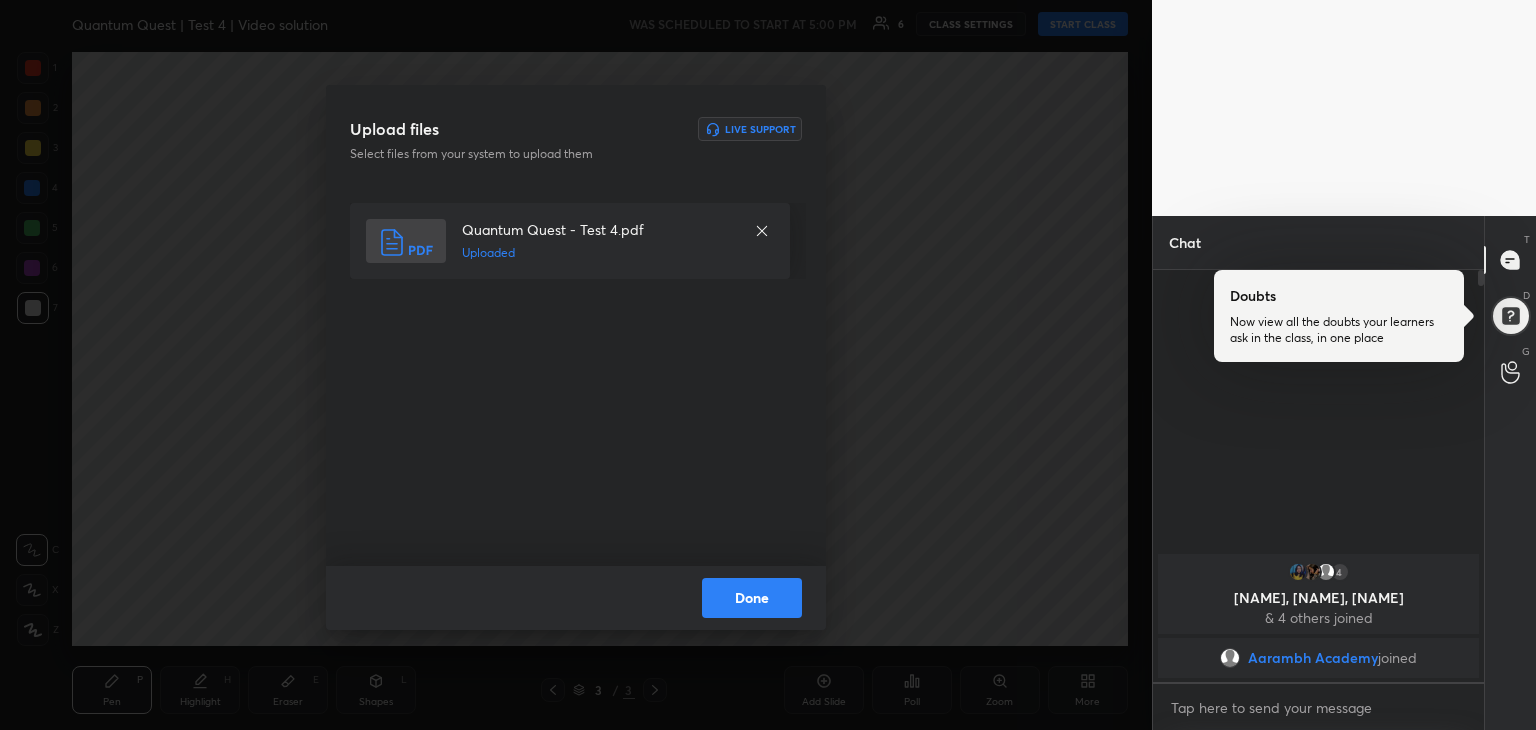 click on "Done" at bounding box center (752, 598) 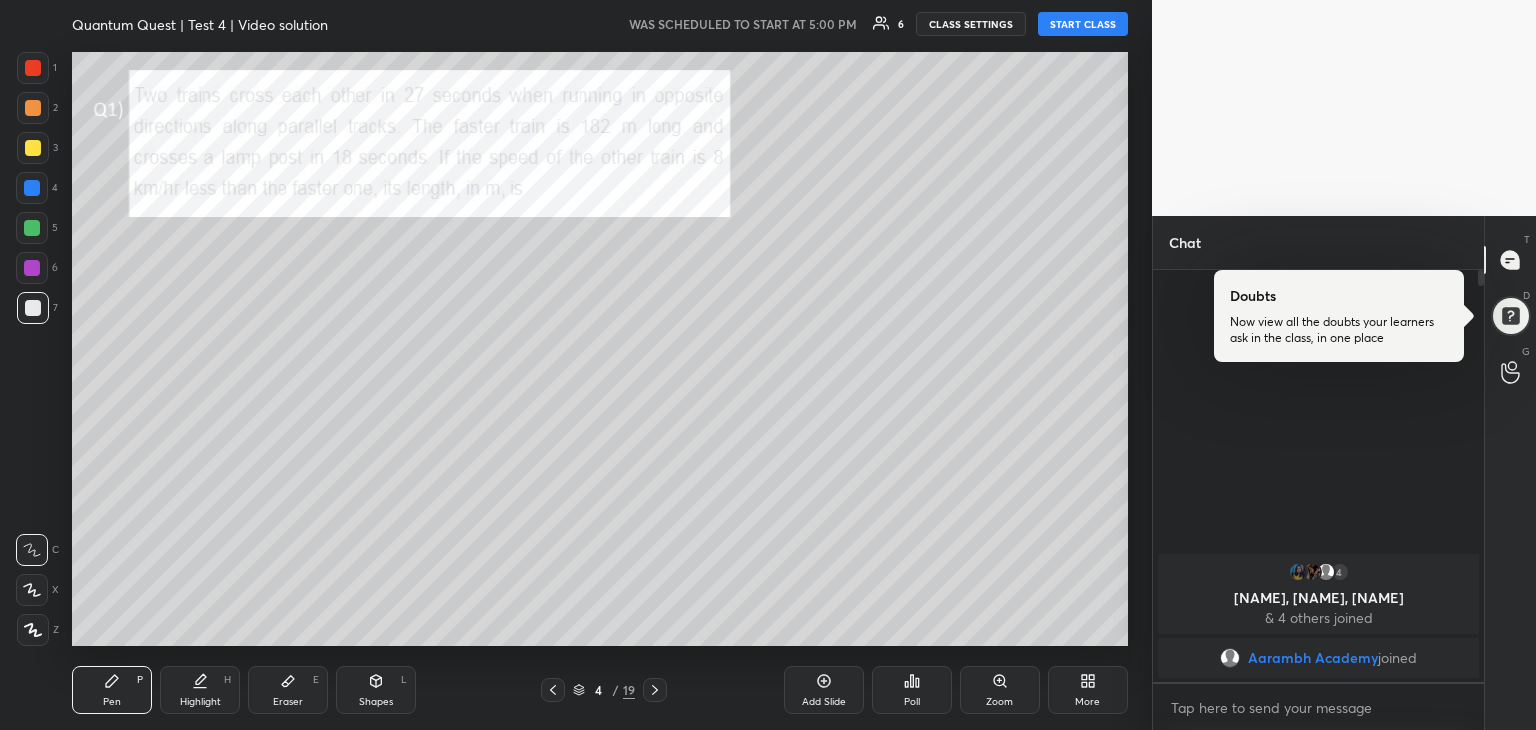 click on "START CLASS" at bounding box center [1083, 24] 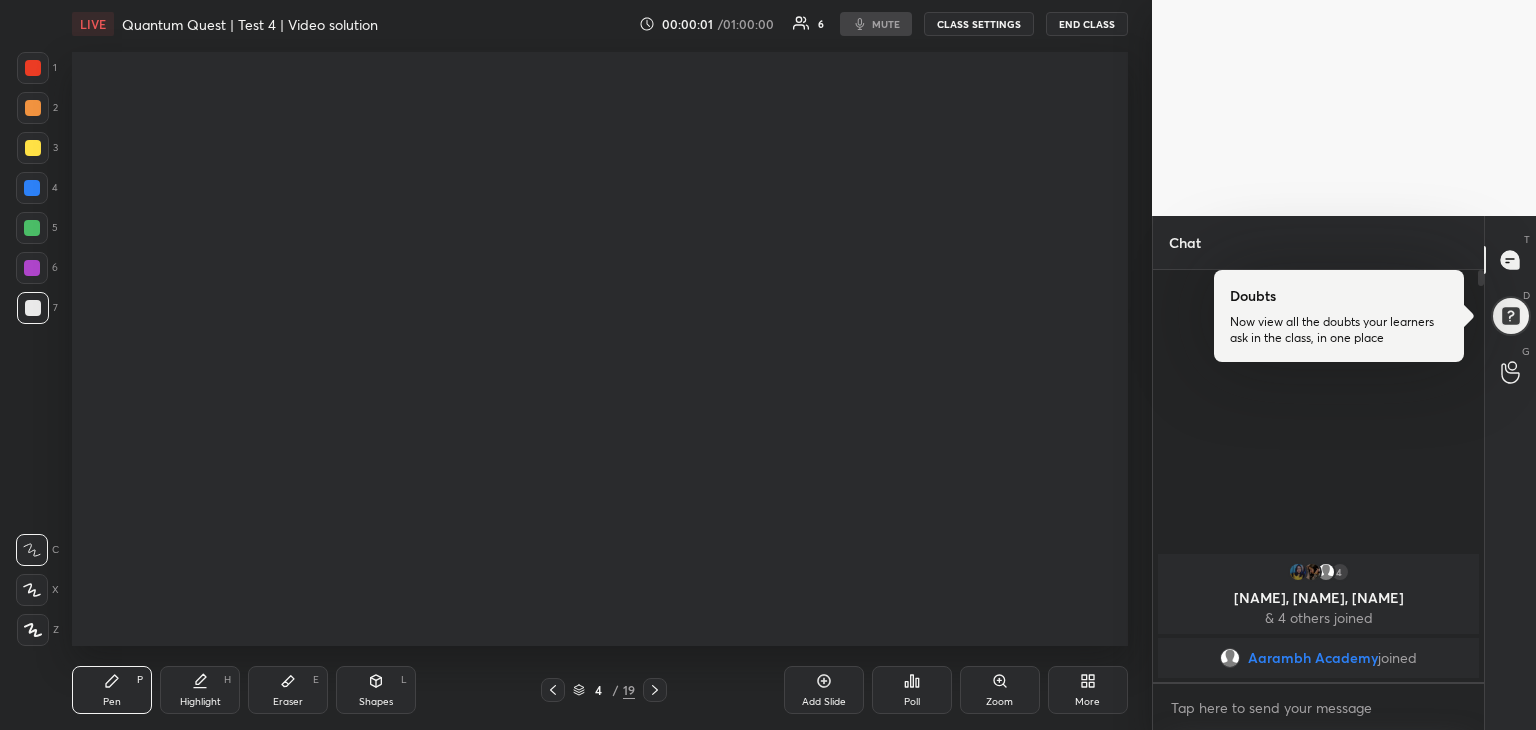 click at bounding box center [33, 148] 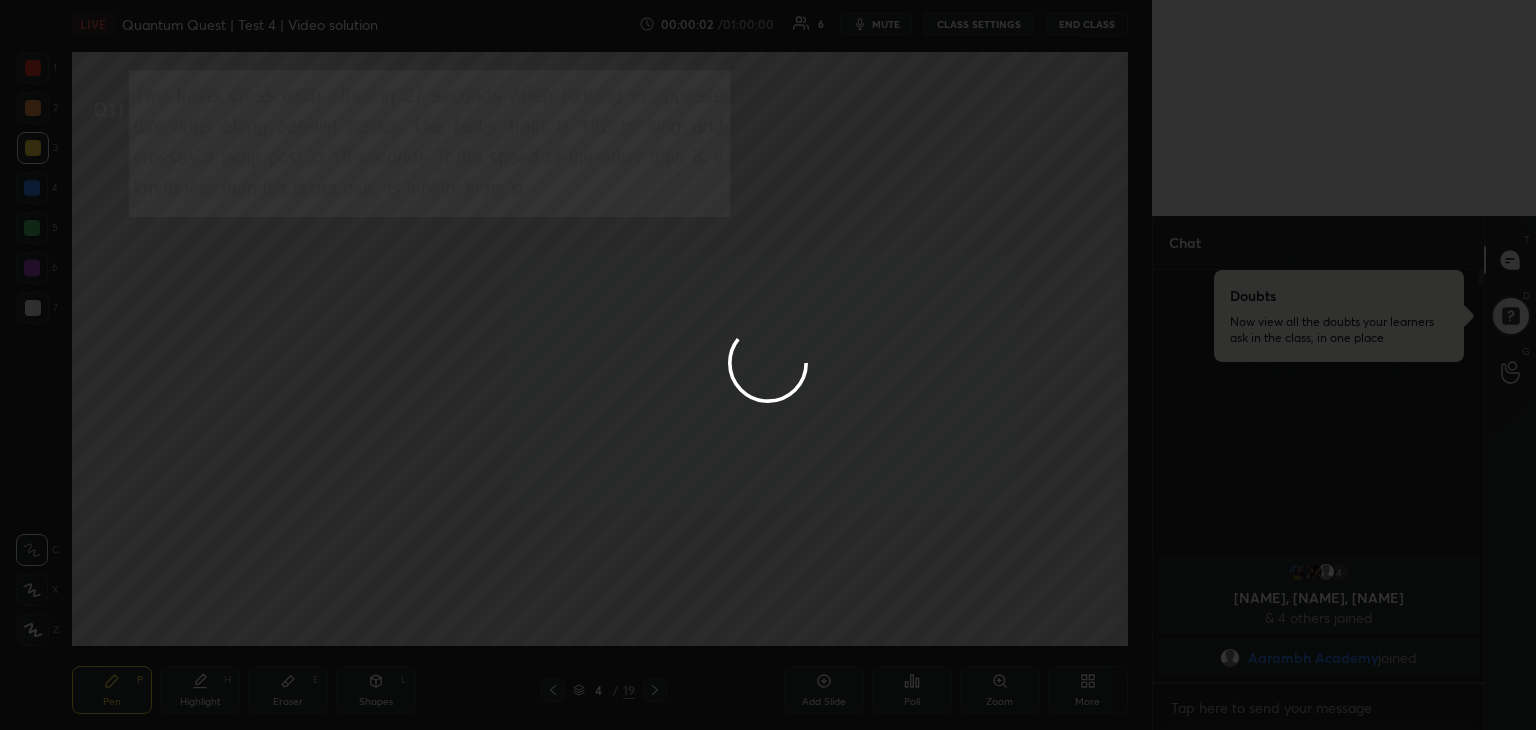 click at bounding box center (768, 365) 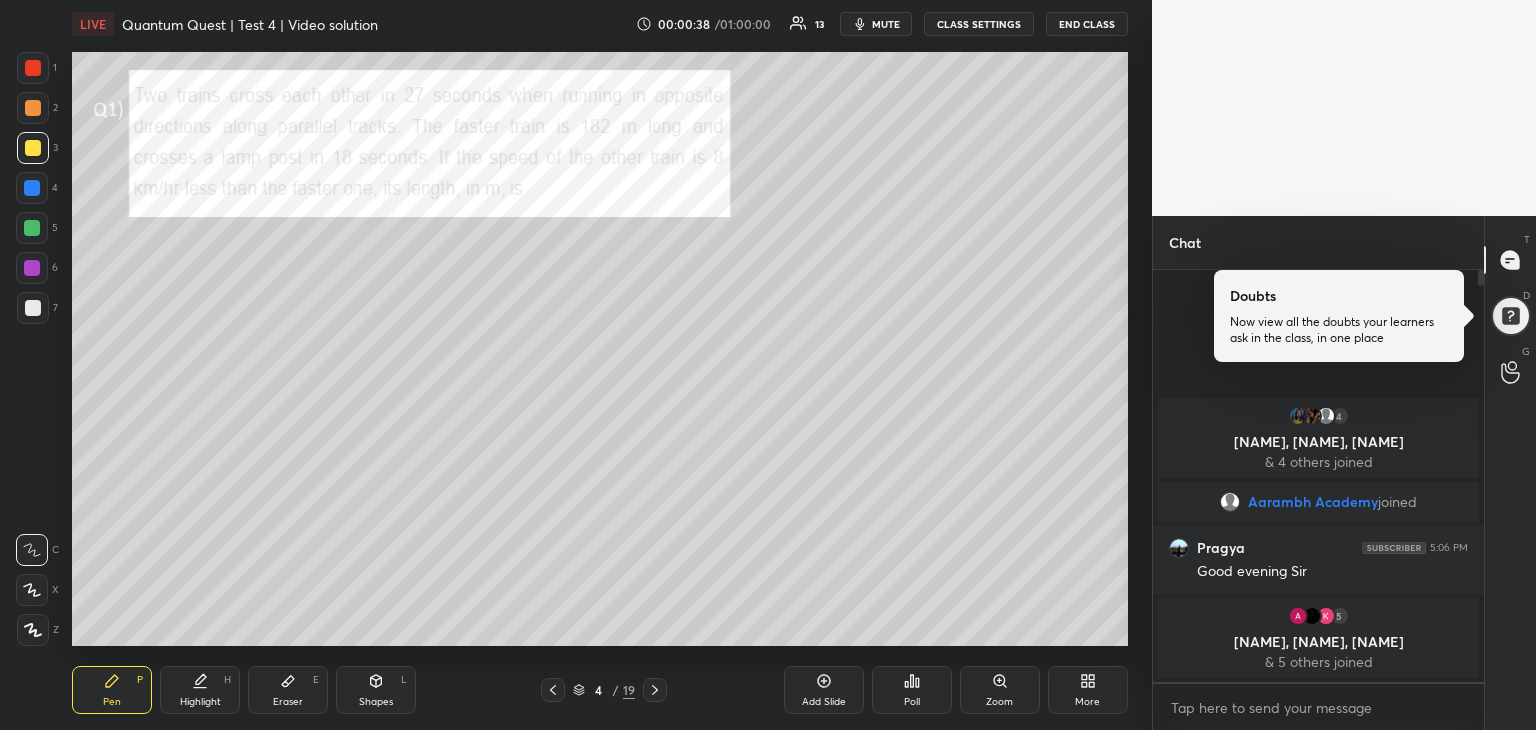click at bounding box center [32, 188] 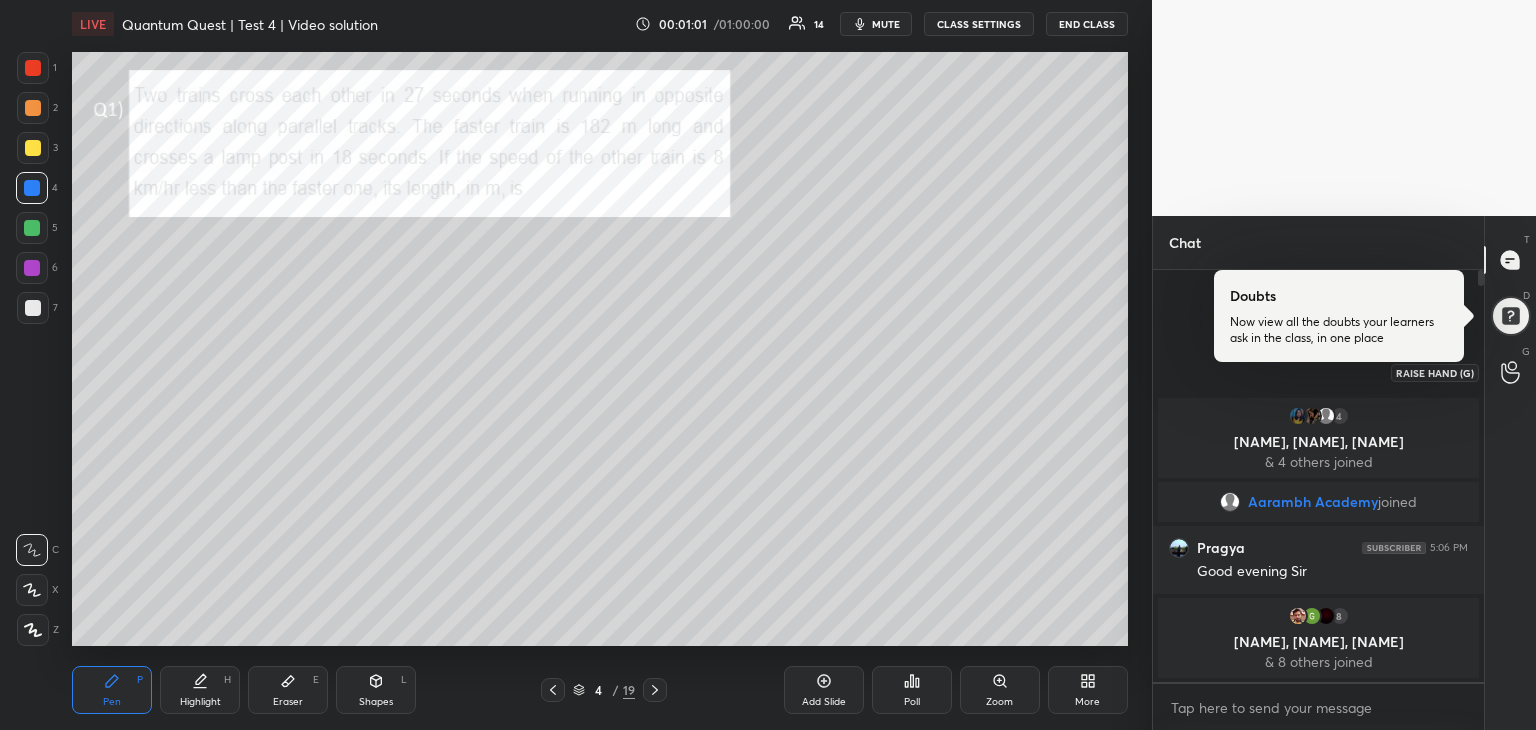 click 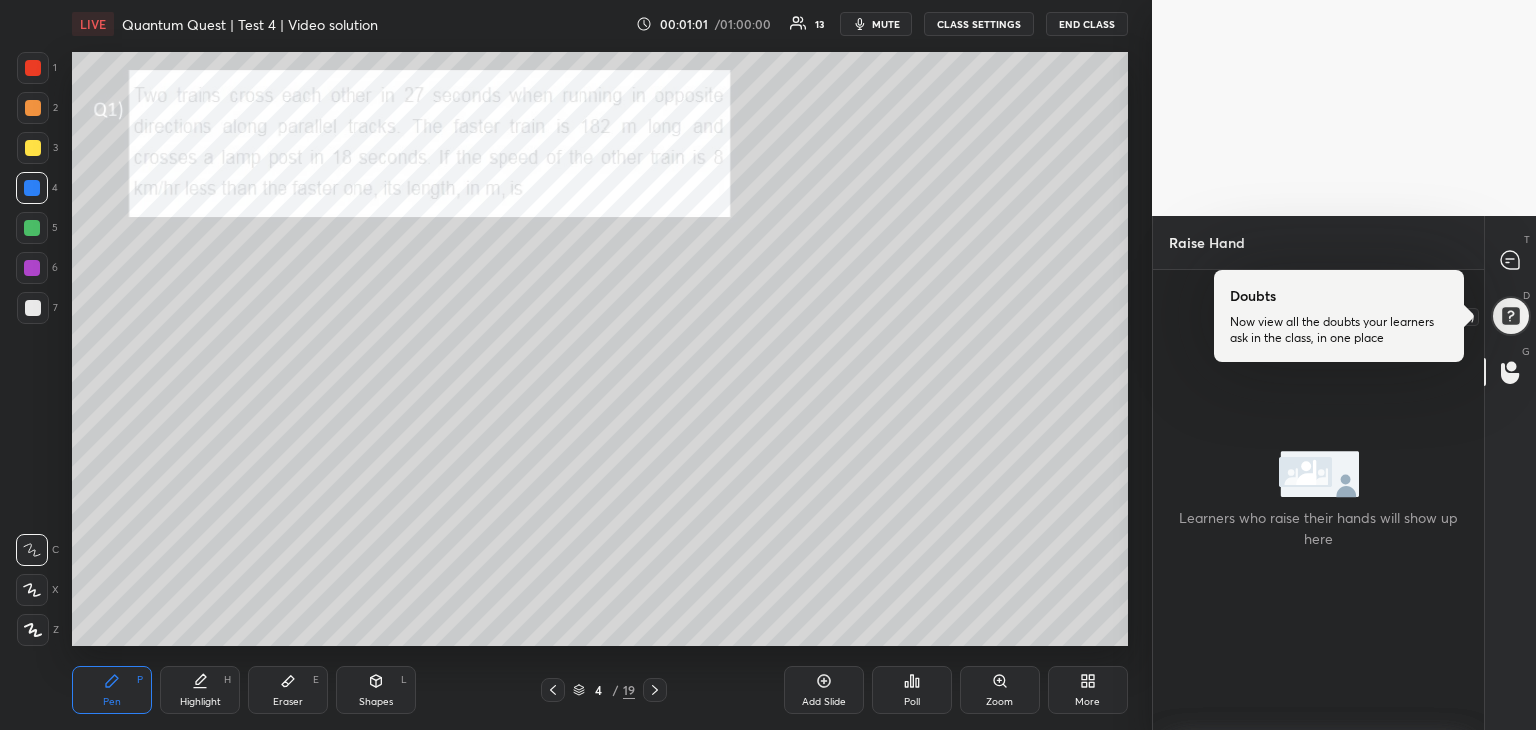 click at bounding box center [1510, 316] 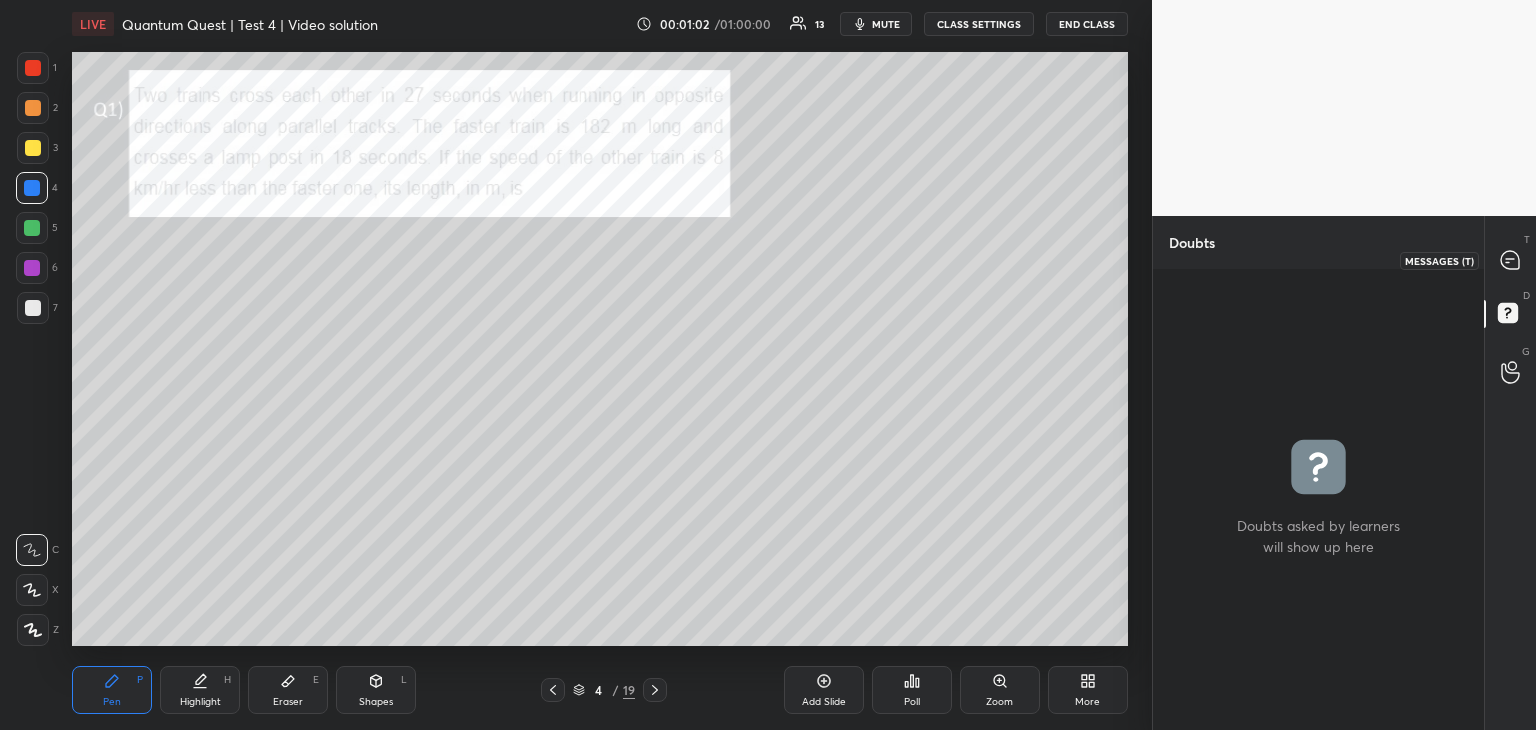 click 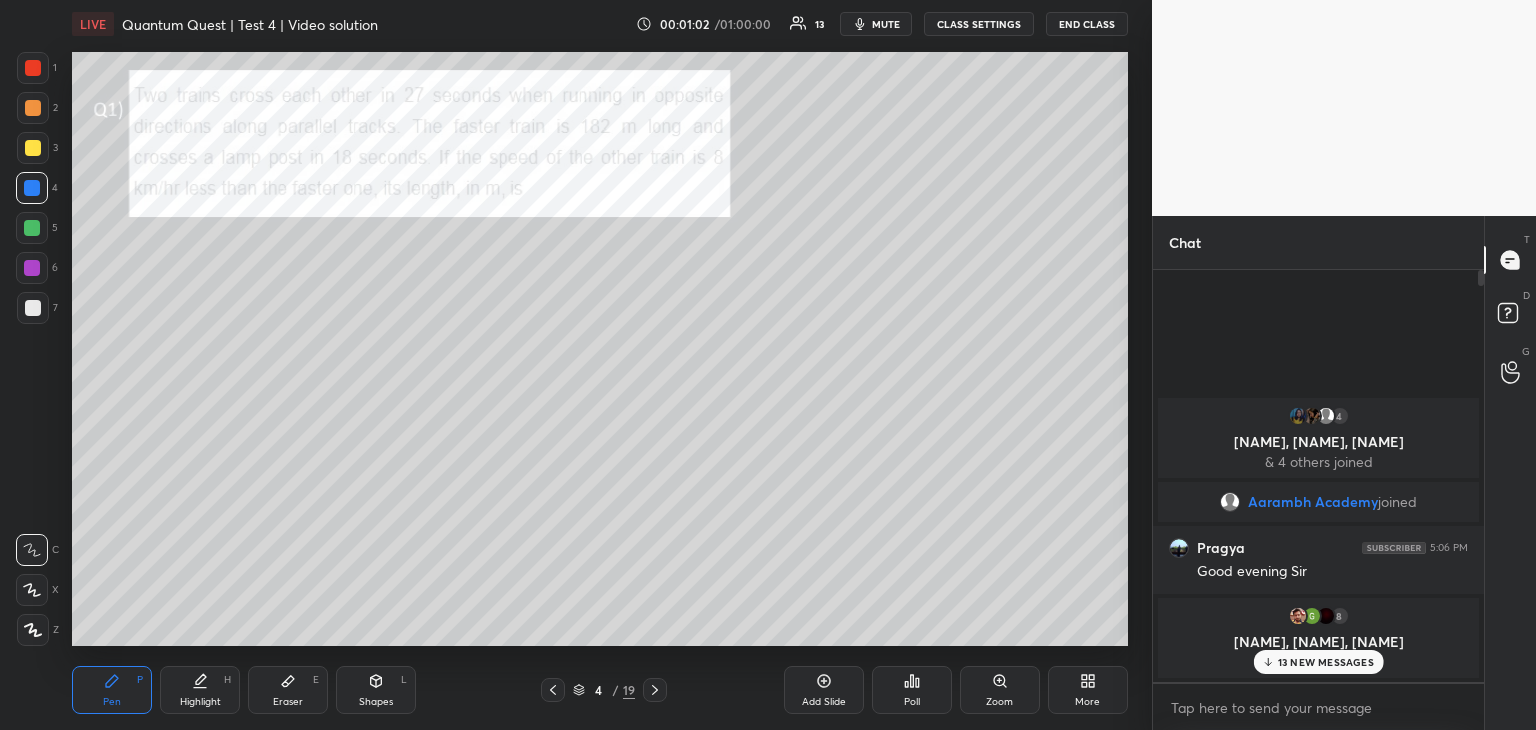 scroll, scrollTop: 5, scrollLeft: 6, axis: both 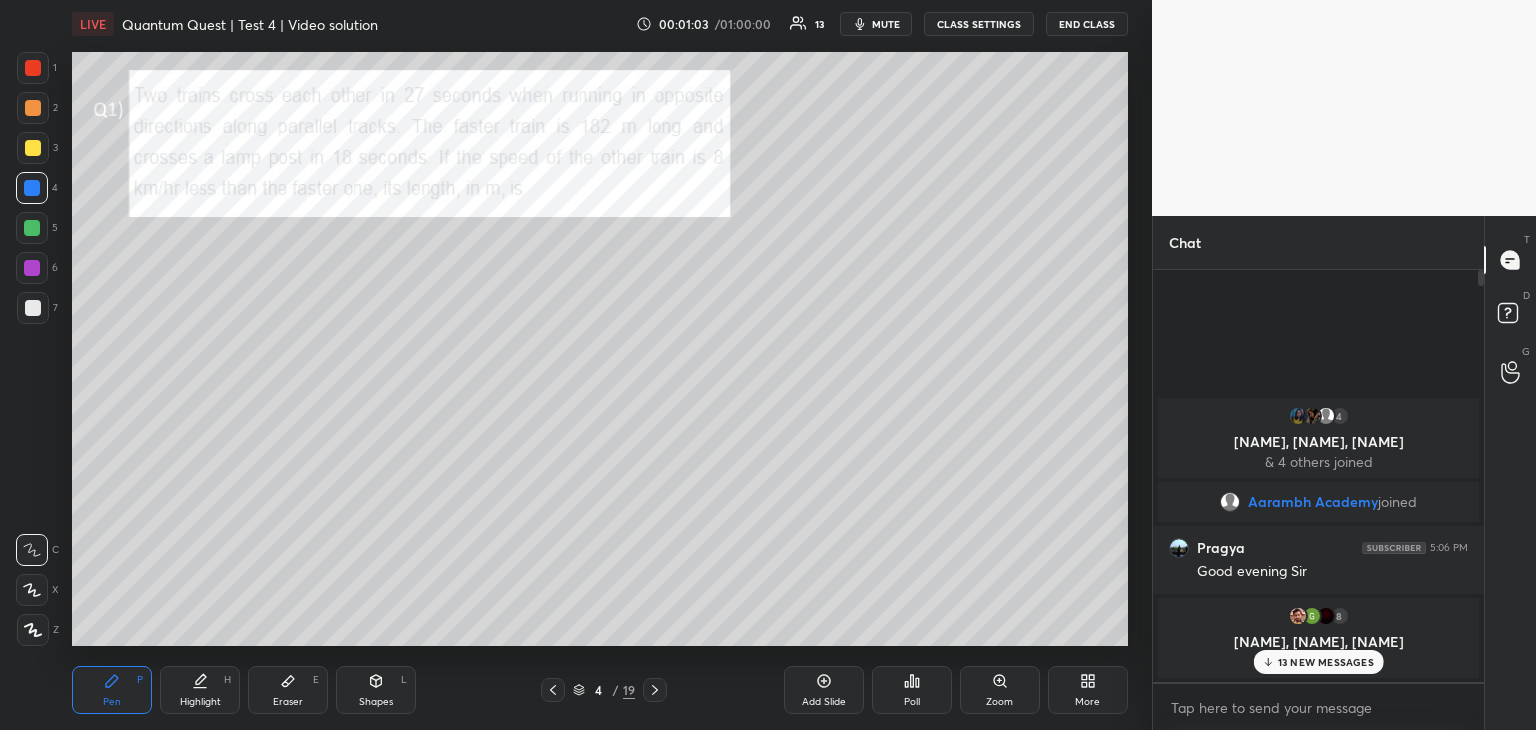 click on "13 NEW MESSAGES" at bounding box center (1326, 662) 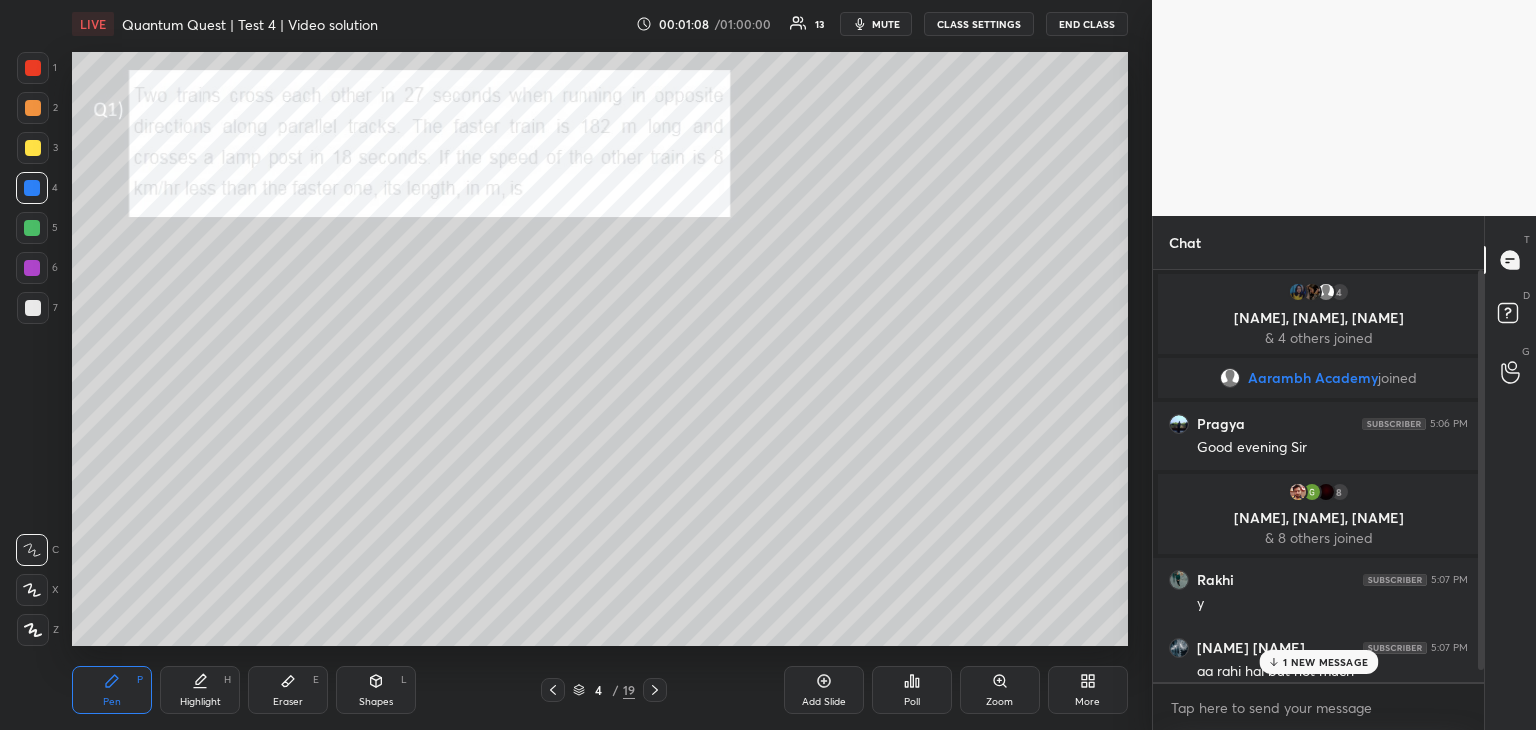 click on "1 NEW MESSAGE" at bounding box center [1325, 662] 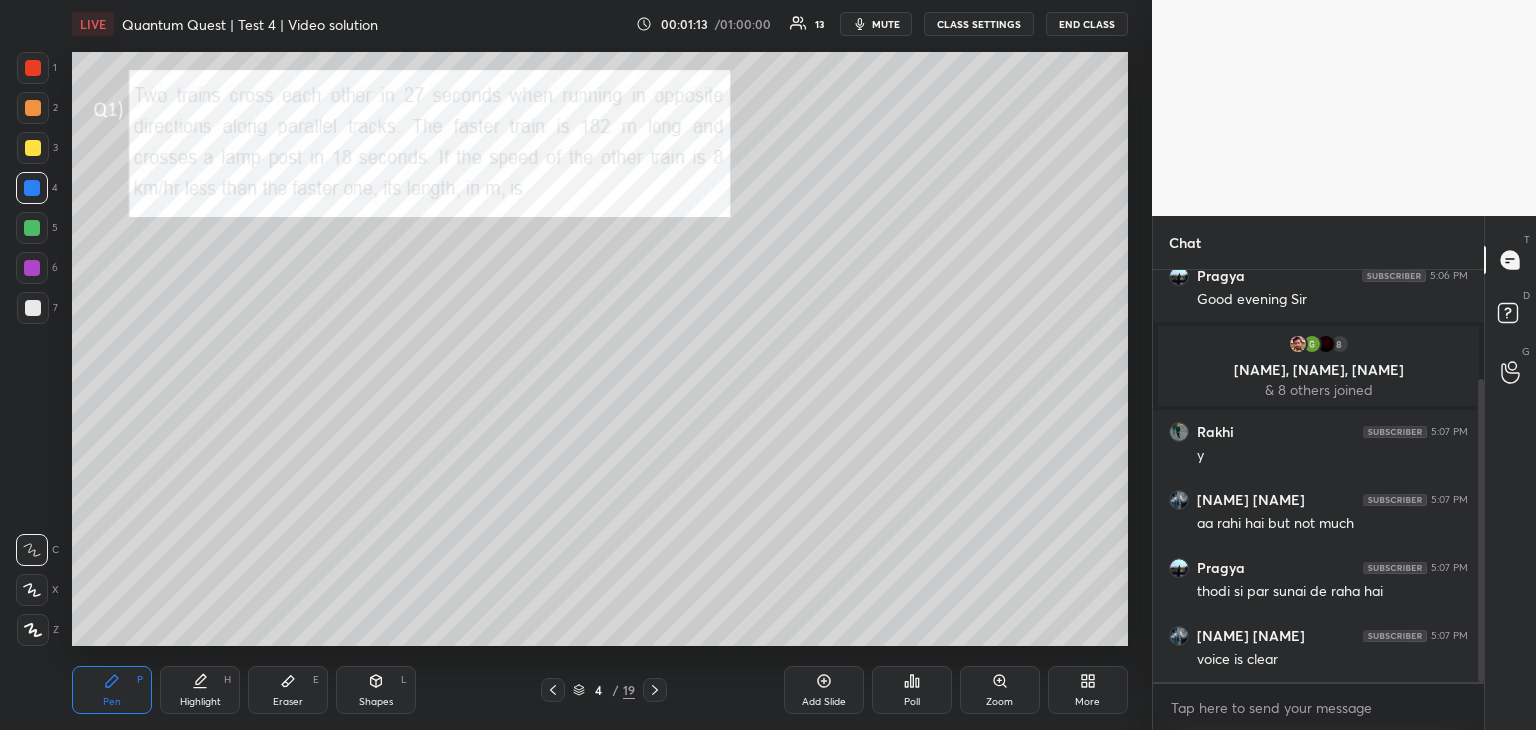 scroll, scrollTop: 216, scrollLeft: 0, axis: vertical 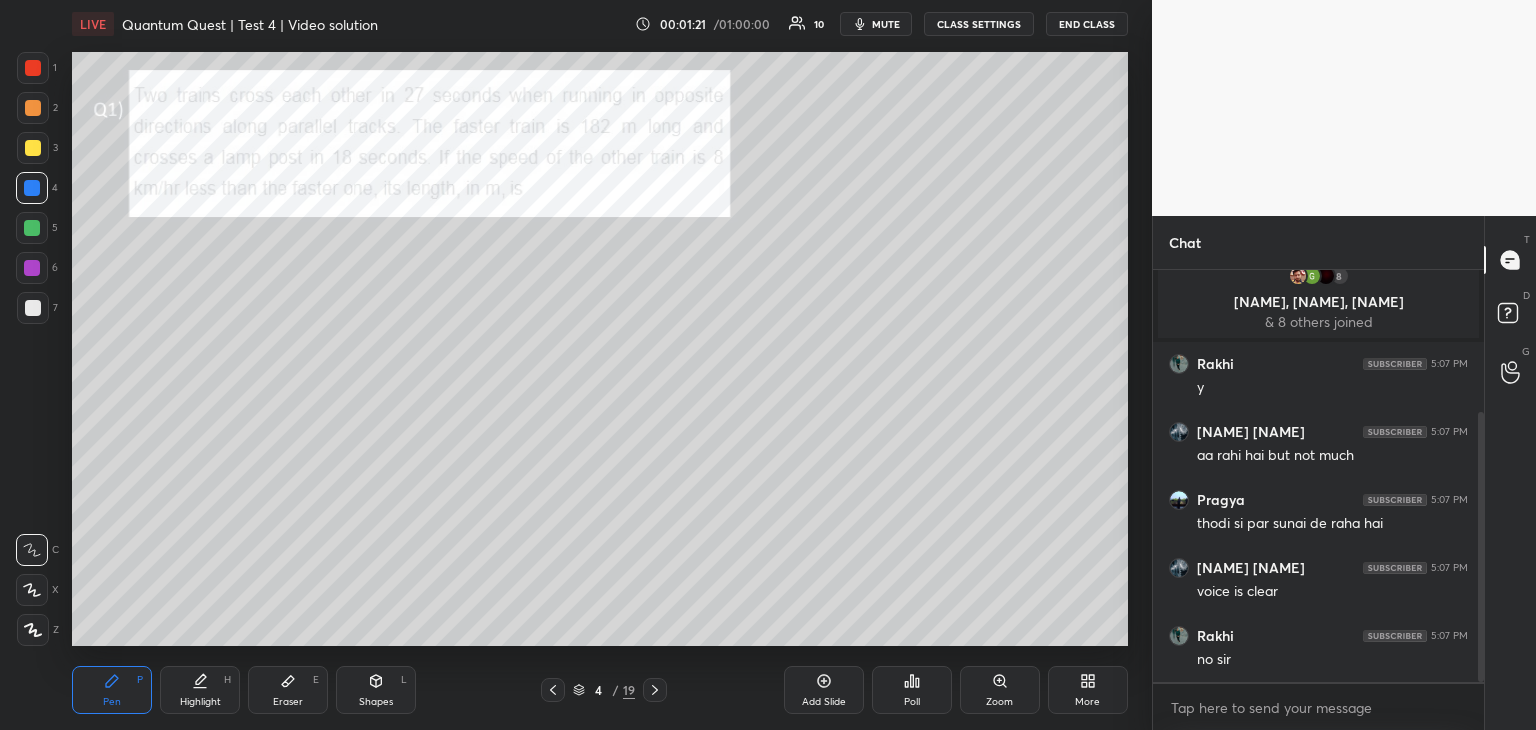 click at bounding box center (33, 148) 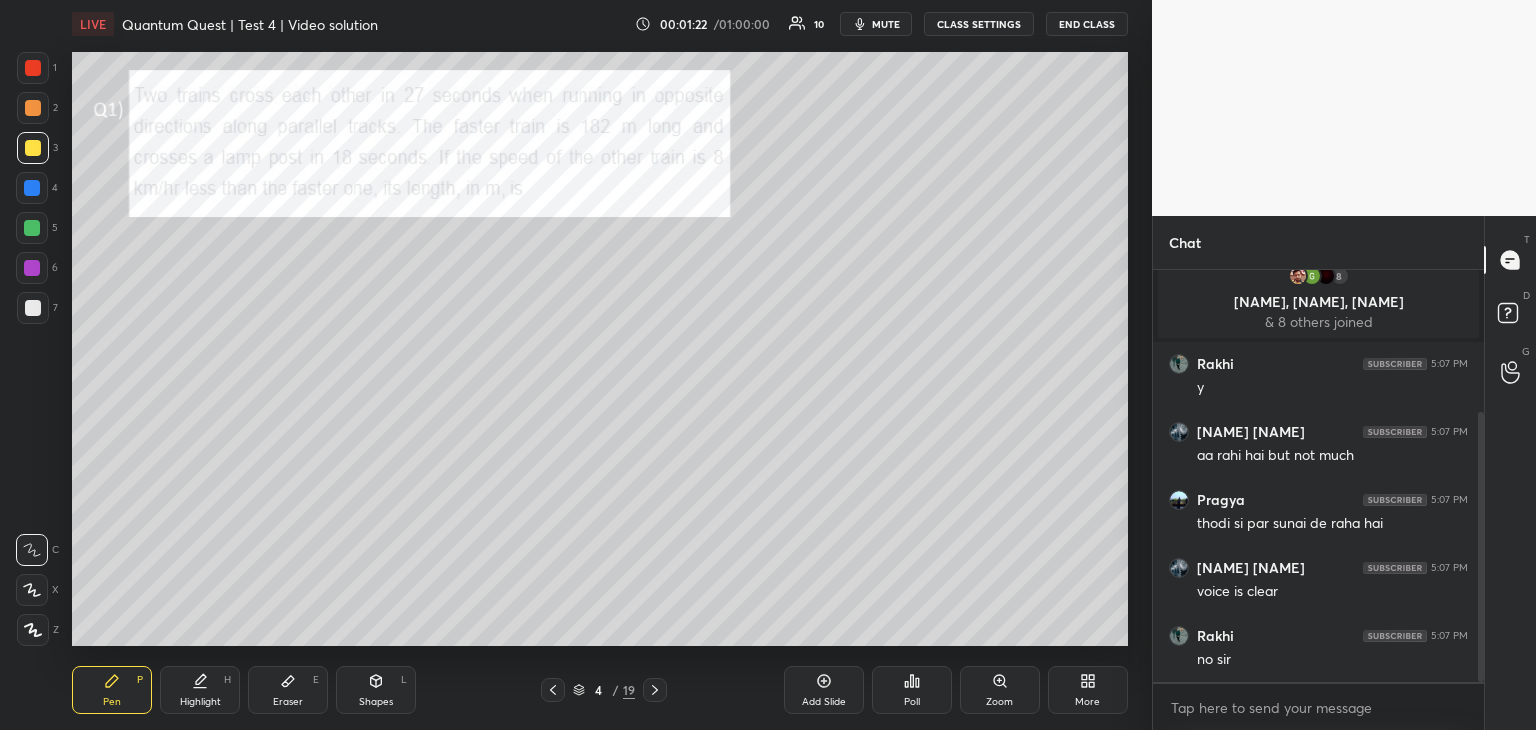 click 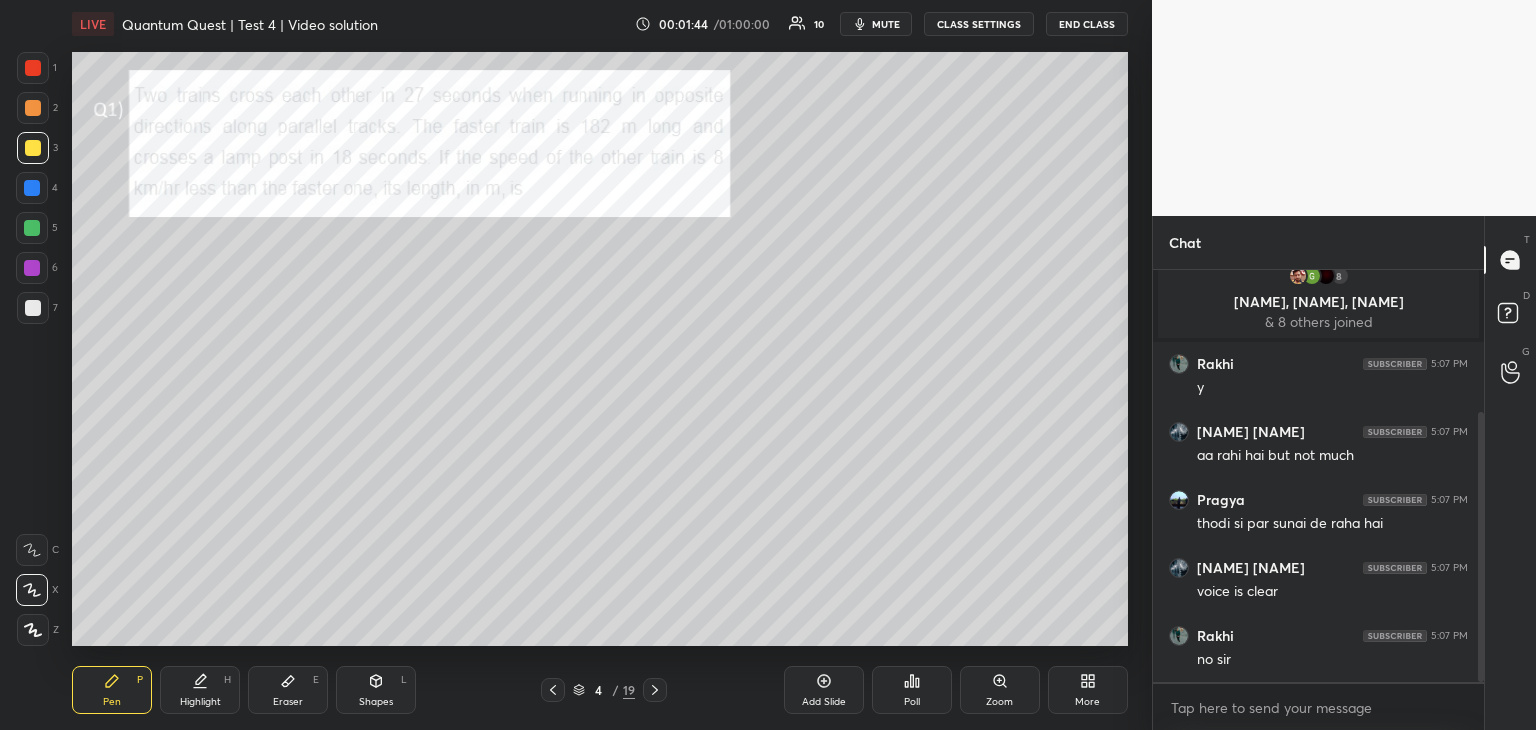 scroll, scrollTop: 288, scrollLeft: 0, axis: vertical 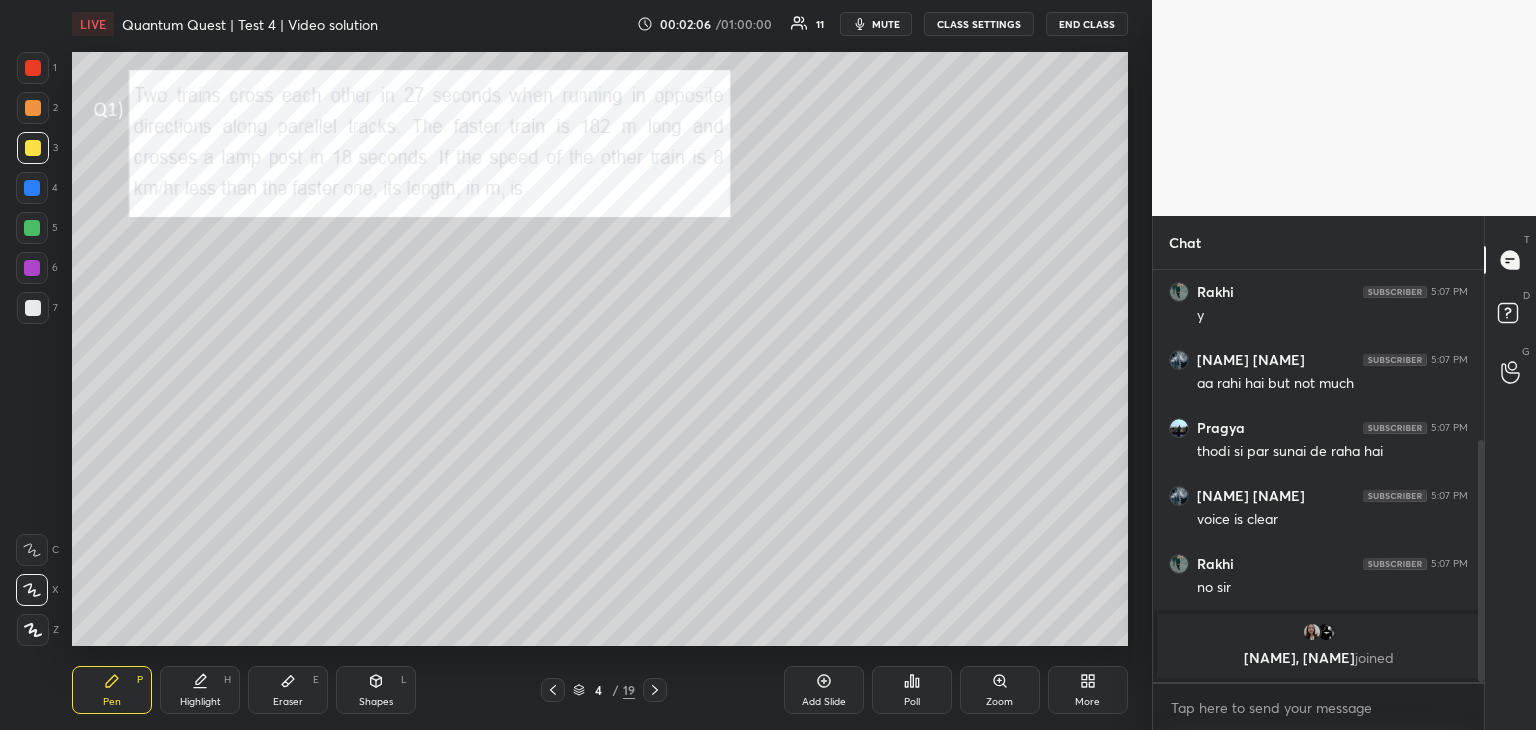 click on "Eraser" at bounding box center (288, 702) 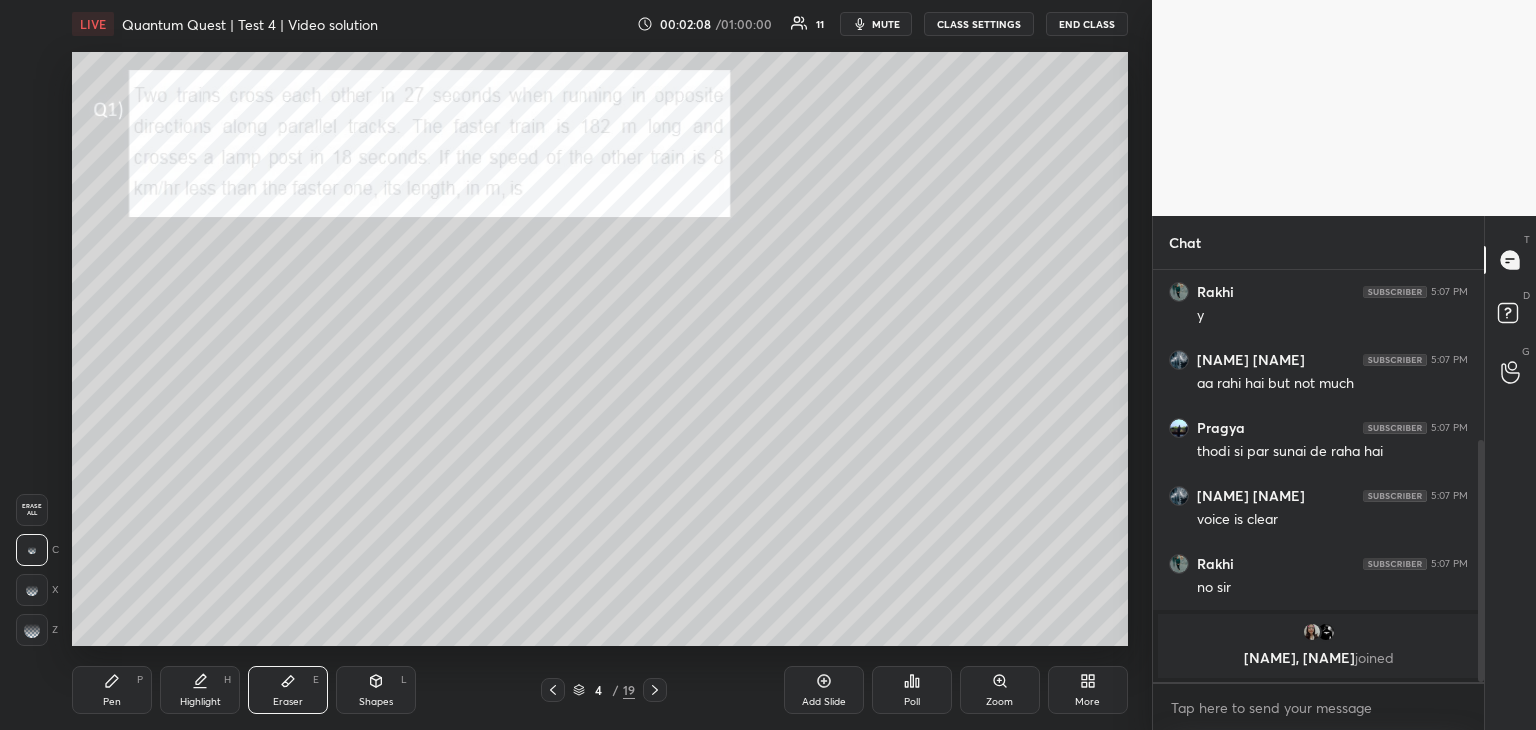 click 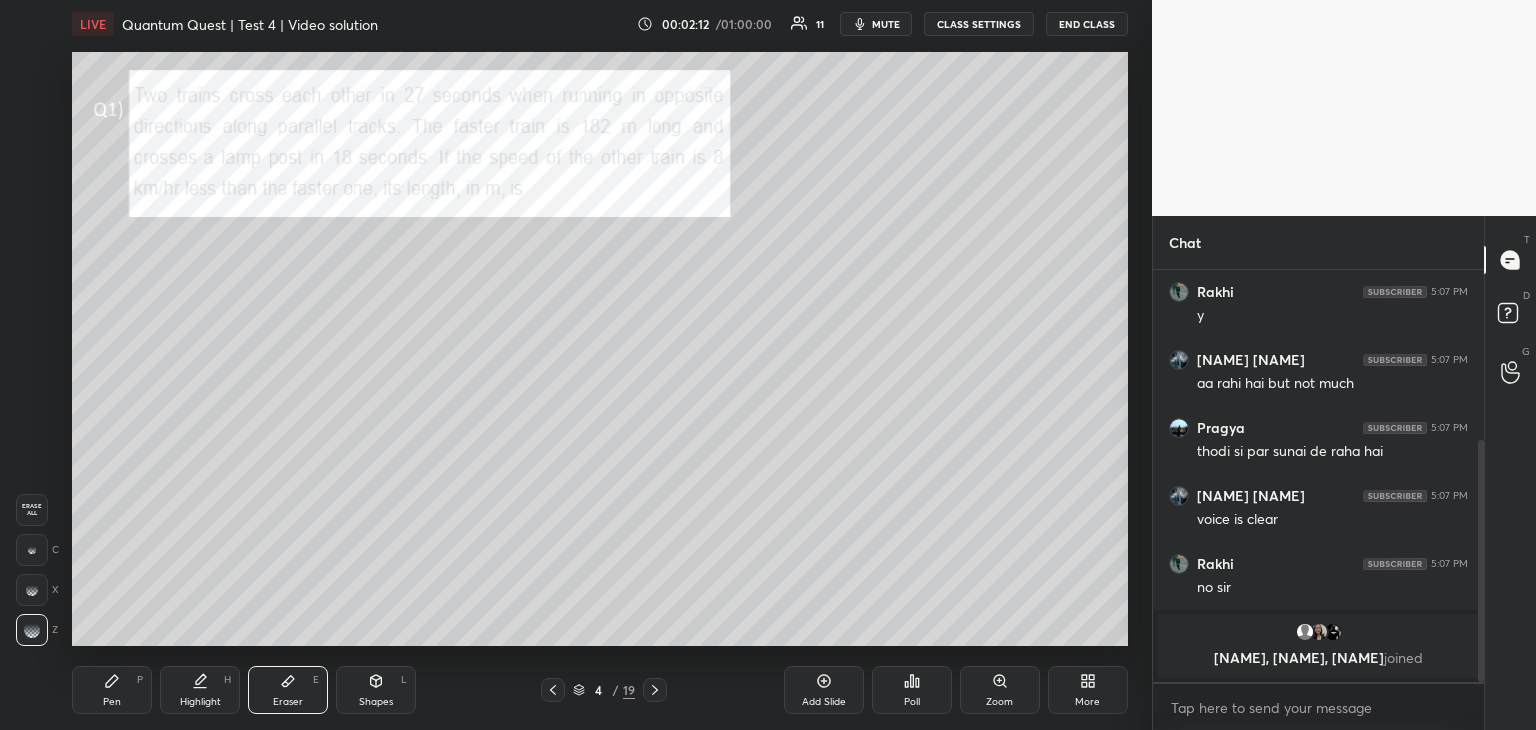 click on "Pen P" at bounding box center (112, 690) 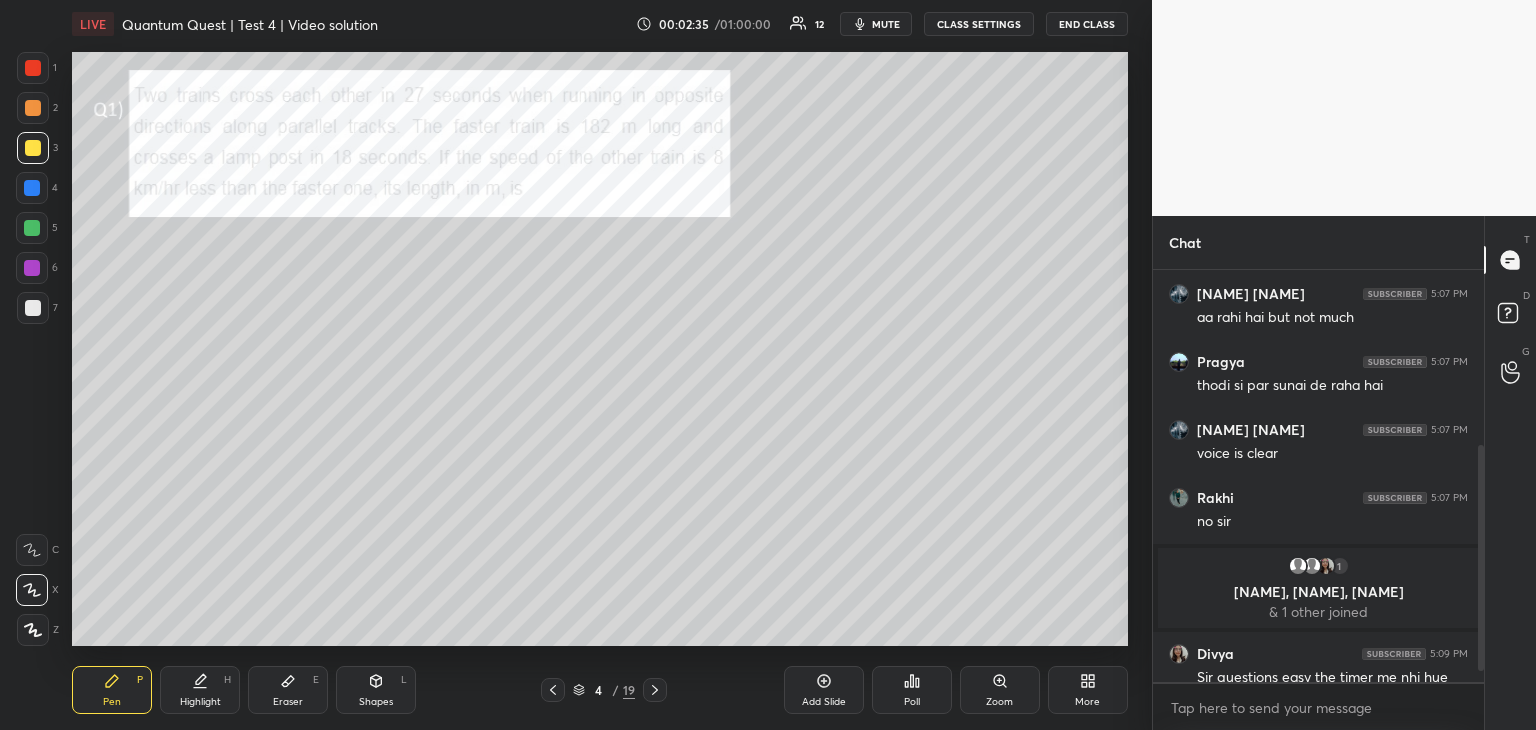 scroll, scrollTop: 340, scrollLeft: 0, axis: vertical 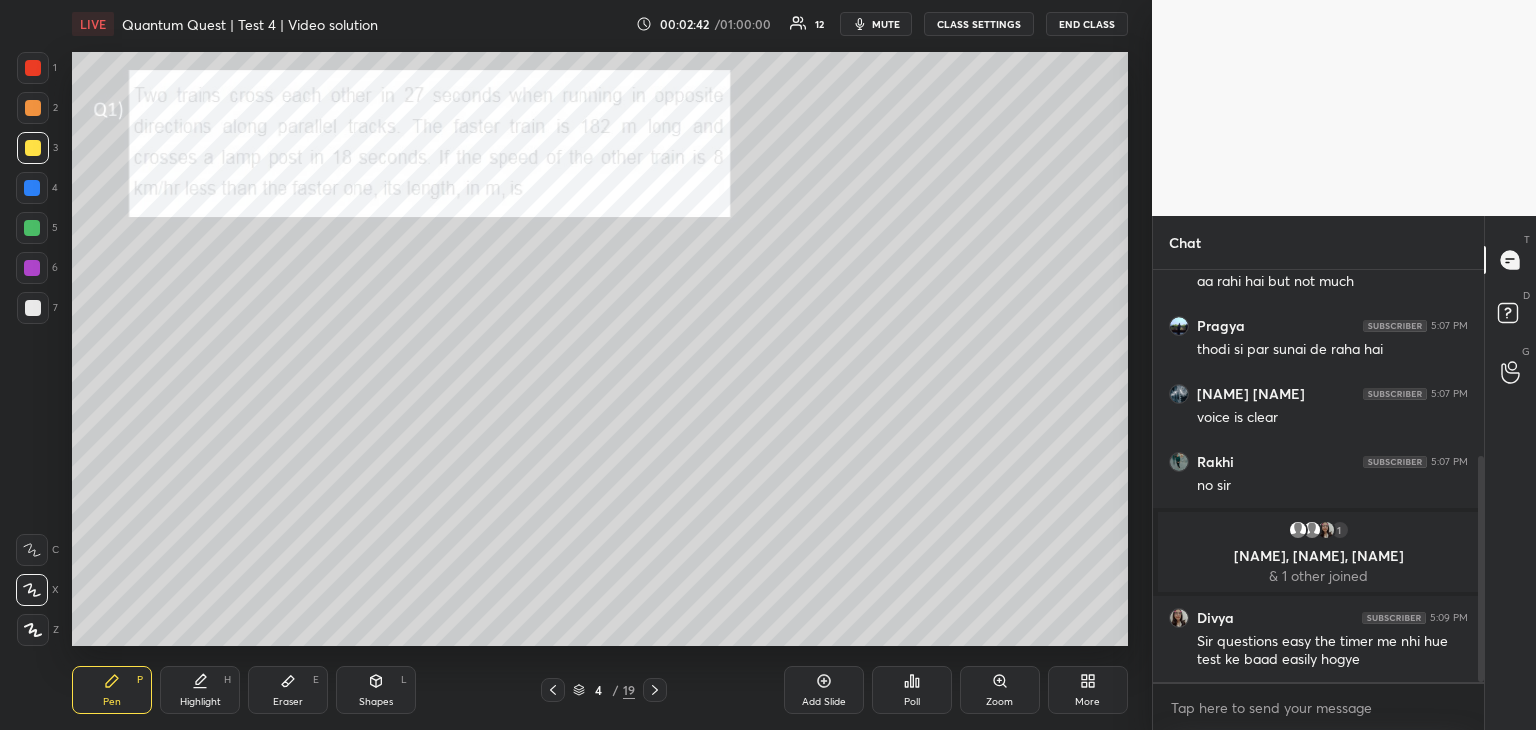 click at bounding box center [33, 108] 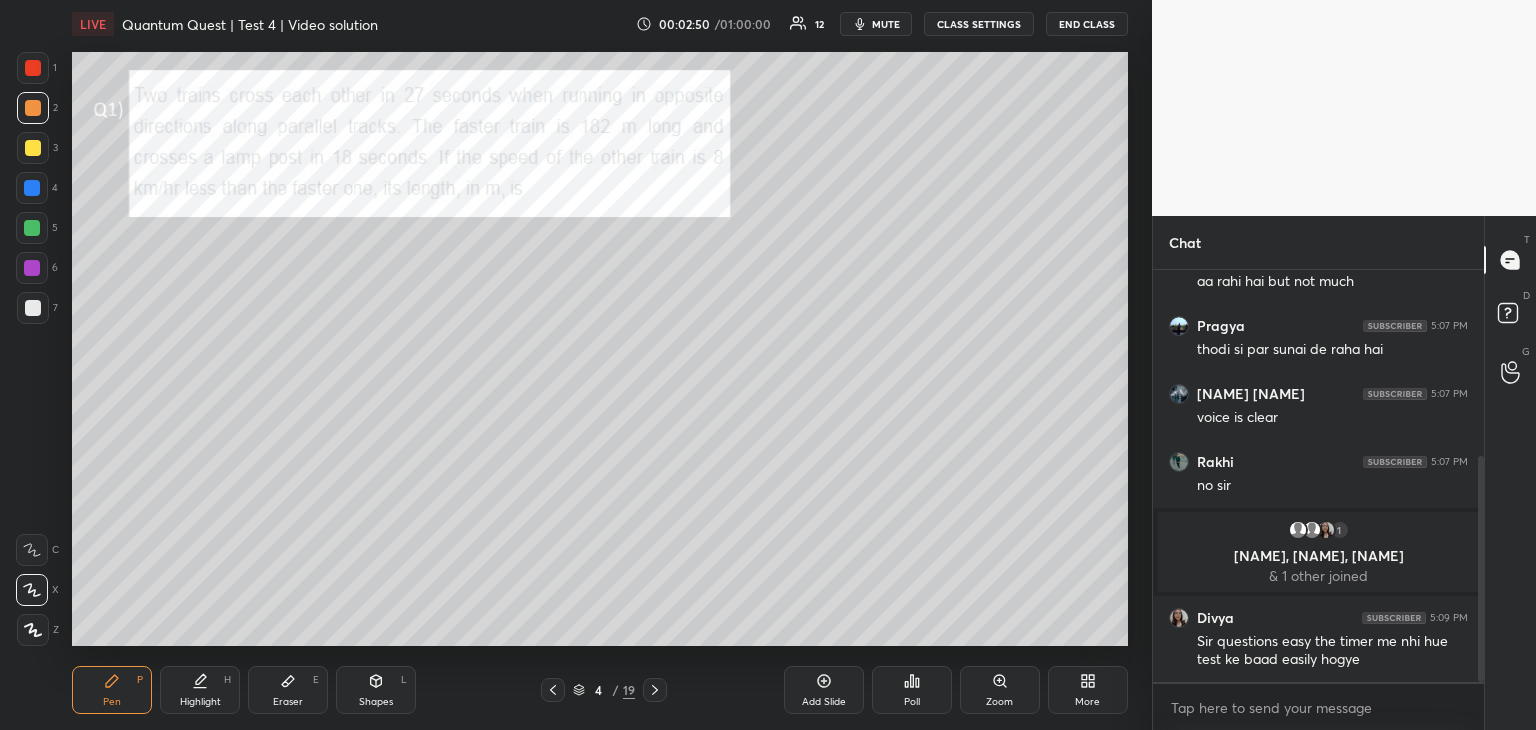 scroll, scrollTop: 412, scrollLeft: 0, axis: vertical 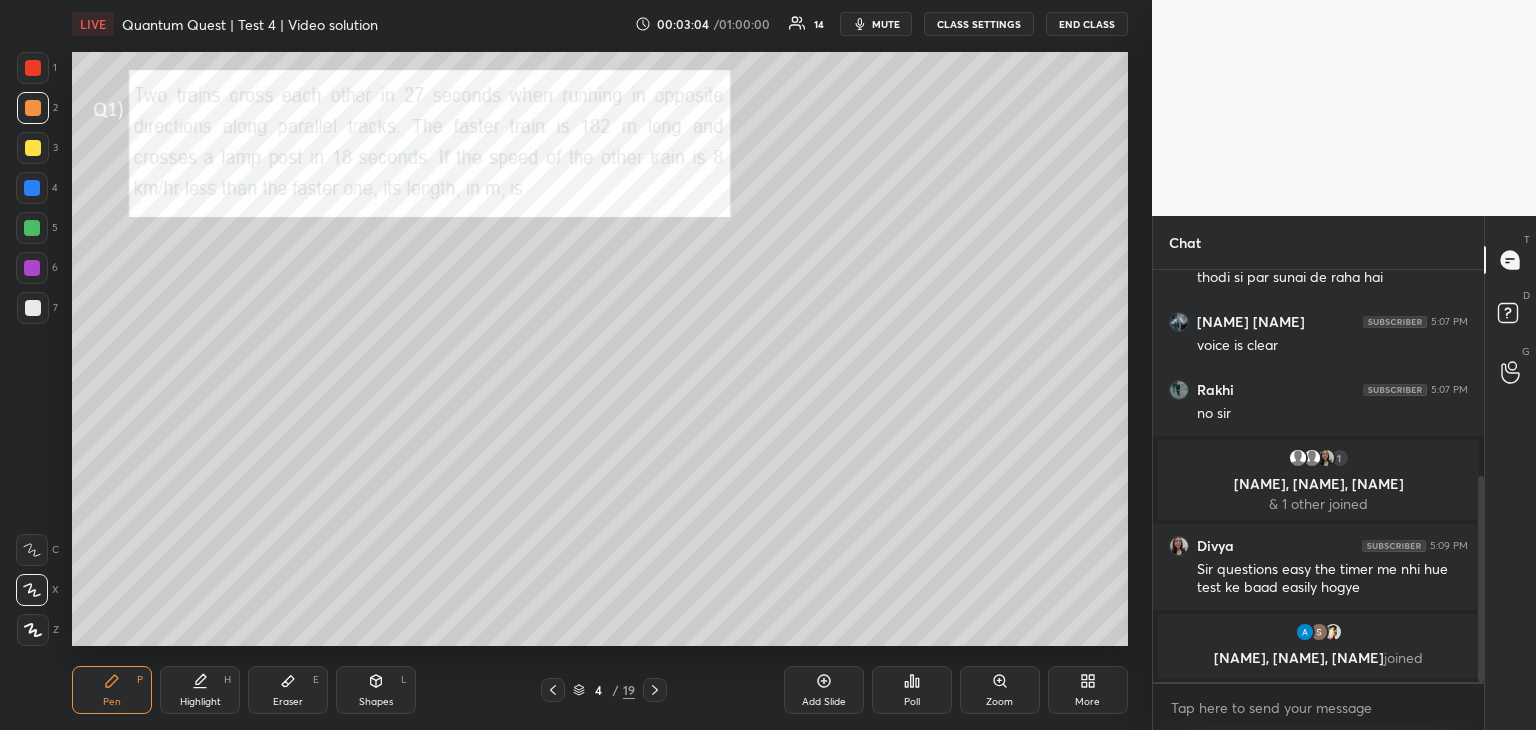 click at bounding box center (32, 188) 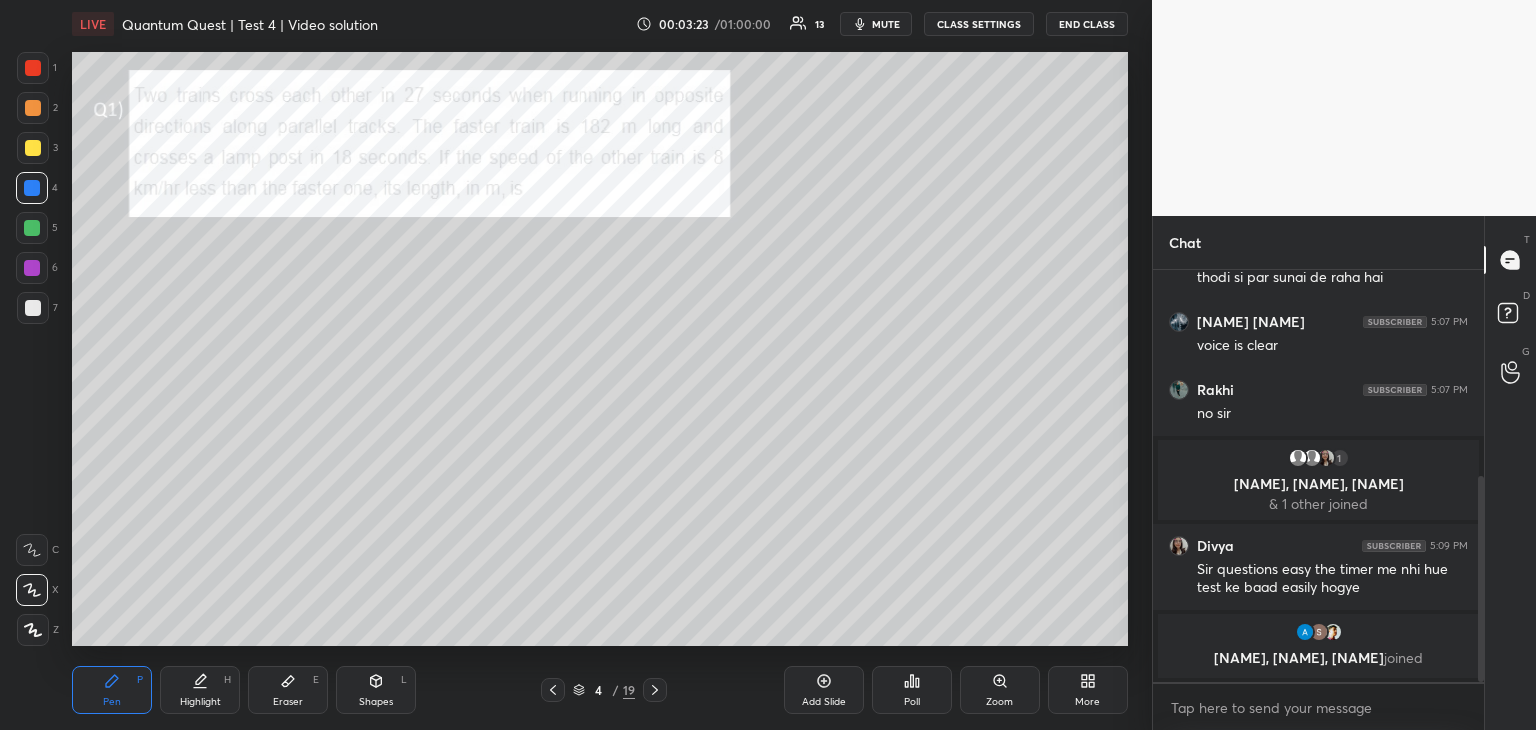 click at bounding box center (33, 68) 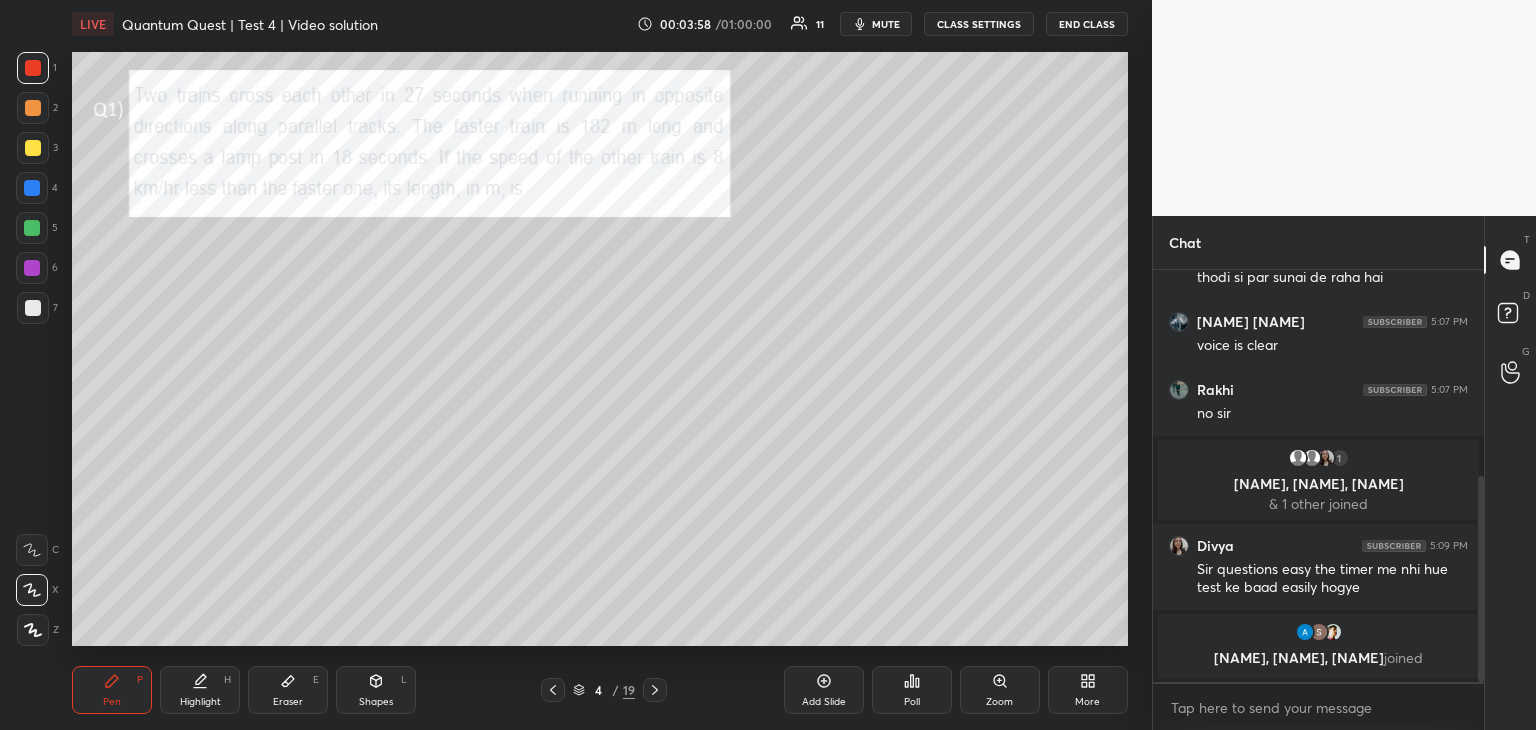 click on "Highlight" at bounding box center (200, 702) 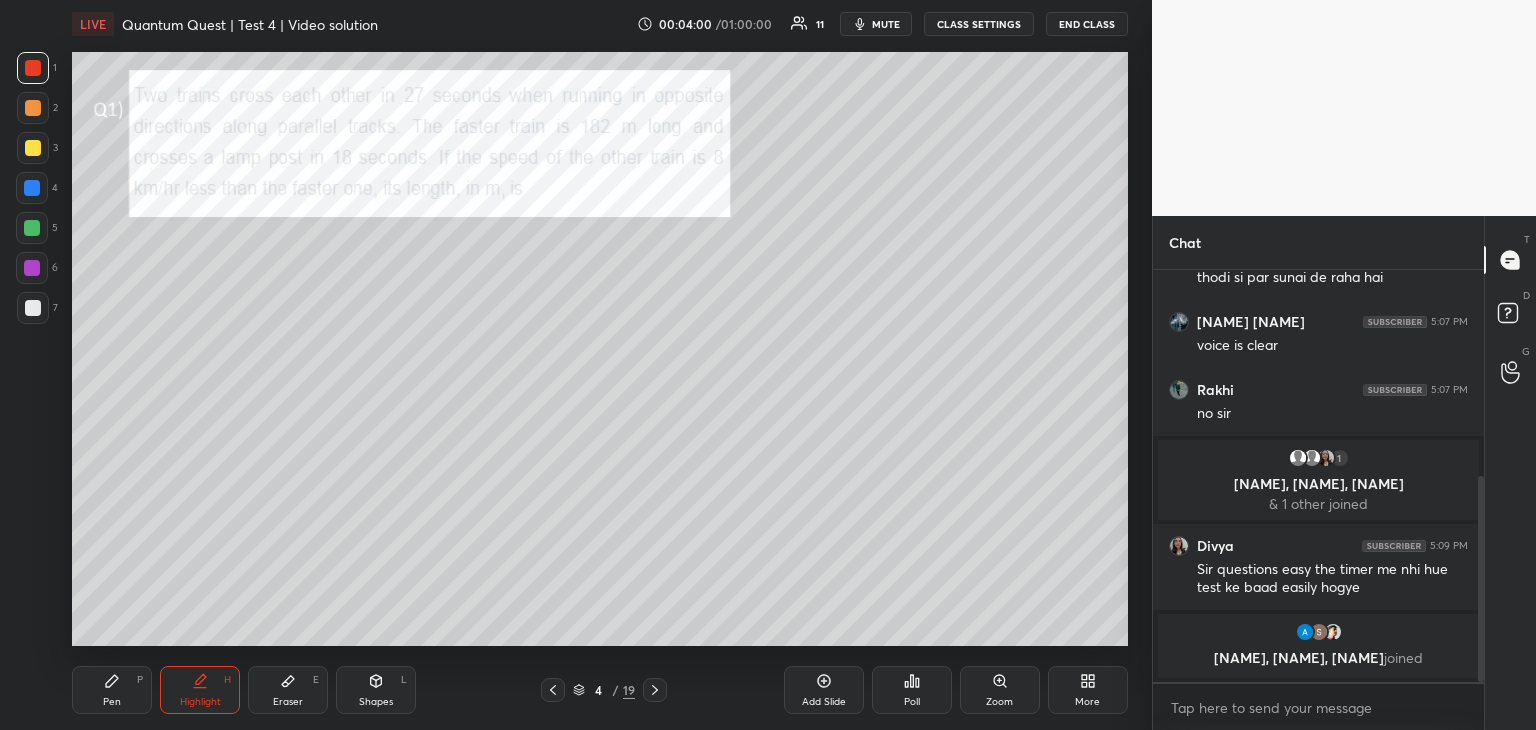click on "Pen P" at bounding box center [112, 690] 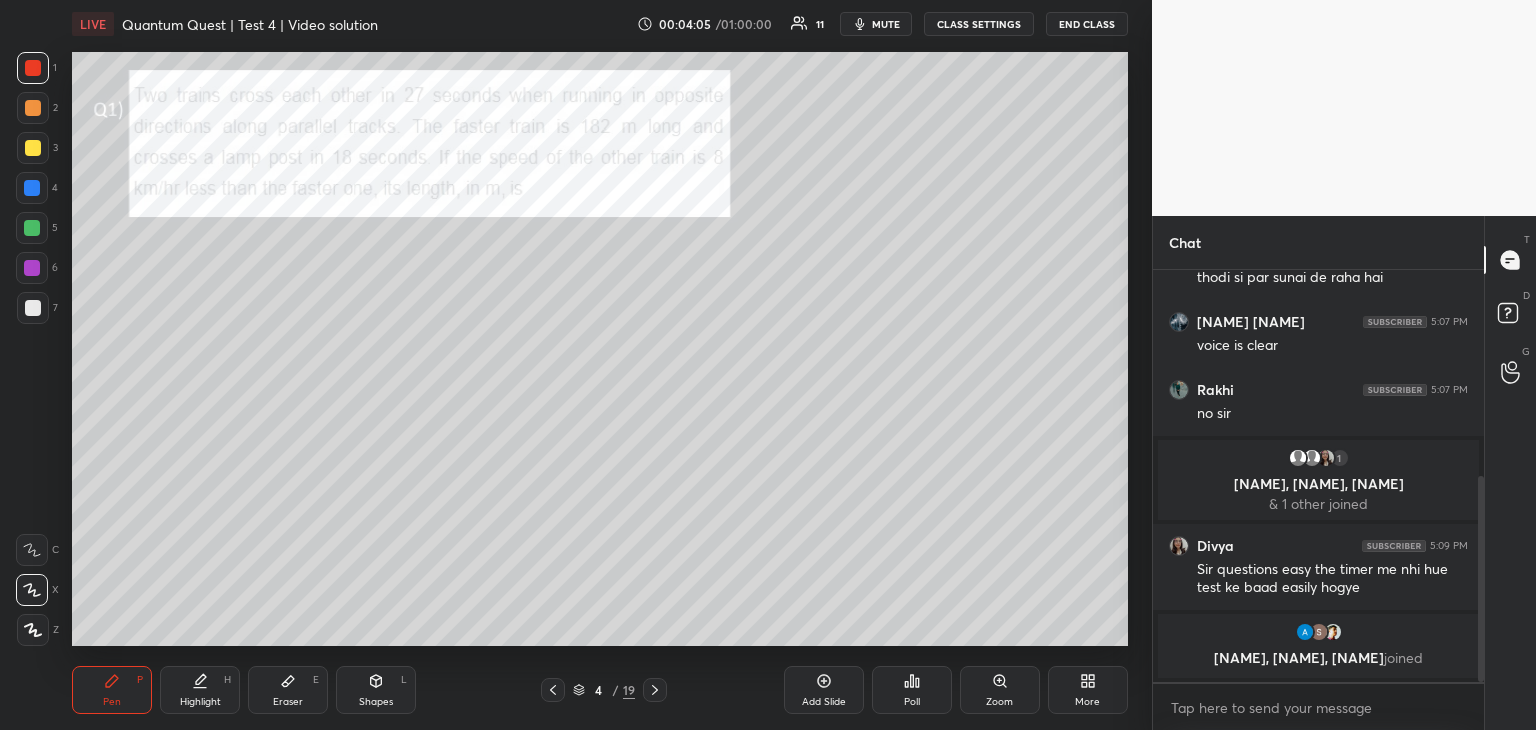 scroll, scrollTop: 428, scrollLeft: 0, axis: vertical 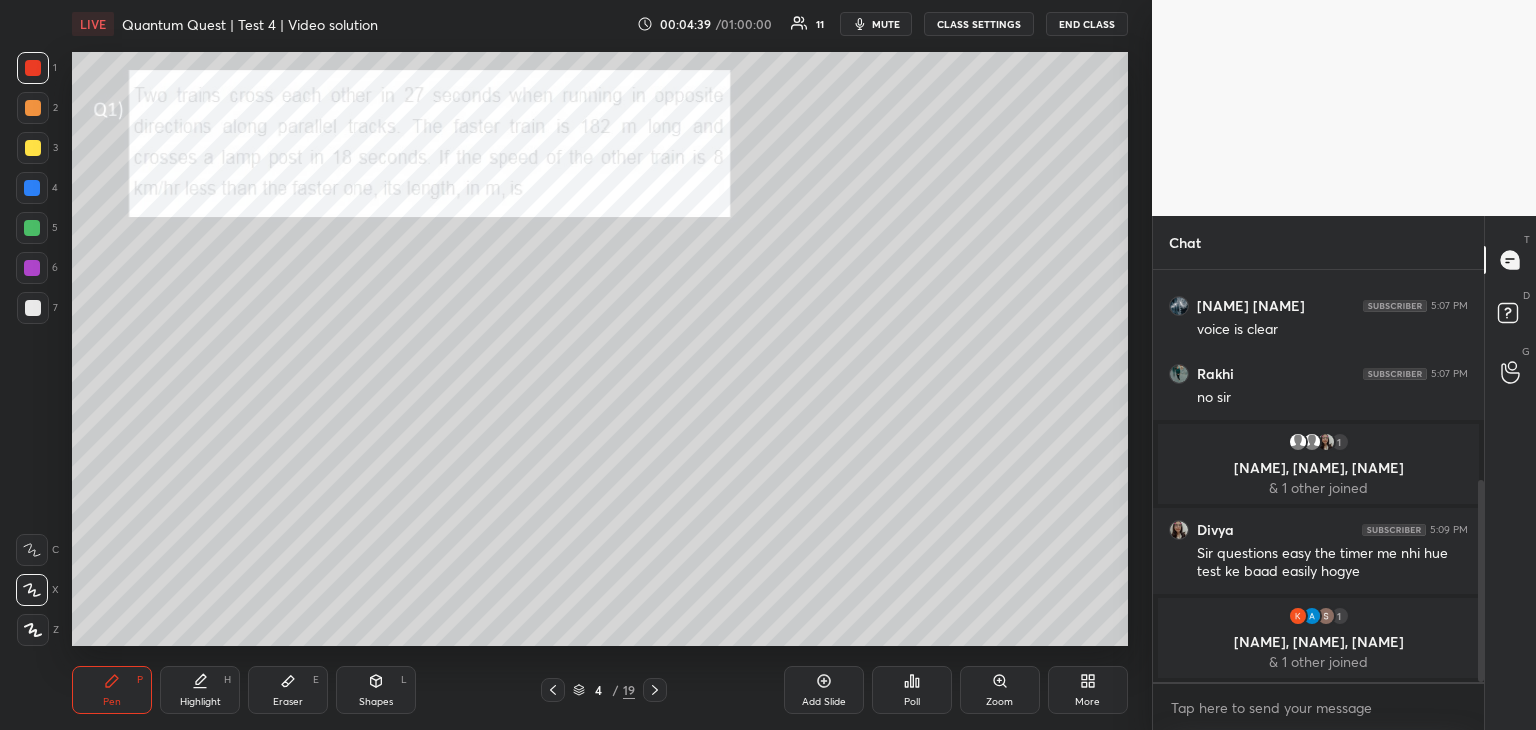 click at bounding box center [33, 308] 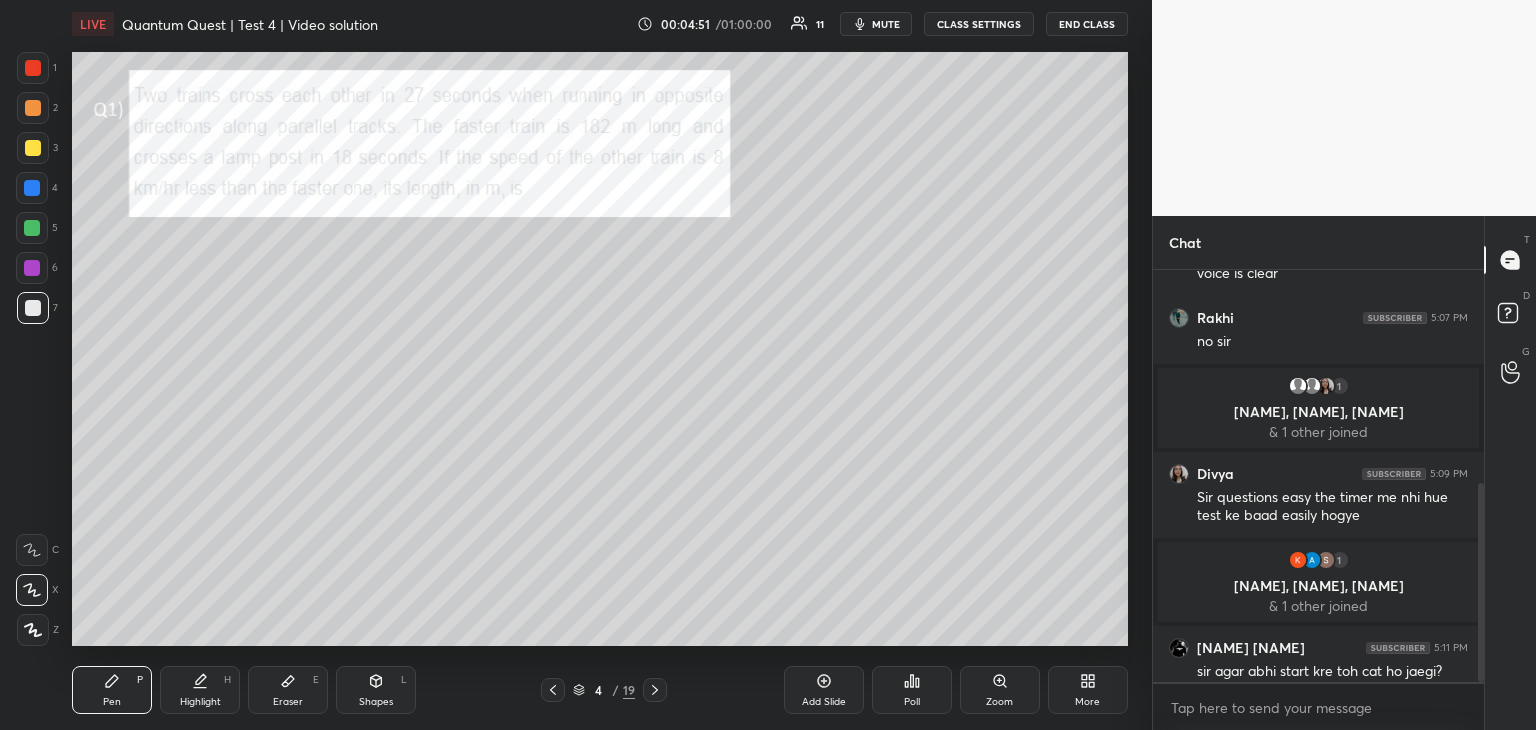 scroll, scrollTop: 440, scrollLeft: 0, axis: vertical 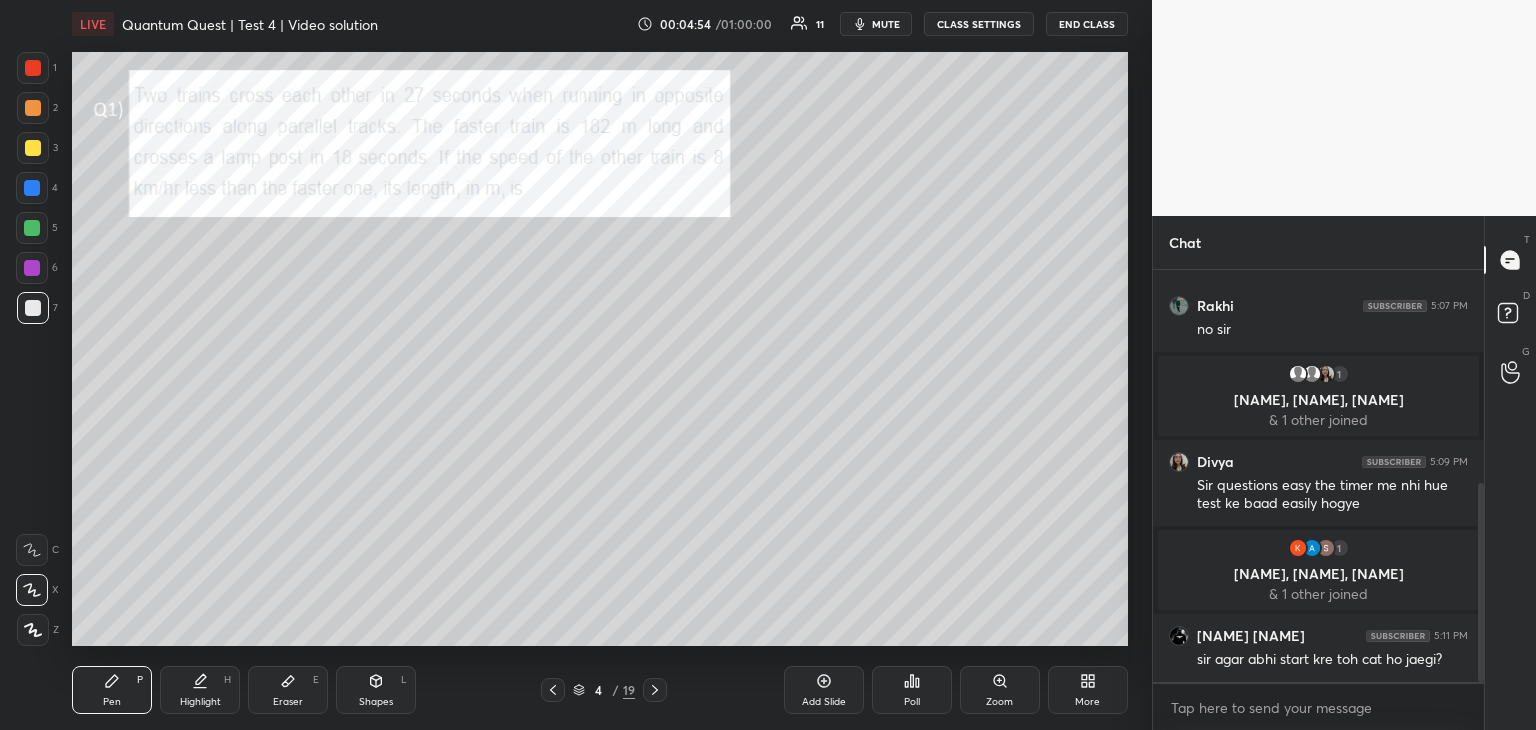 click at bounding box center (32, 188) 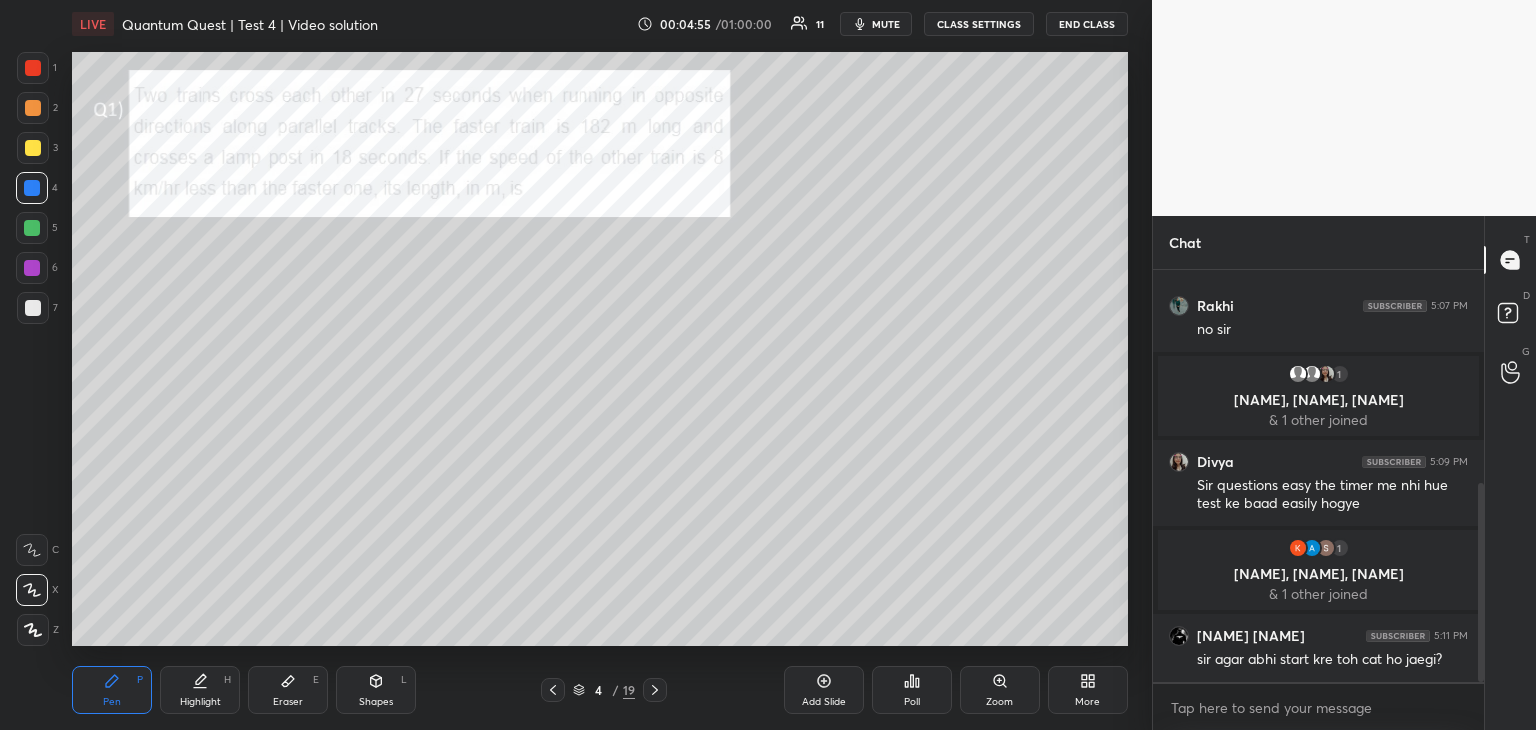 click 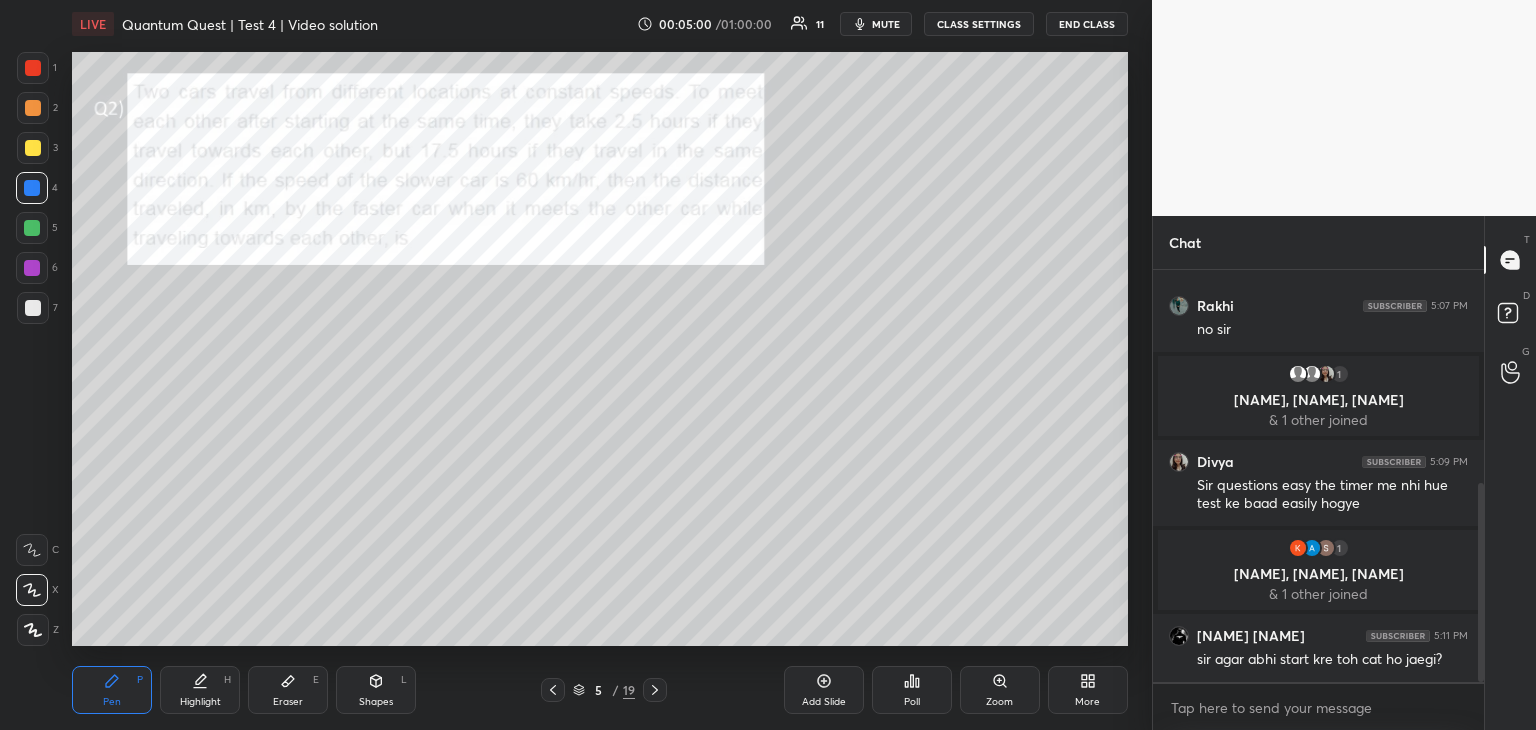 click at bounding box center [33, 108] 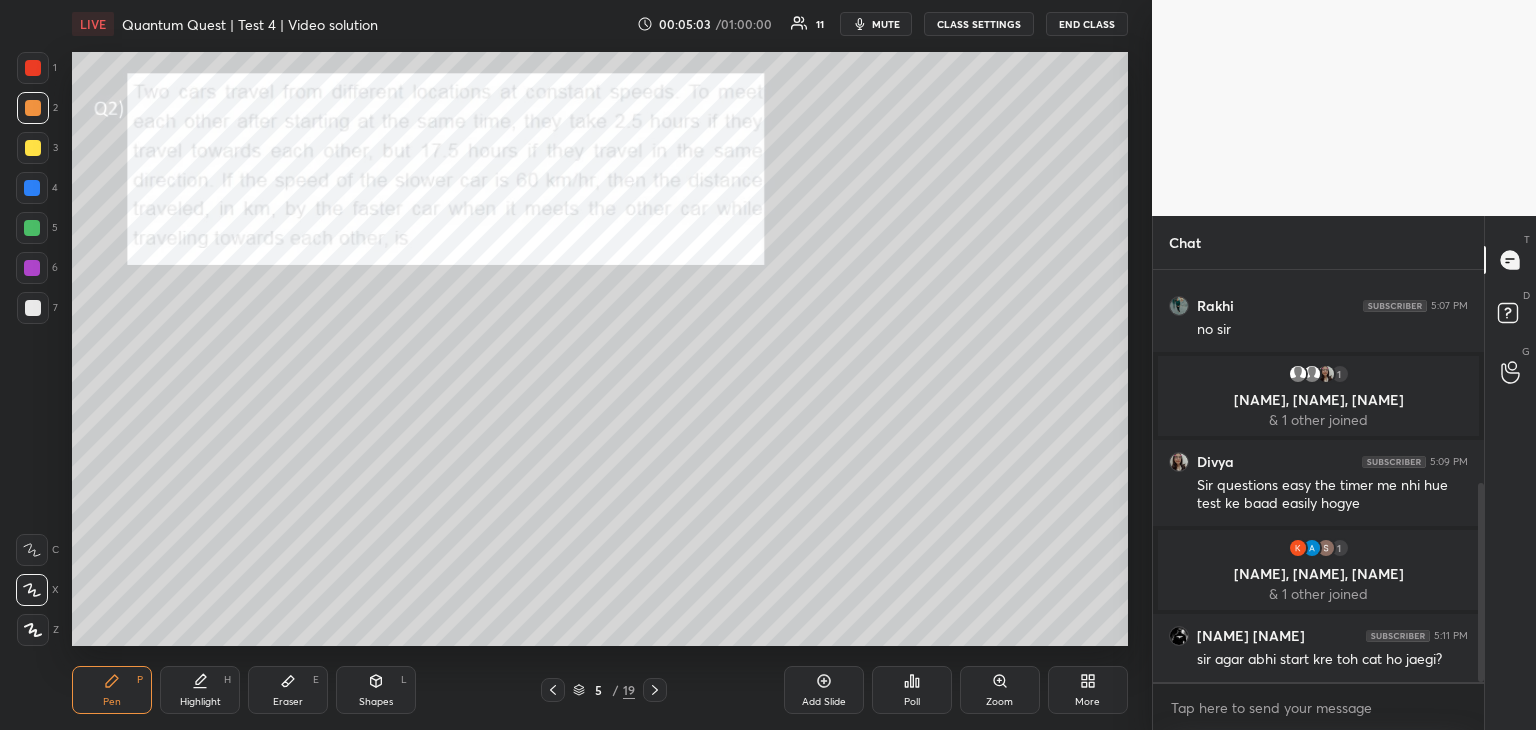 click on "Highlight H" at bounding box center [200, 690] 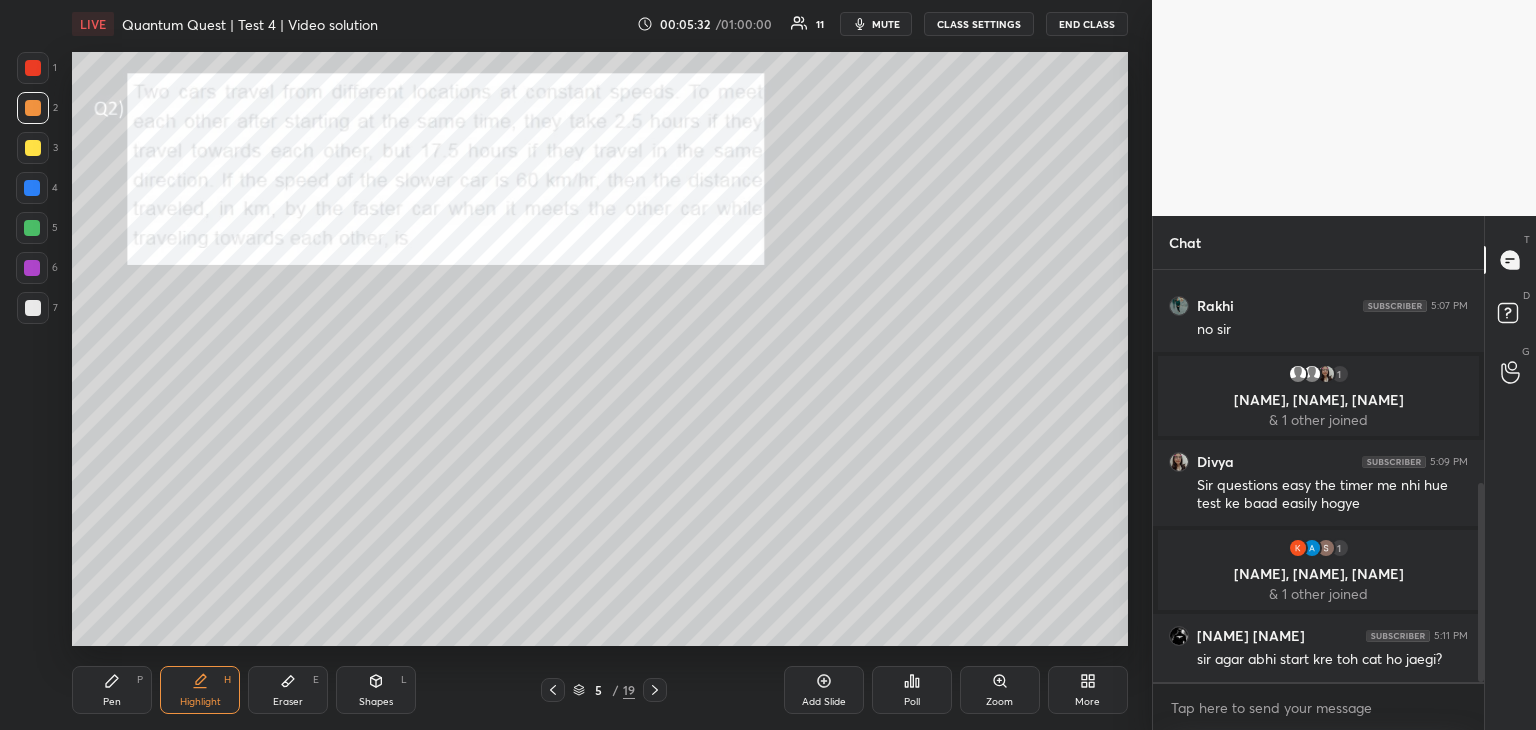 click on "Pen" at bounding box center (112, 702) 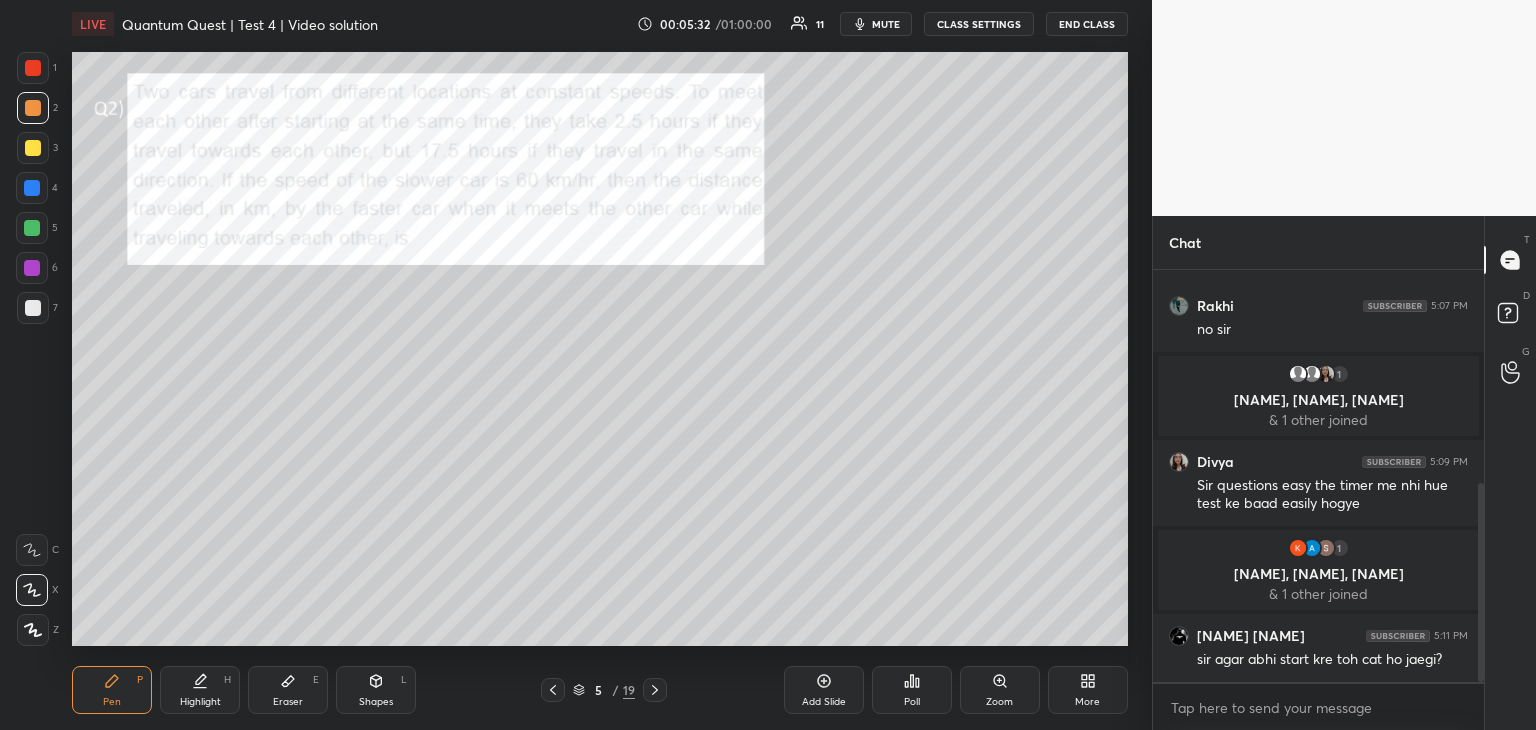 click at bounding box center (32, 268) 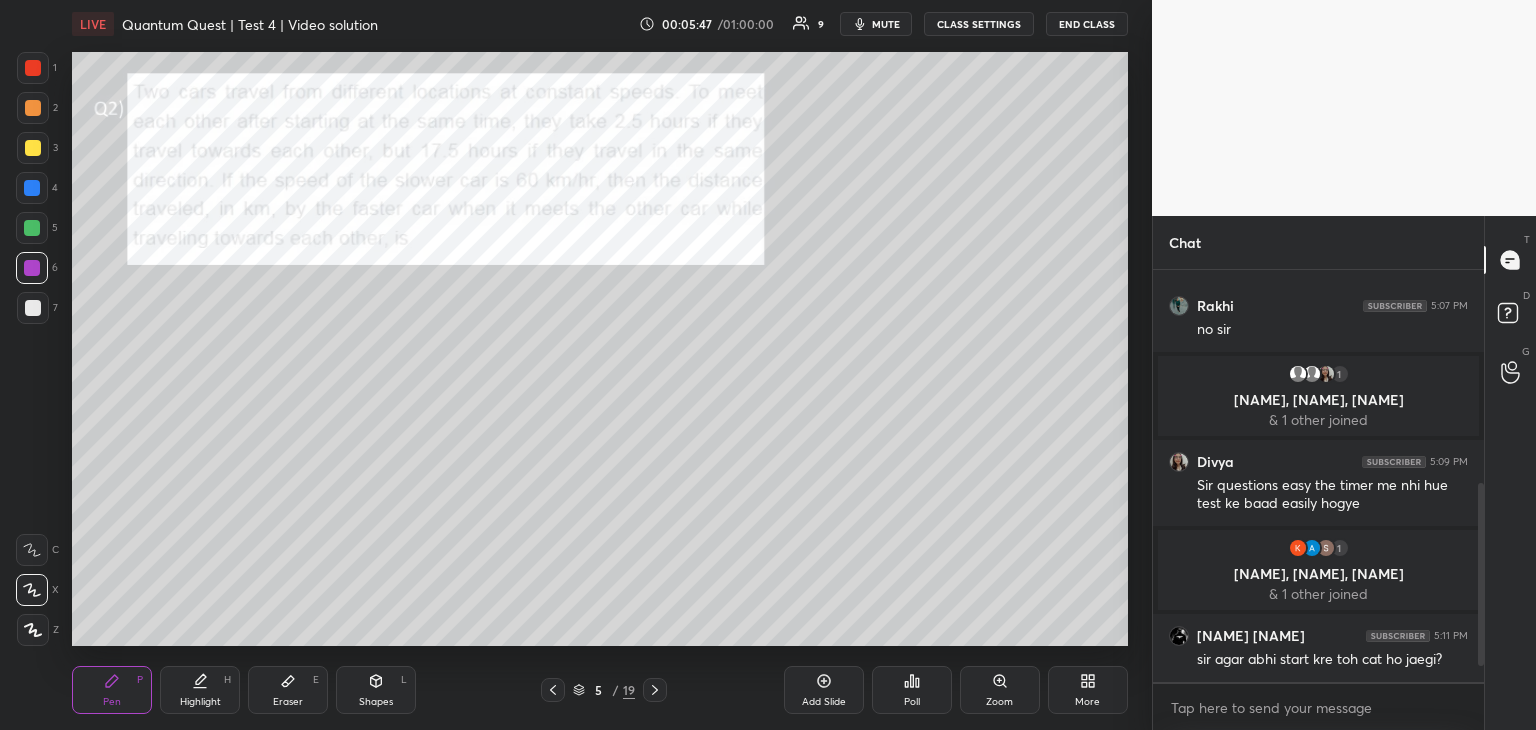 scroll, scrollTop: 512, scrollLeft: 0, axis: vertical 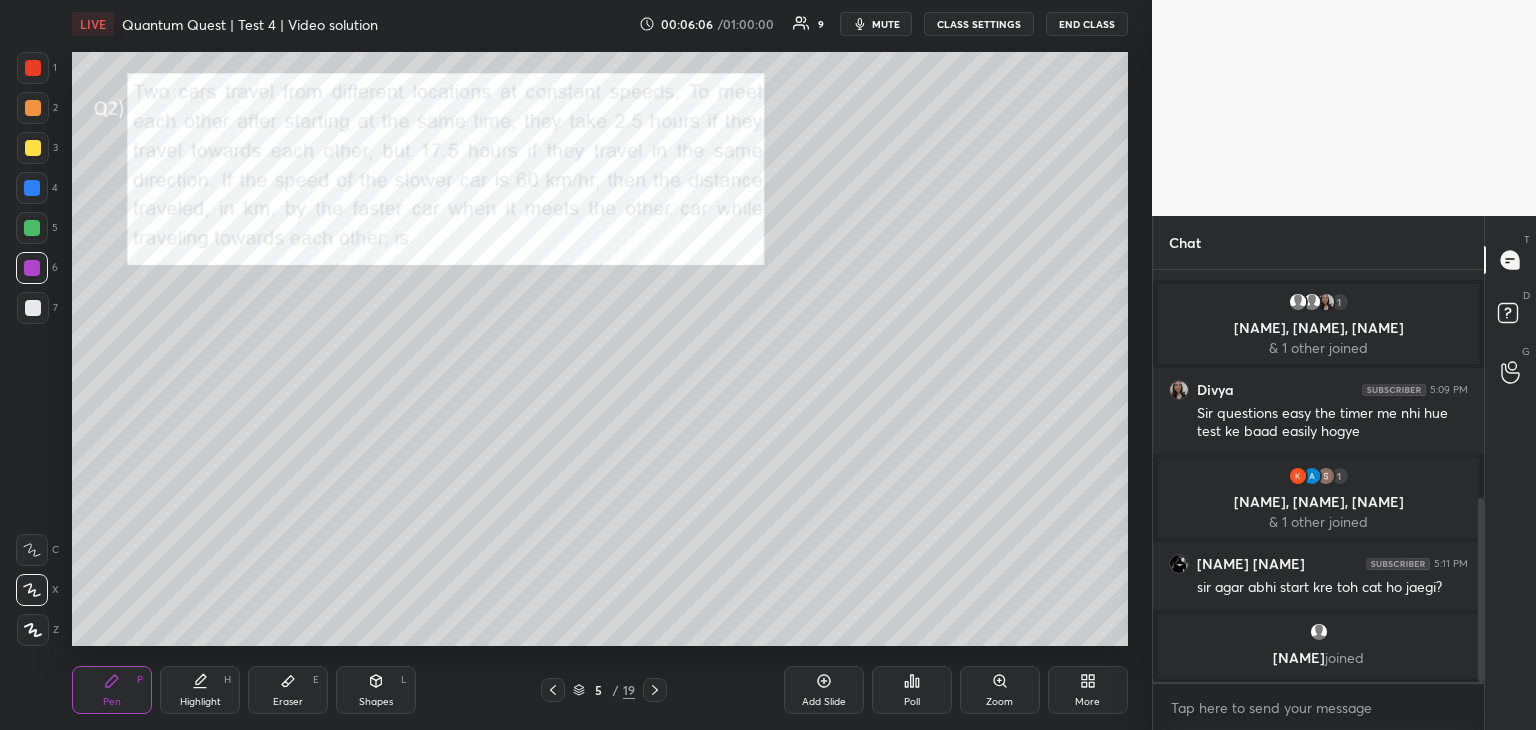 click on "Highlight H" at bounding box center (200, 690) 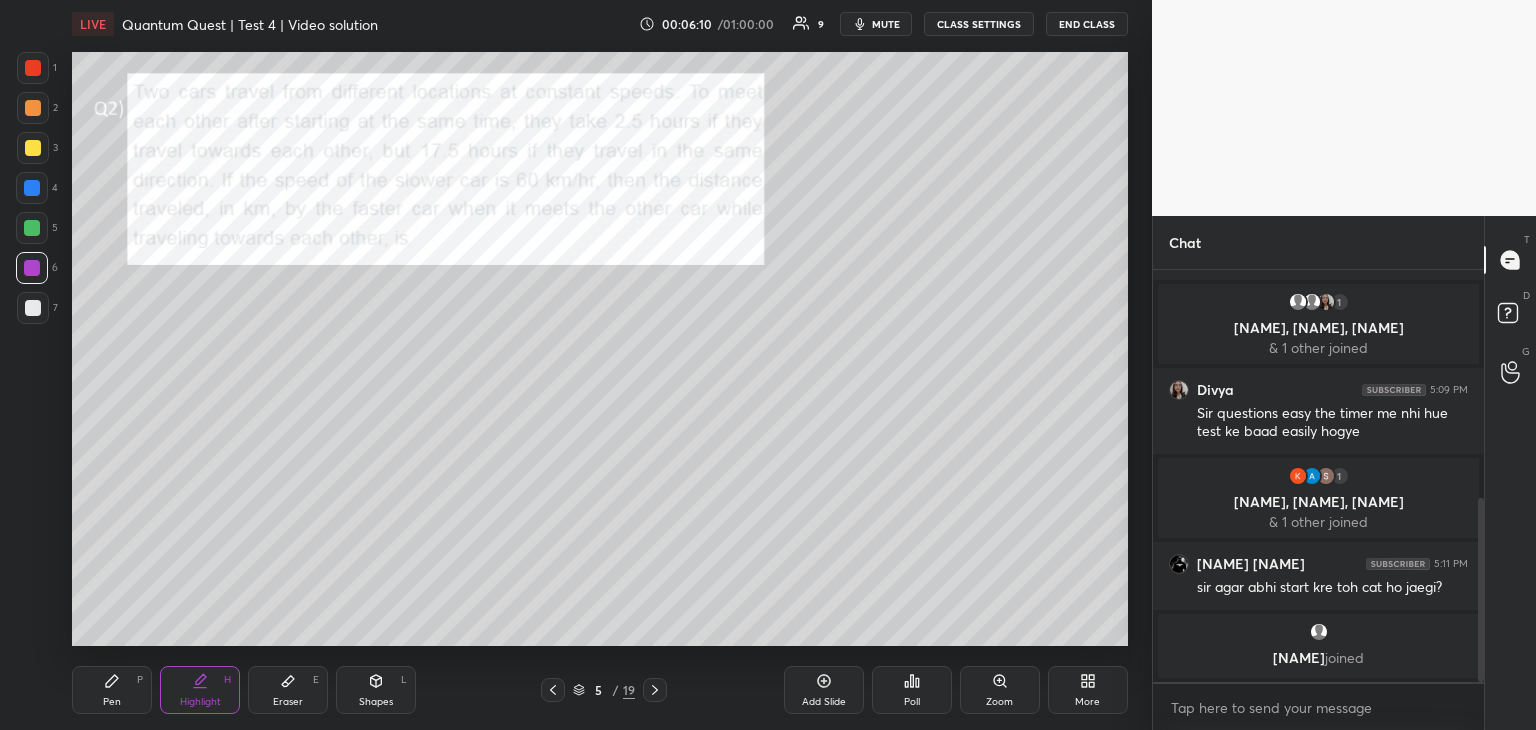 click 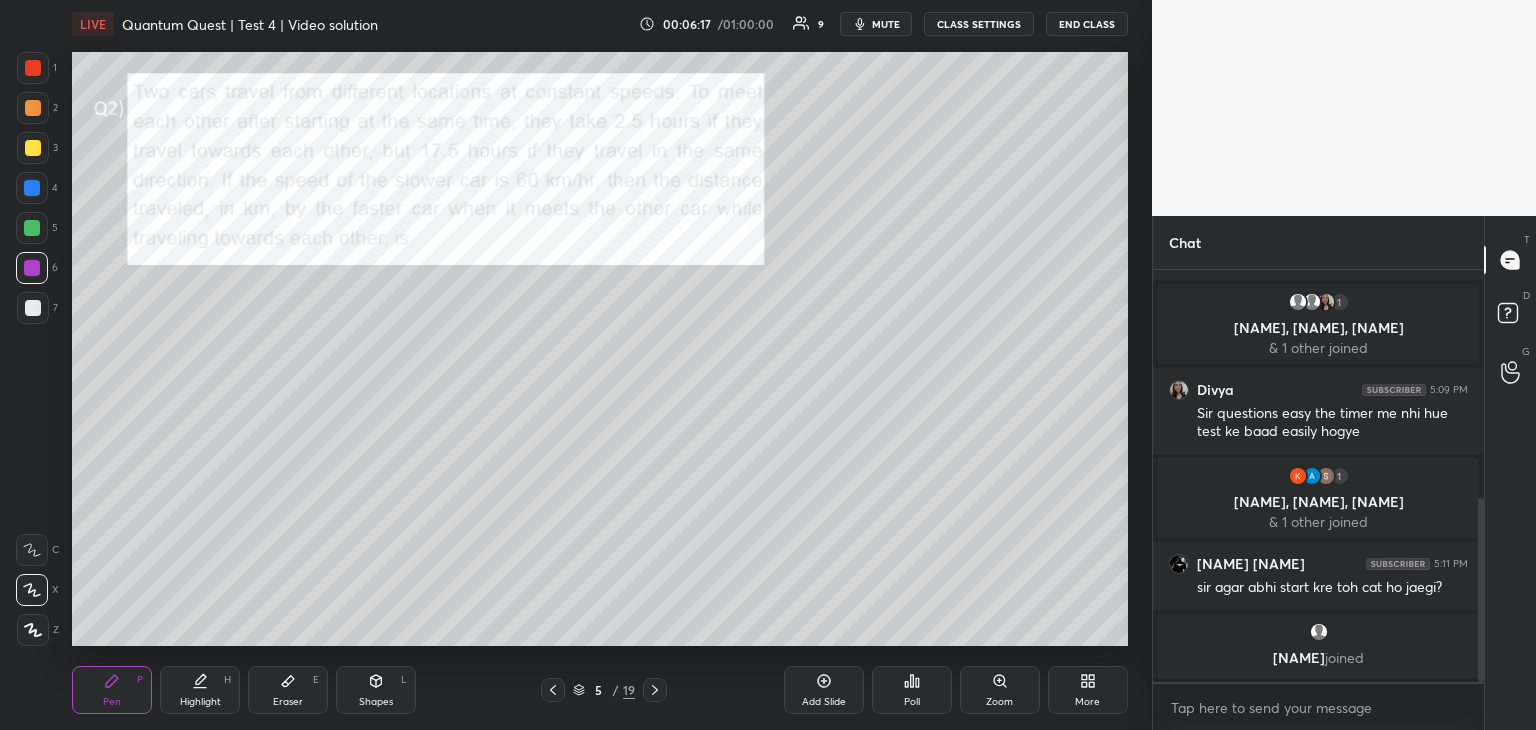 click at bounding box center [33, 148] 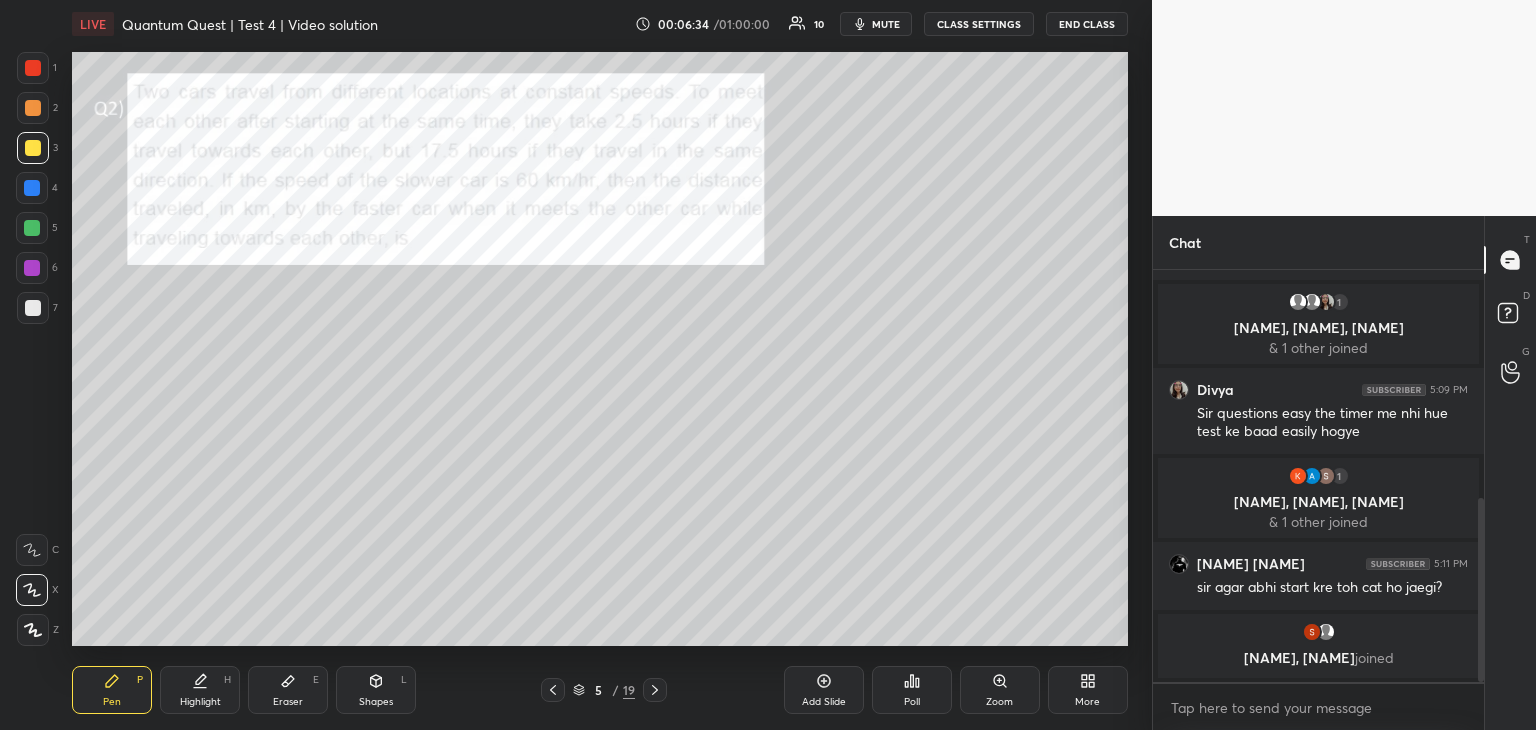 click at bounding box center [33, 308] 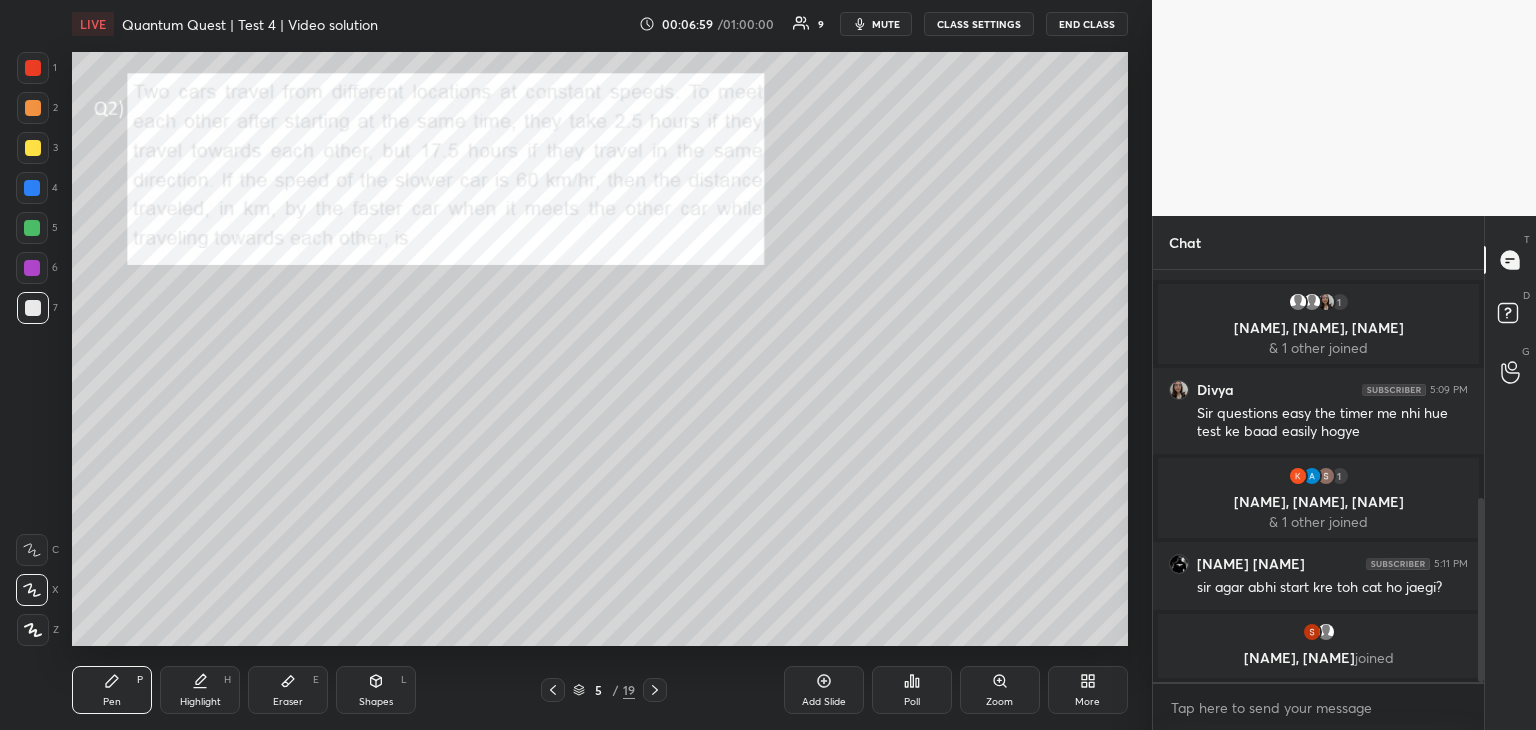 click on "Highlight" at bounding box center (200, 702) 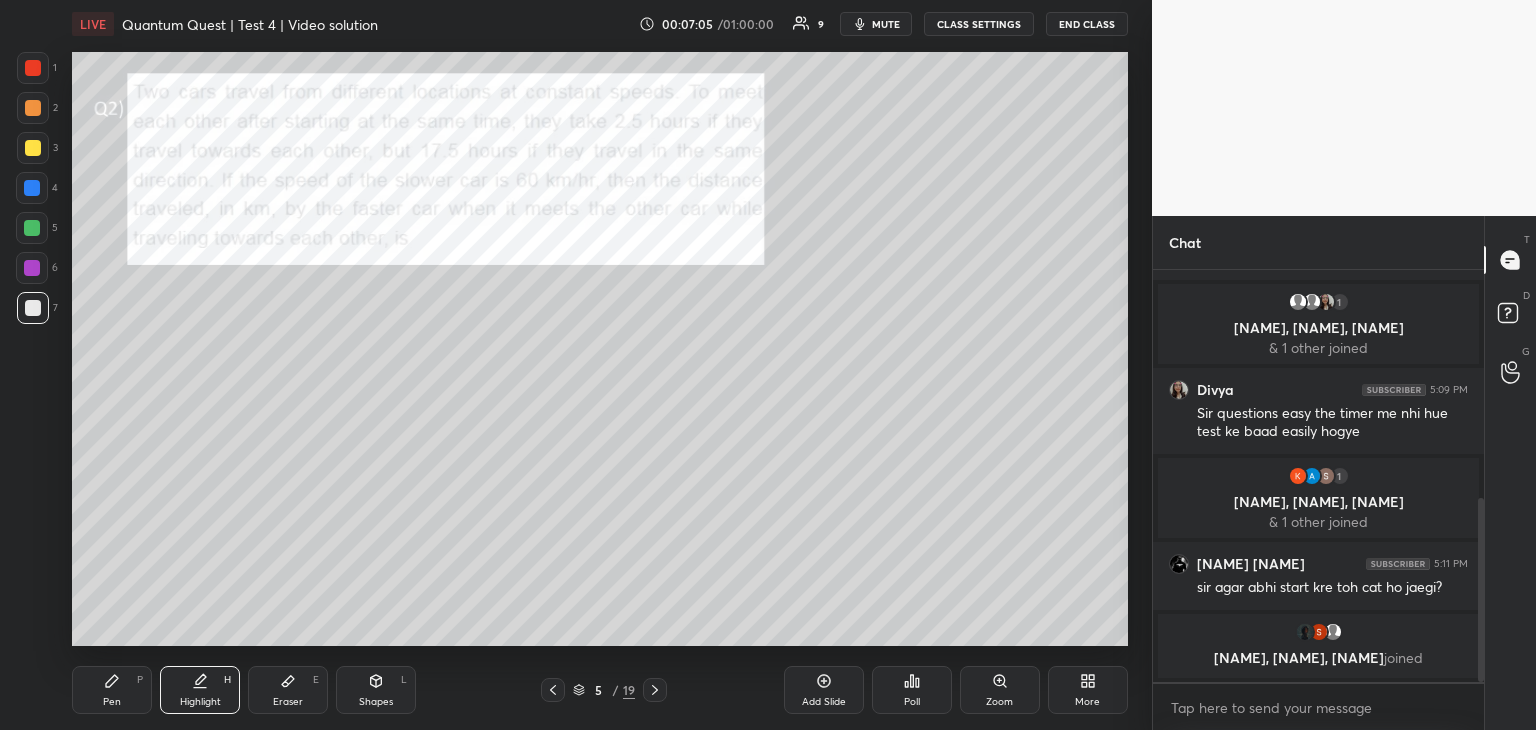 click at bounding box center [33, 68] 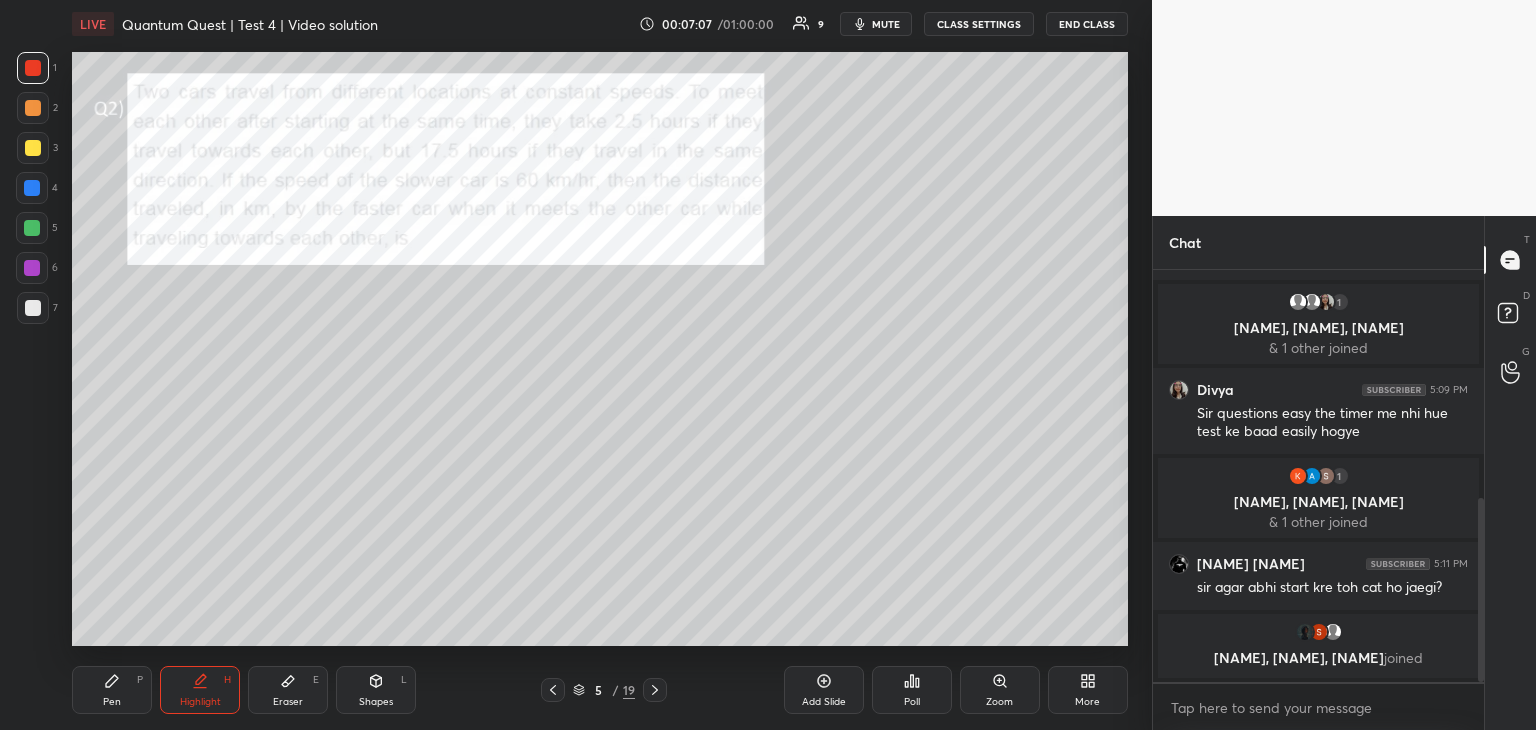 click on "Pen P" at bounding box center [112, 690] 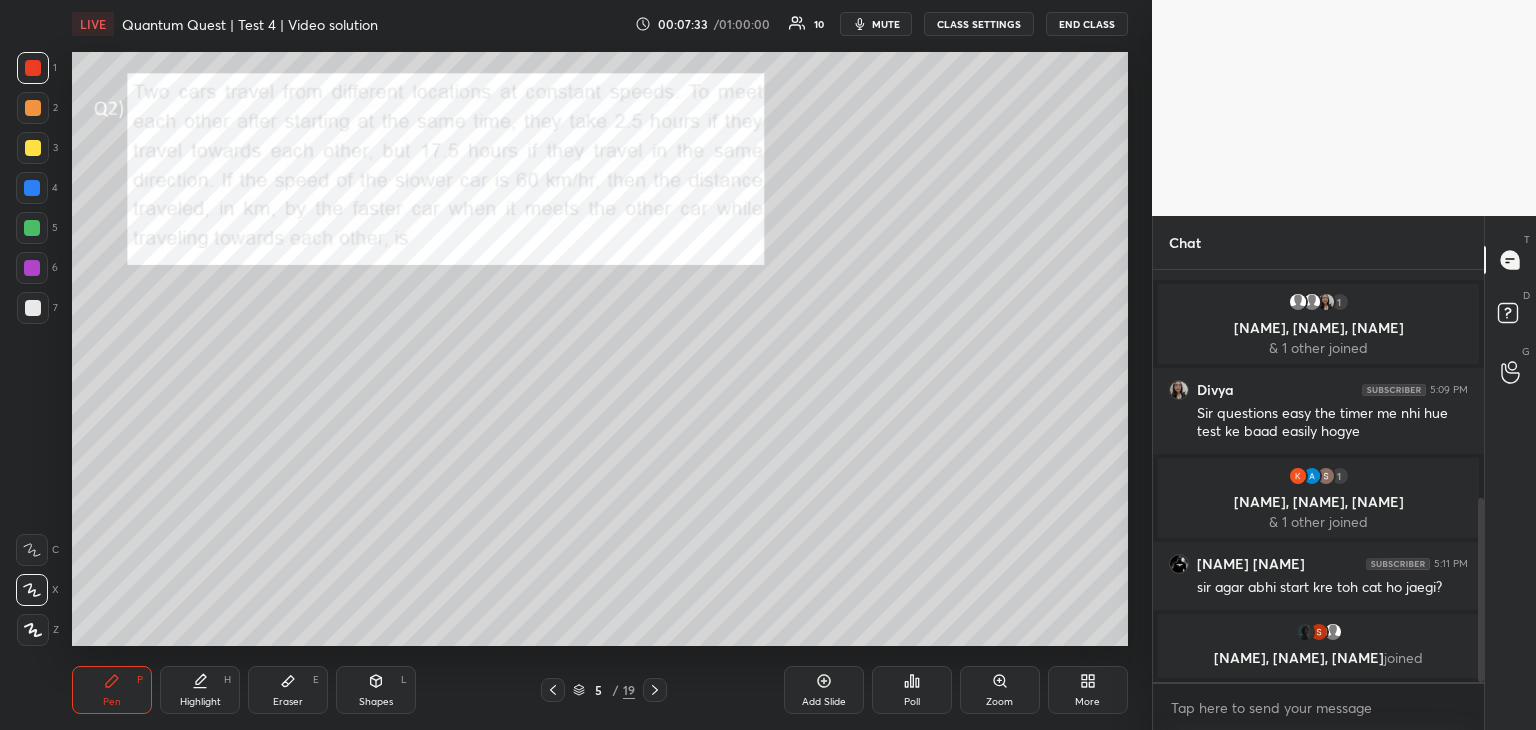 scroll, scrollTop: 562, scrollLeft: 0, axis: vertical 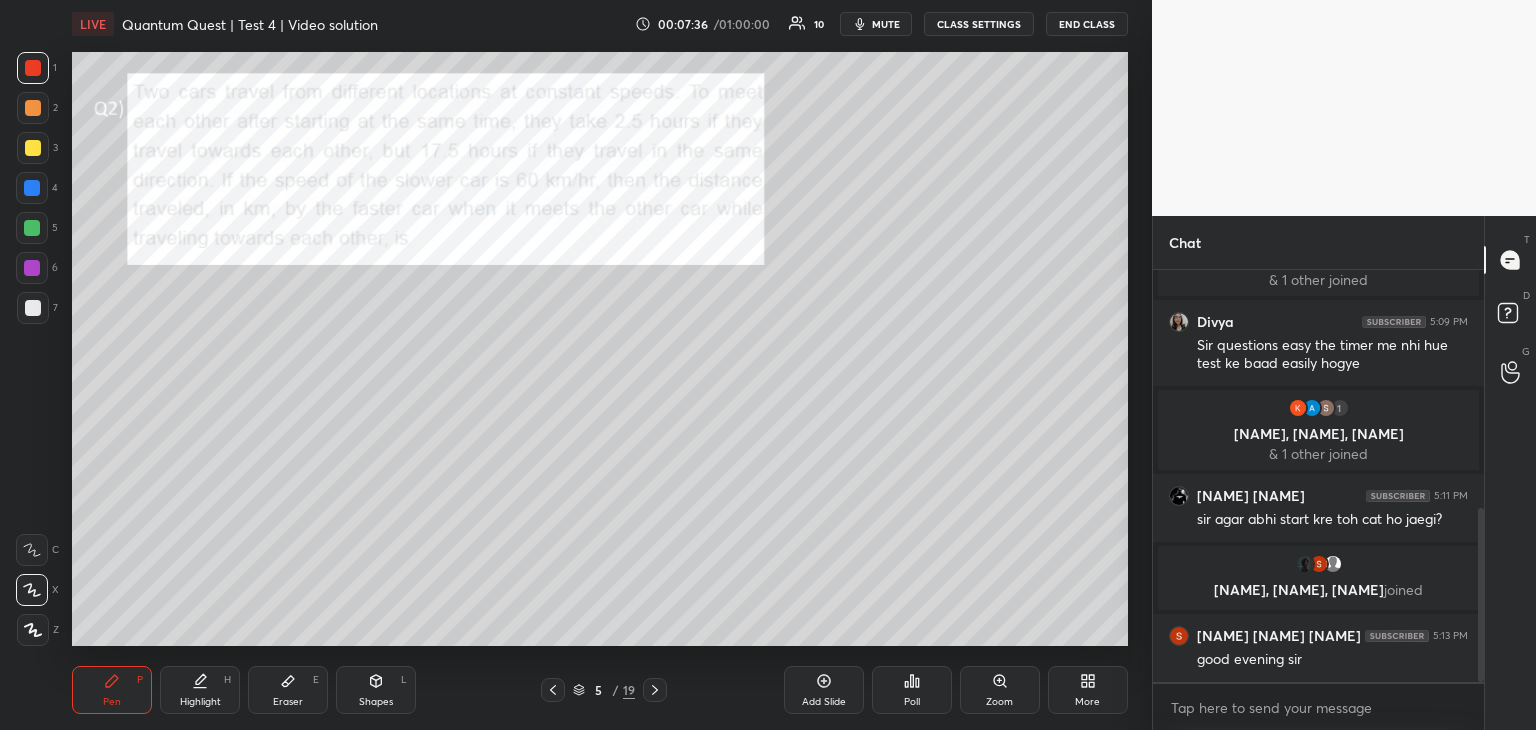 click at bounding box center (33, 108) 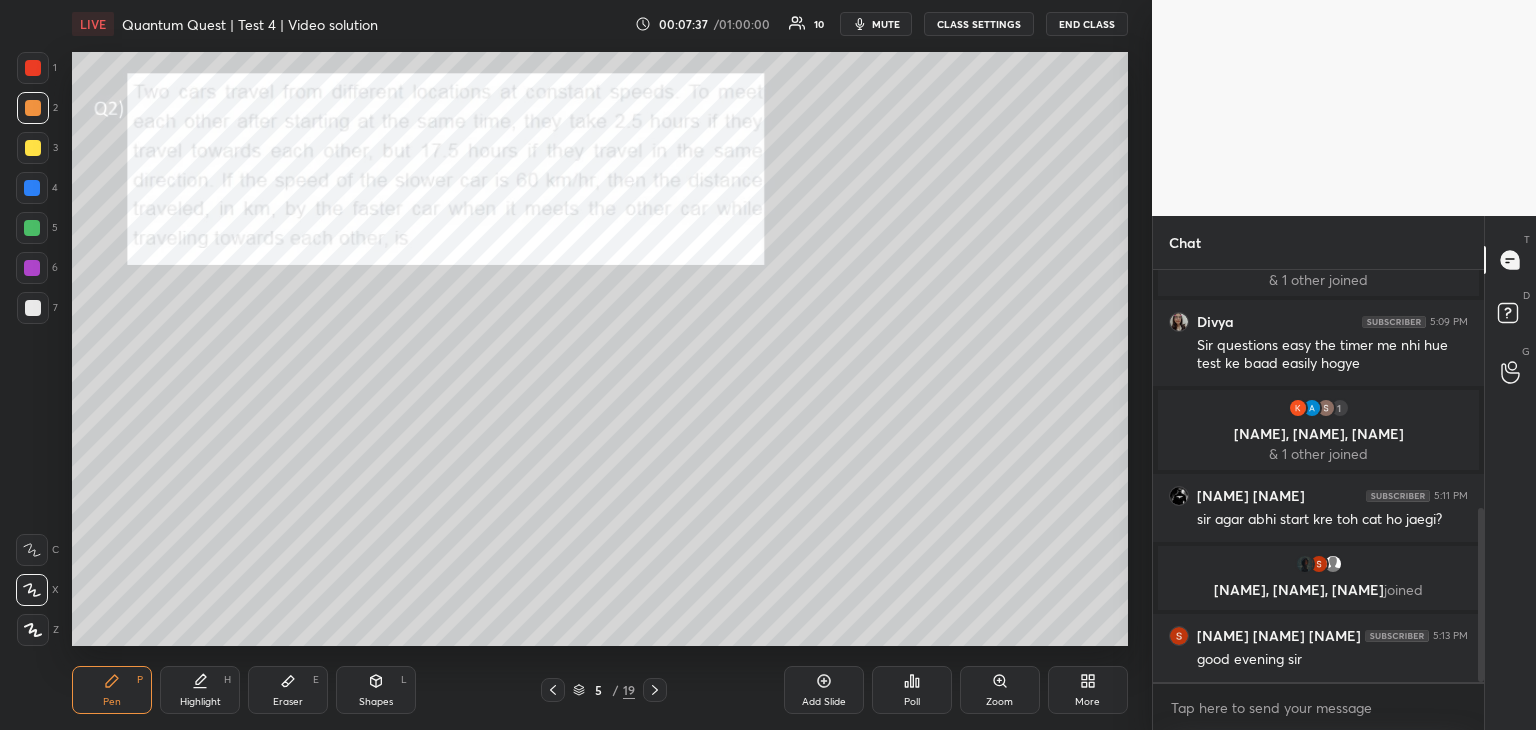 click 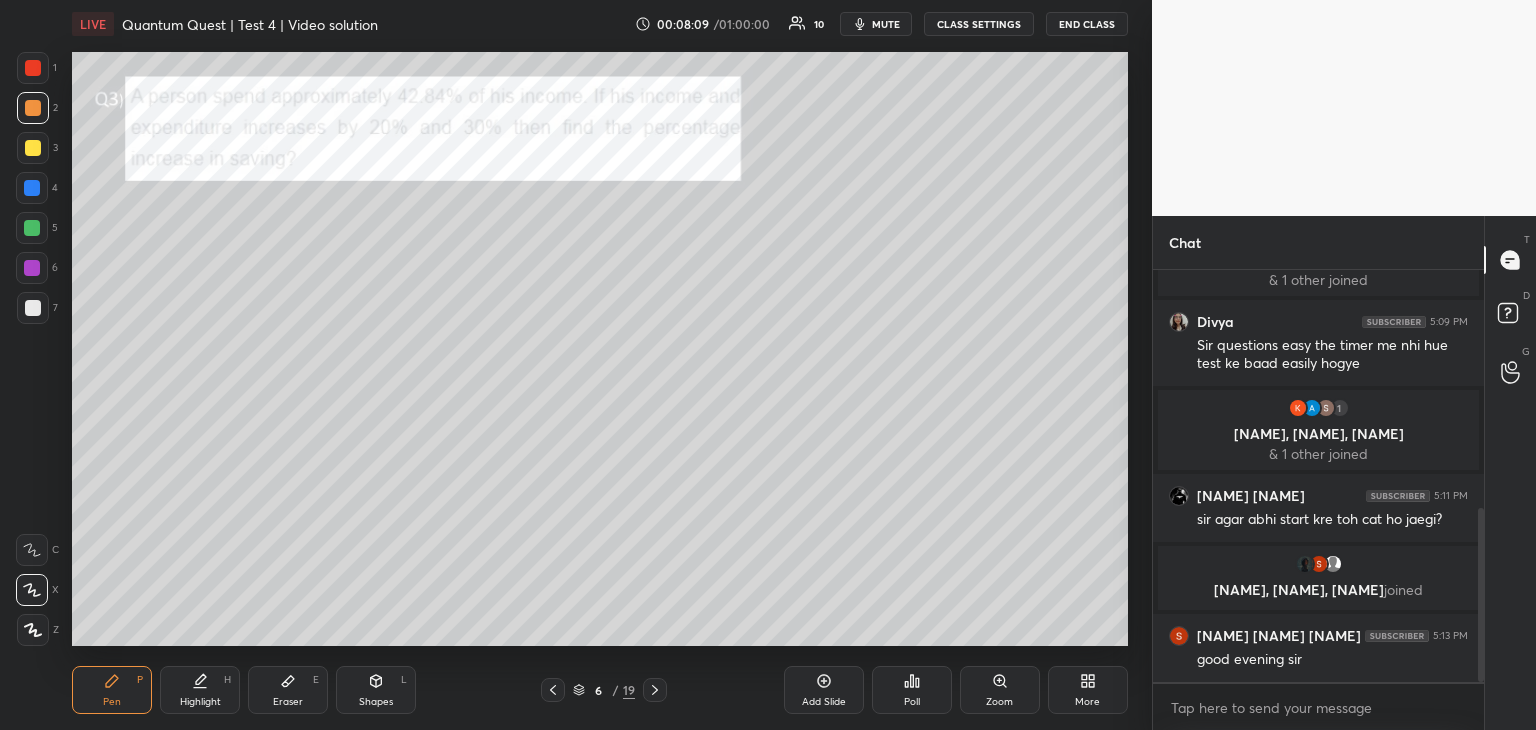 click at bounding box center (33, 308) 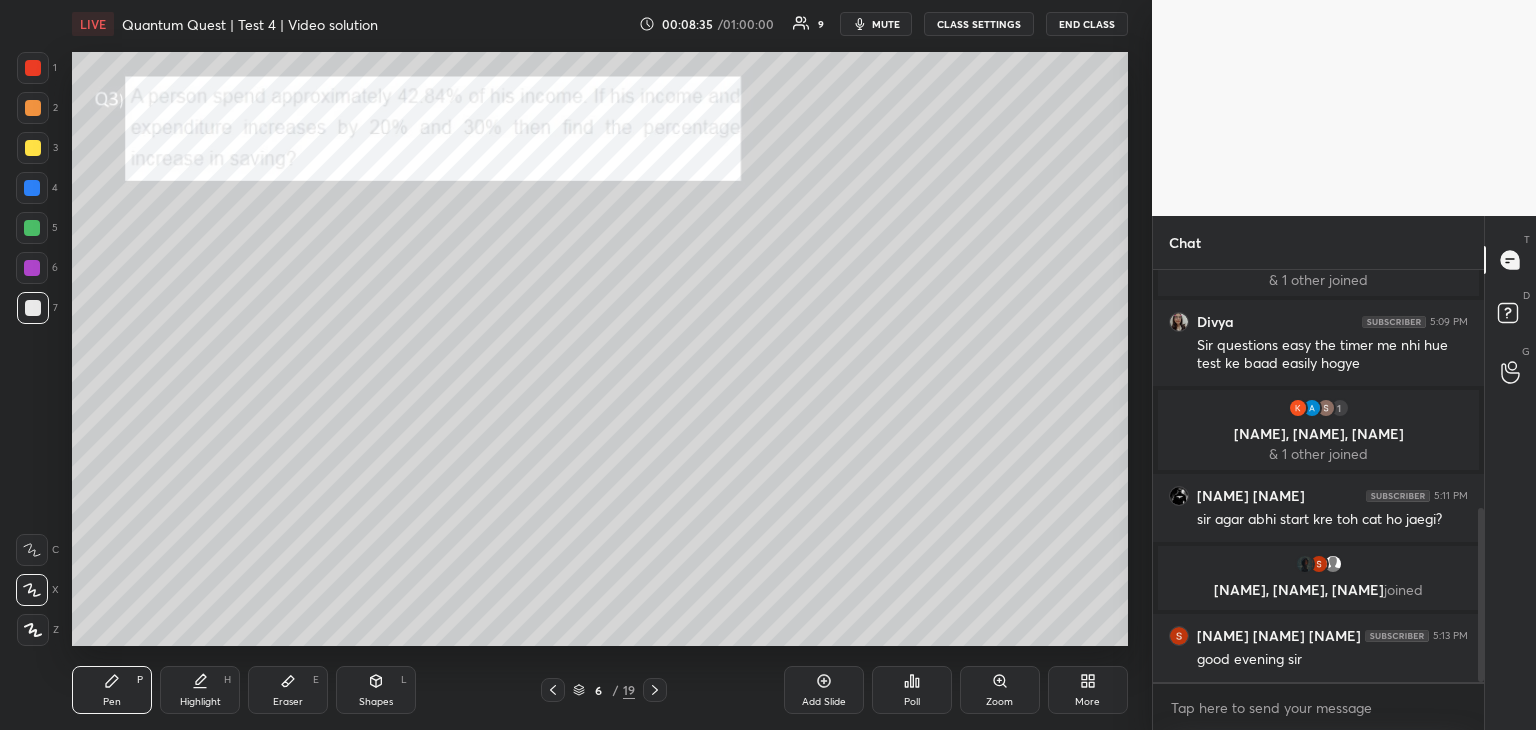 click on "Highlight H" at bounding box center (200, 690) 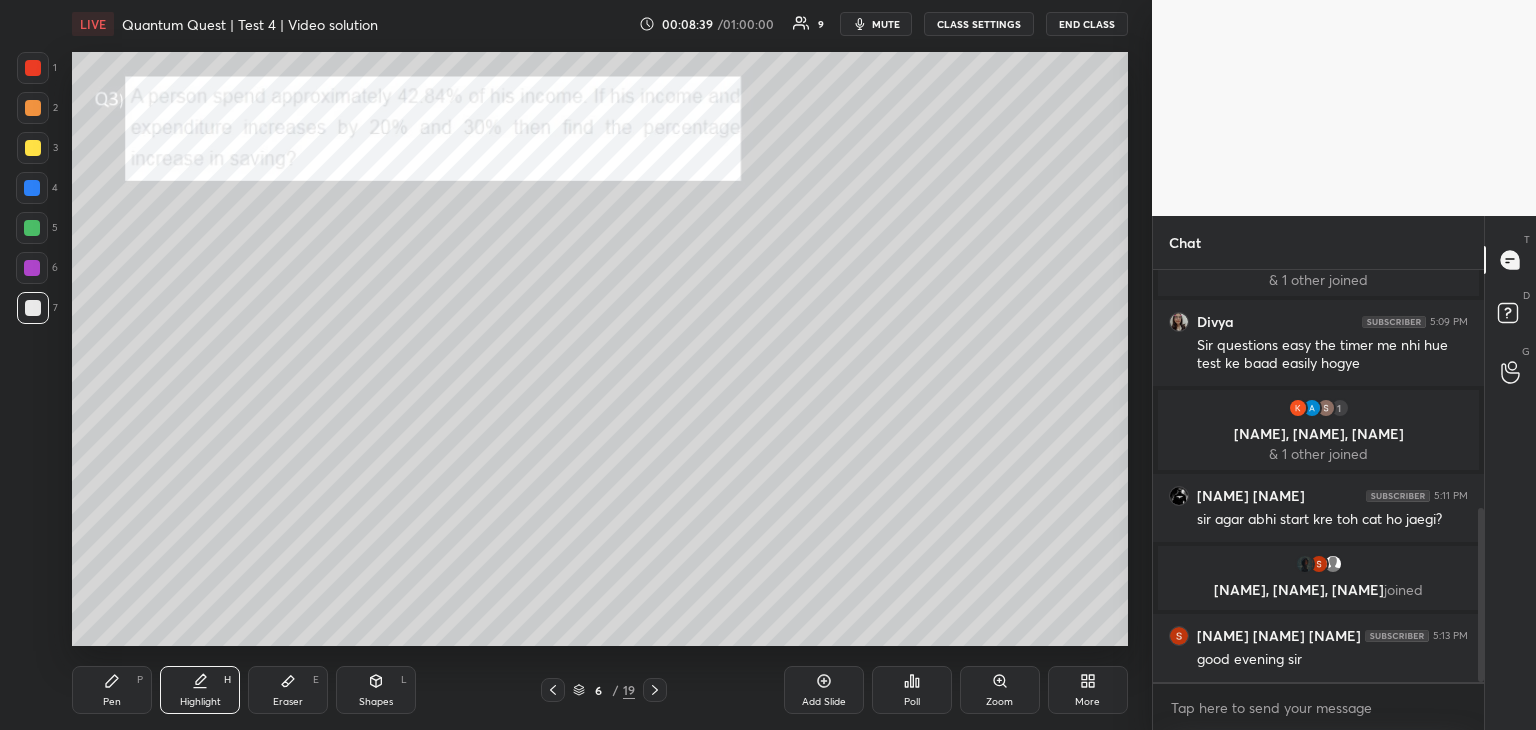 click on "Pen P" at bounding box center (112, 690) 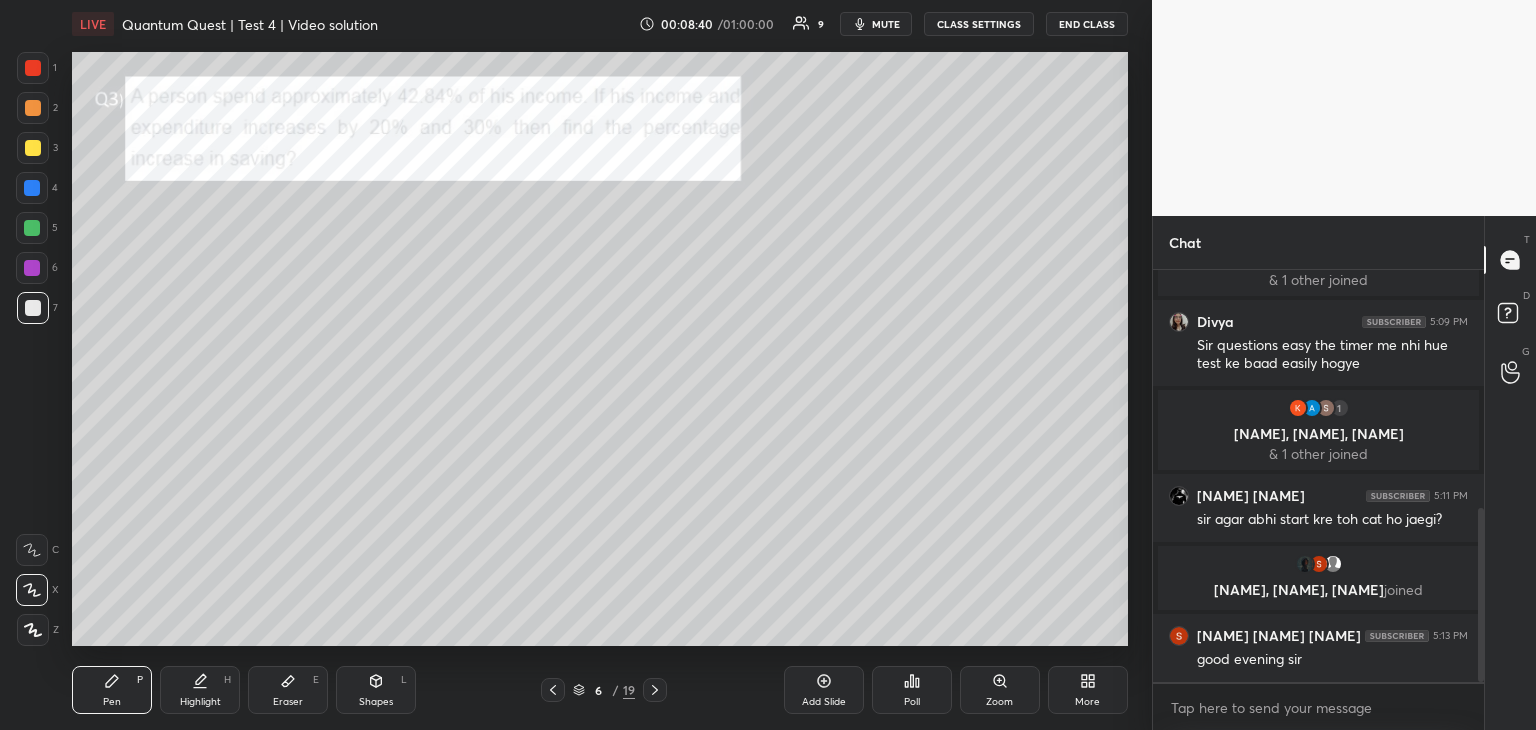 scroll, scrollTop: 634, scrollLeft: 0, axis: vertical 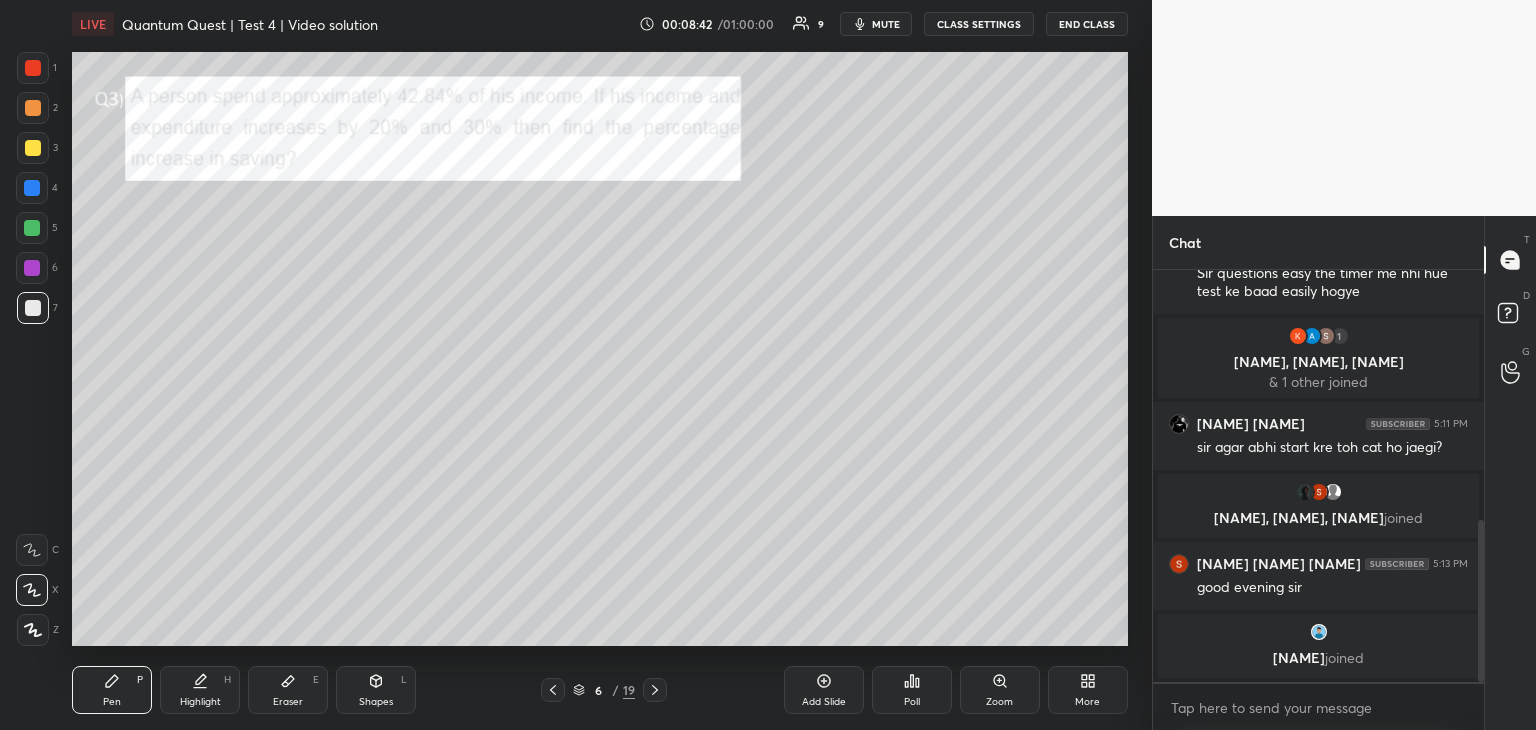 click at bounding box center [32, 228] 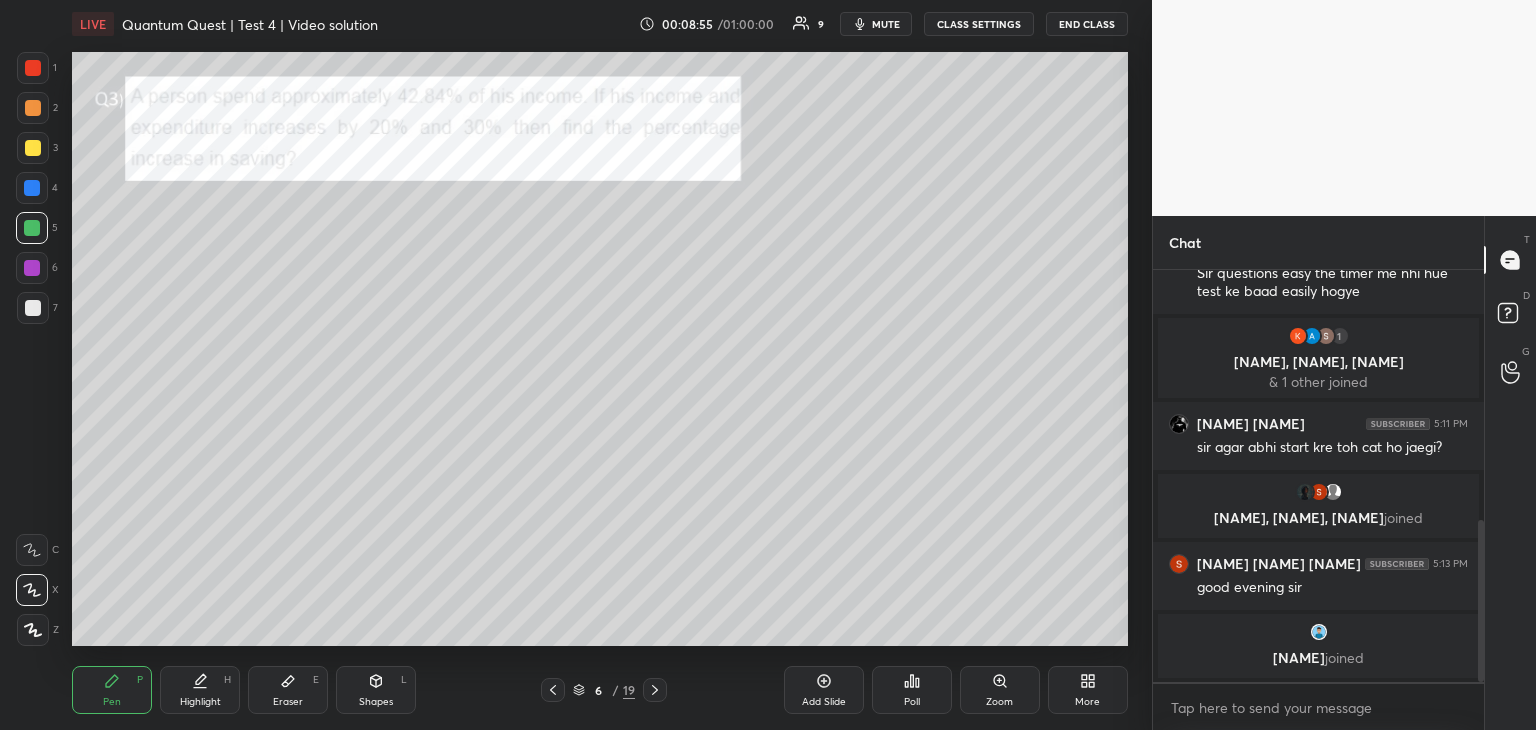 click at bounding box center [33, 148] 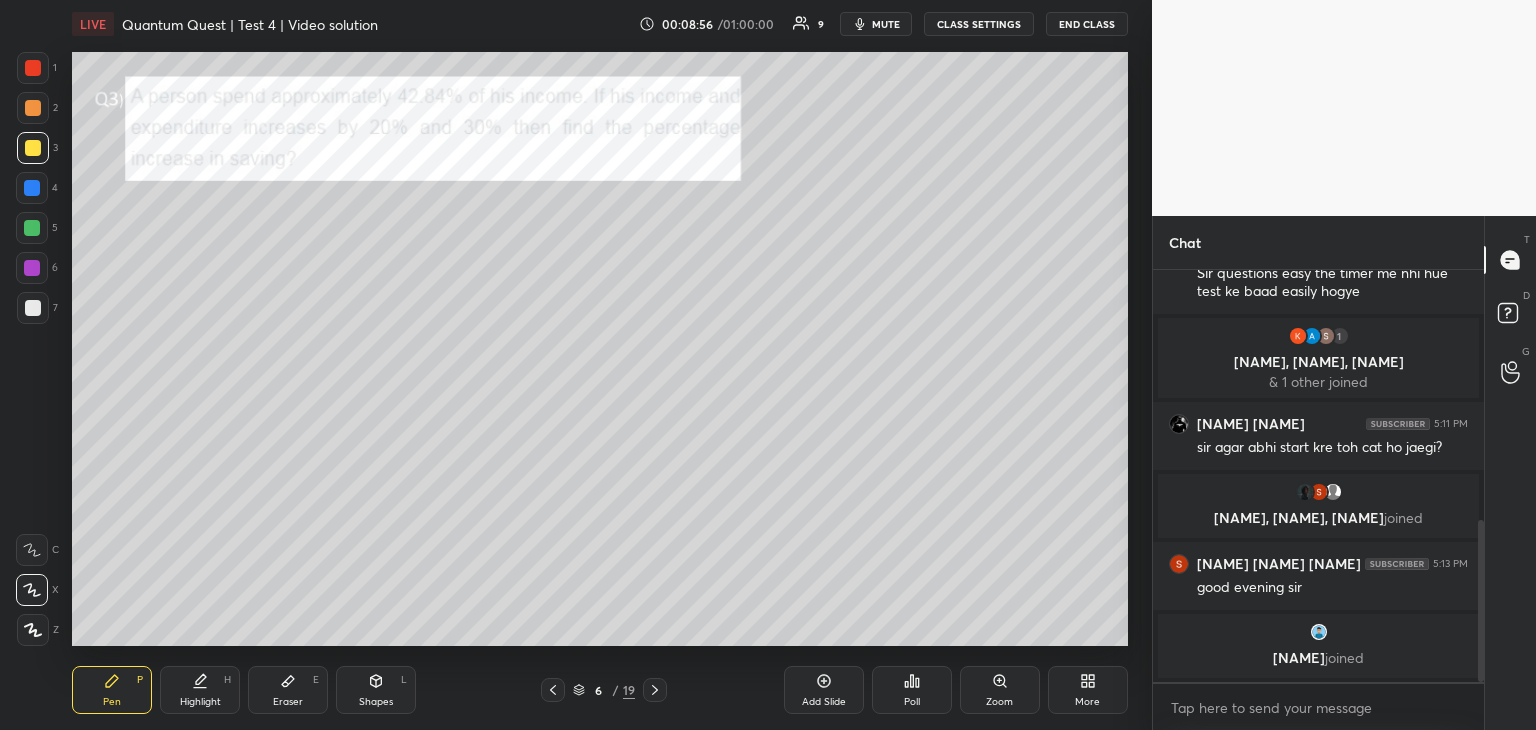 click 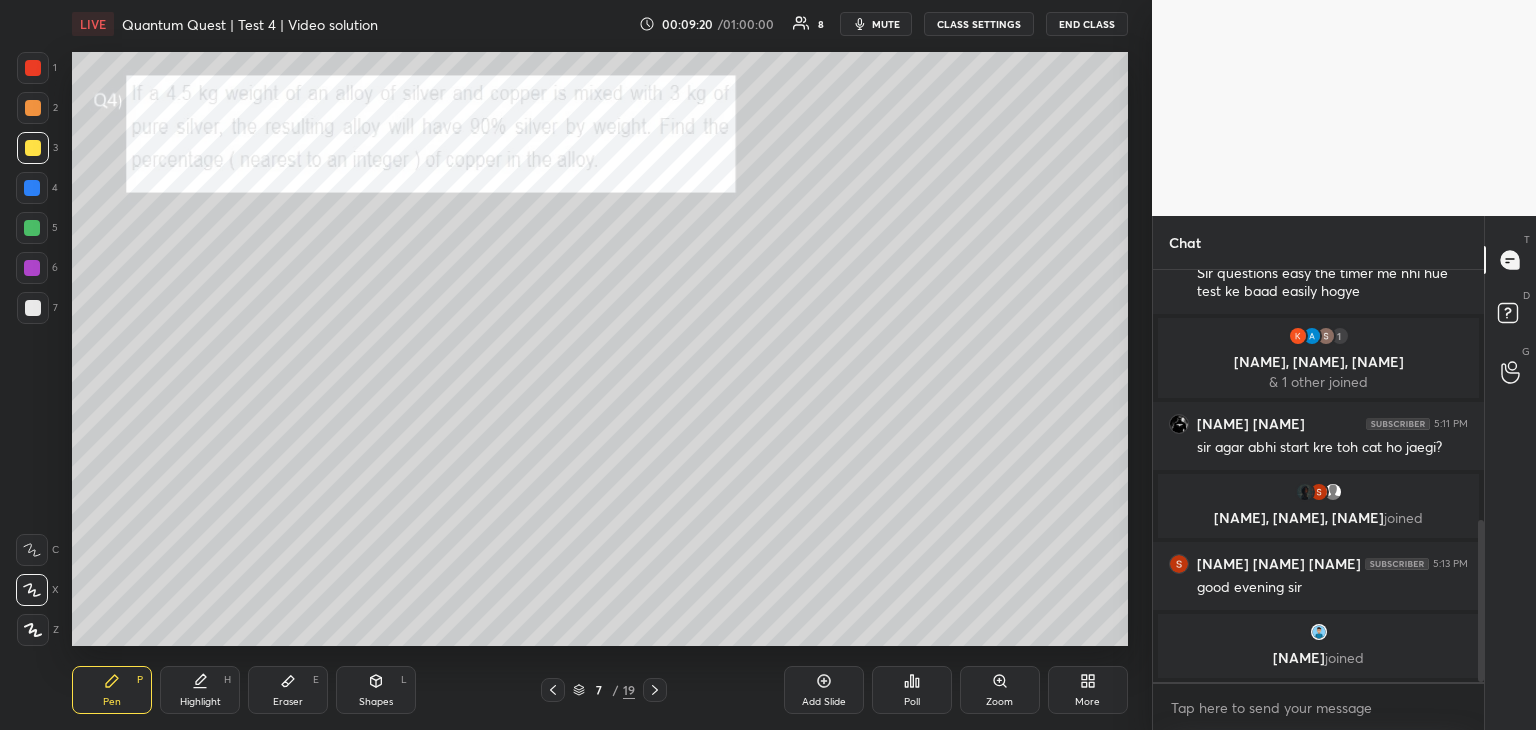 click at bounding box center (33, 68) 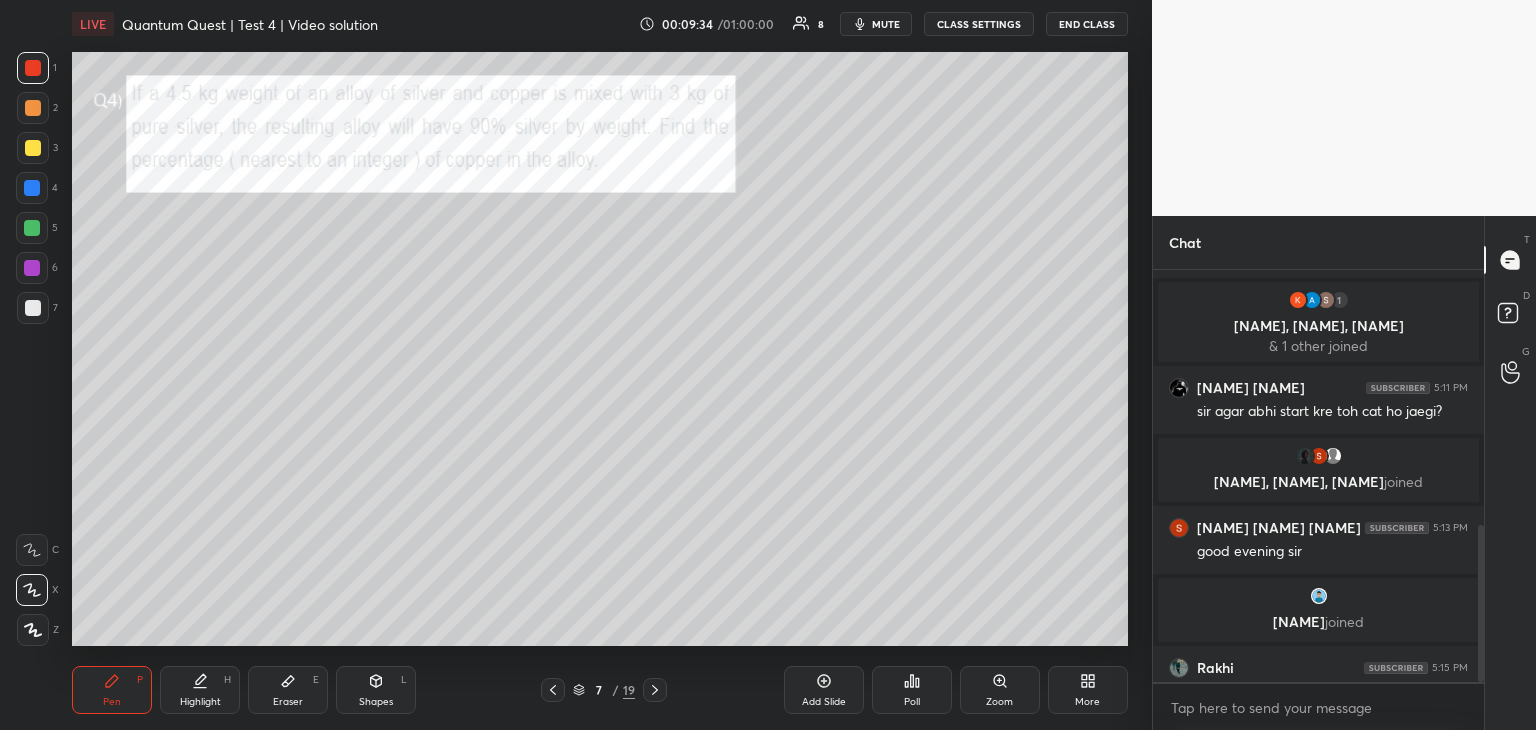scroll, scrollTop: 666, scrollLeft: 0, axis: vertical 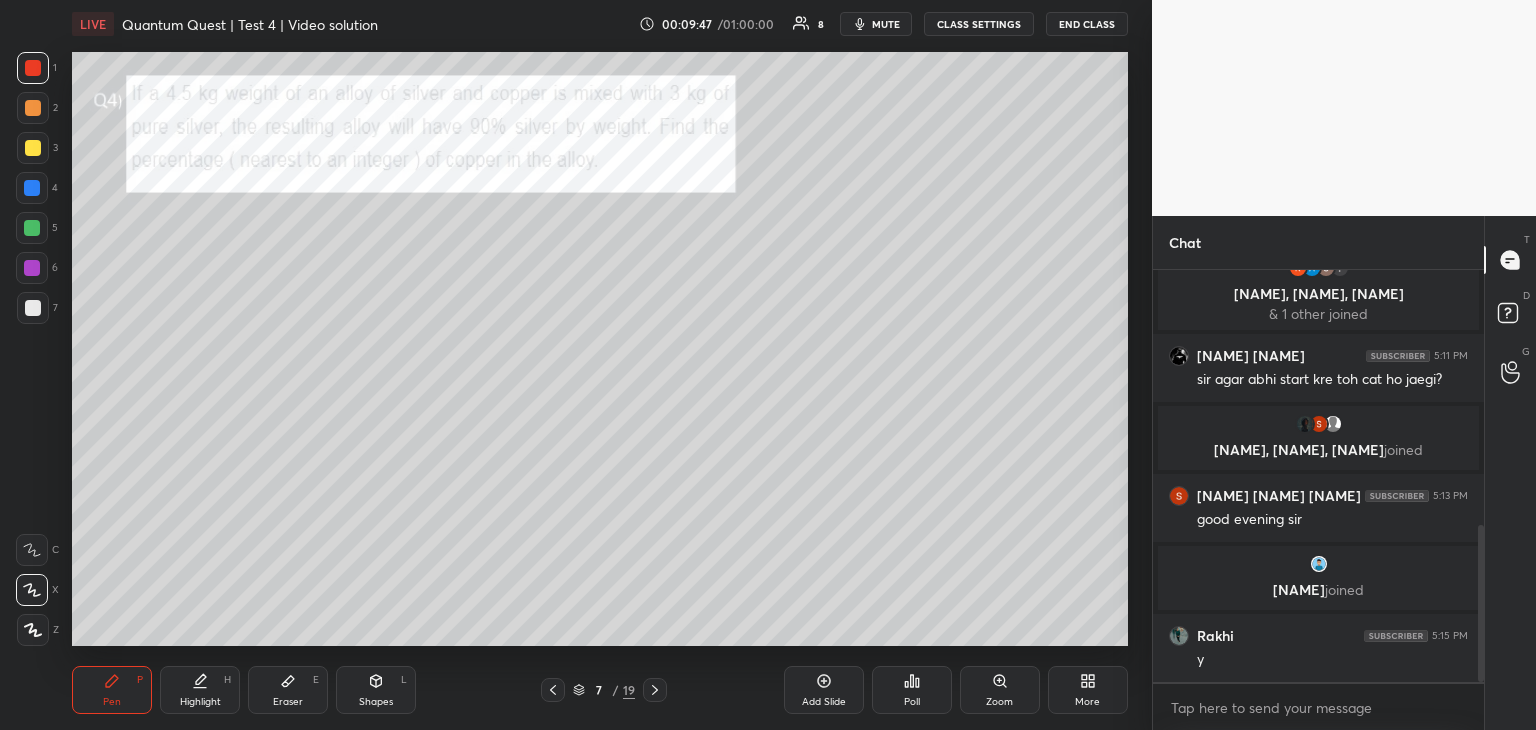 click at bounding box center (33, 308) 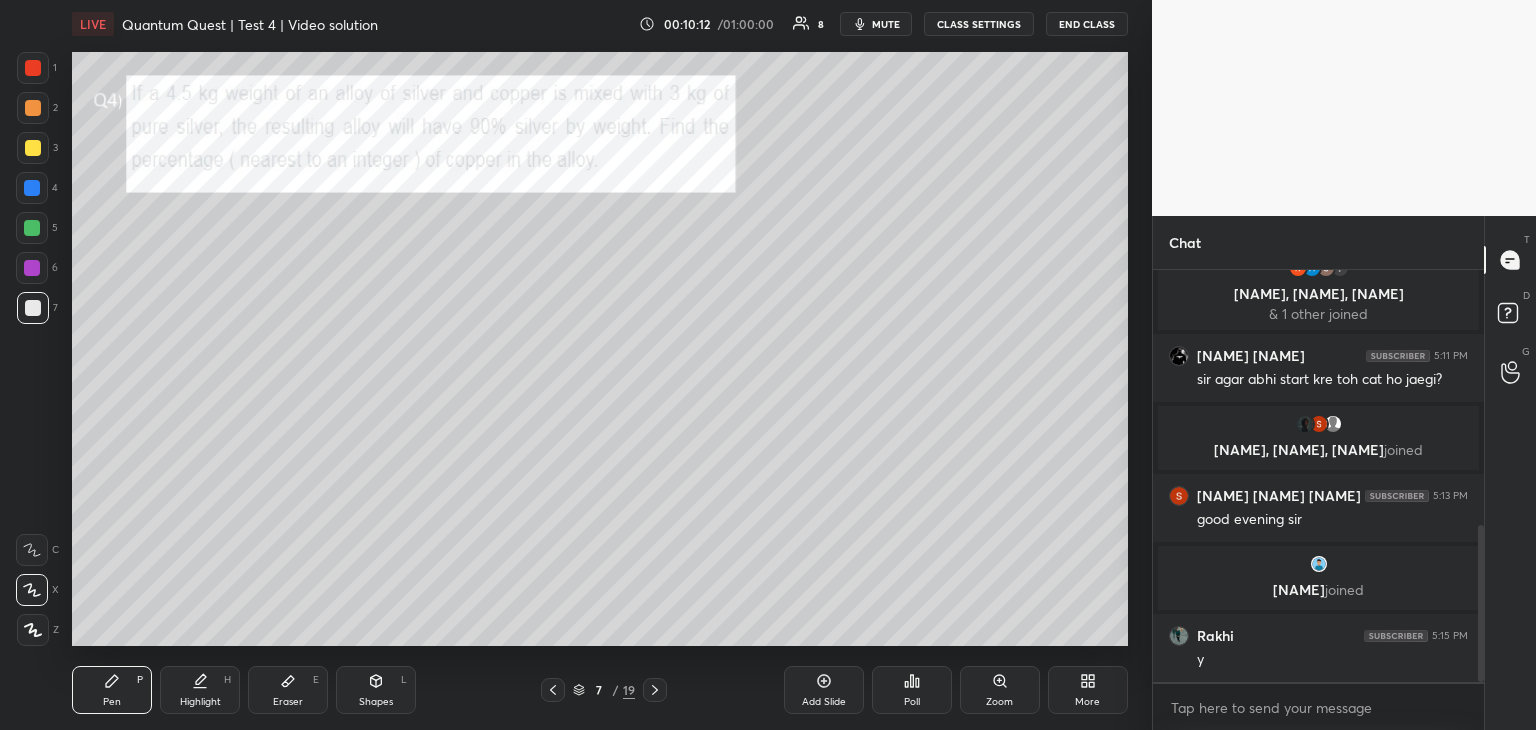 click at bounding box center (33, 148) 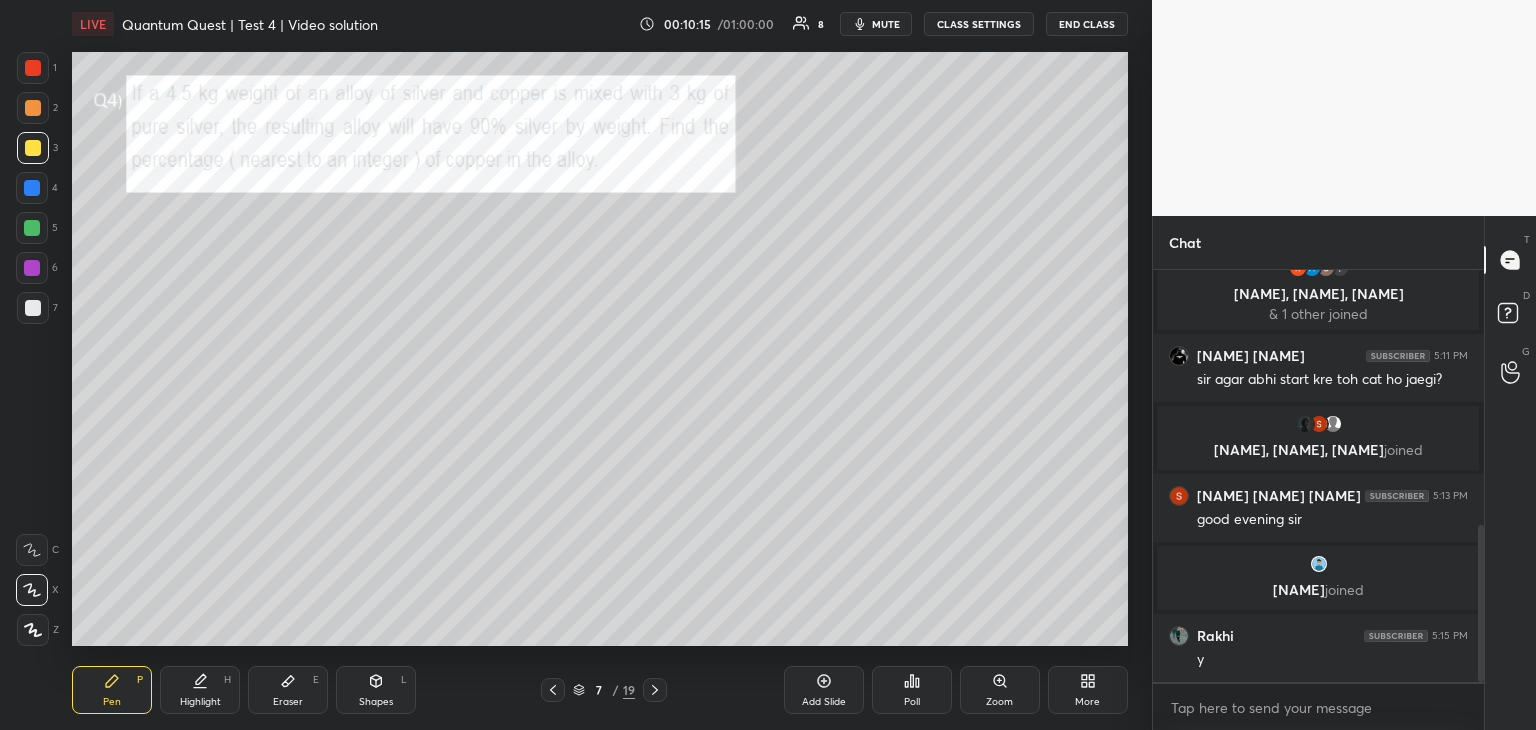 click at bounding box center [655, 690] 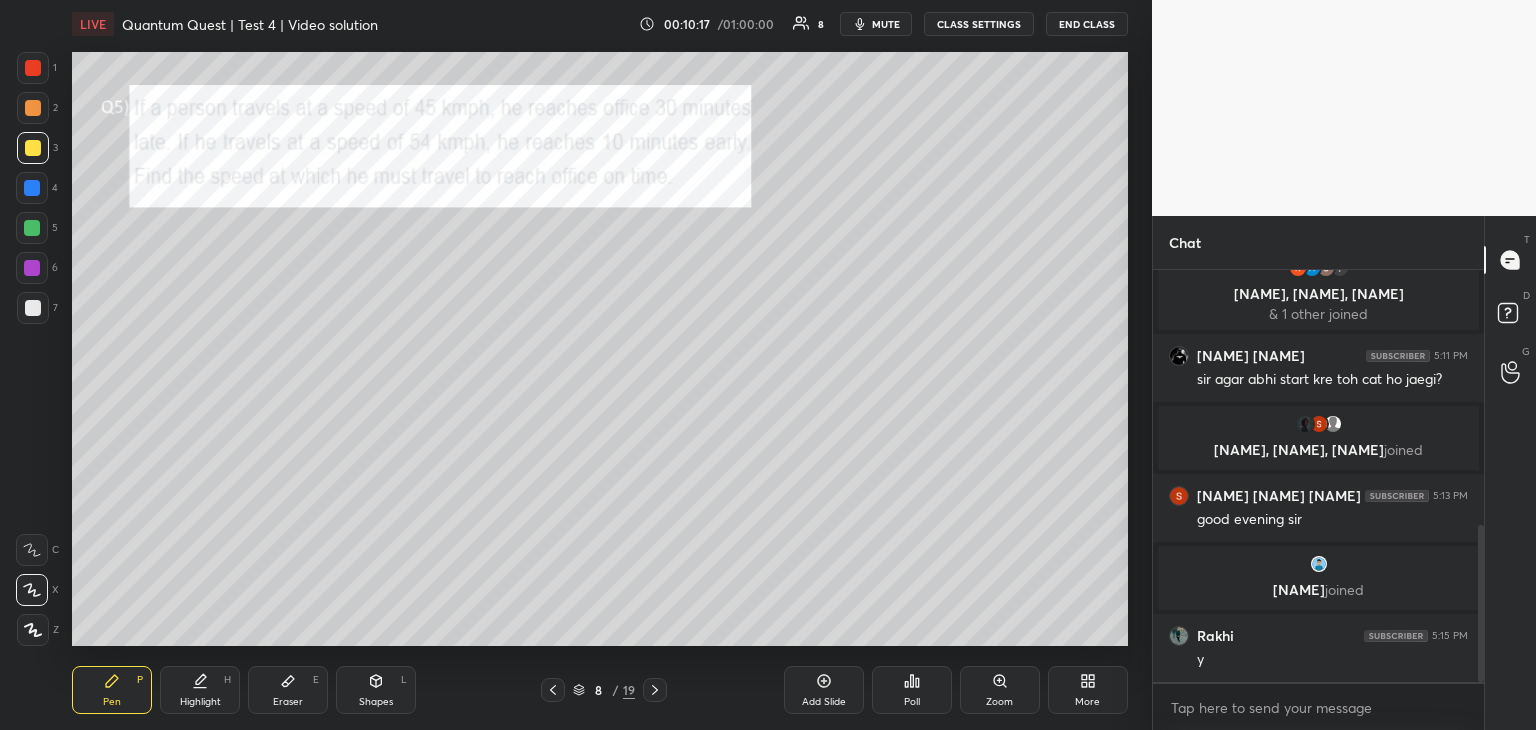 click at bounding box center (33, 108) 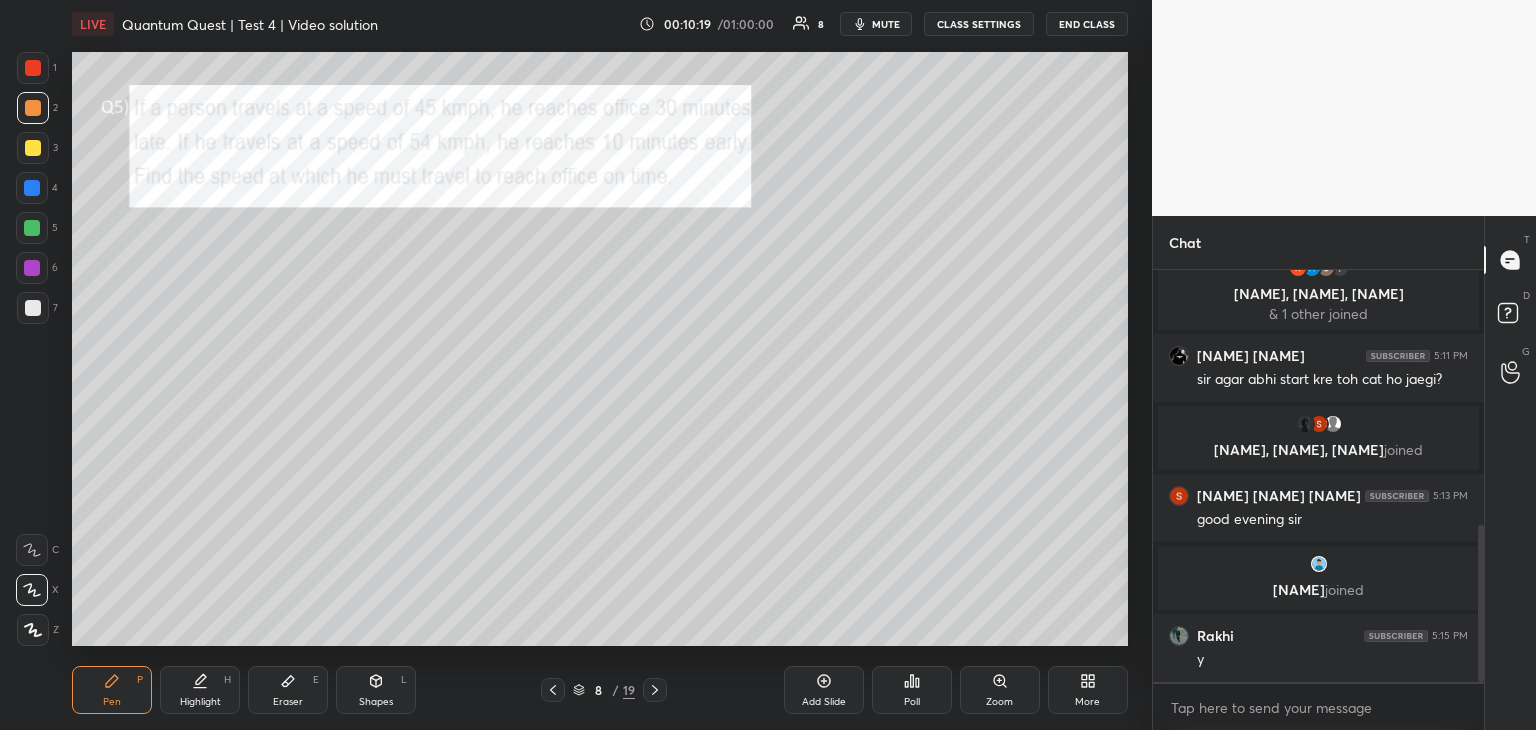 click on "Highlight H" at bounding box center (200, 690) 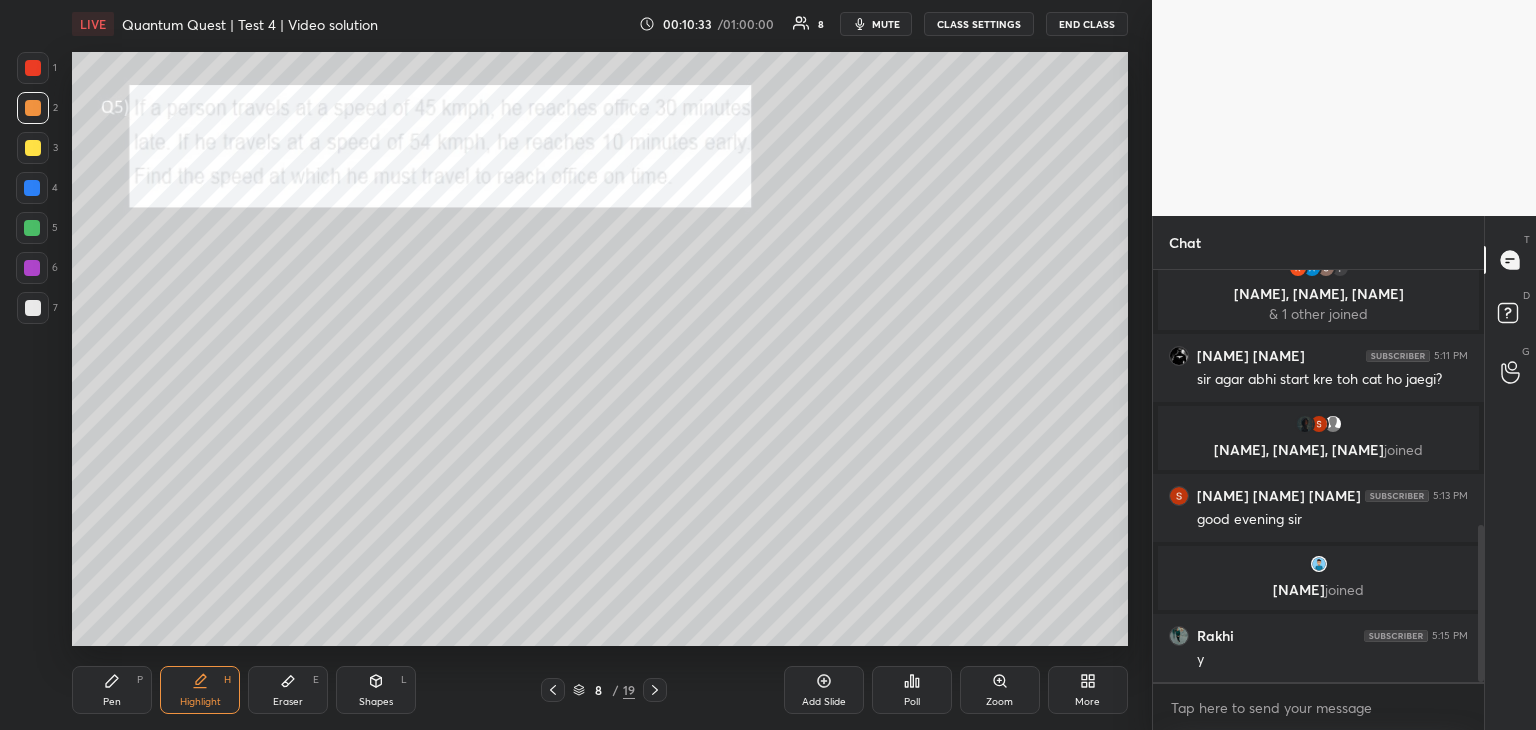 click on "Pen" at bounding box center (112, 702) 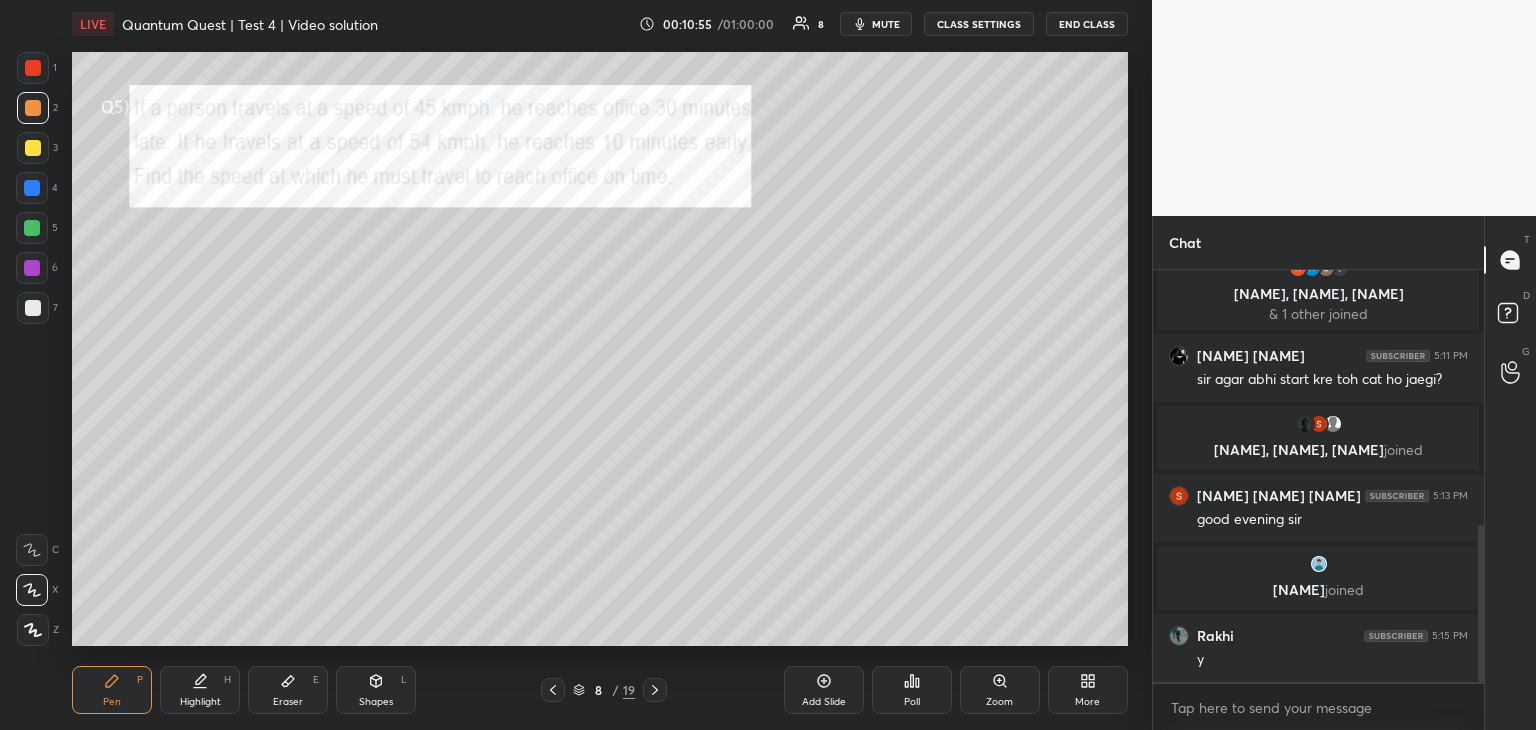 scroll, scrollTop: 734, scrollLeft: 0, axis: vertical 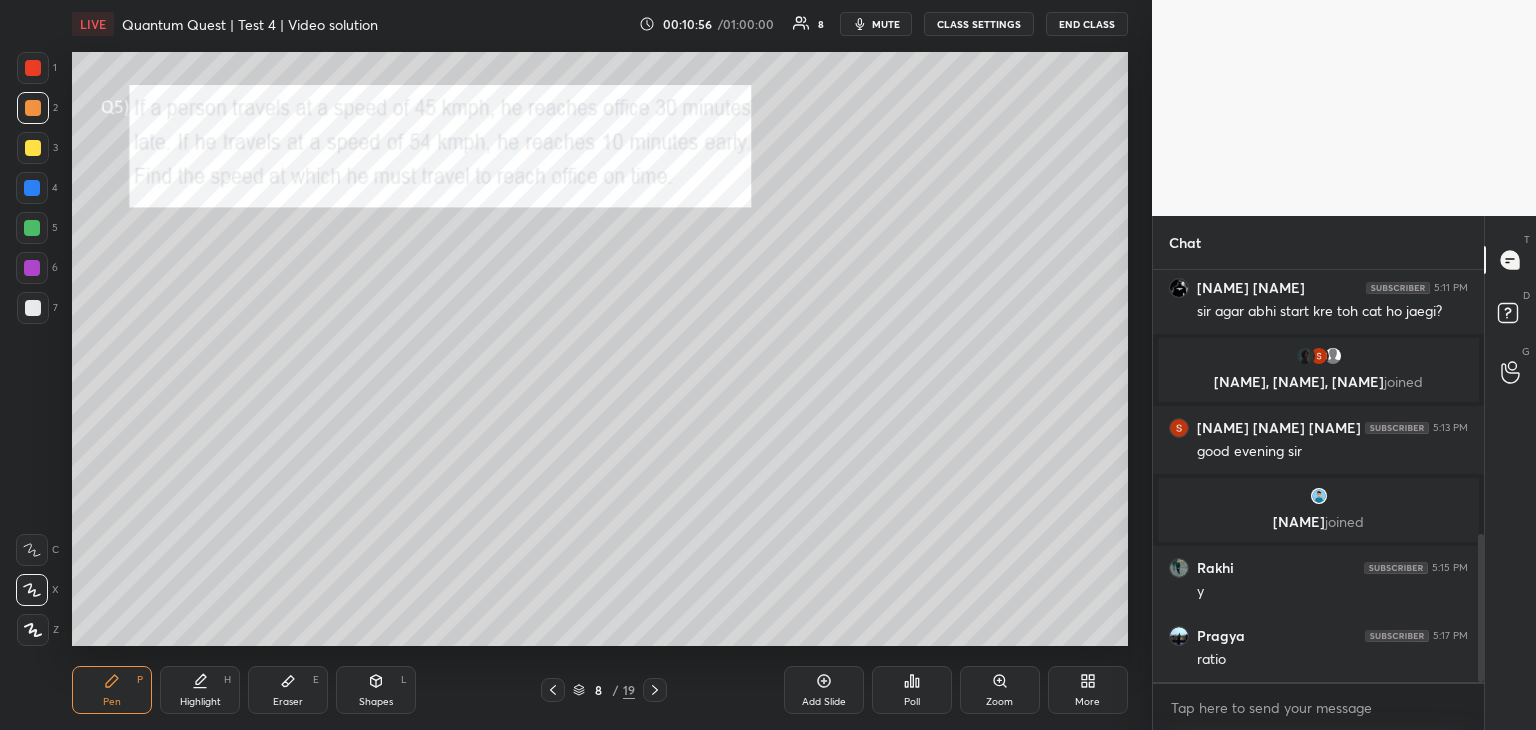 click on "Eraser E" at bounding box center (288, 690) 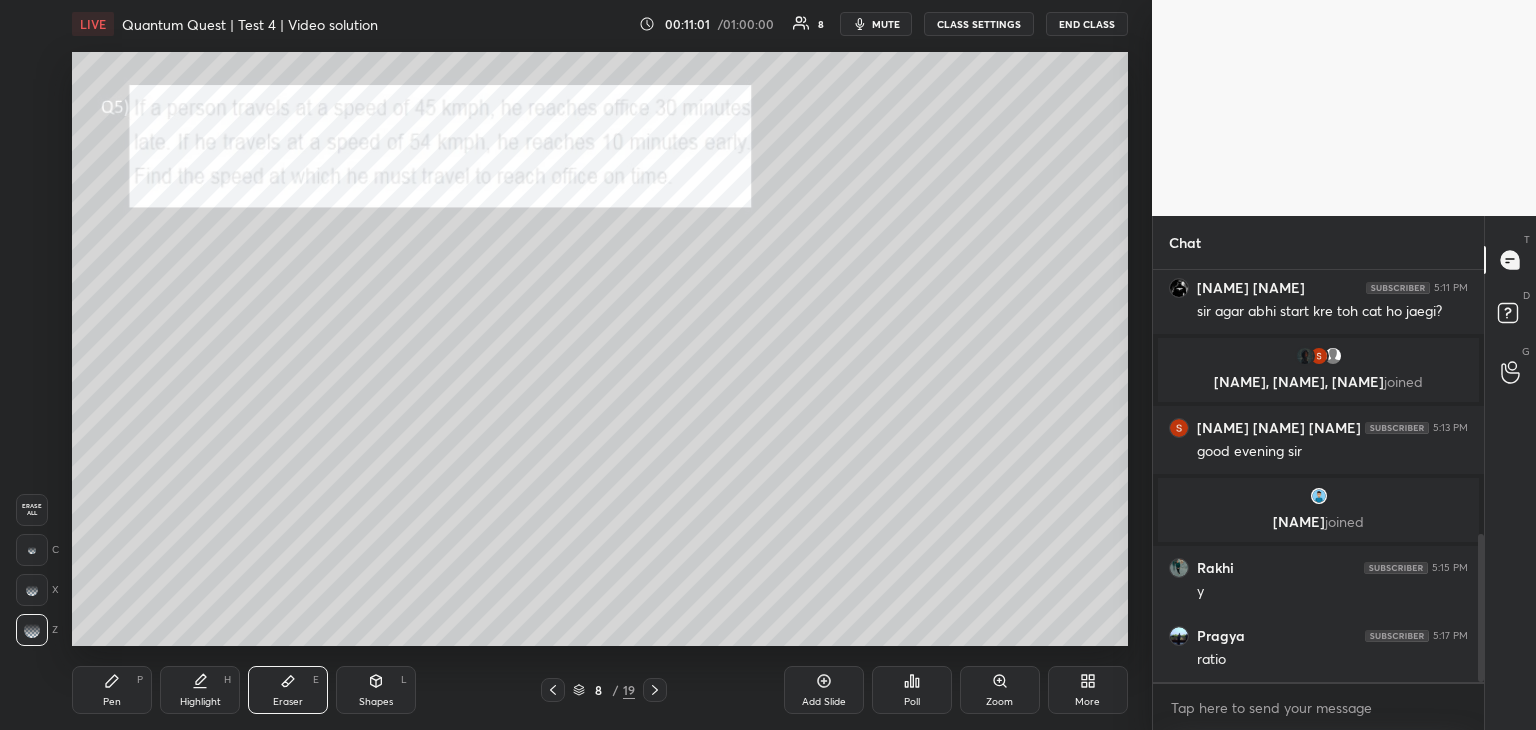 click on "Pen" at bounding box center [112, 702] 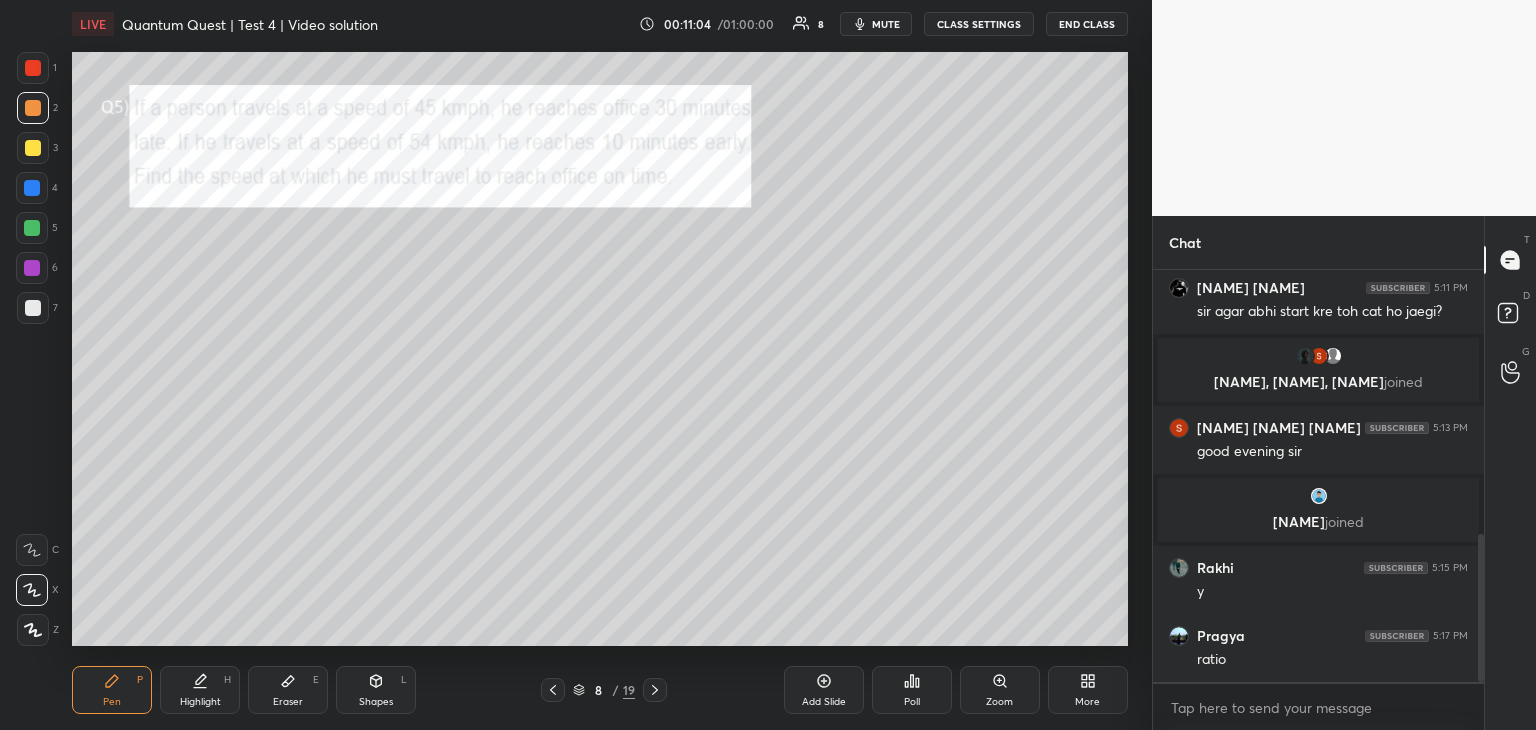 click on "Eraser E" at bounding box center (288, 690) 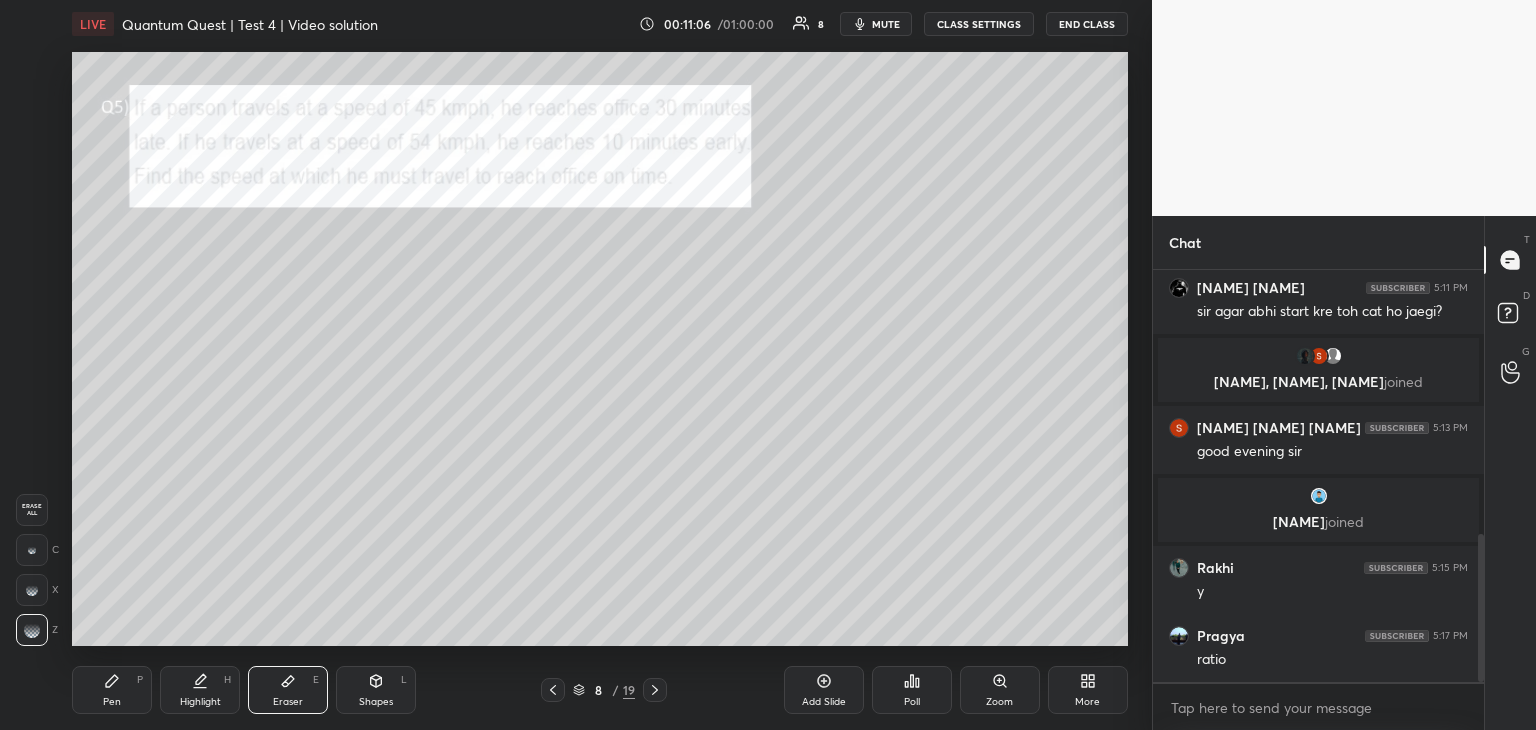 click on "Pen P" at bounding box center (112, 690) 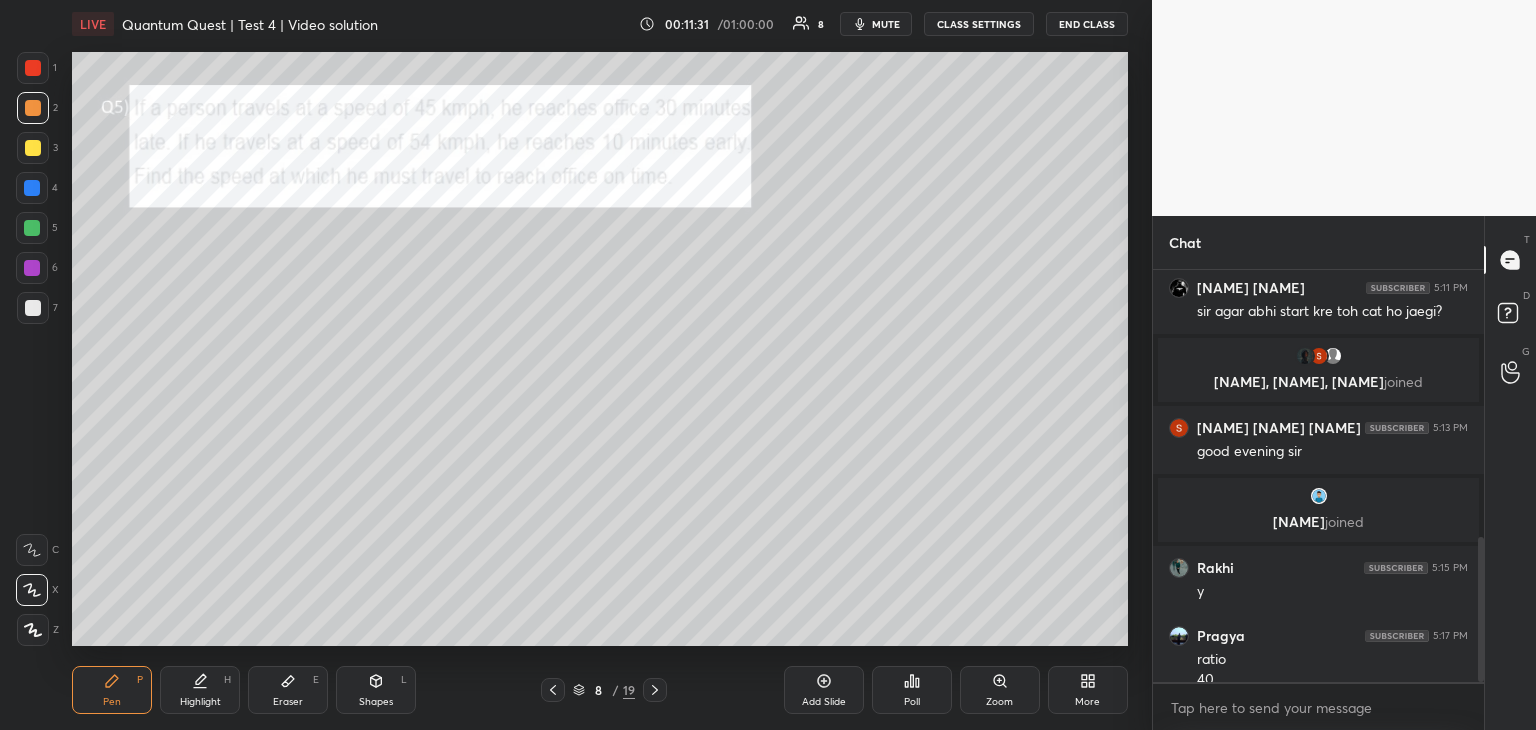scroll, scrollTop: 754, scrollLeft: 0, axis: vertical 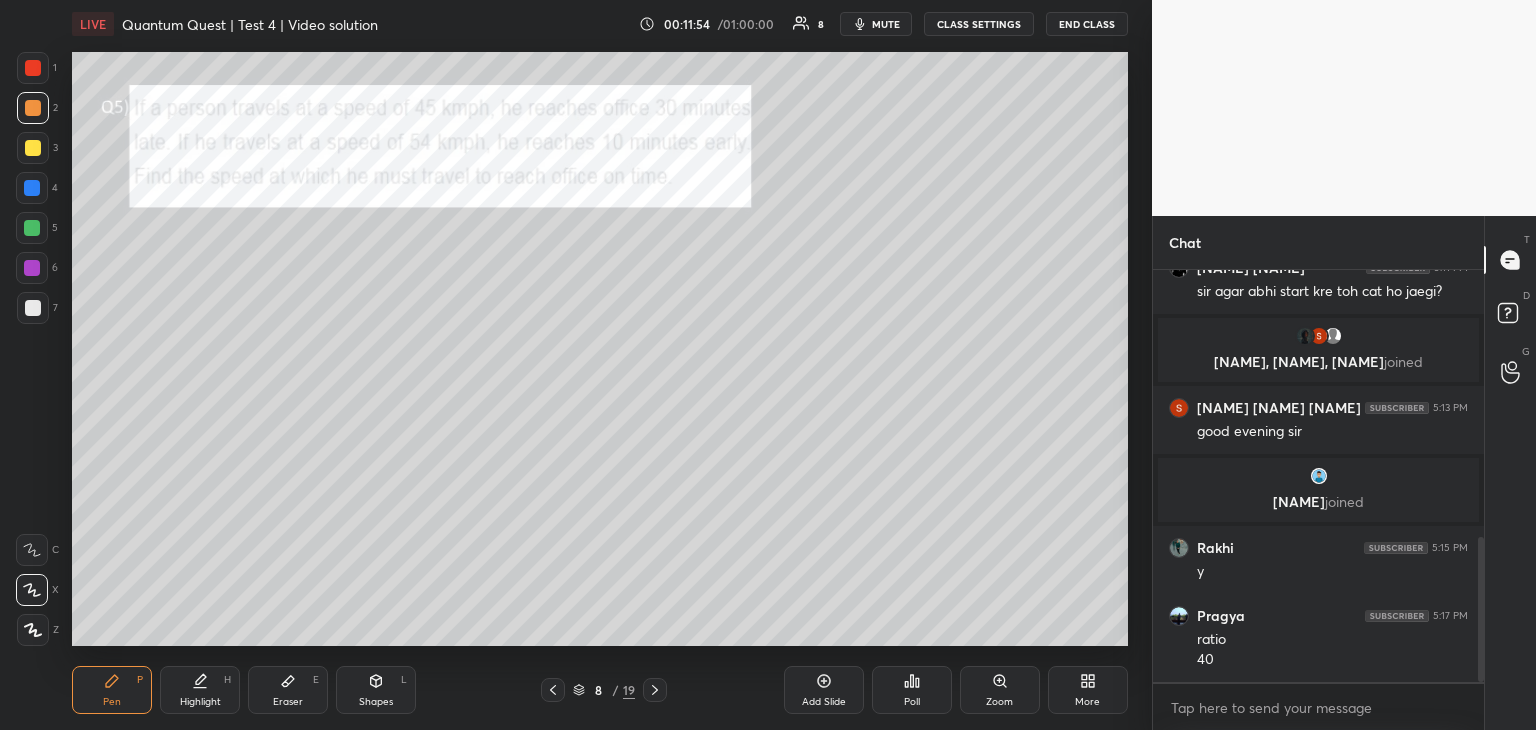 click on "Eraser E" at bounding box center [288, 690] 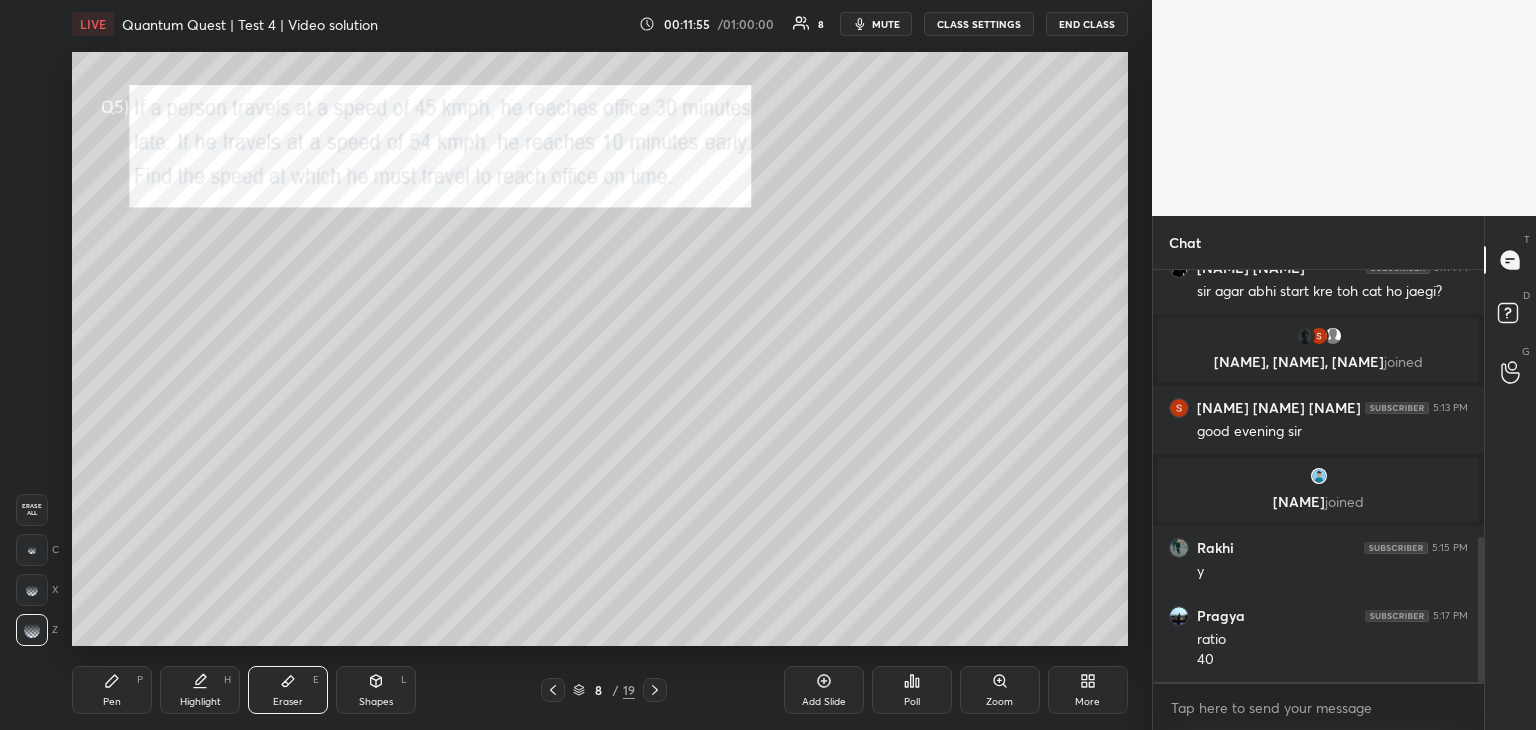 click on "Pen P" at bounding box center [112, 690] 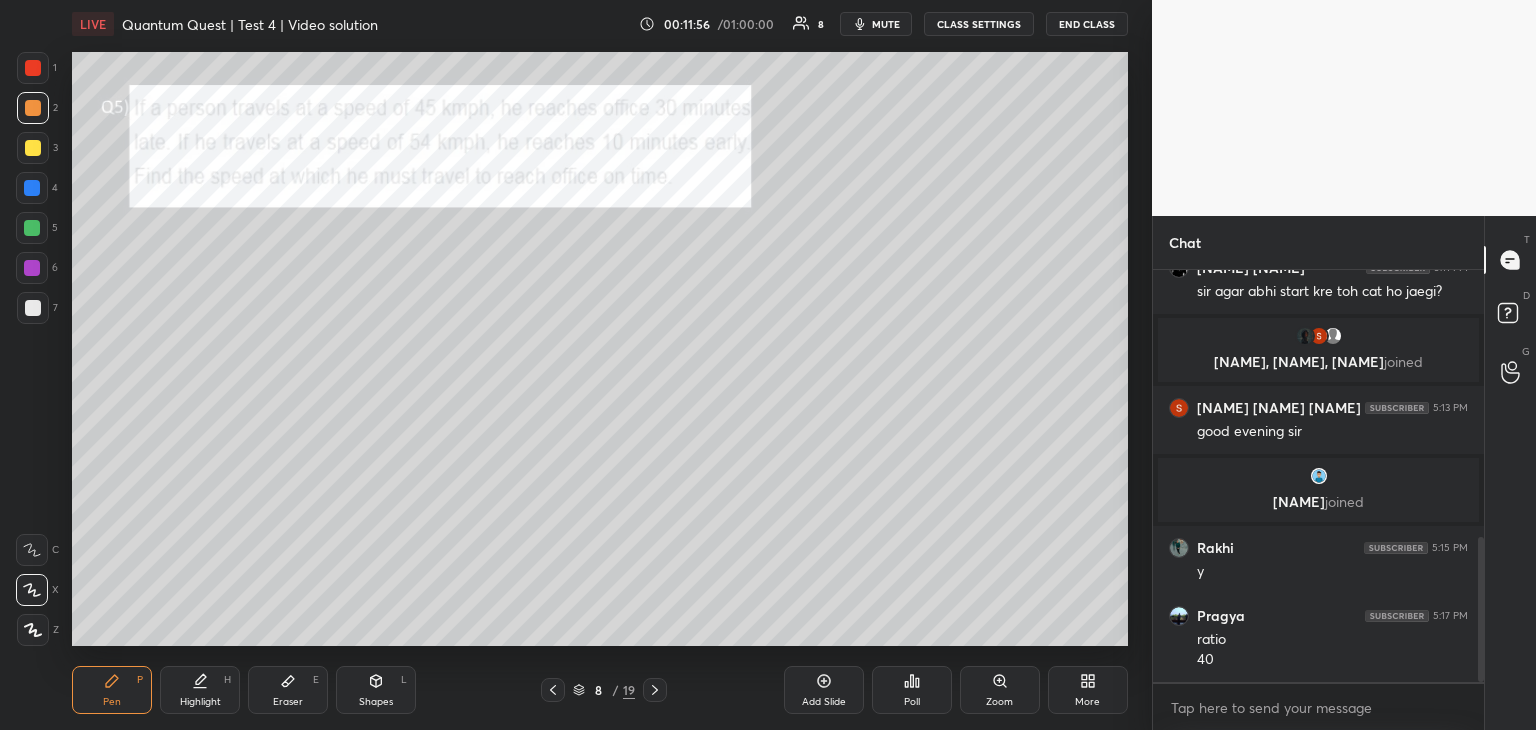 click at bounding box center (33, 68) 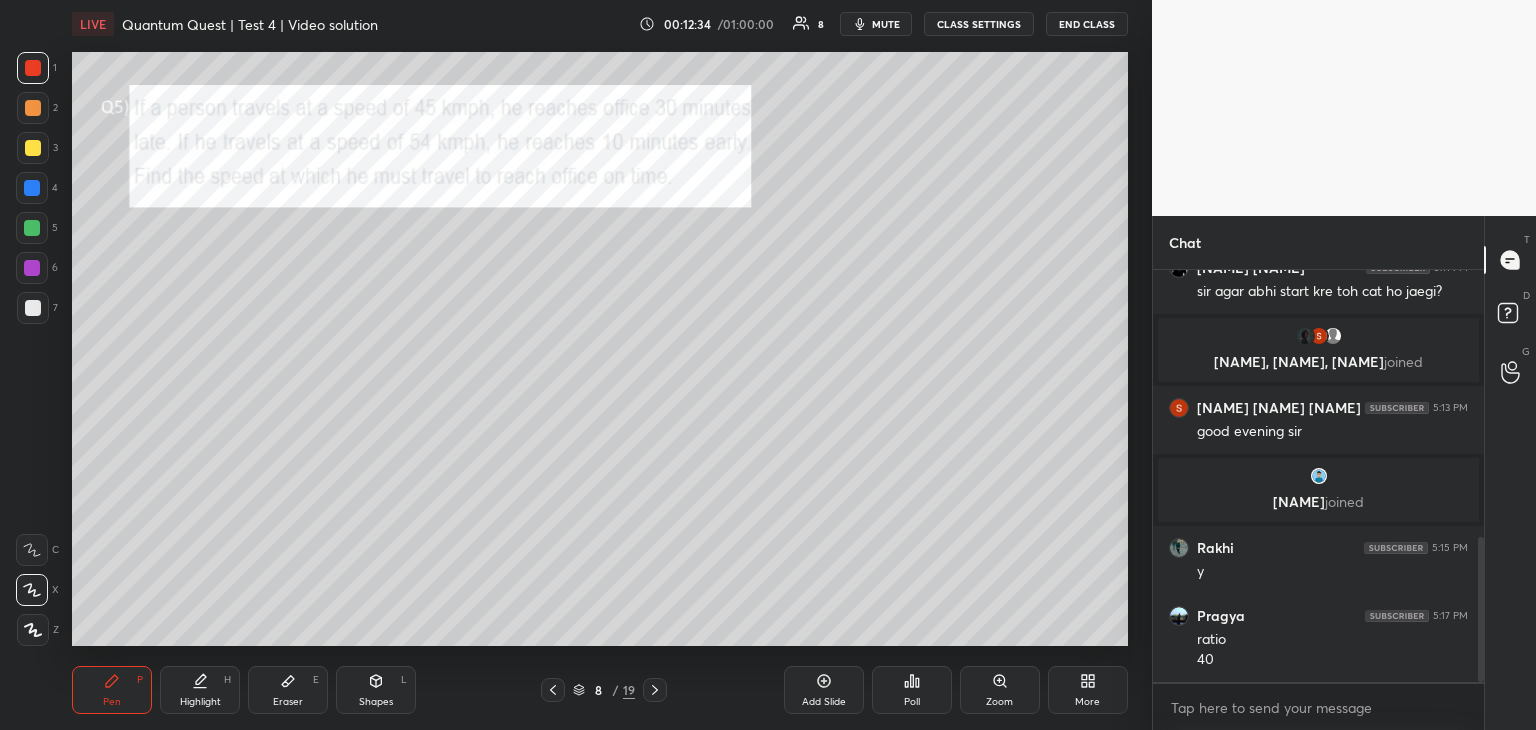 click on "Highlight H" at bounding box center (200, 690) 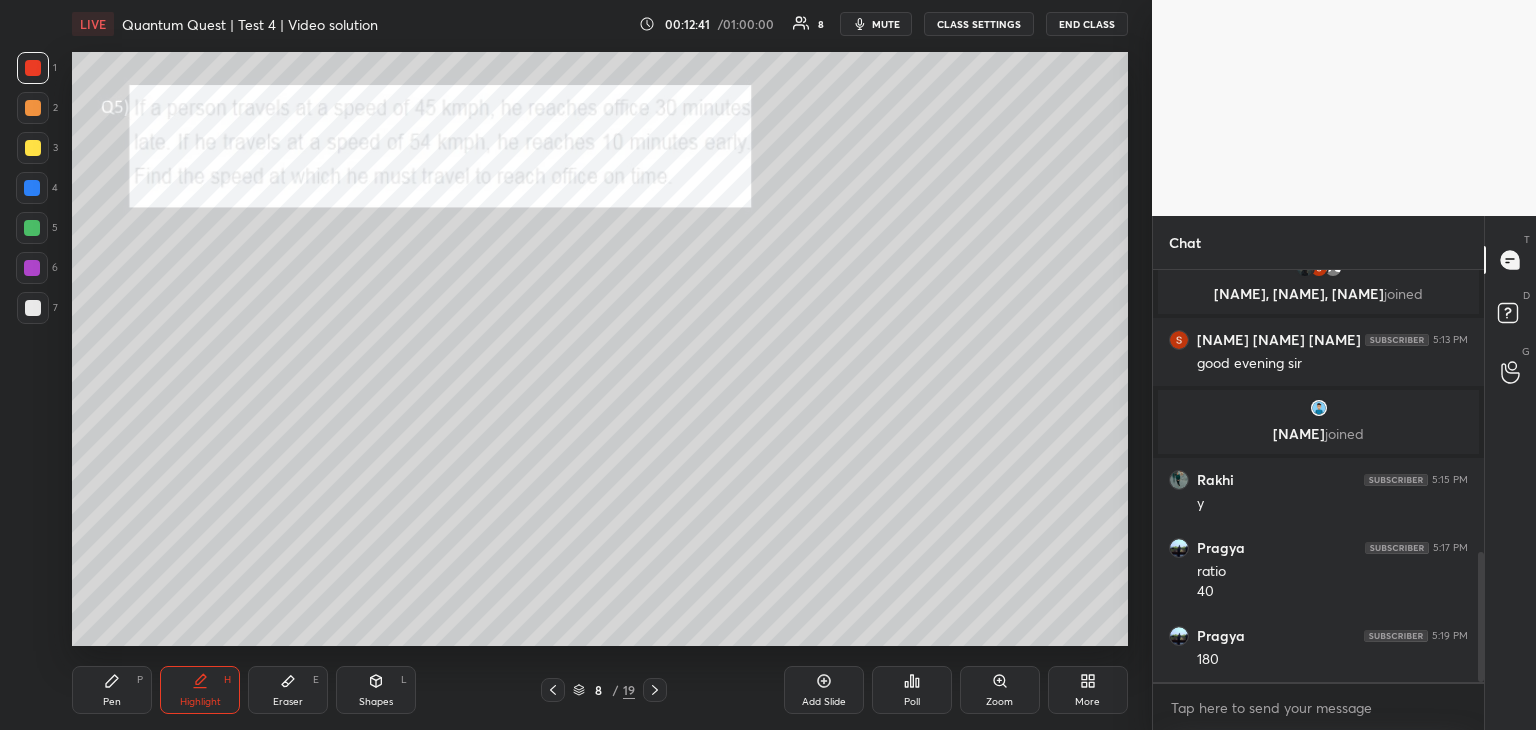 scroll, scrollTop: 890, scrollLeft: 0, axis: vertical 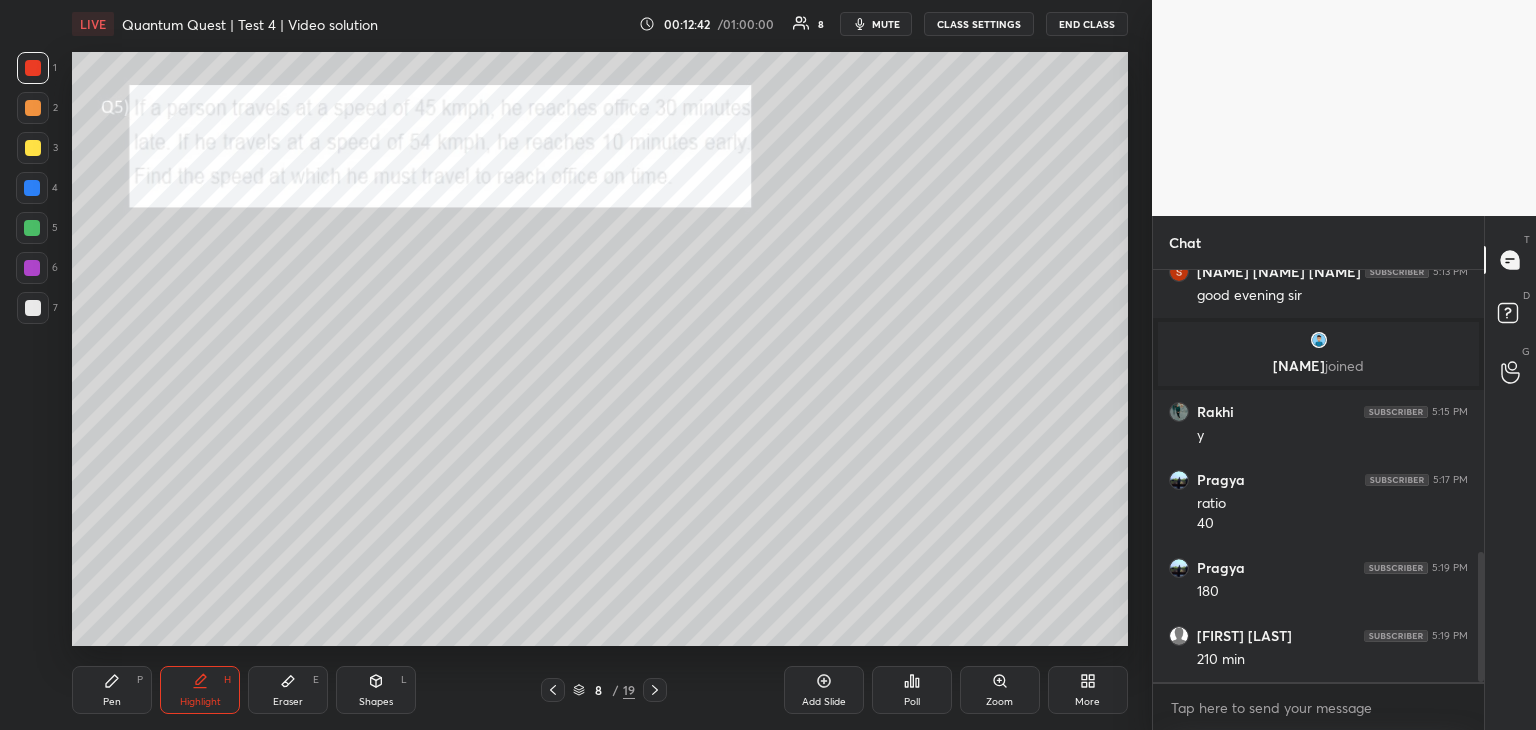 click on "Pen P" at bounding box center [112, 690] 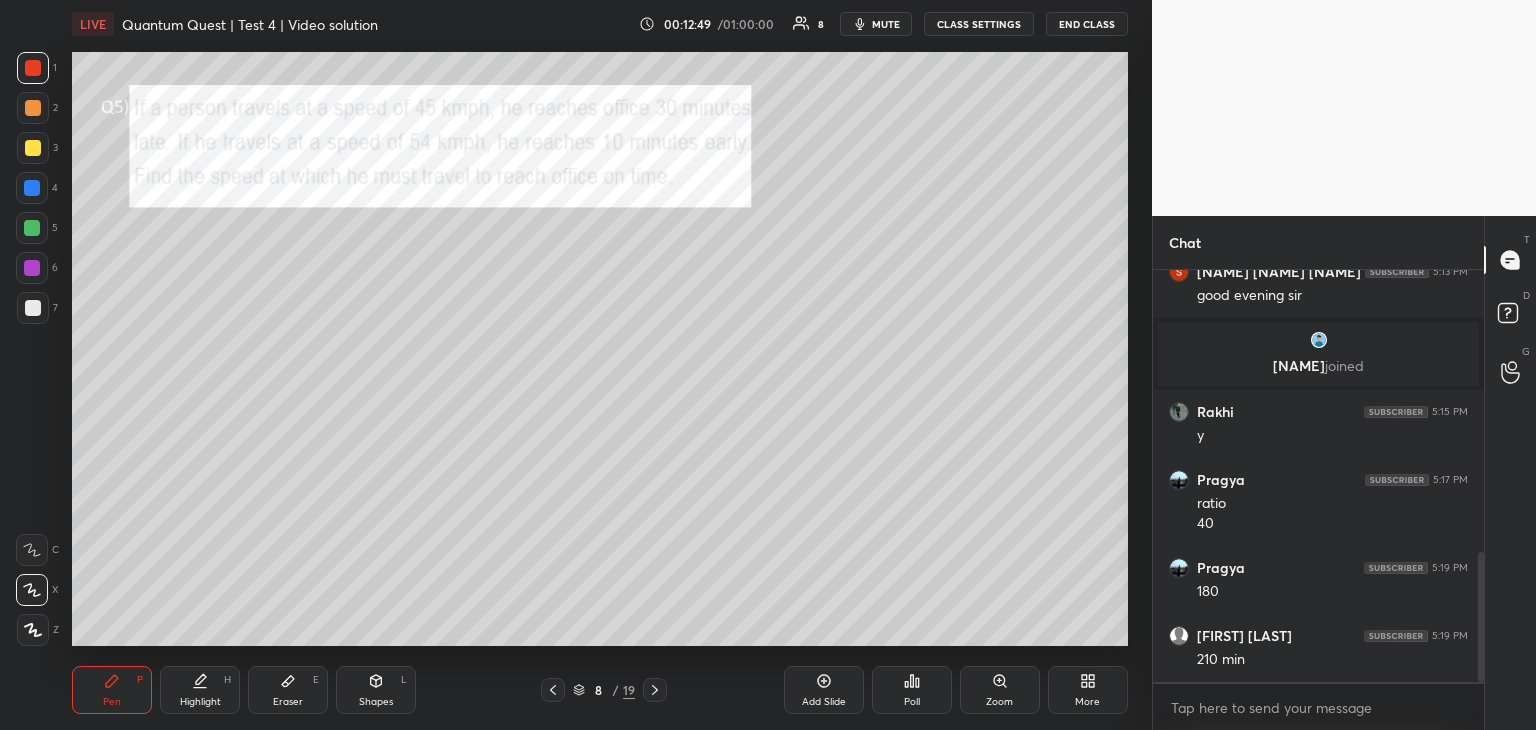 click on "Eraser E" at bounding box center (288, 690) 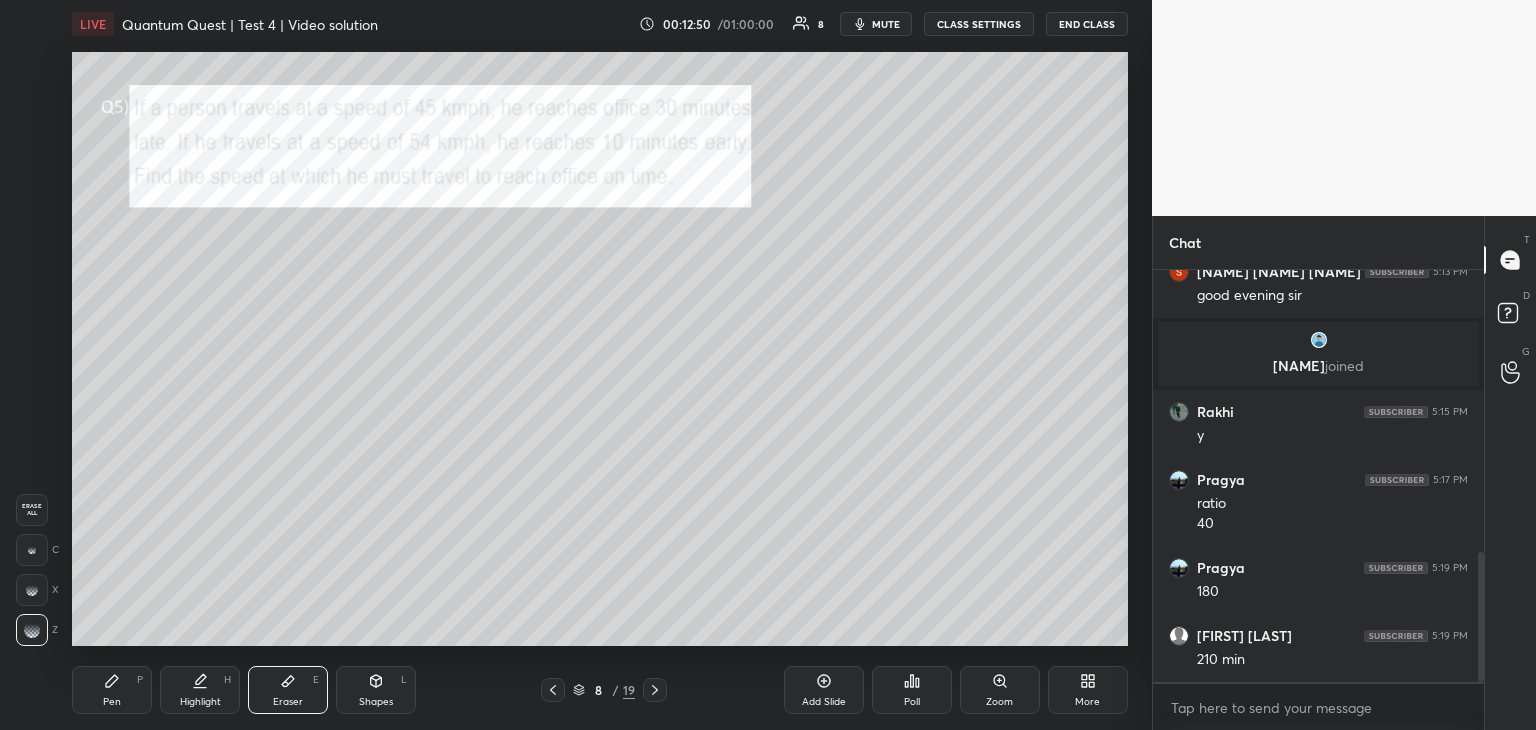 click on "Pen P" at bounding box center [112, 690] 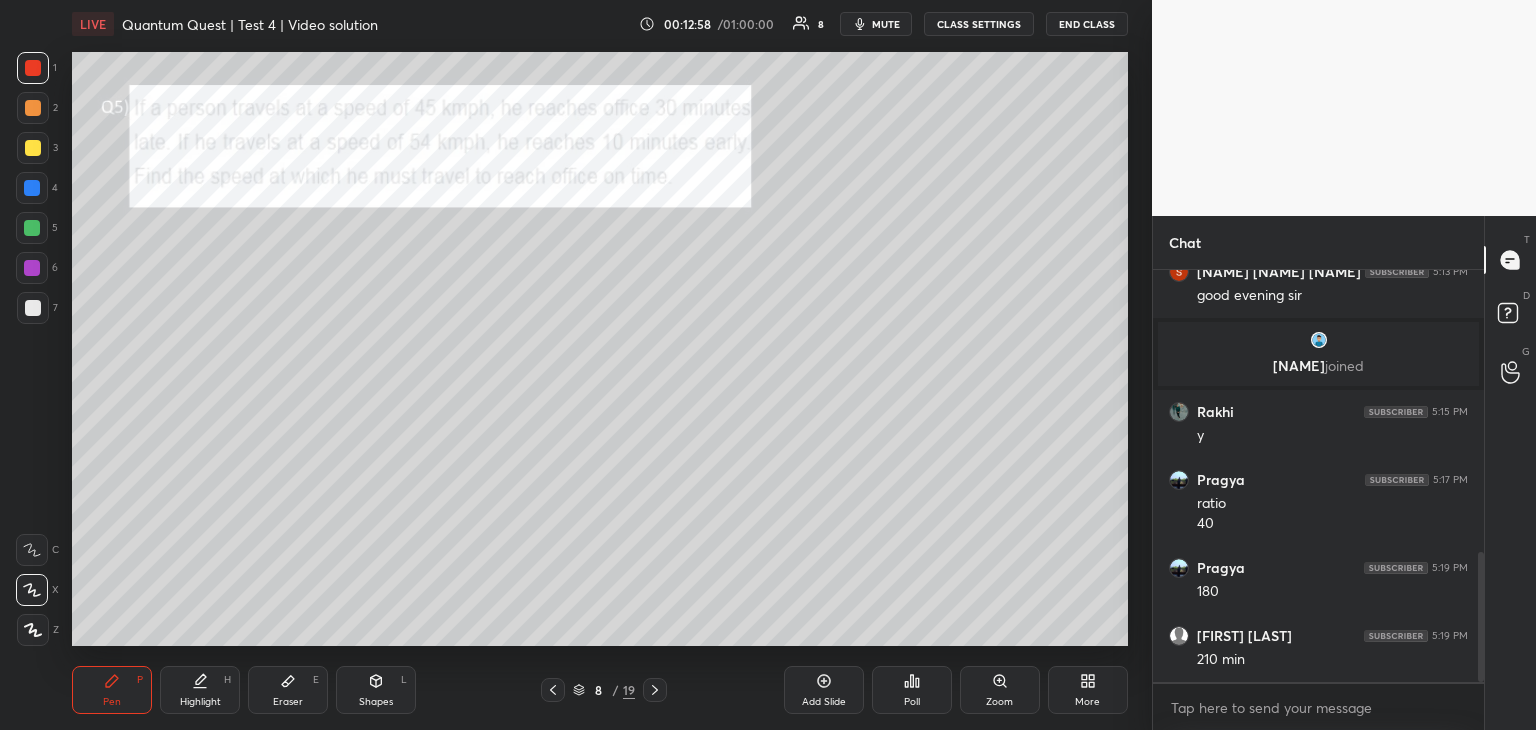 click on "Setting up your live class Poll for   secs No correct answer Start poll" at bounding box center [600, 349] 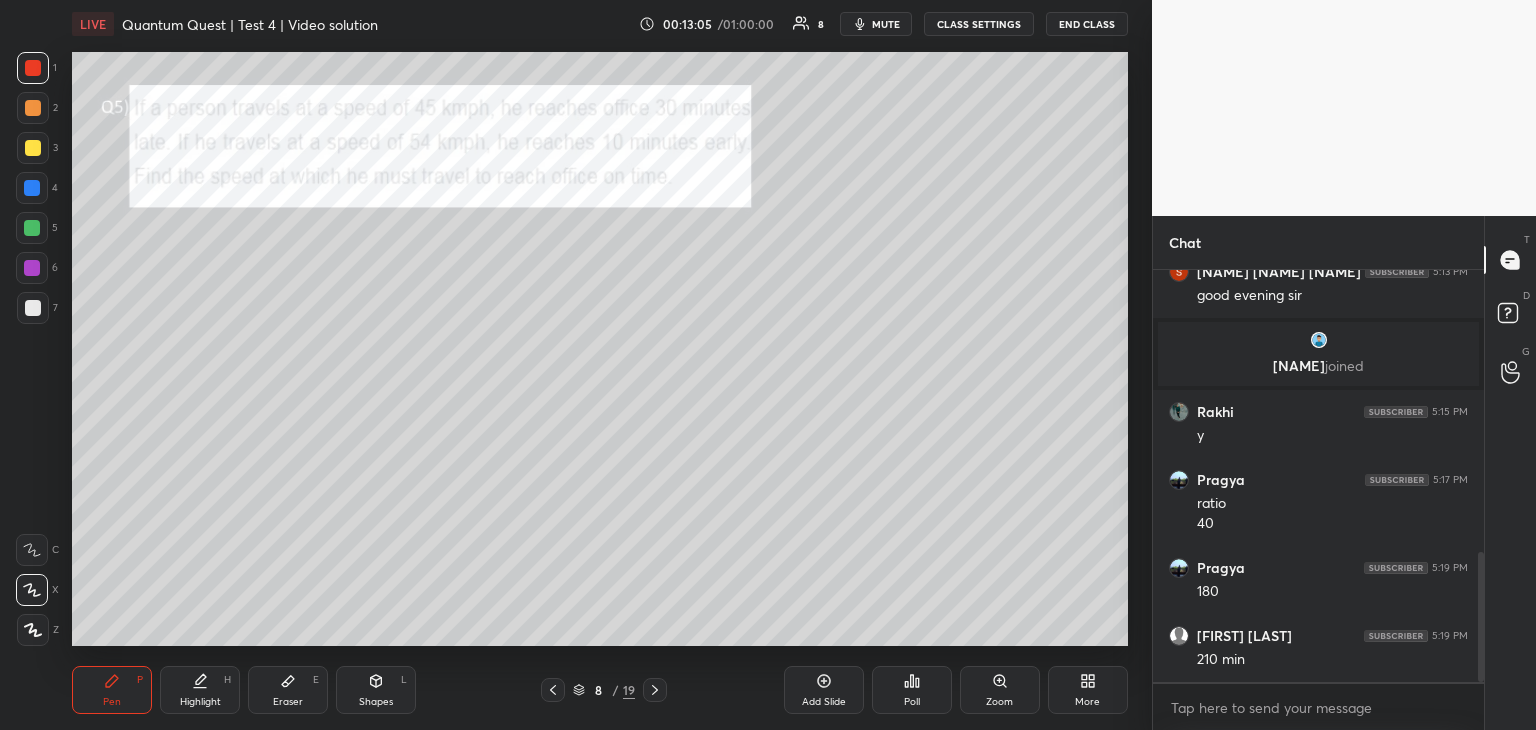 click at bounding box center [32, 268] 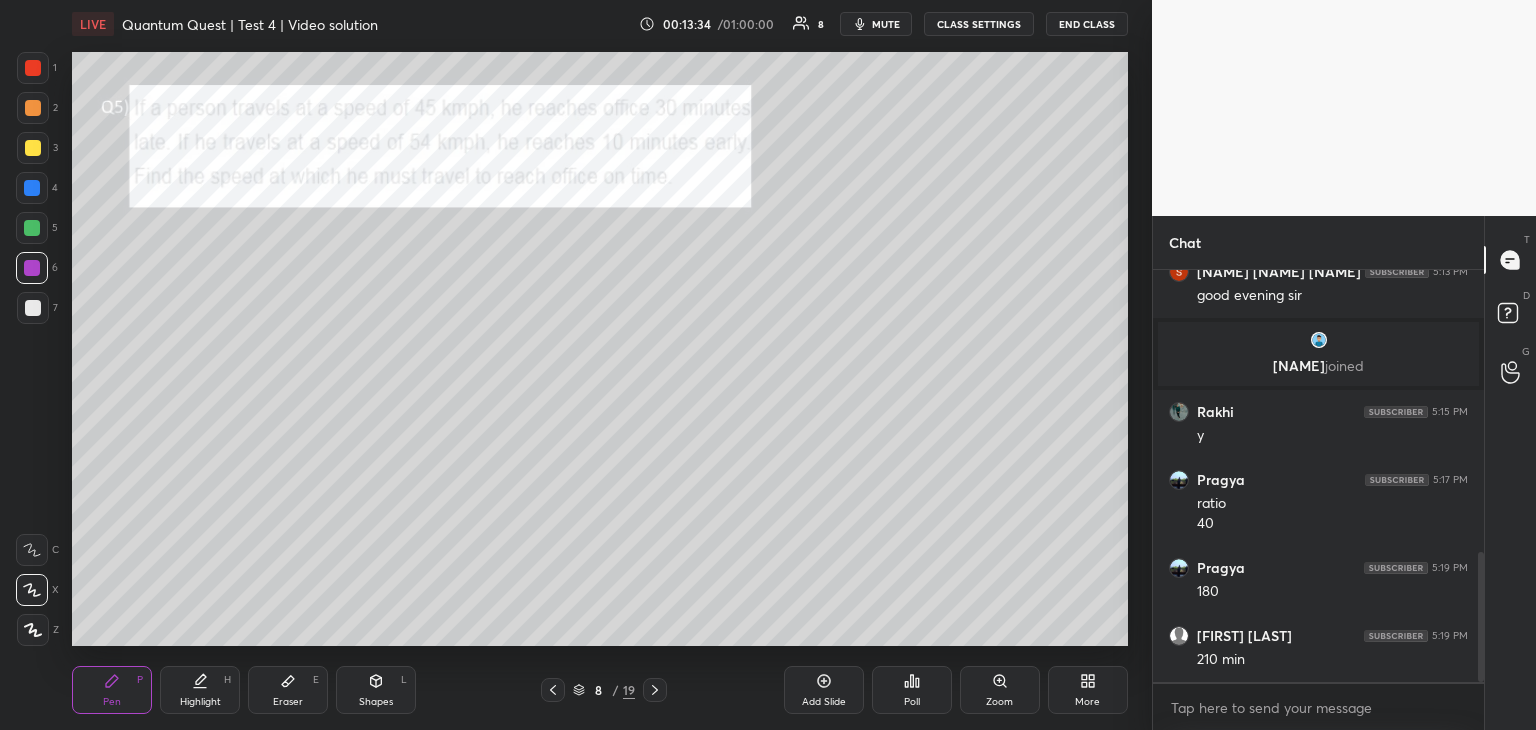 click at bounding box center (33, 308) 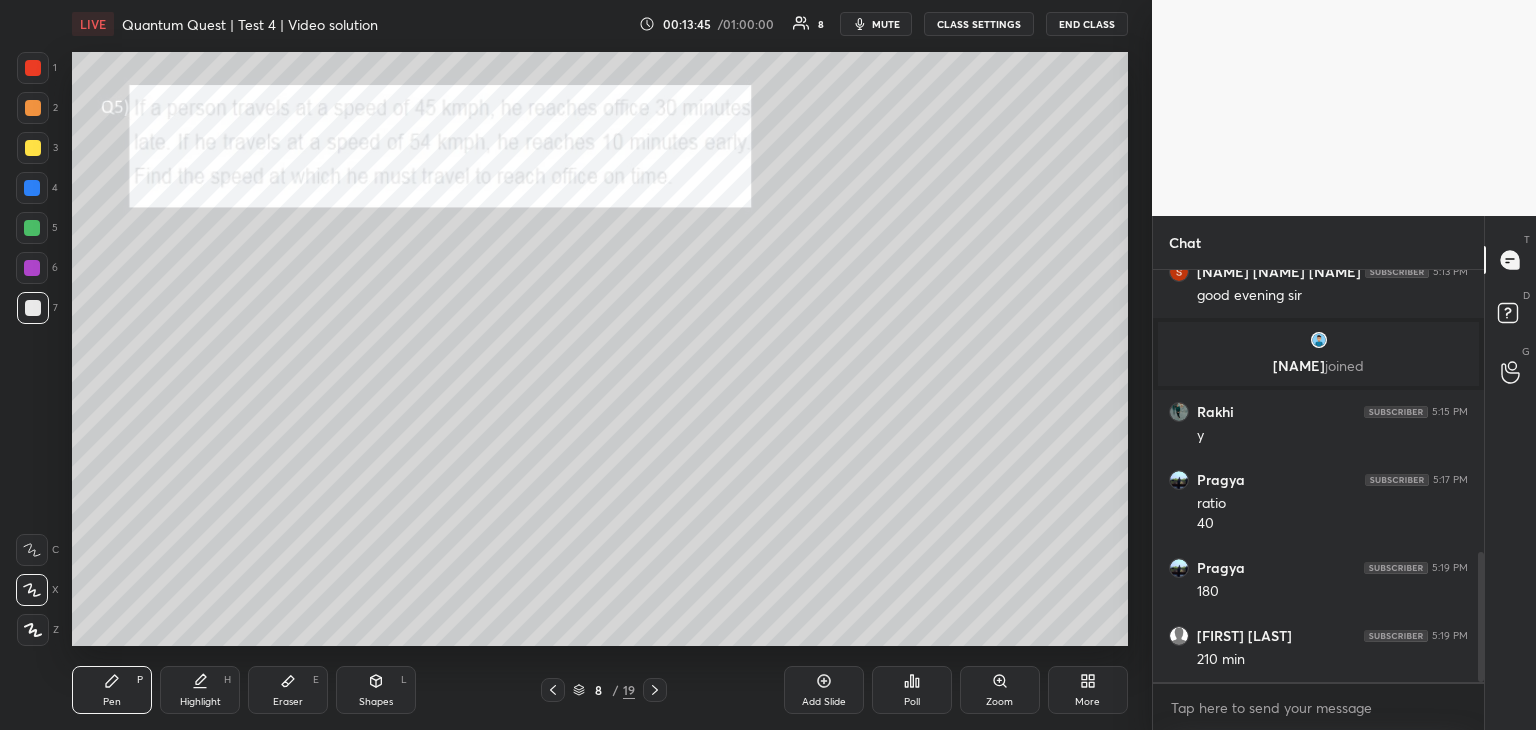 click at bounding box center [33, 108] 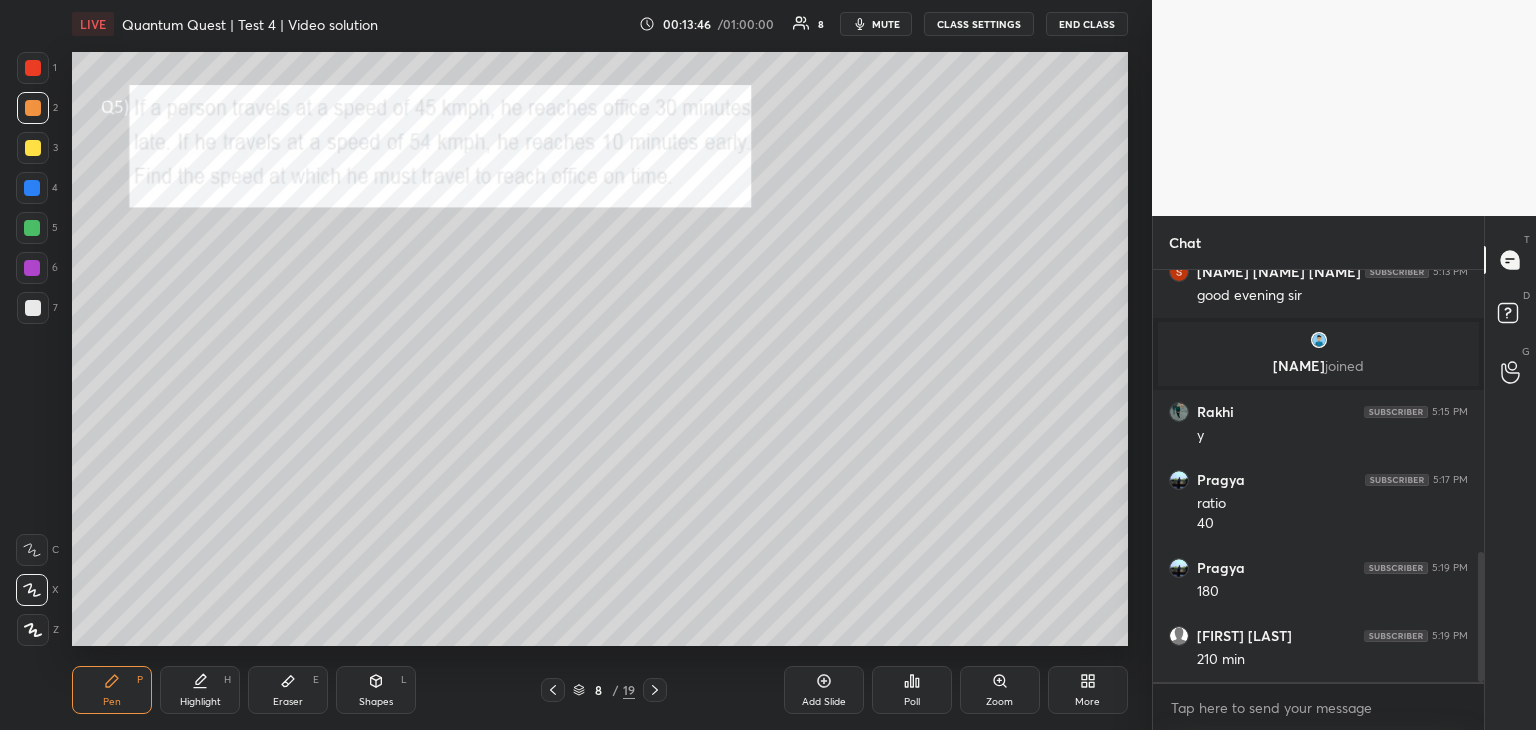 click 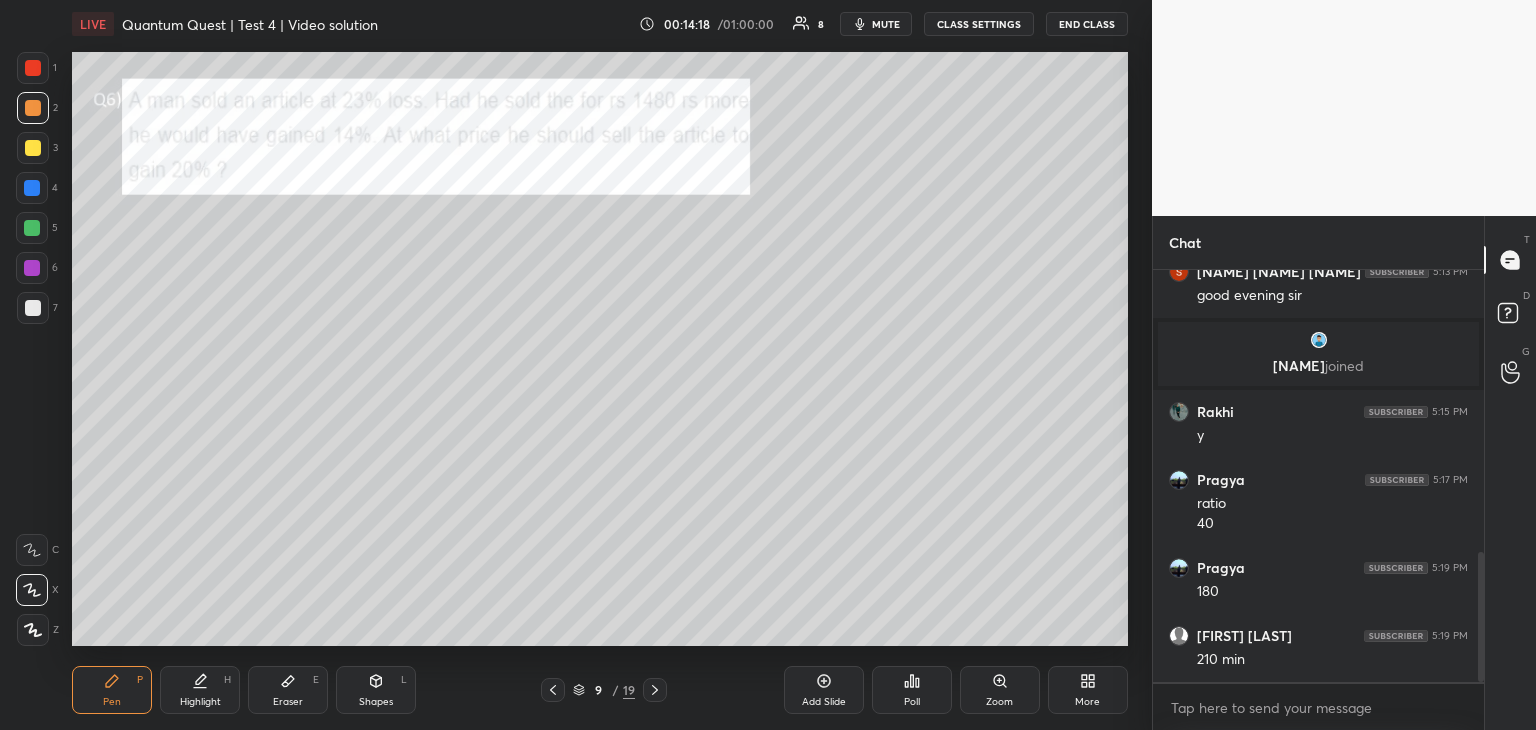click at bounding box center [33, 148] 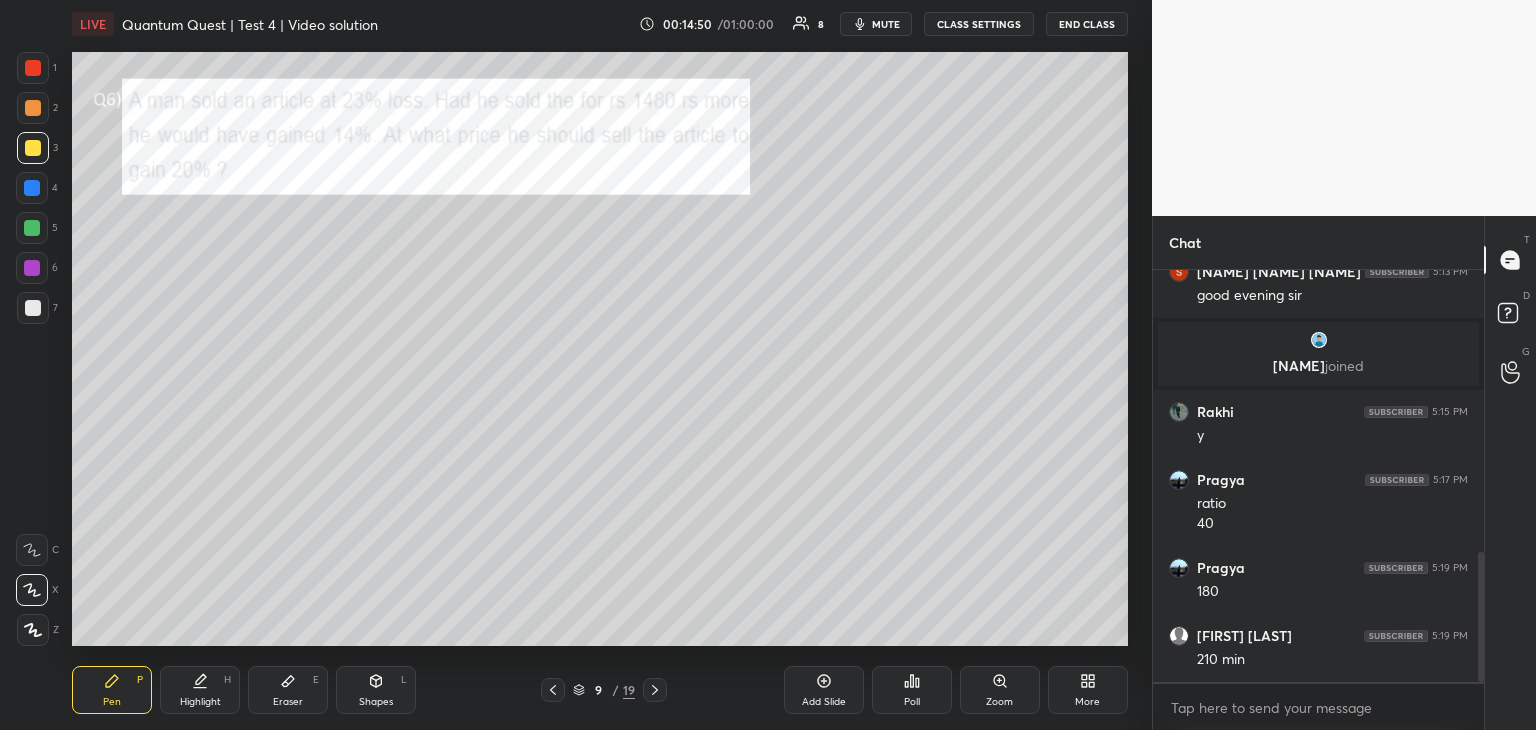 click at bounding box center [32, 188] 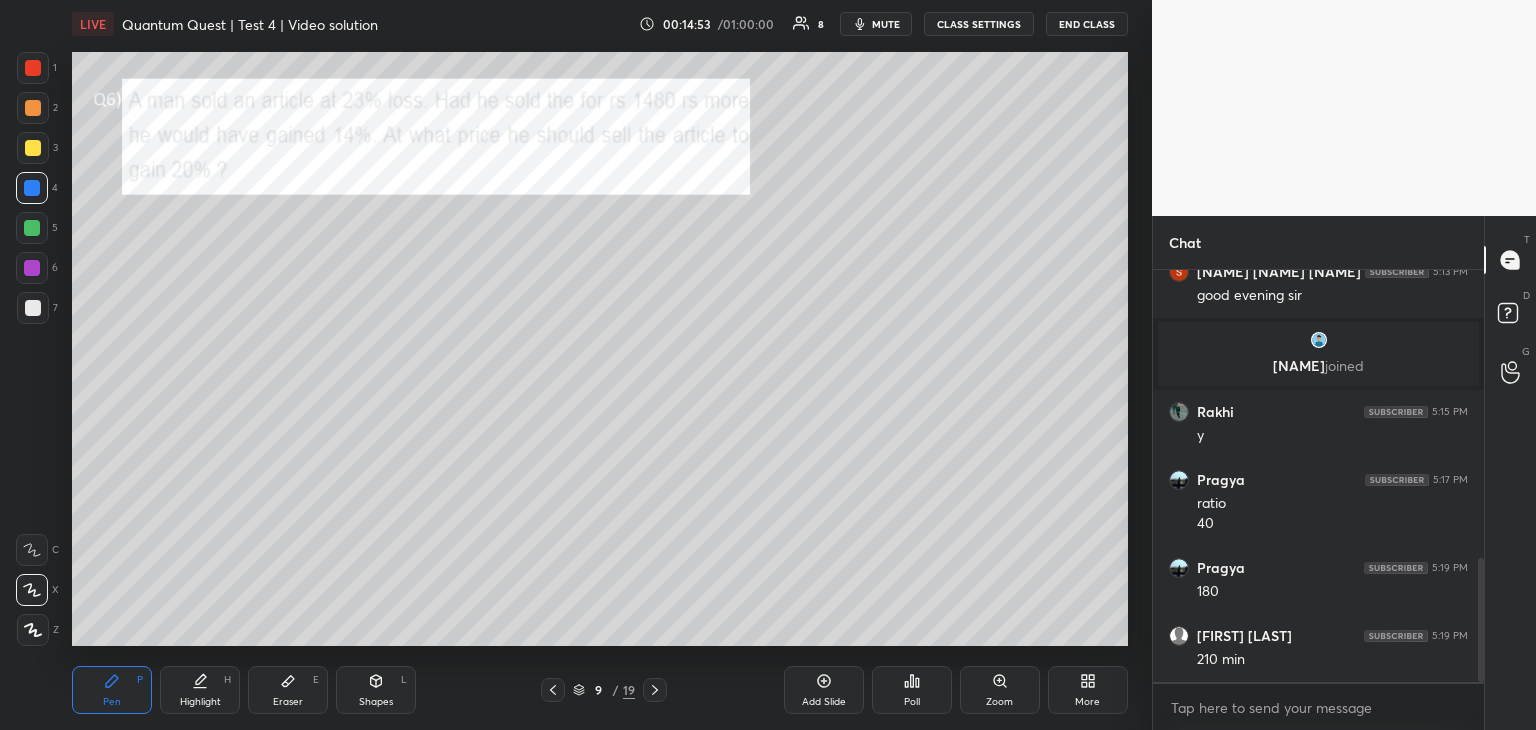 scroll, scrollTop: 958, scrollLeft: 0, axis: vertical 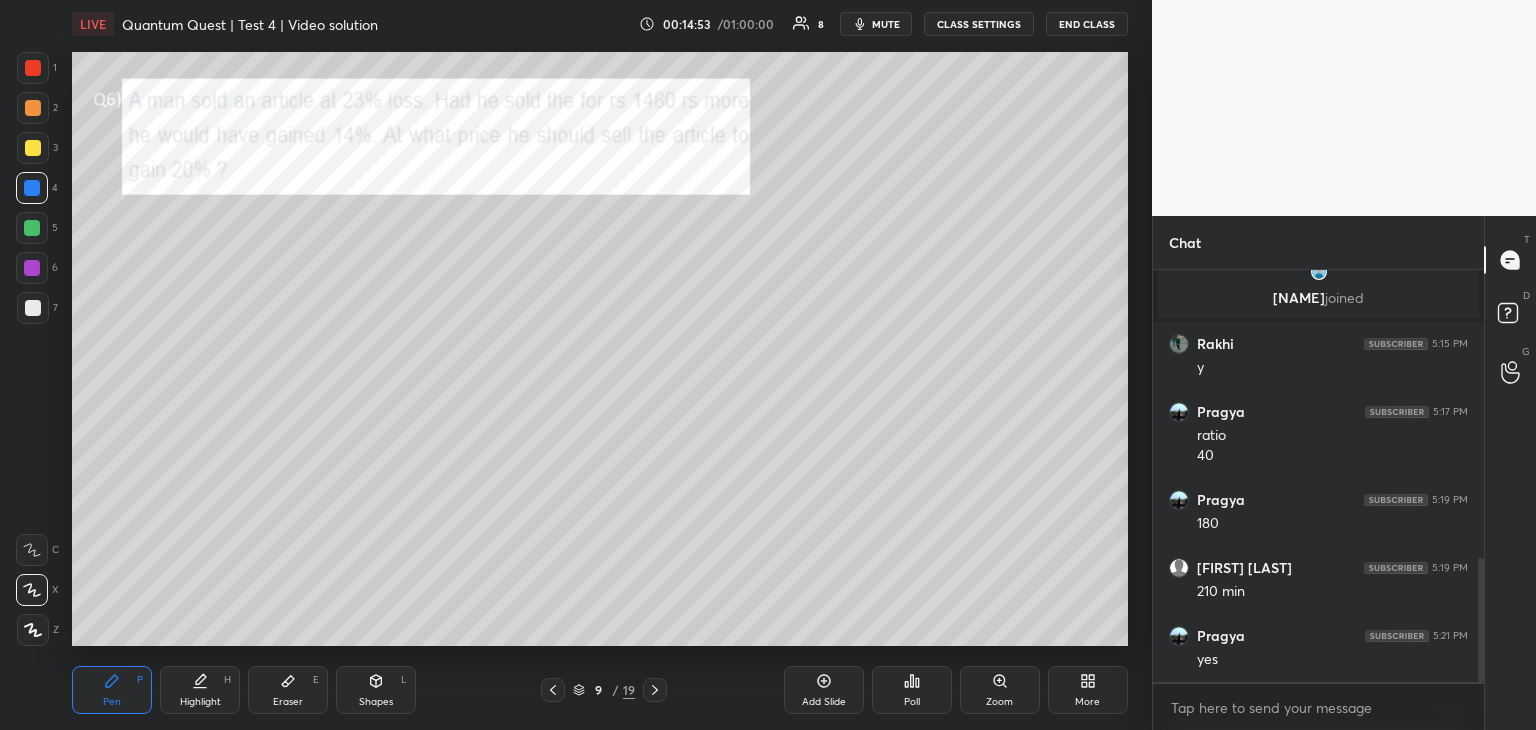 click 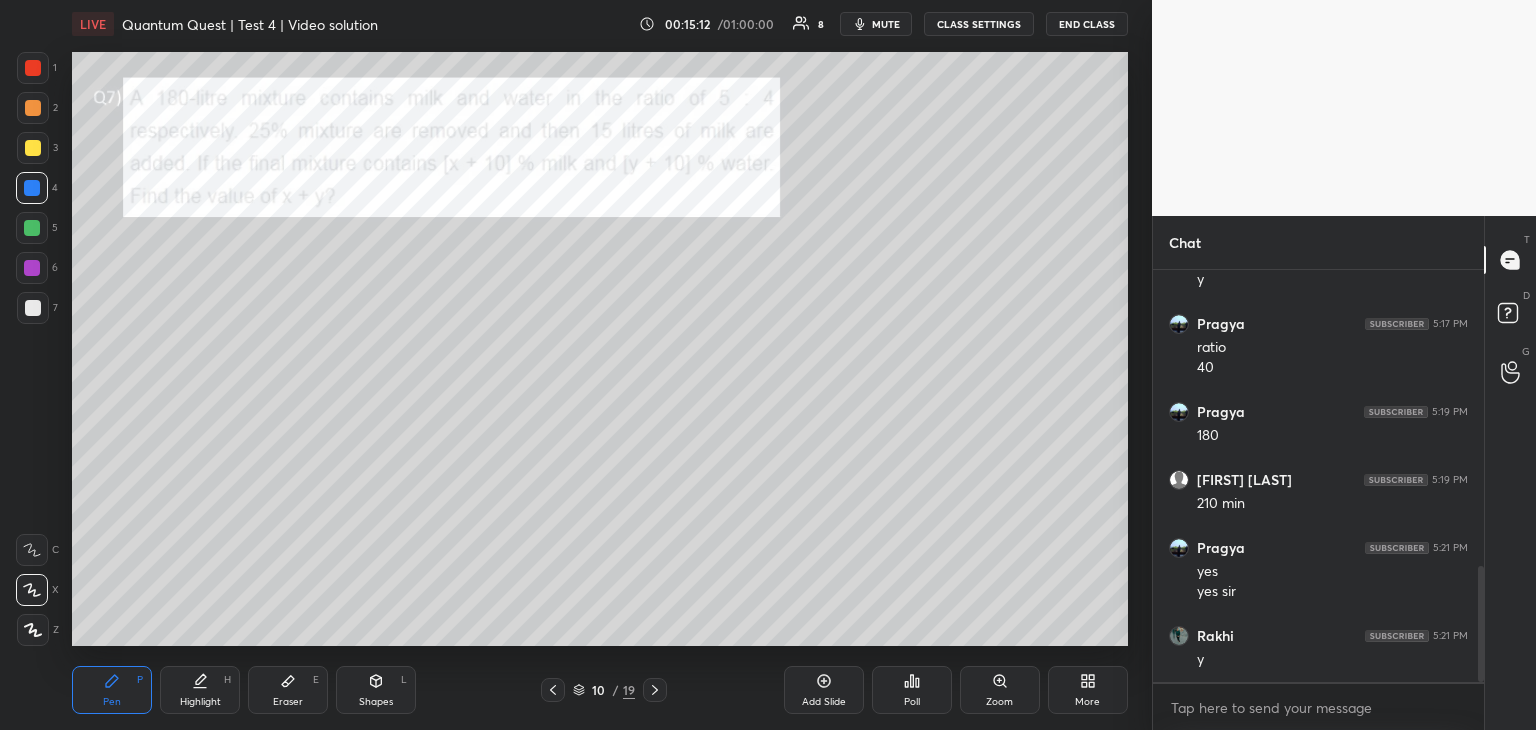 scroll, scrollTop: 1114, scrollLeft: 0, axis: vertical 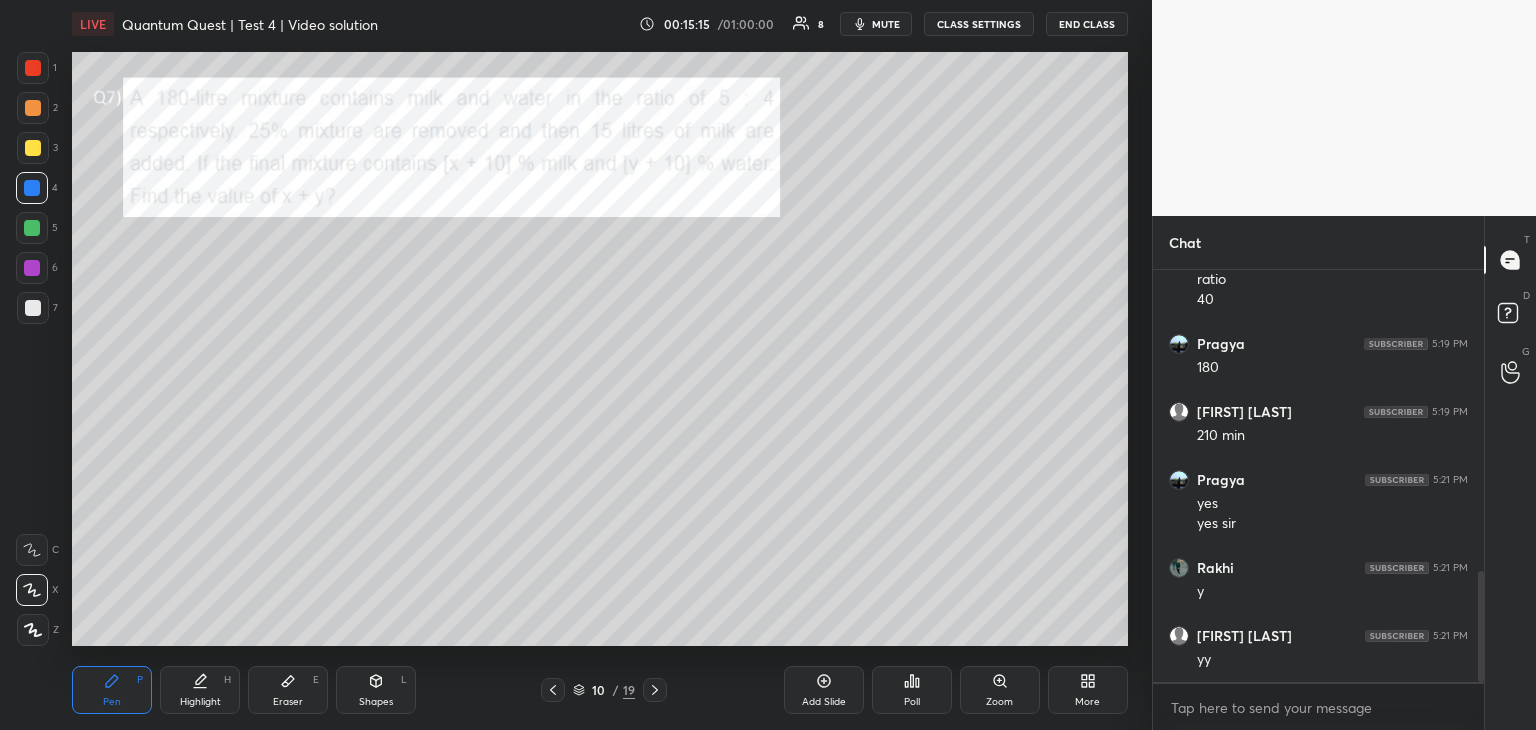 click on "Highlight H" at bounding box center (200, 690) 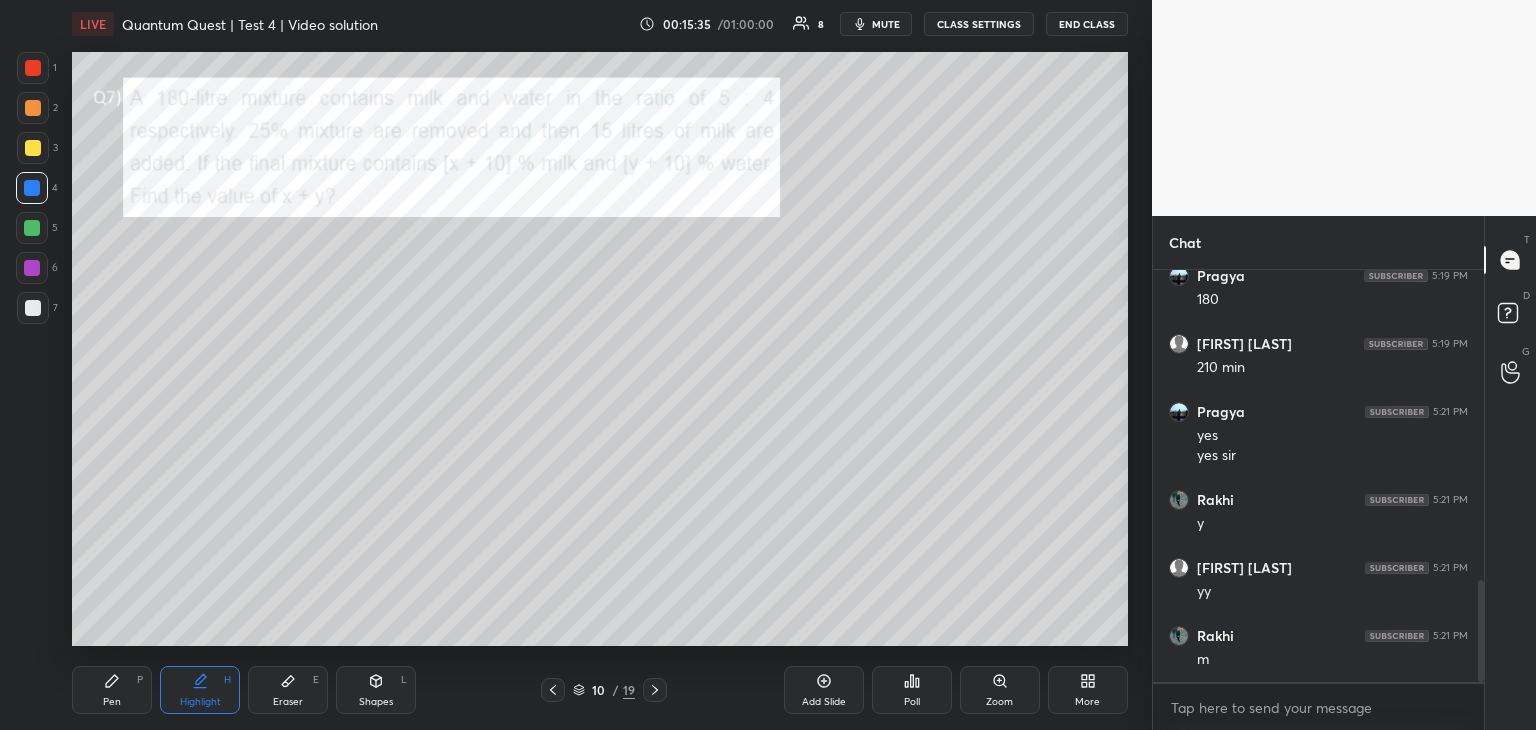 scroll, scrollTop: 1250, scrollLeft: 0, axis: vertical 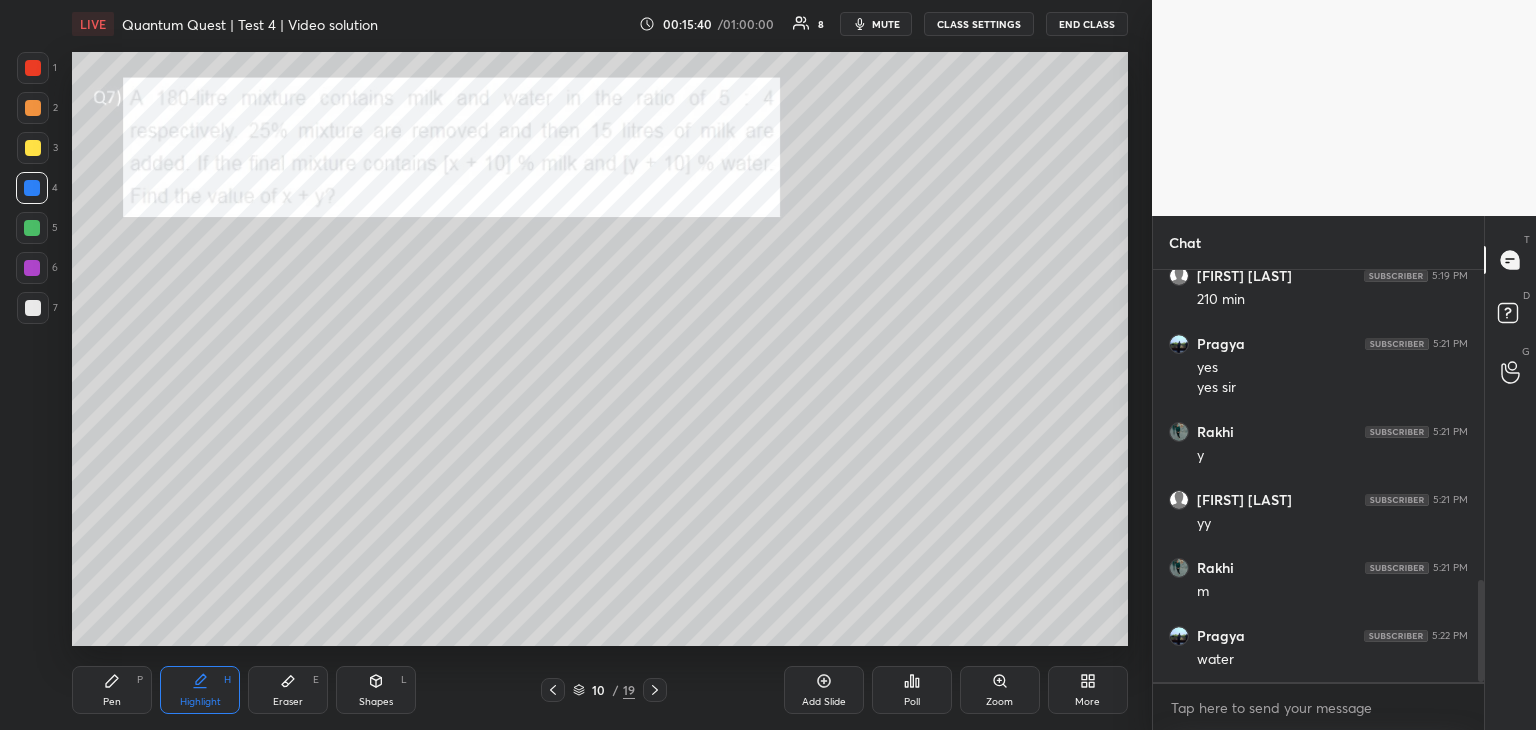 click 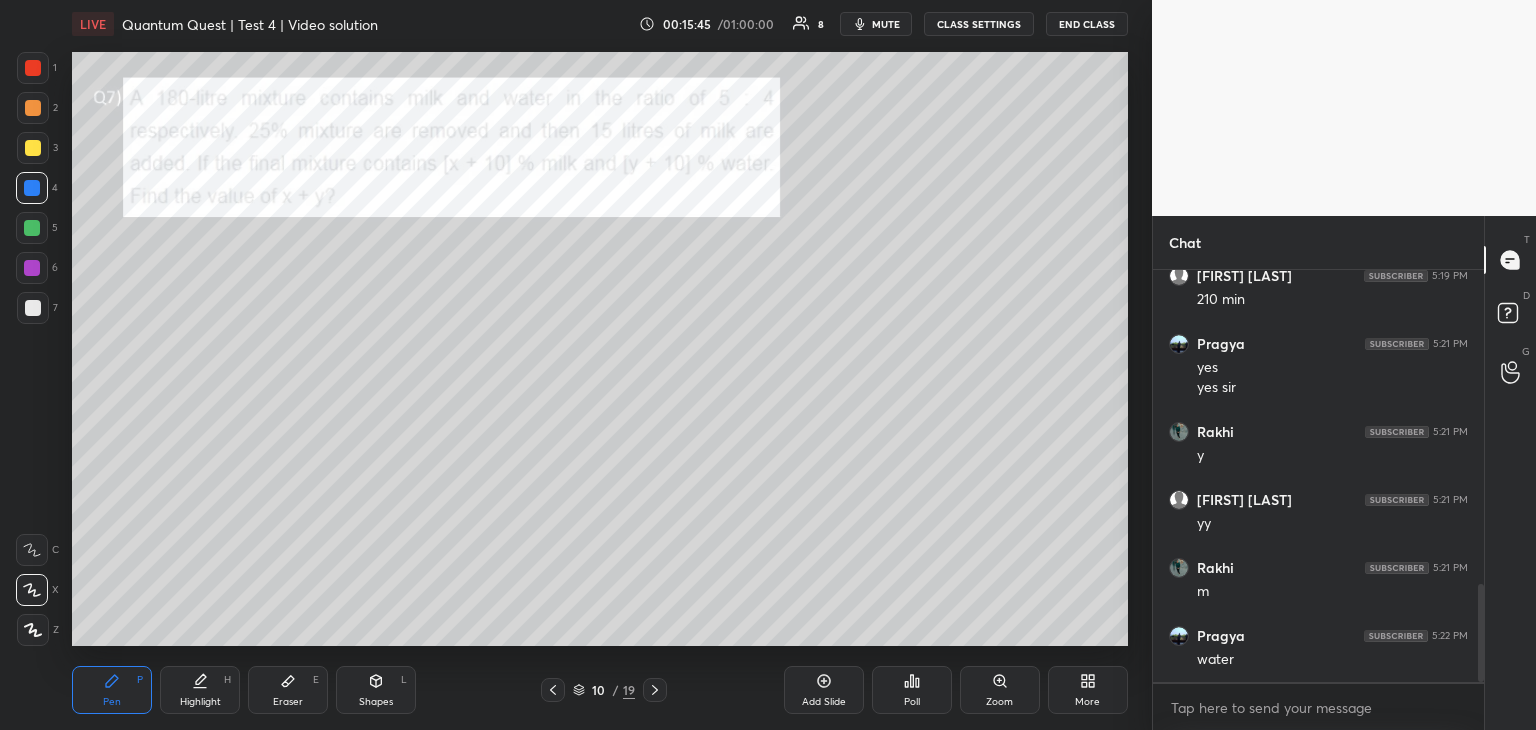 scroll, scrollTop: 1318, scrollLeft: 0, axis: vertical 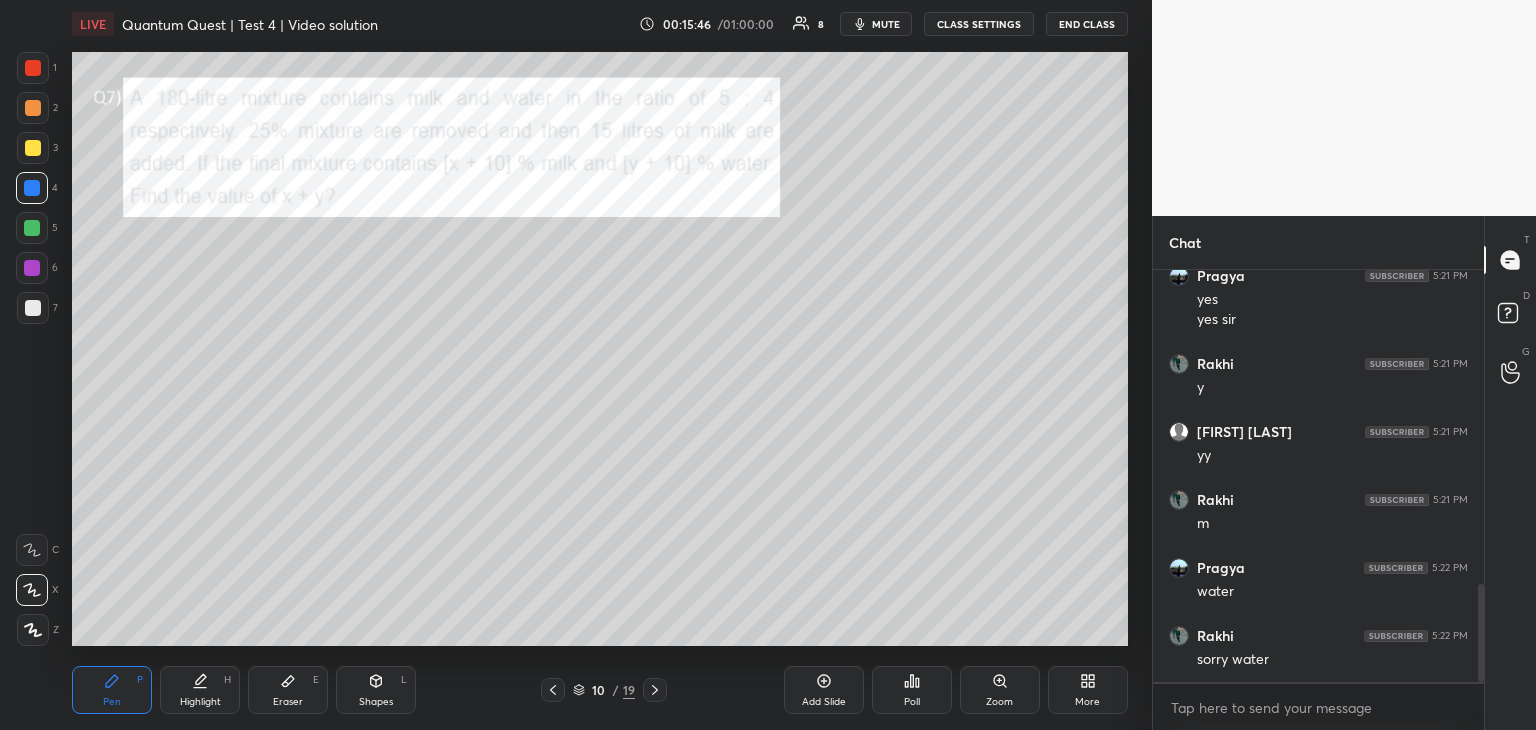 click 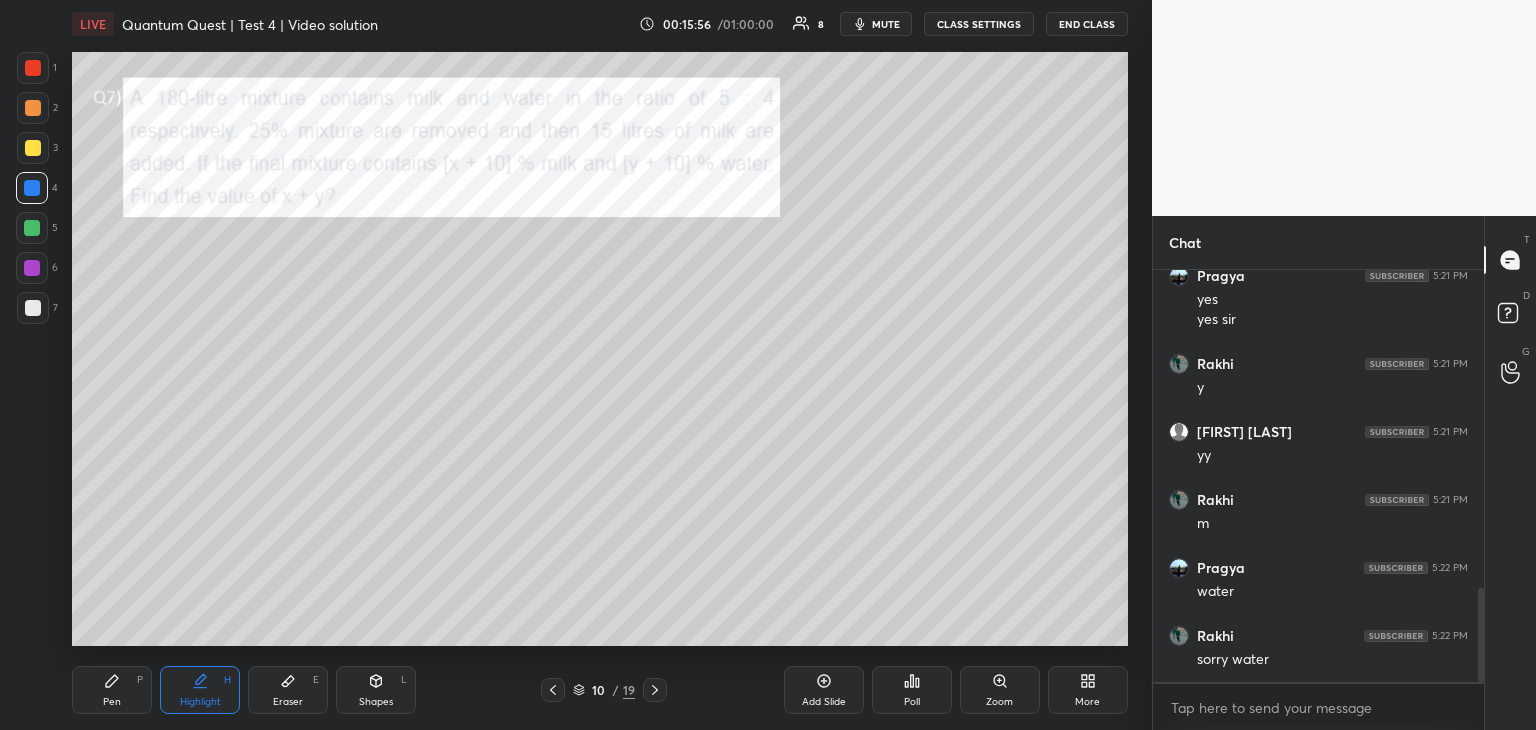 scroll, scrollTop: 1390, scrollLeft: 0, axis: vertical 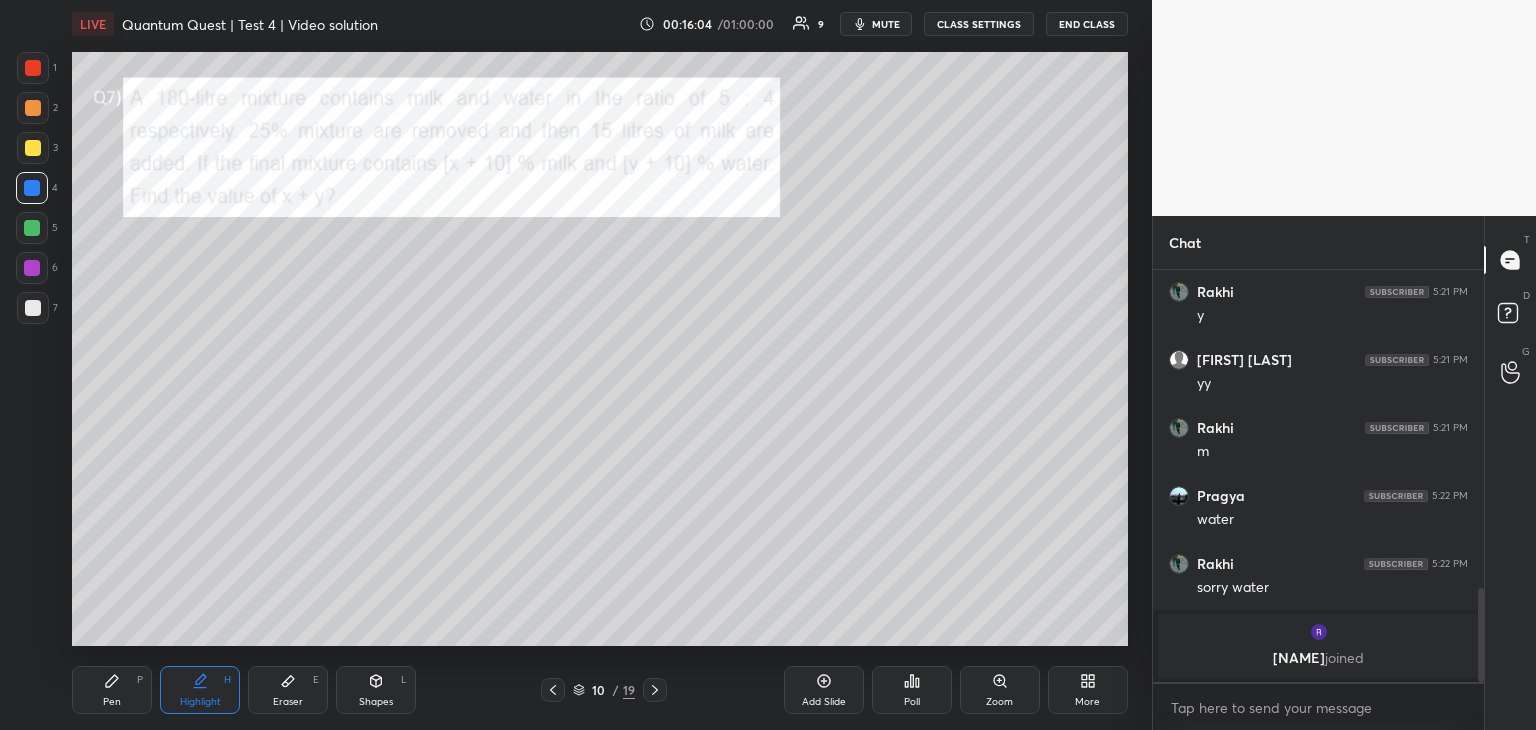 click on "Pen P" at bounding box center (112, 690) 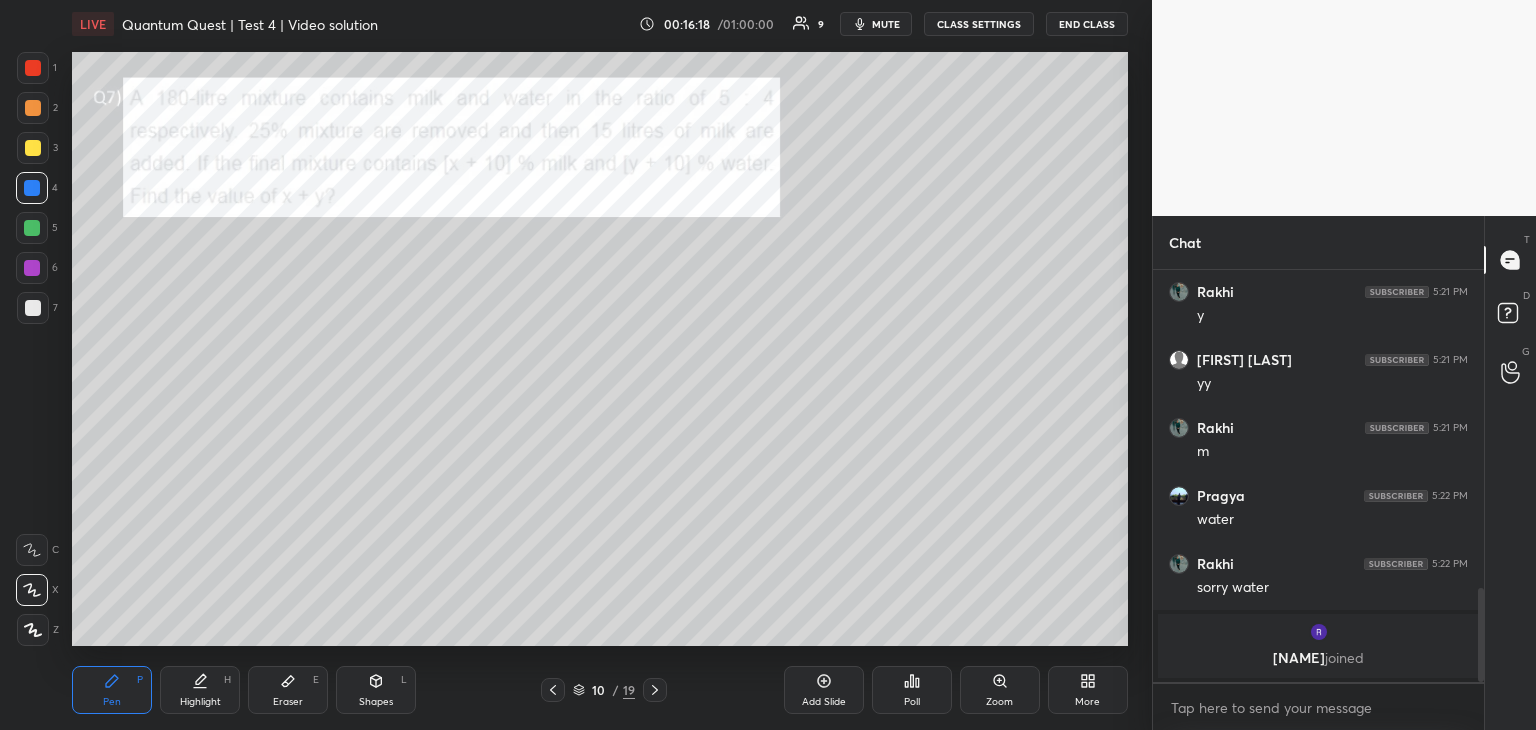 click on "Eraser E" at bounding box center (288, 690) 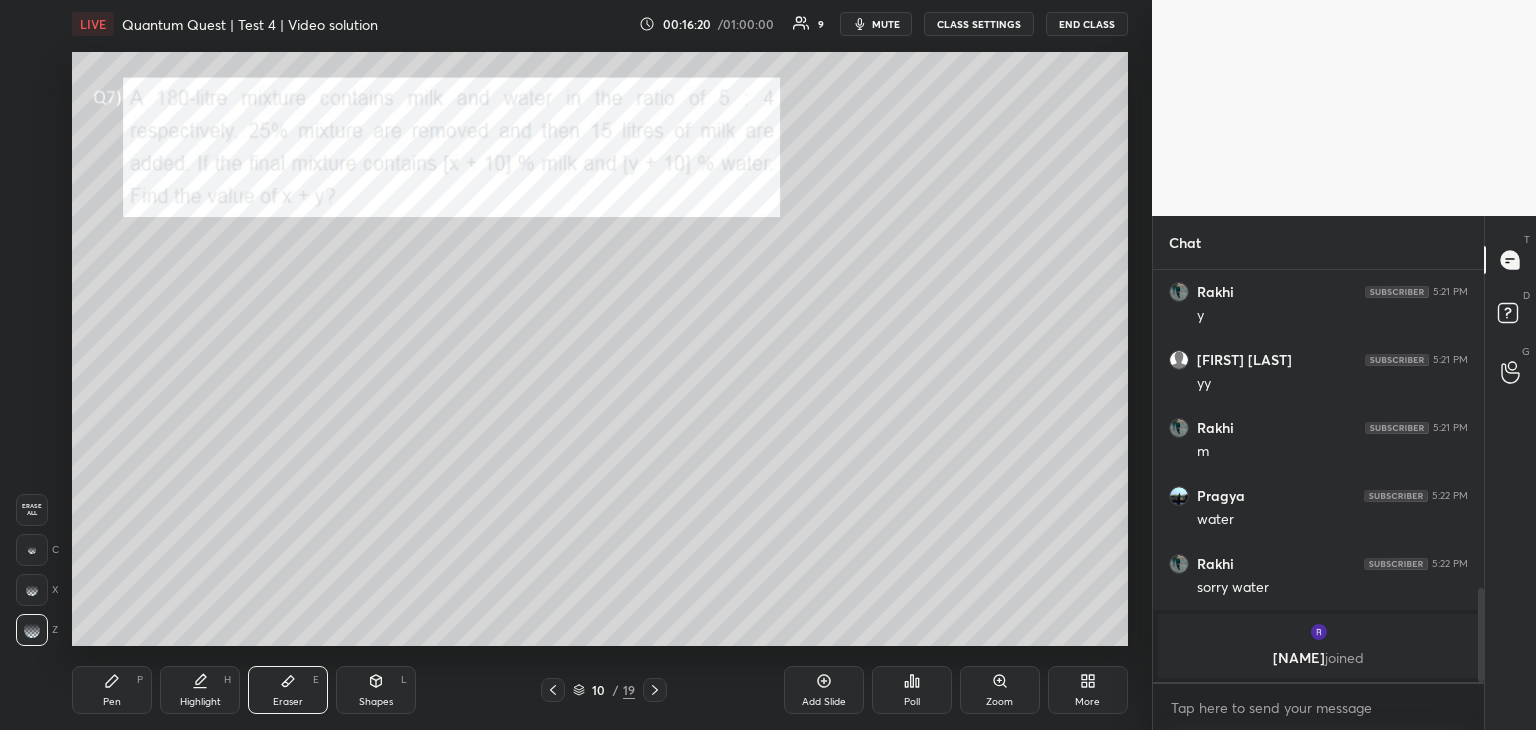 click on "Pen P" at bounding box center [112, 690] 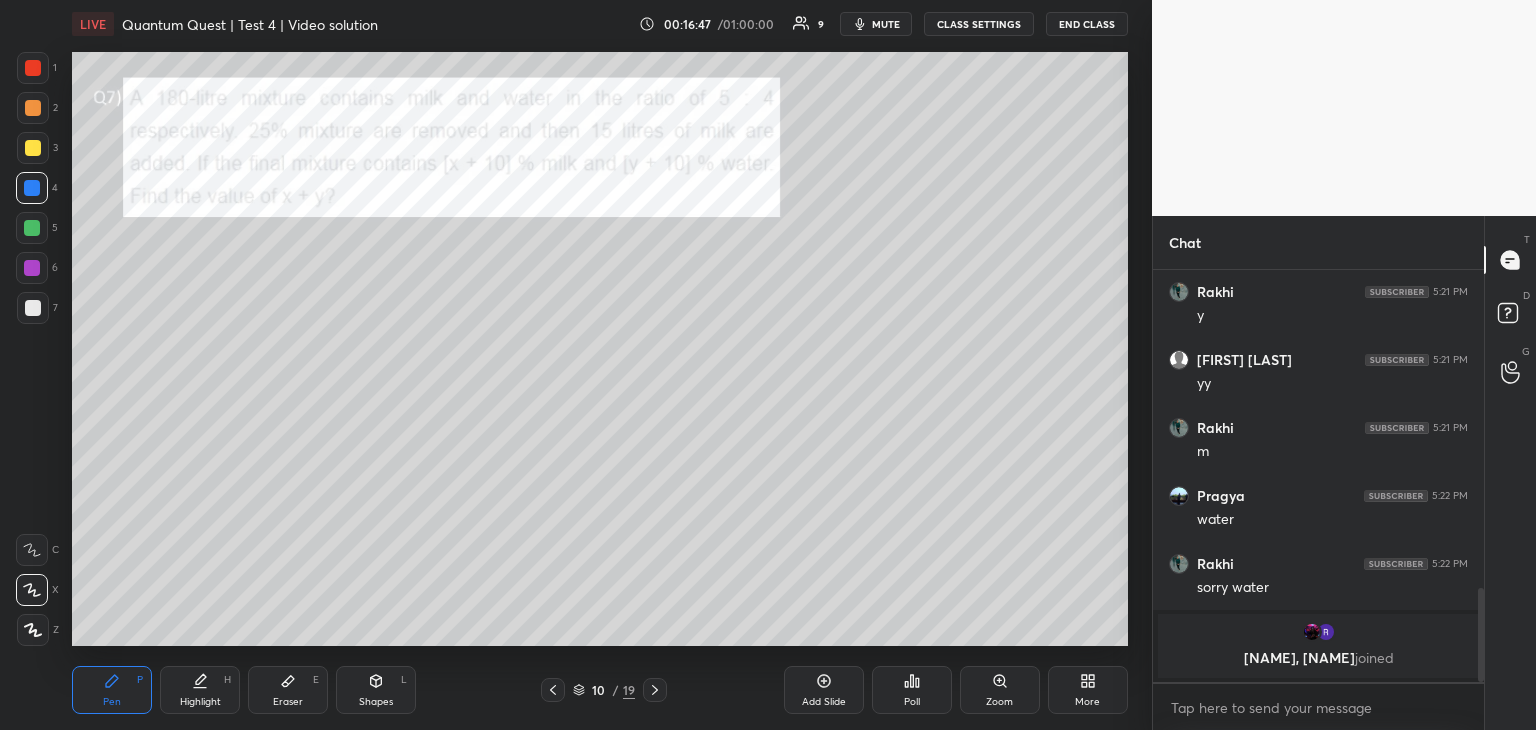 click at bounding box center [32, 228] 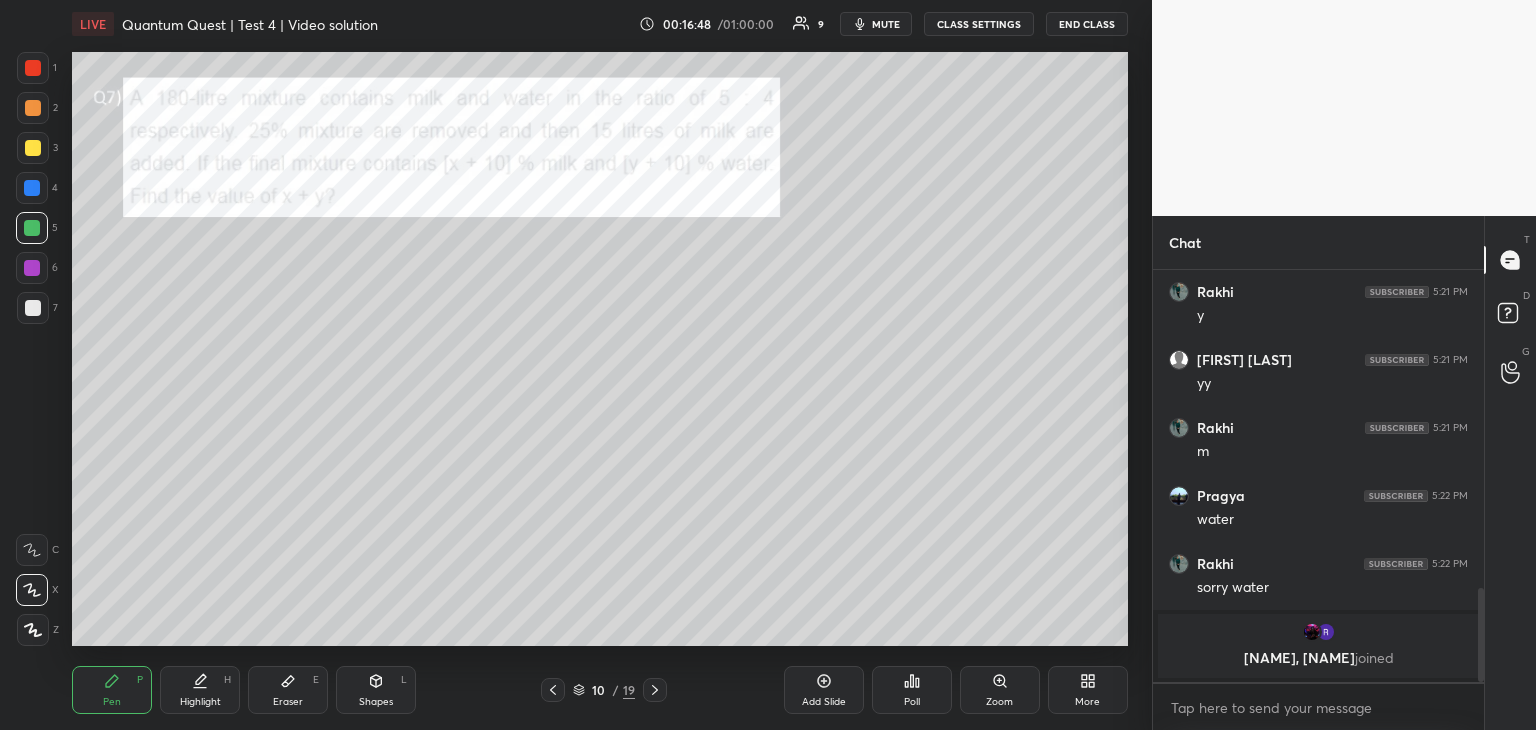click on "Highlight H" at bounding box center (200, 690) 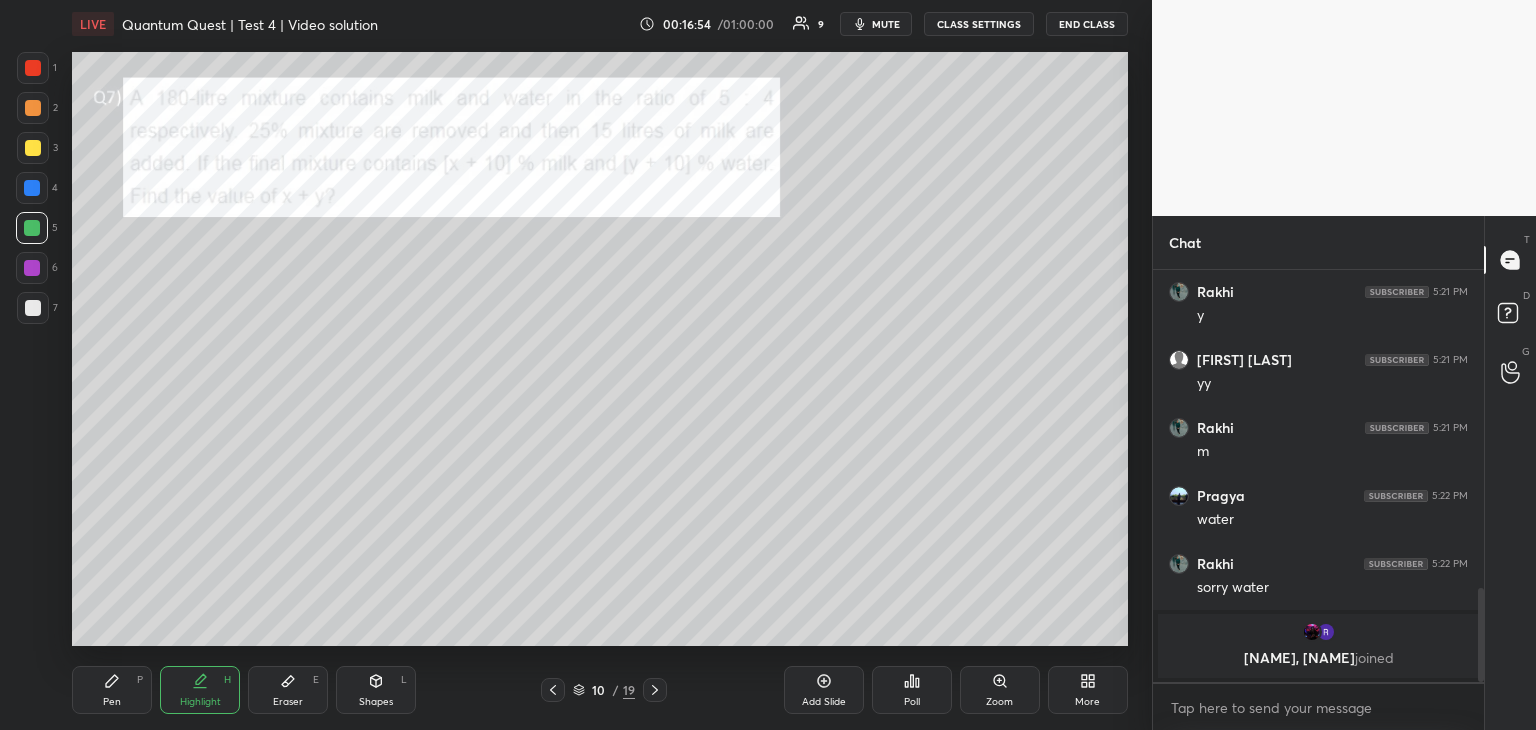 click on "Pen P" at bounding box center (112, 690) 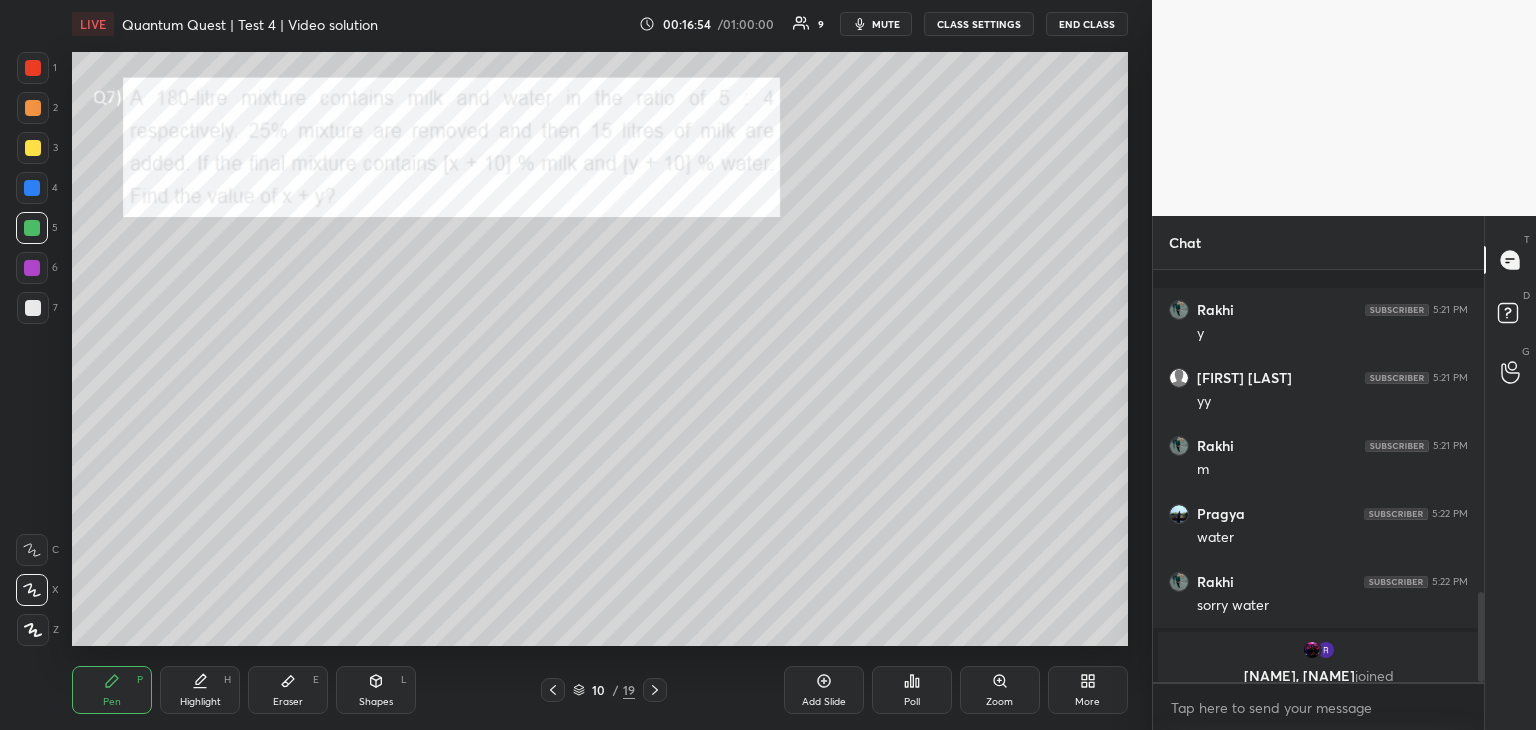 scroll, scrollTop: 1476, scrollLeft: 0, axis: vertical 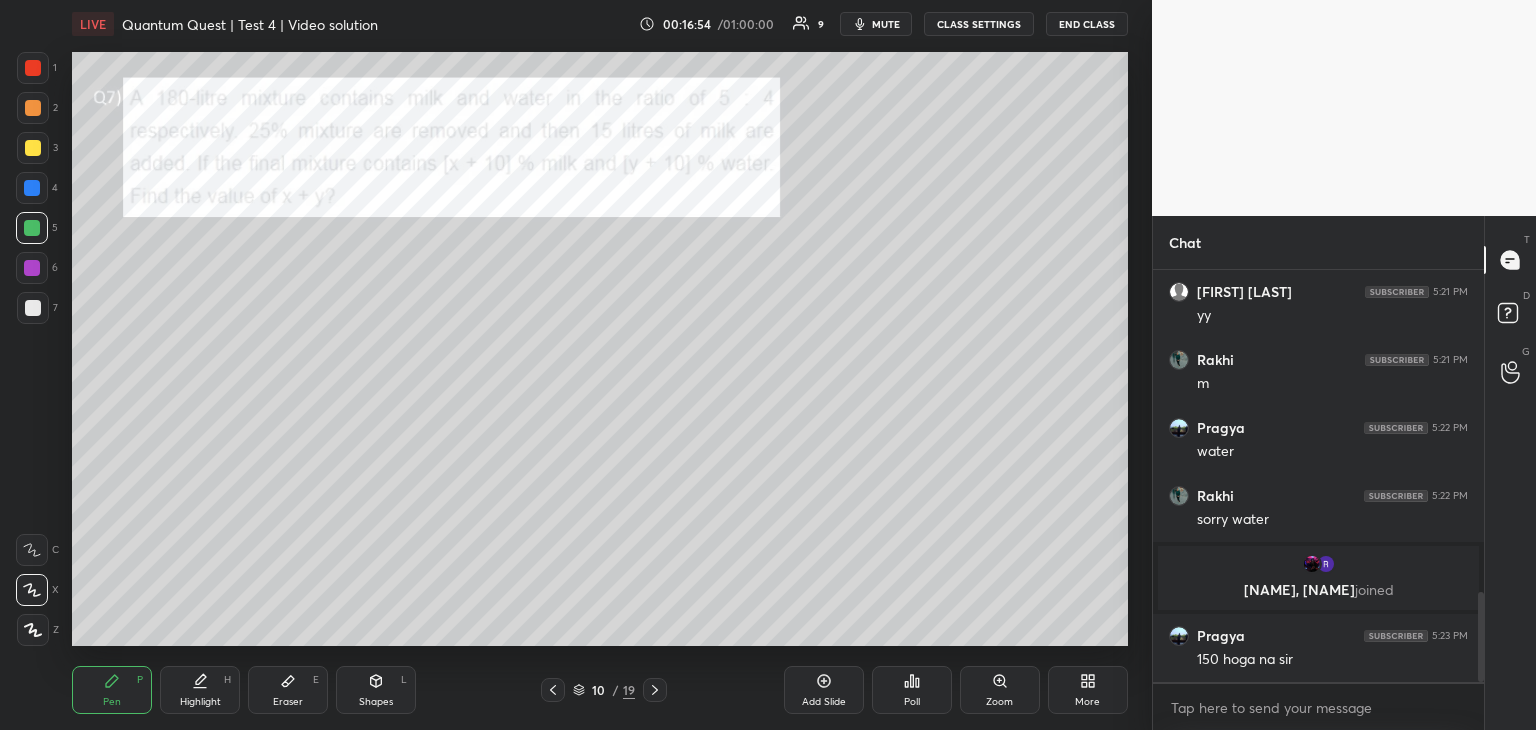 click at bounding box center [32, 268] 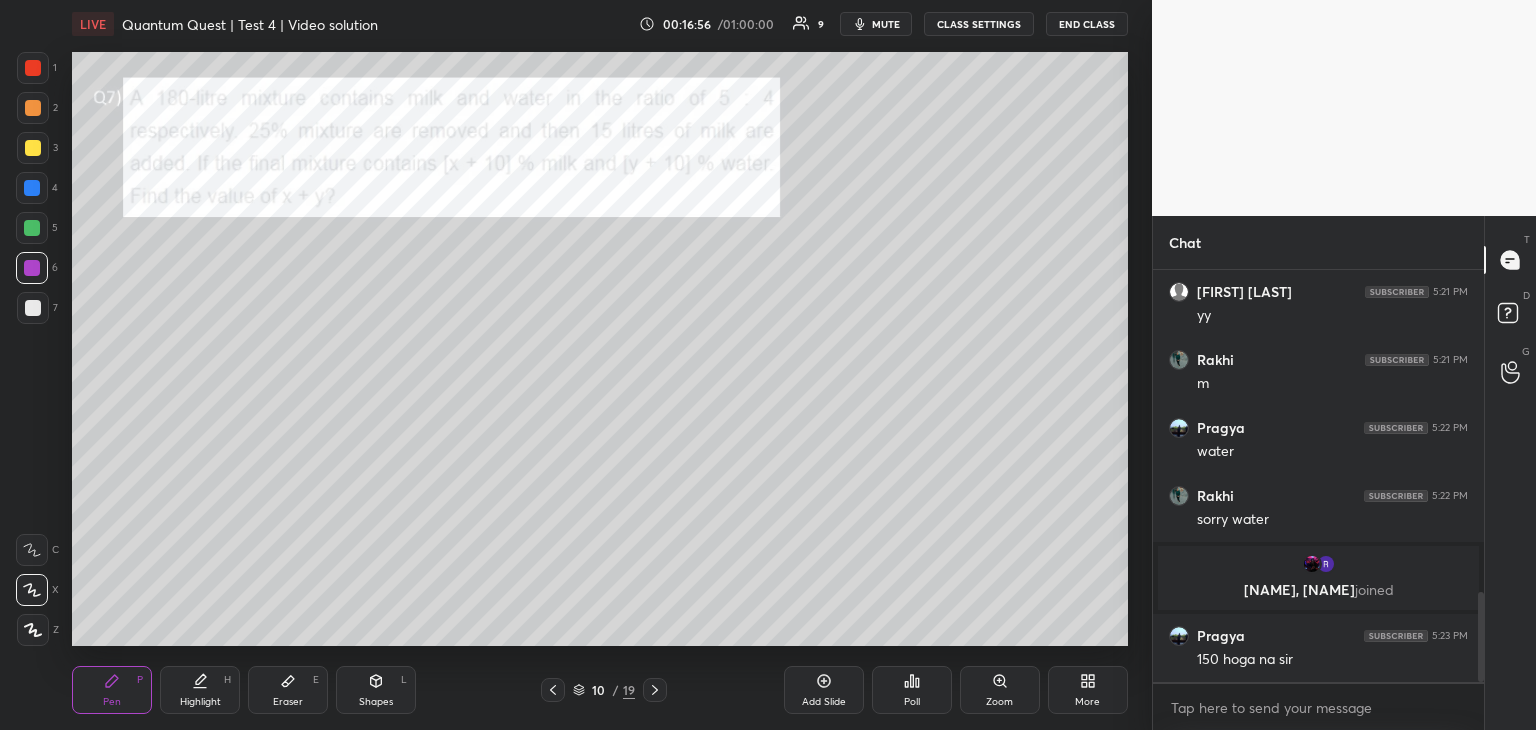 click on "Eraser E" at bounding box center (288, 690) 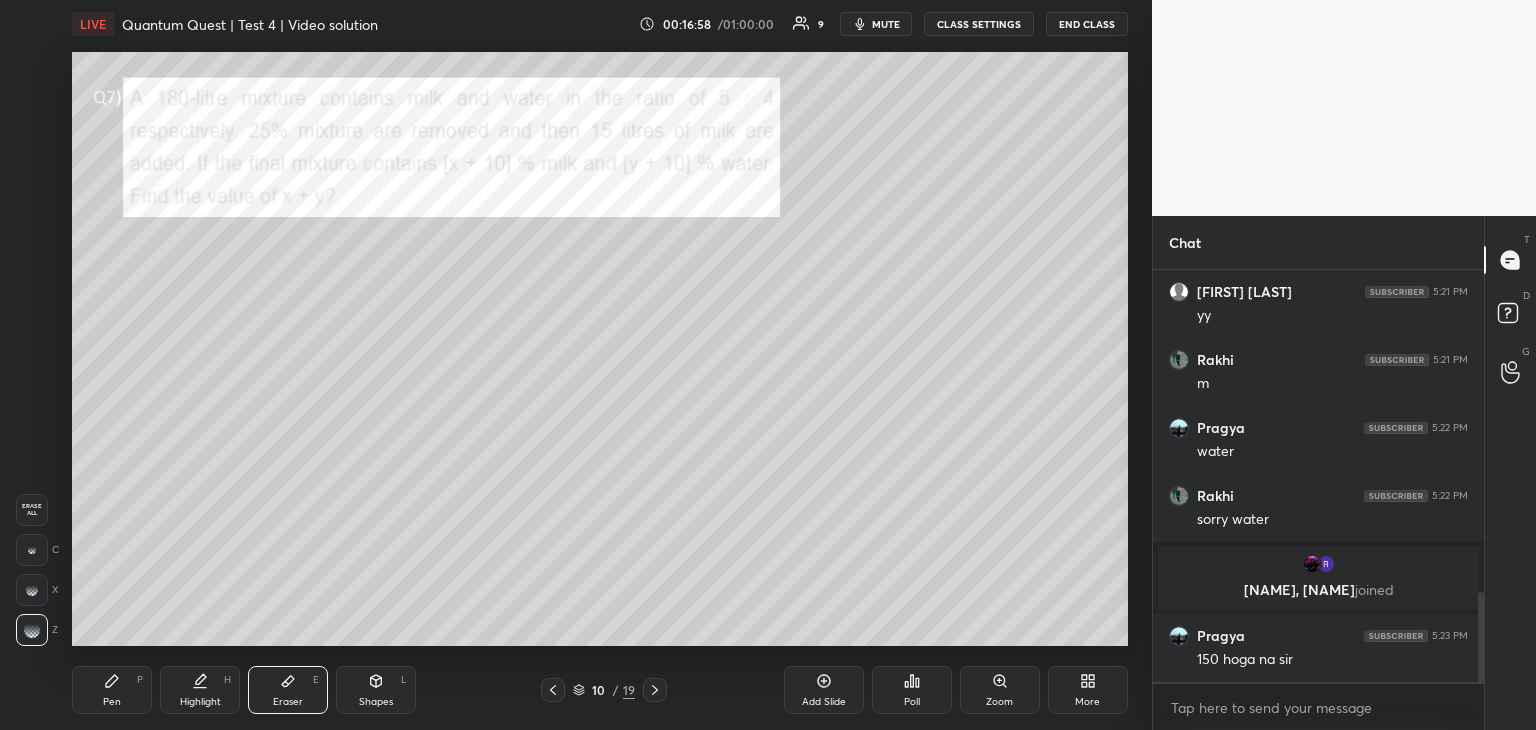 click 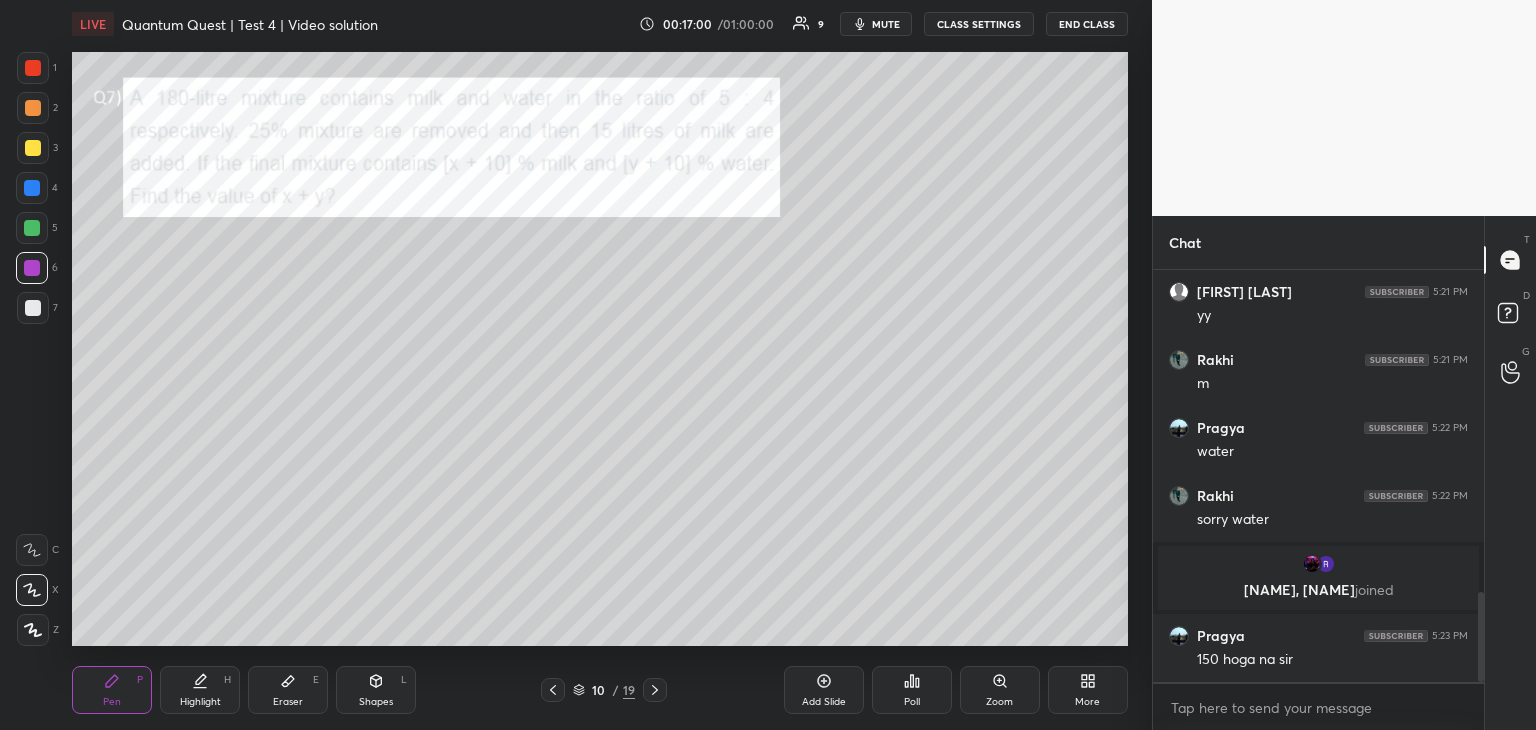 click at bounding box center [32, 268] 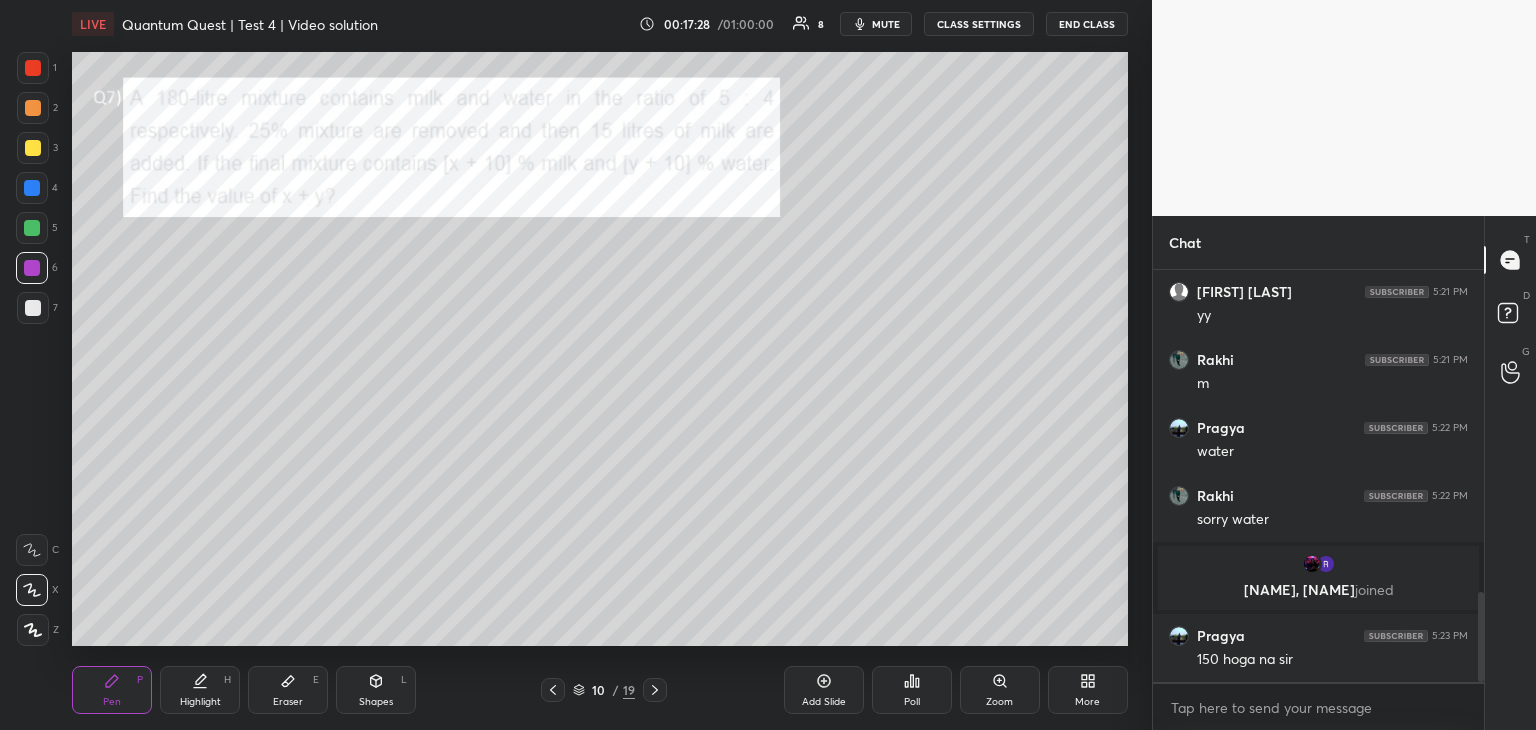 click at bounding box center (33, 68) 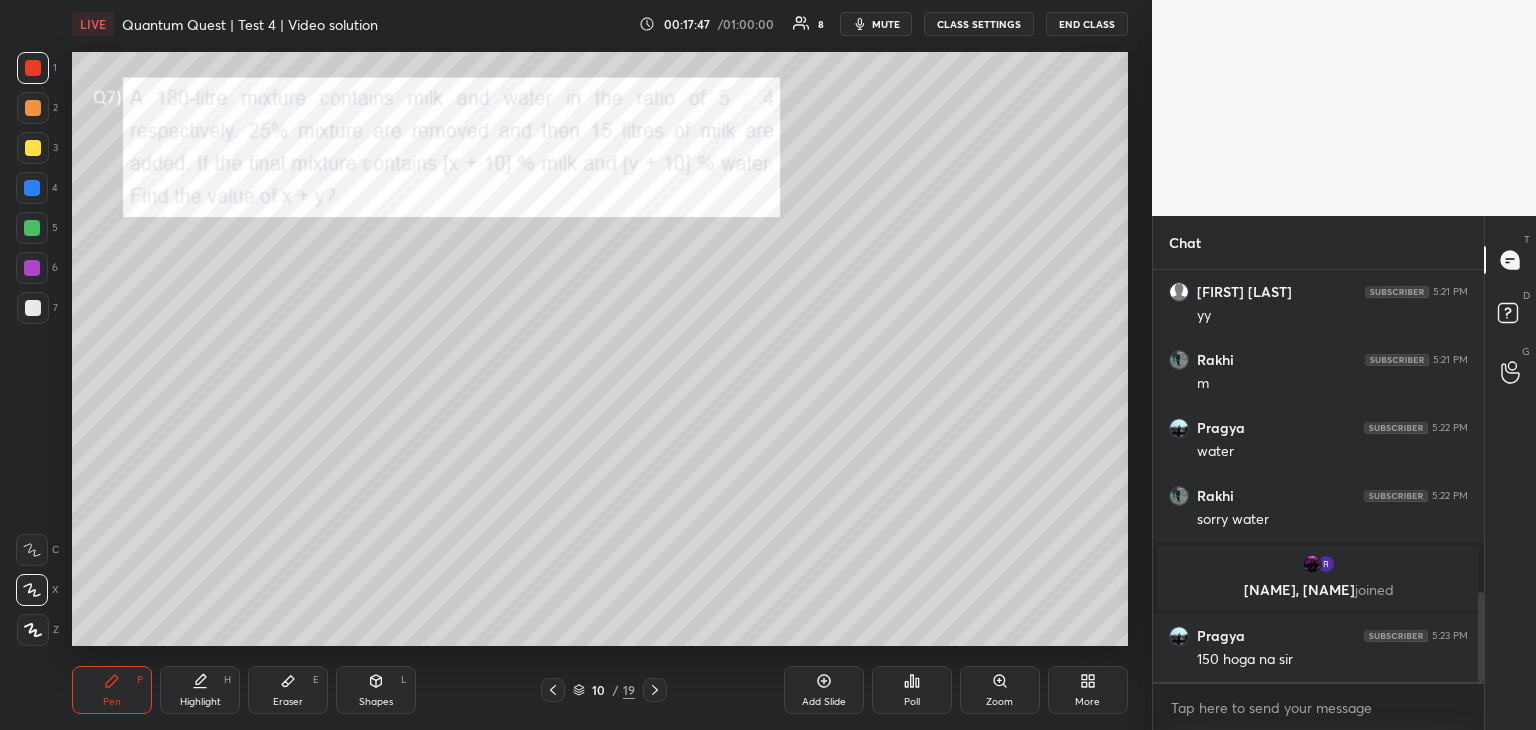 click at bounding box center [33, 148] 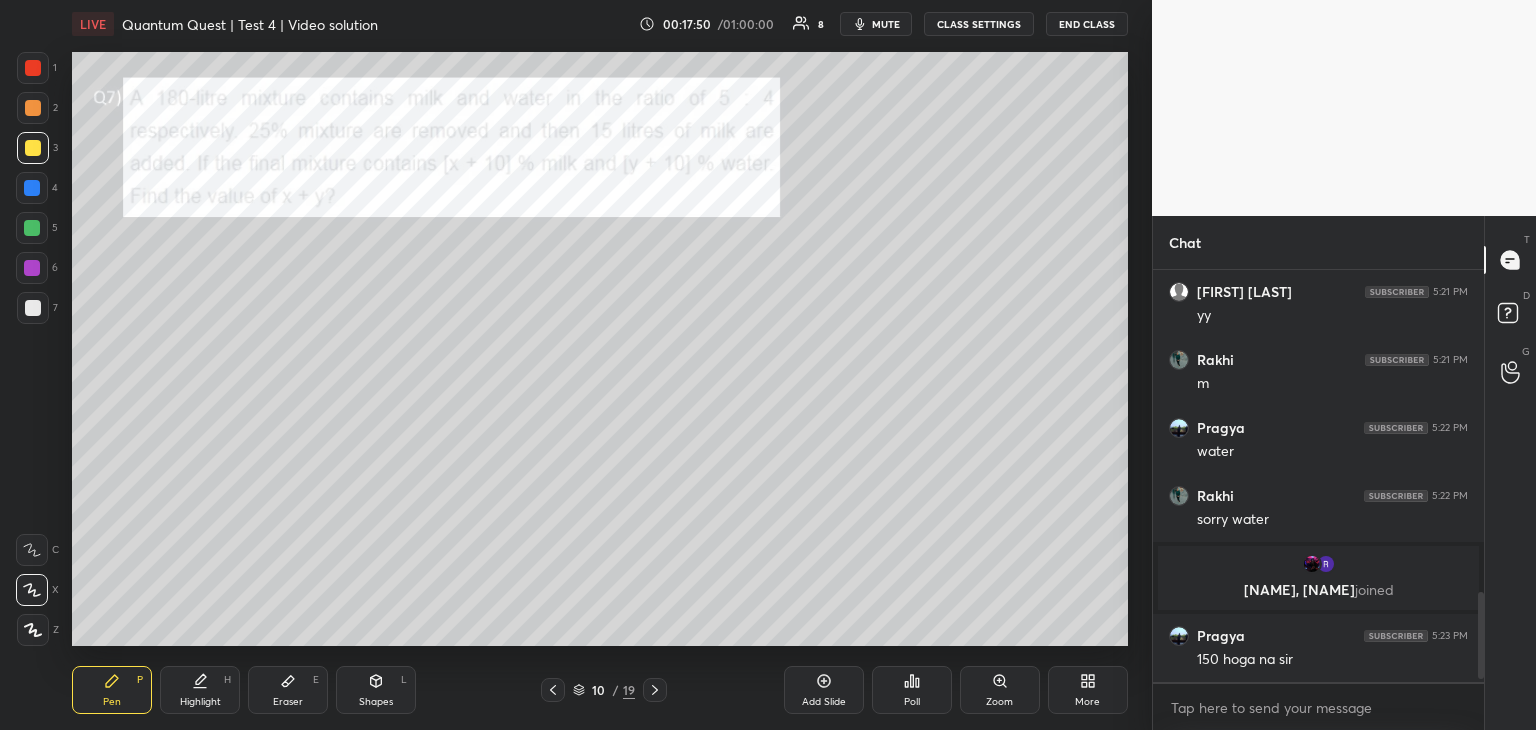 scroll, scrollTop: 1544, scrollLeft: 0, axis: vertical 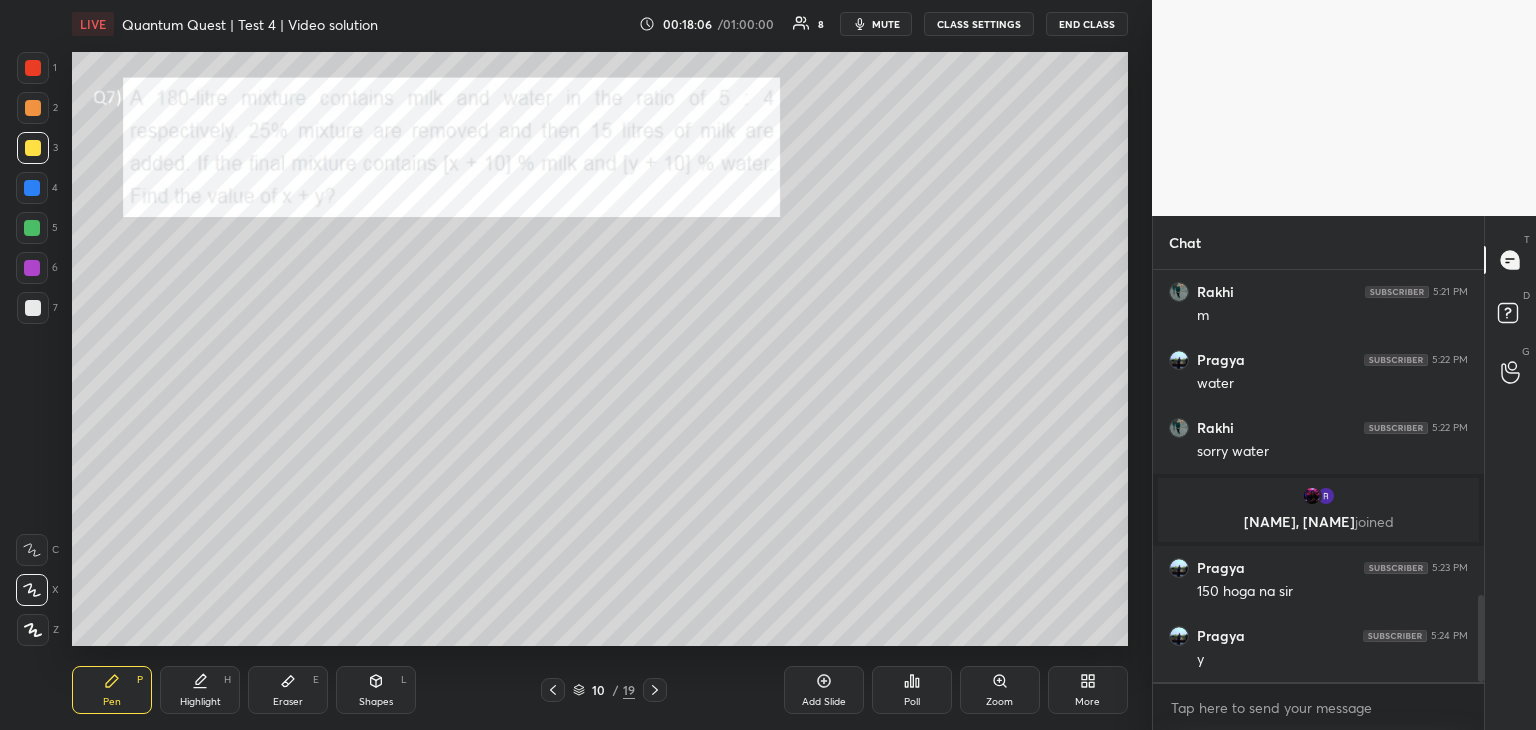 click at bounding box center [655, 690] 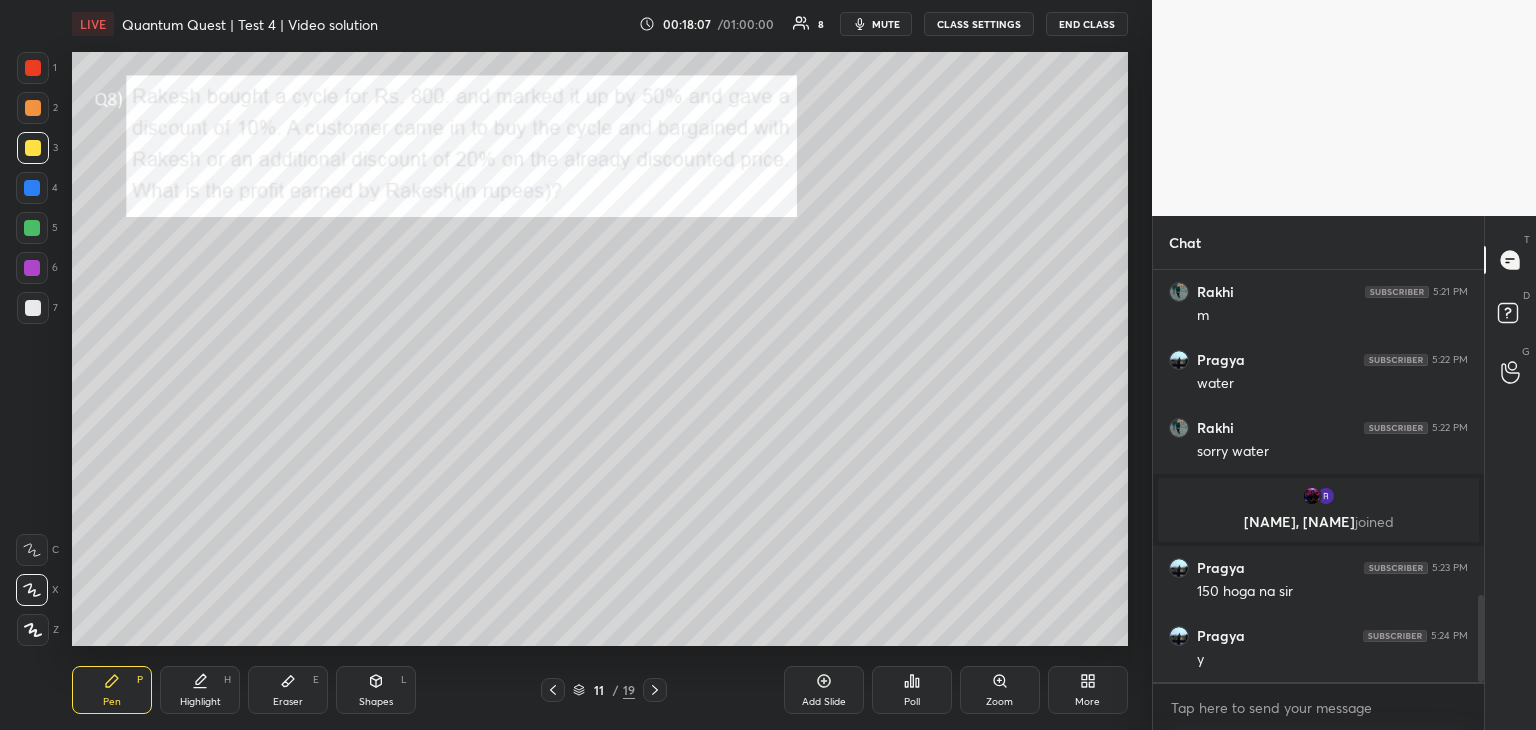 click at bounding box center (33, 108) 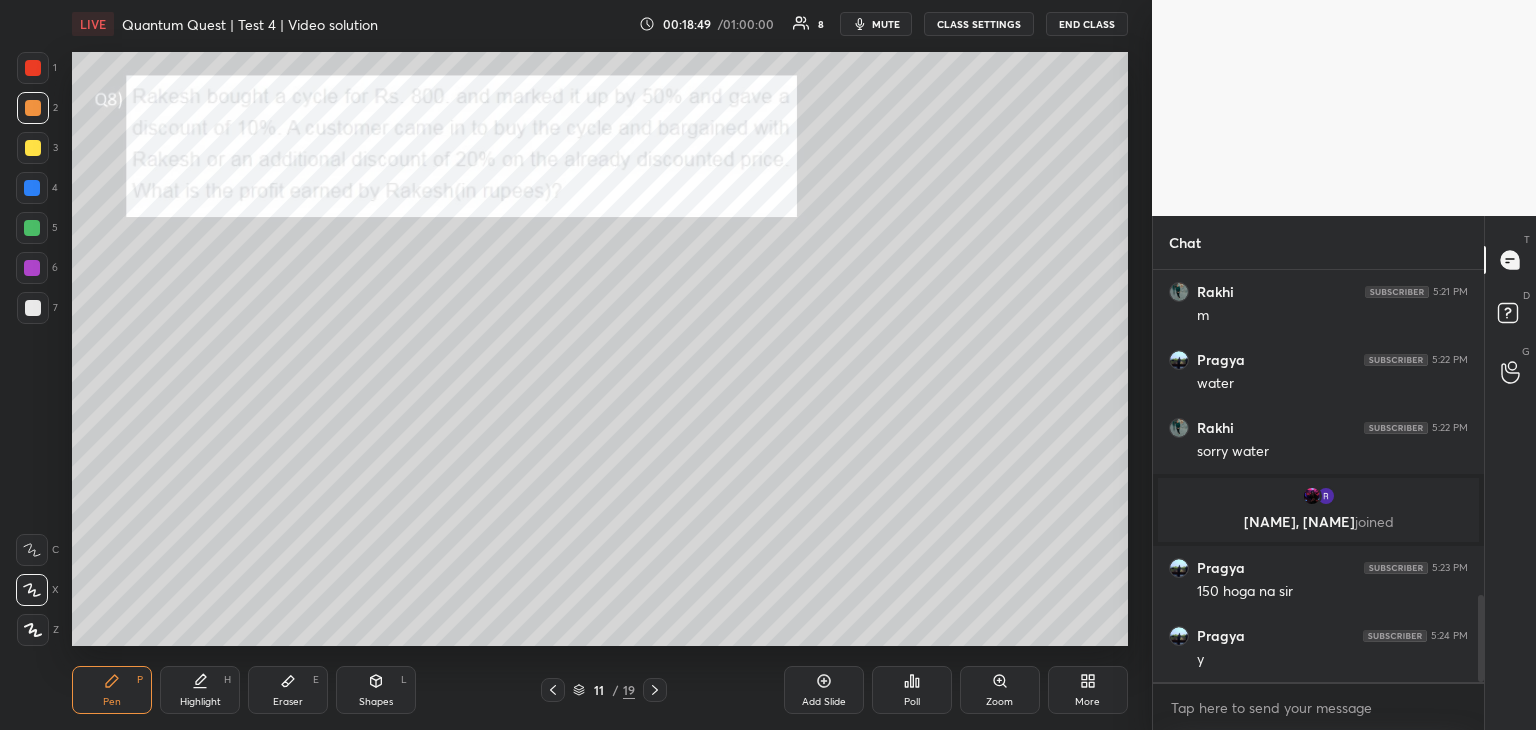 scroll, scrollTop: 1630, scrollLeft: 0, axis: vertical 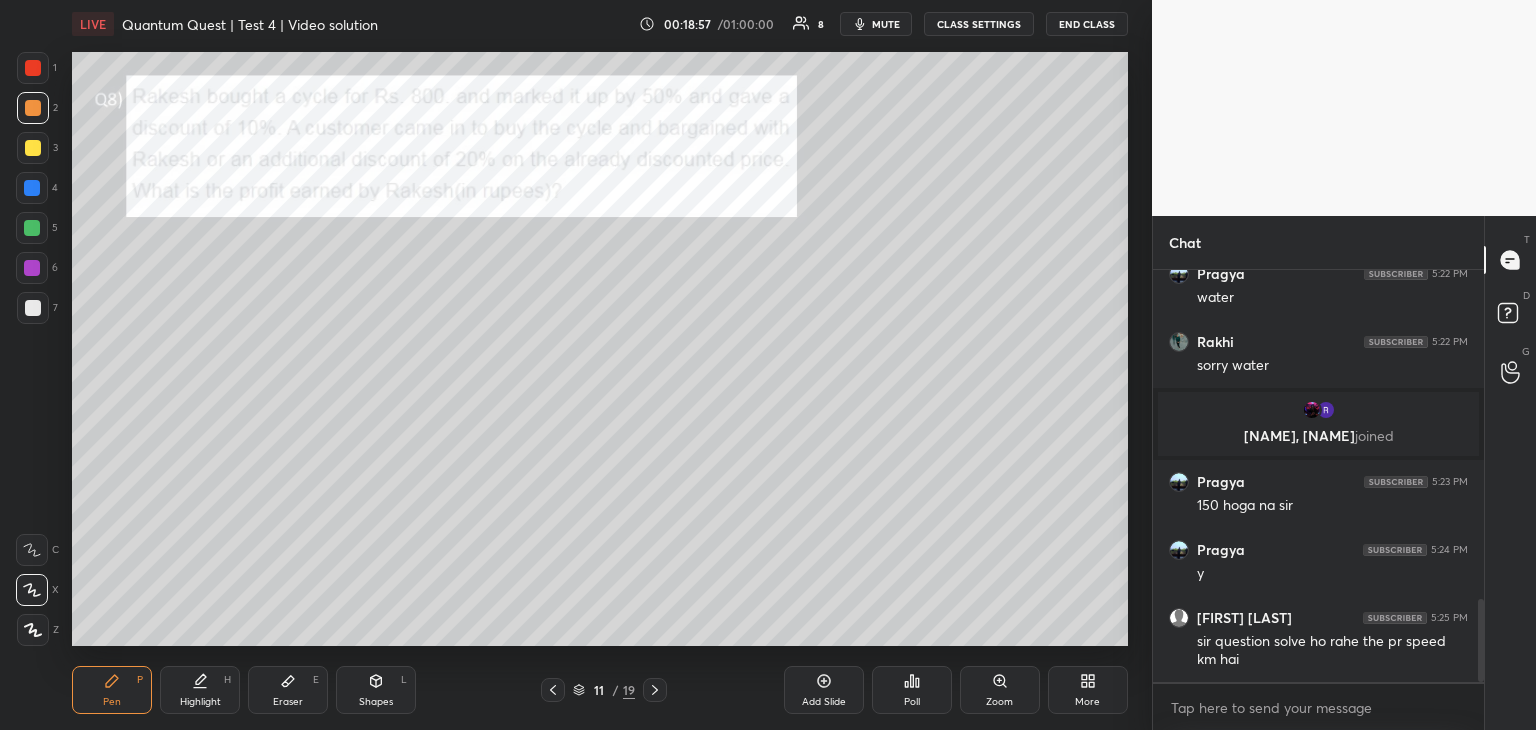 click on "Eraser E" at bounding box center (288, 690) 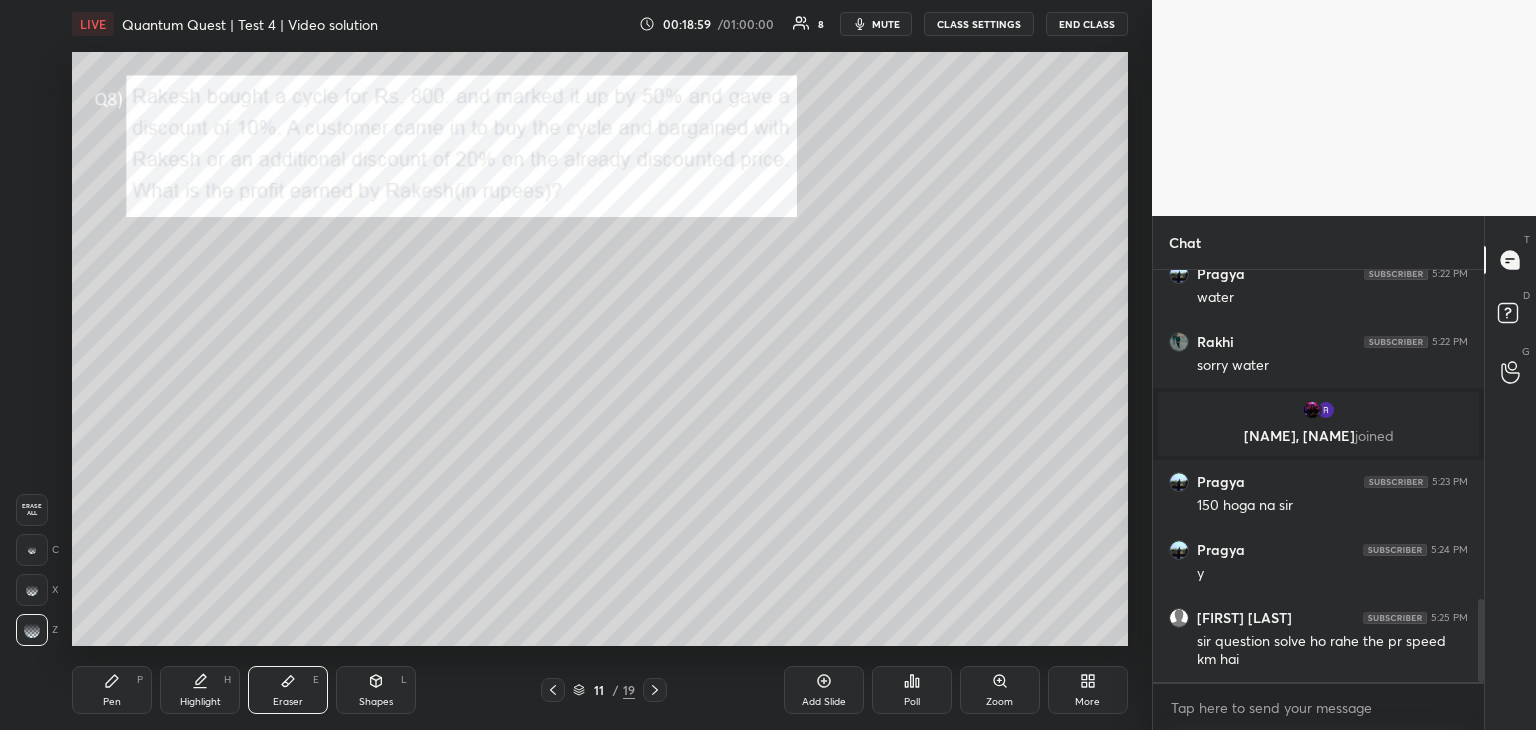 click on "Pen P" at bounding box center [112, 690] 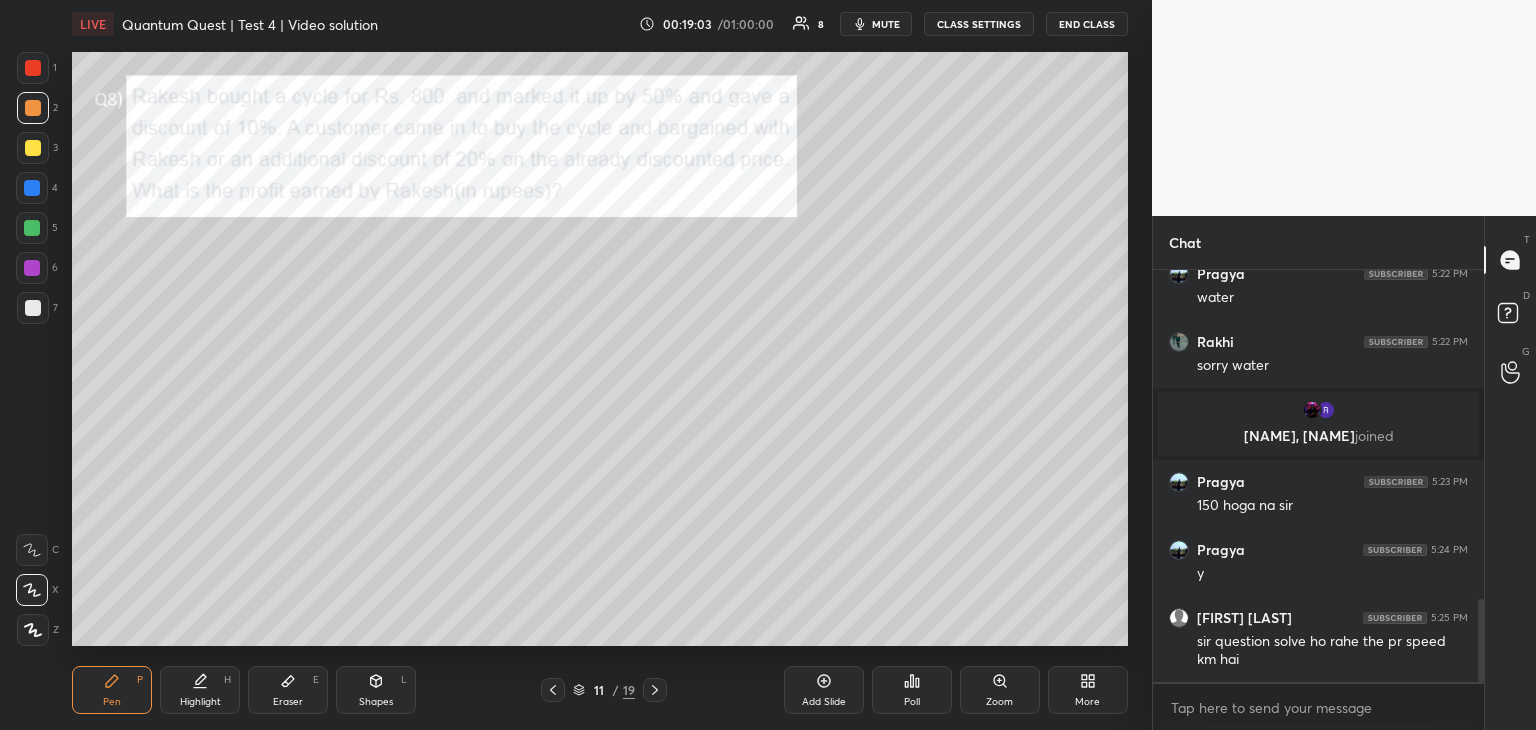 scroll, scrollTop: 1698, scrollLeft: 0, axis: vertical 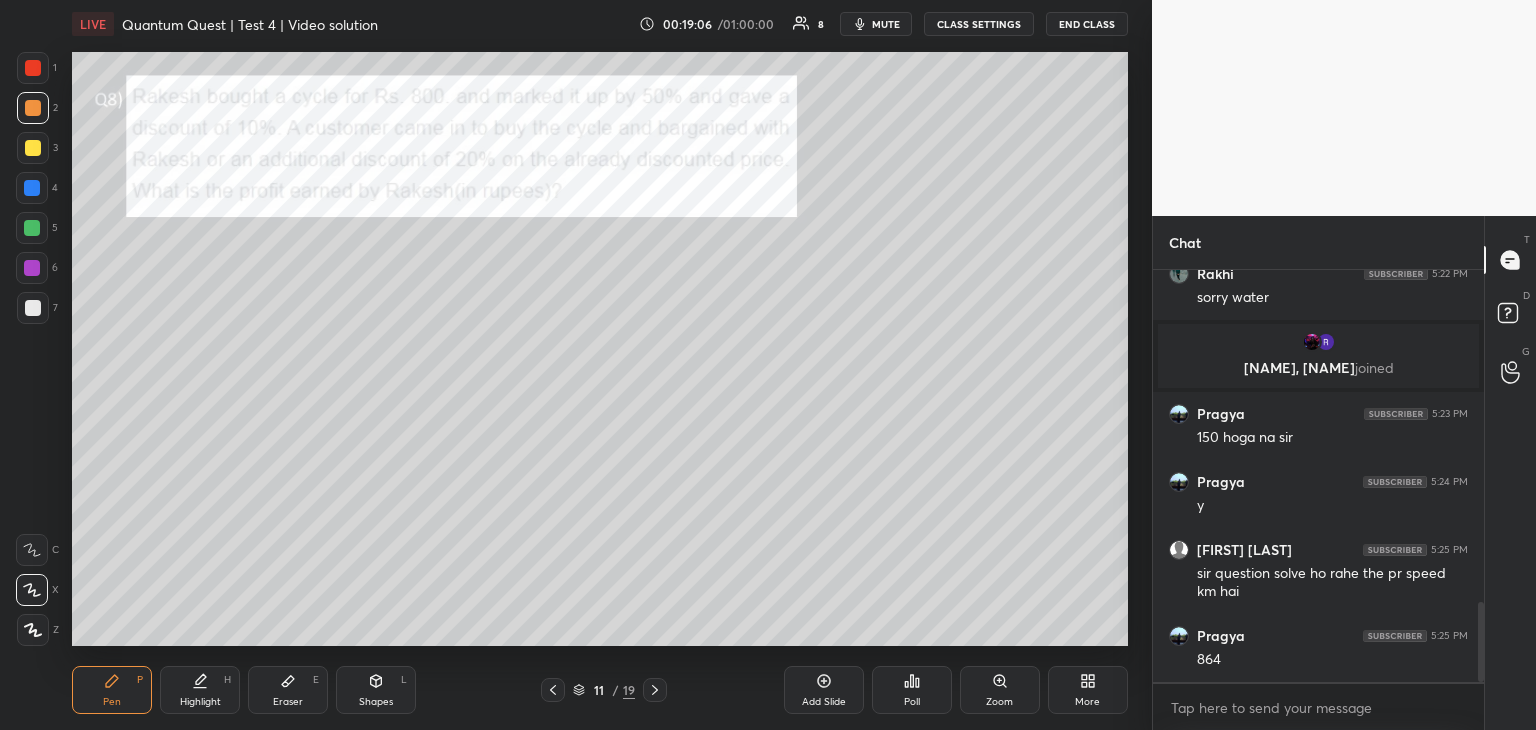 click at bounding box center (32, 228) 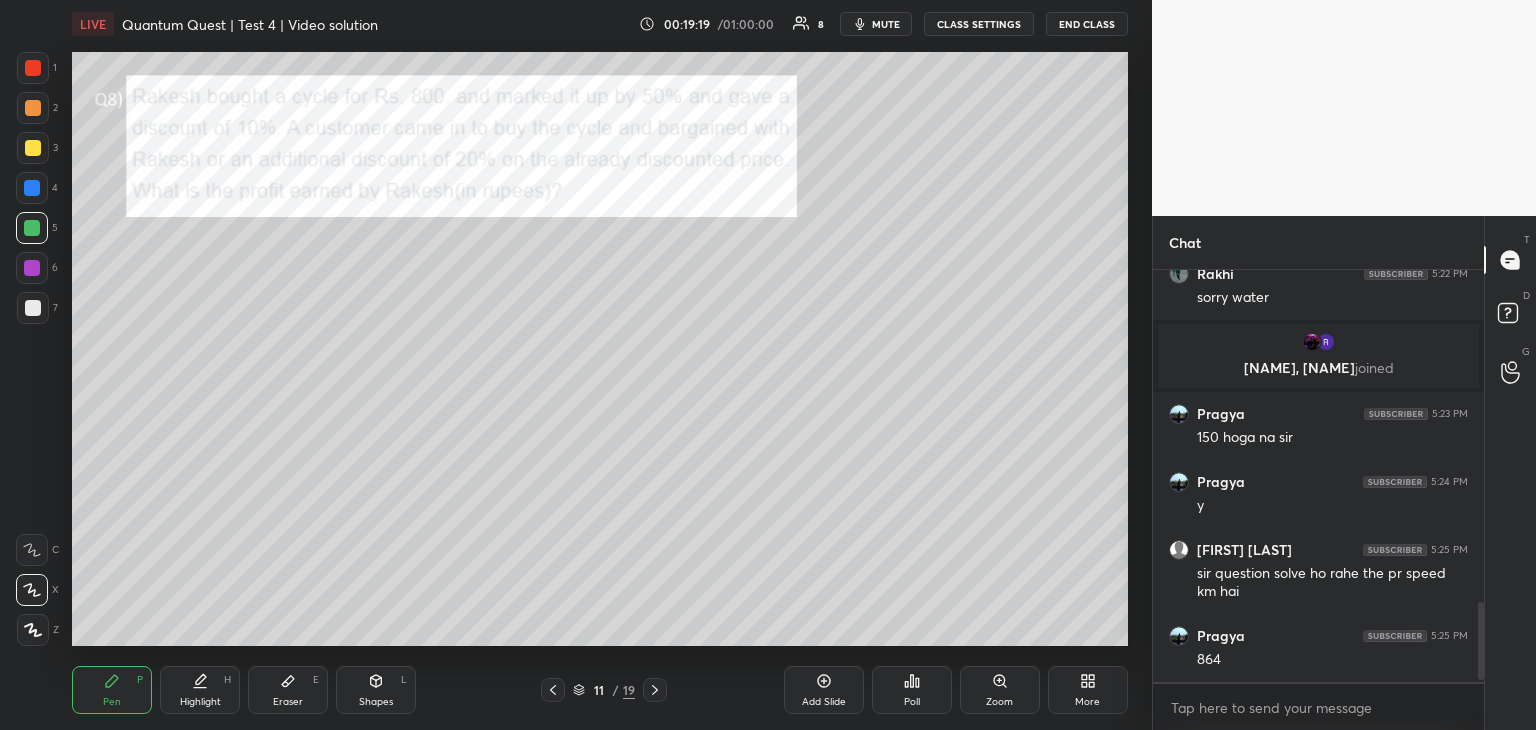 scroll, scrollTop: 1784, scrollLeft: 0, axis: vertical 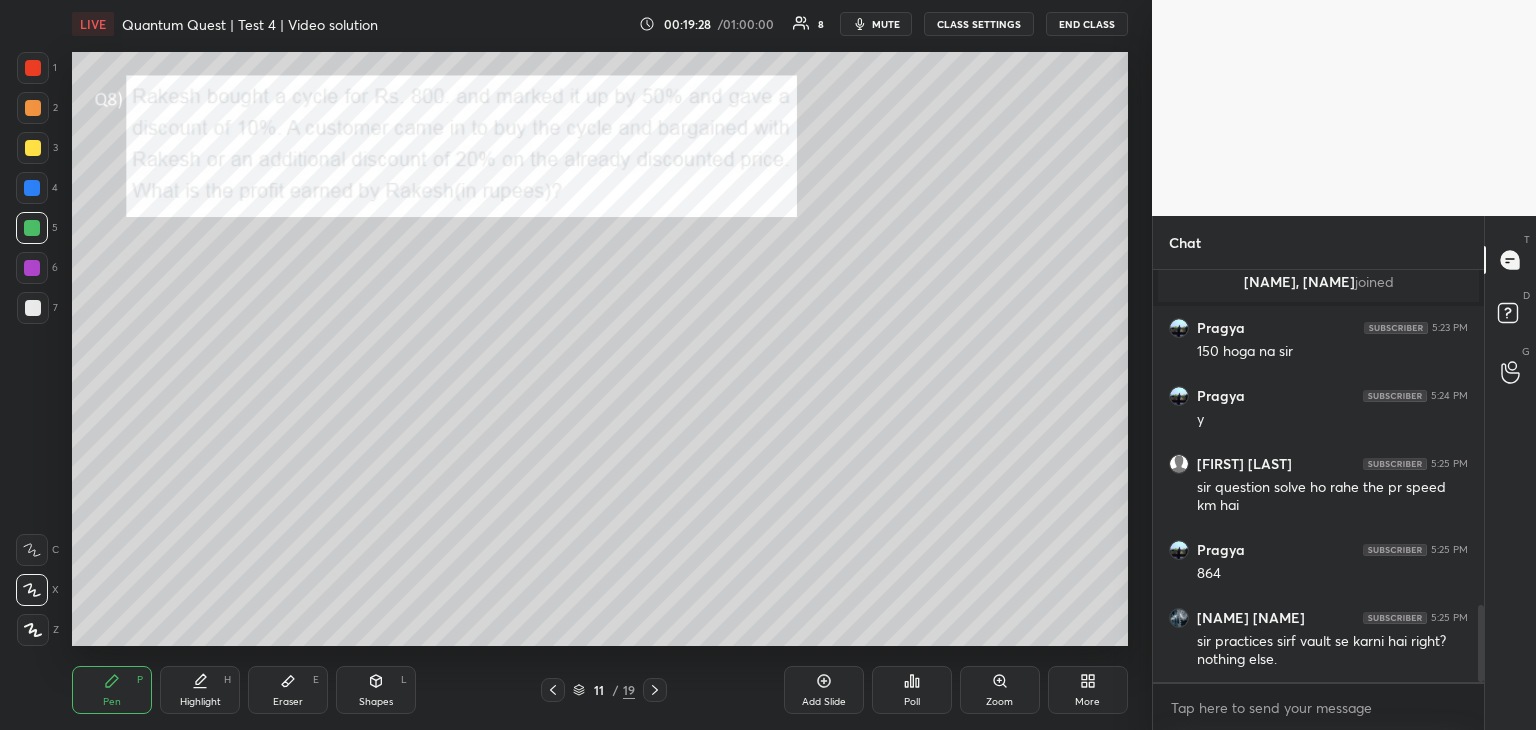 click 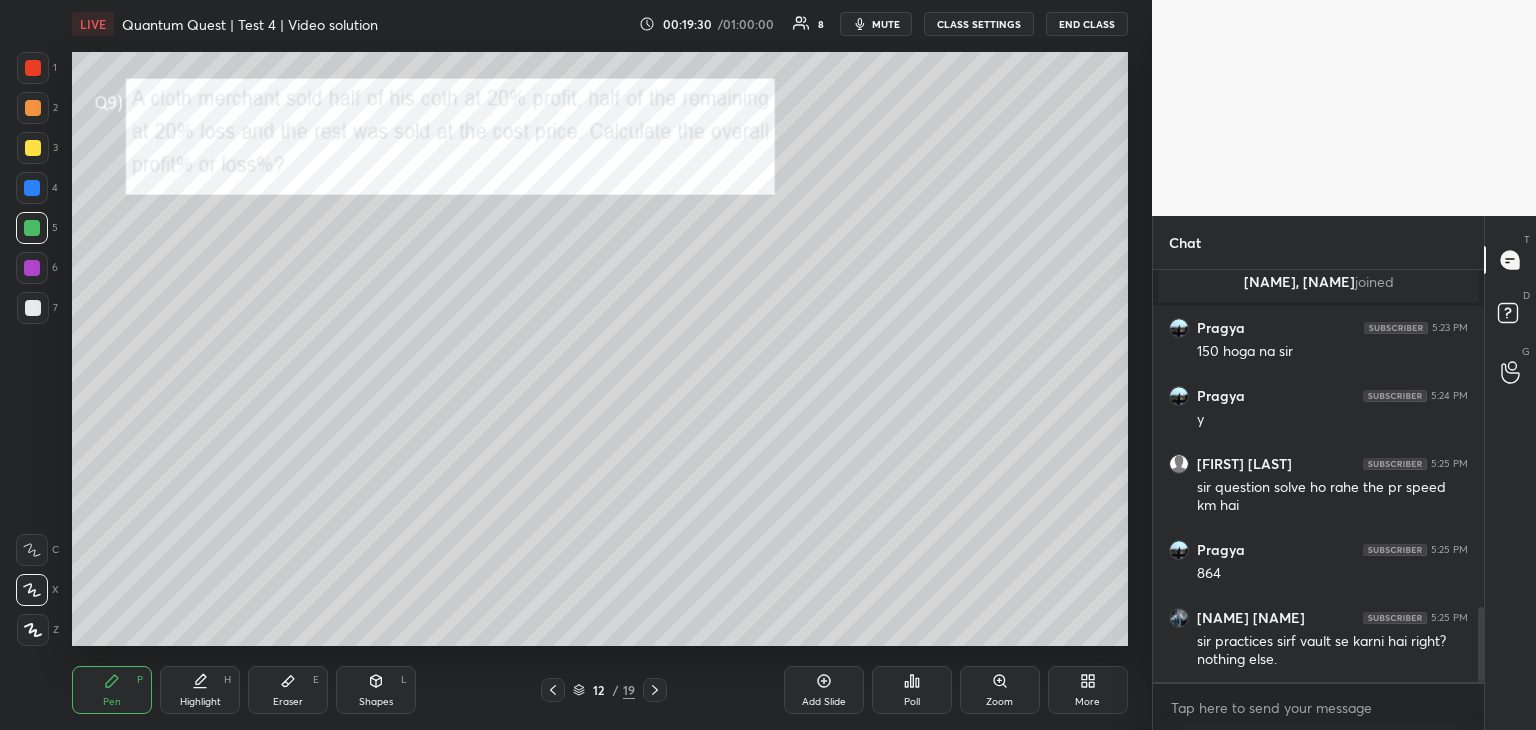 scroll, scrollTop: 1852, scrollLeft: 0, axis: vertical 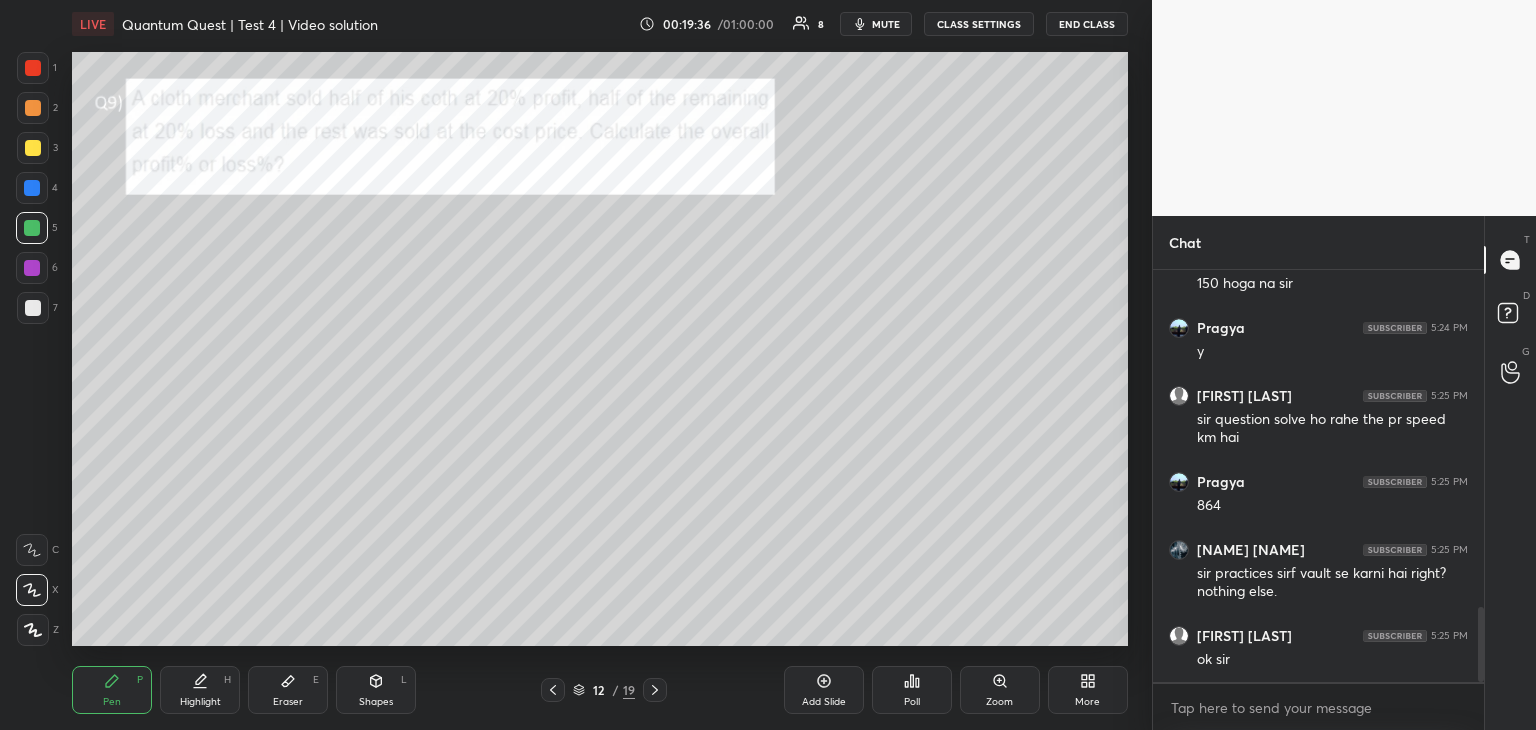 click at bounding box center [33, 148] 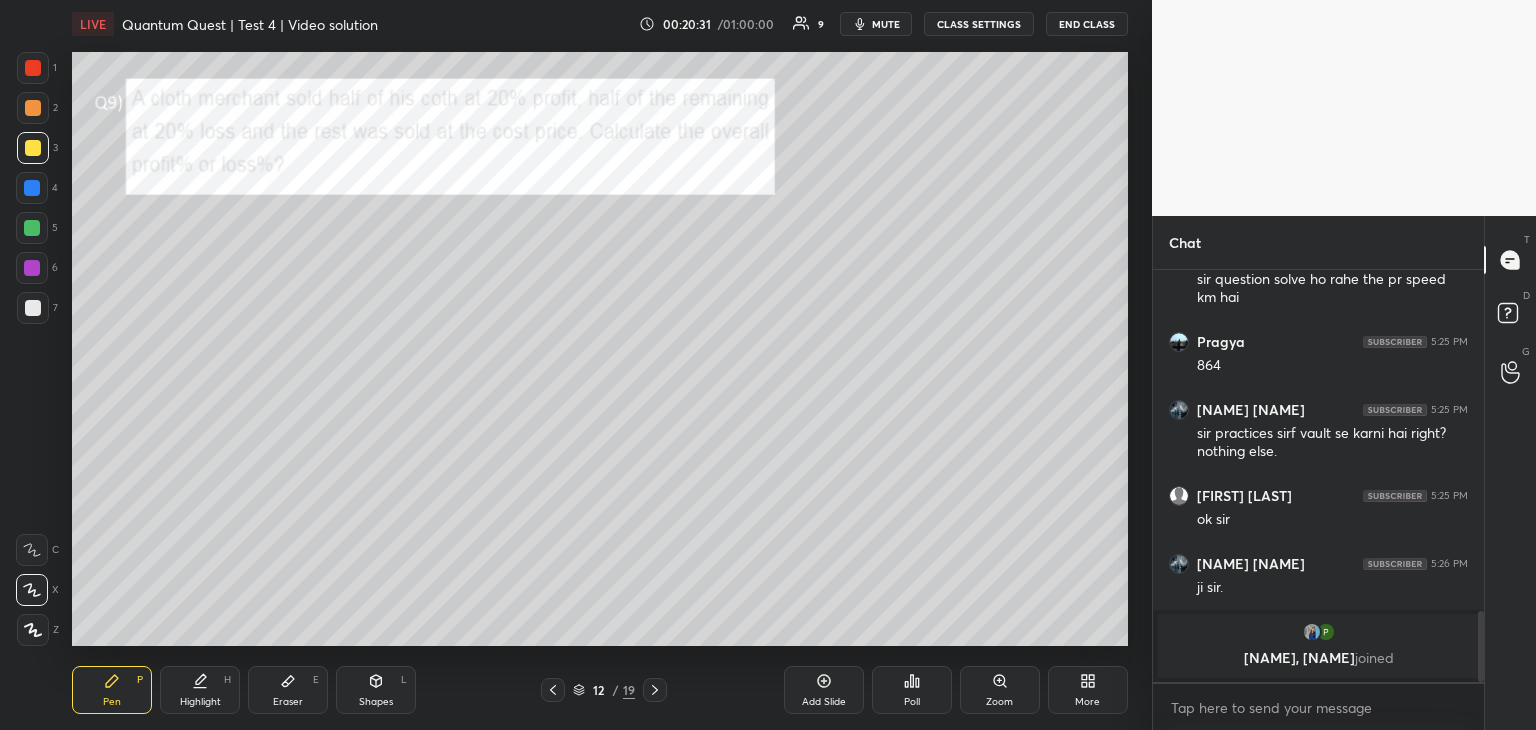scroll, scrollTop: 1814, scrollLeft: 0, axis: vertical 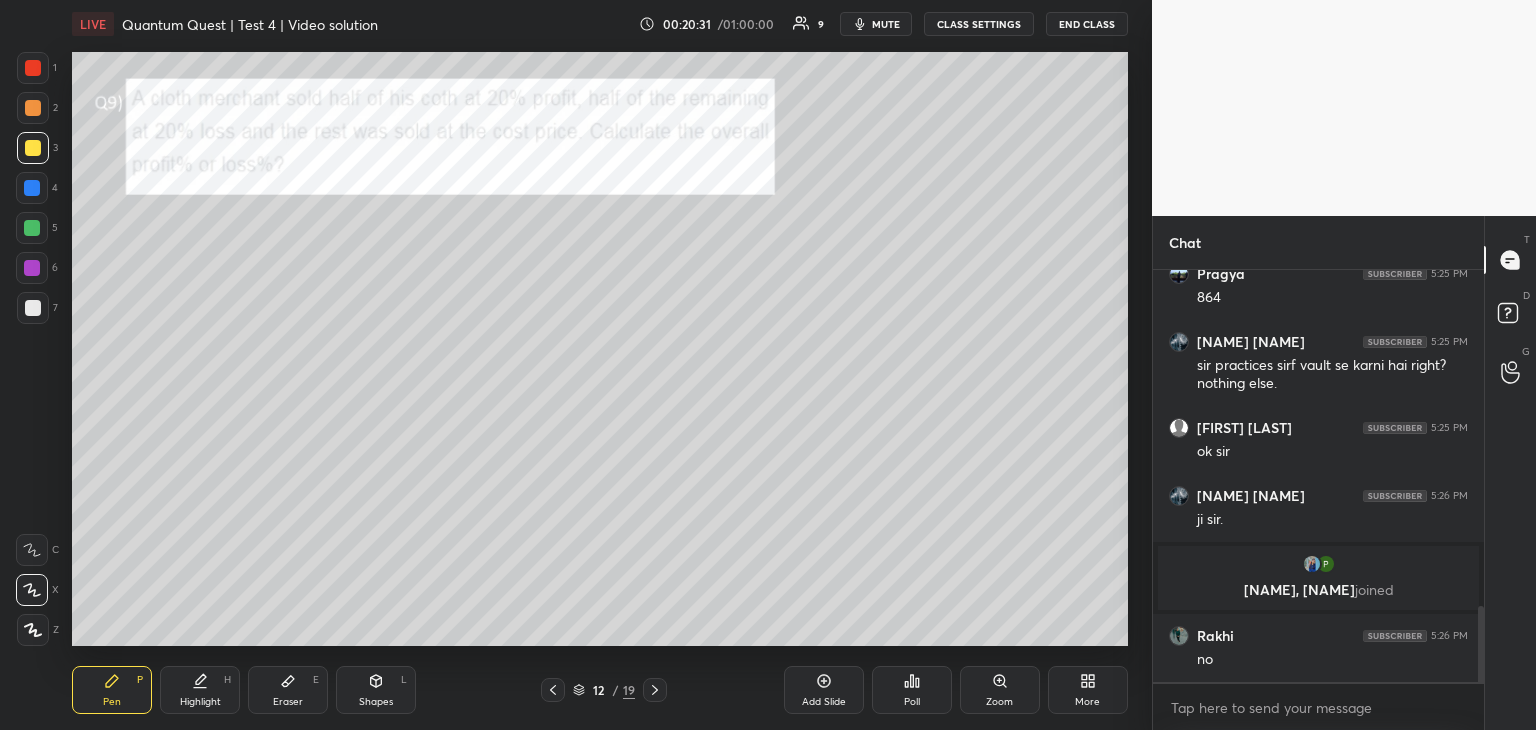 click at bounding box center (32, 188) 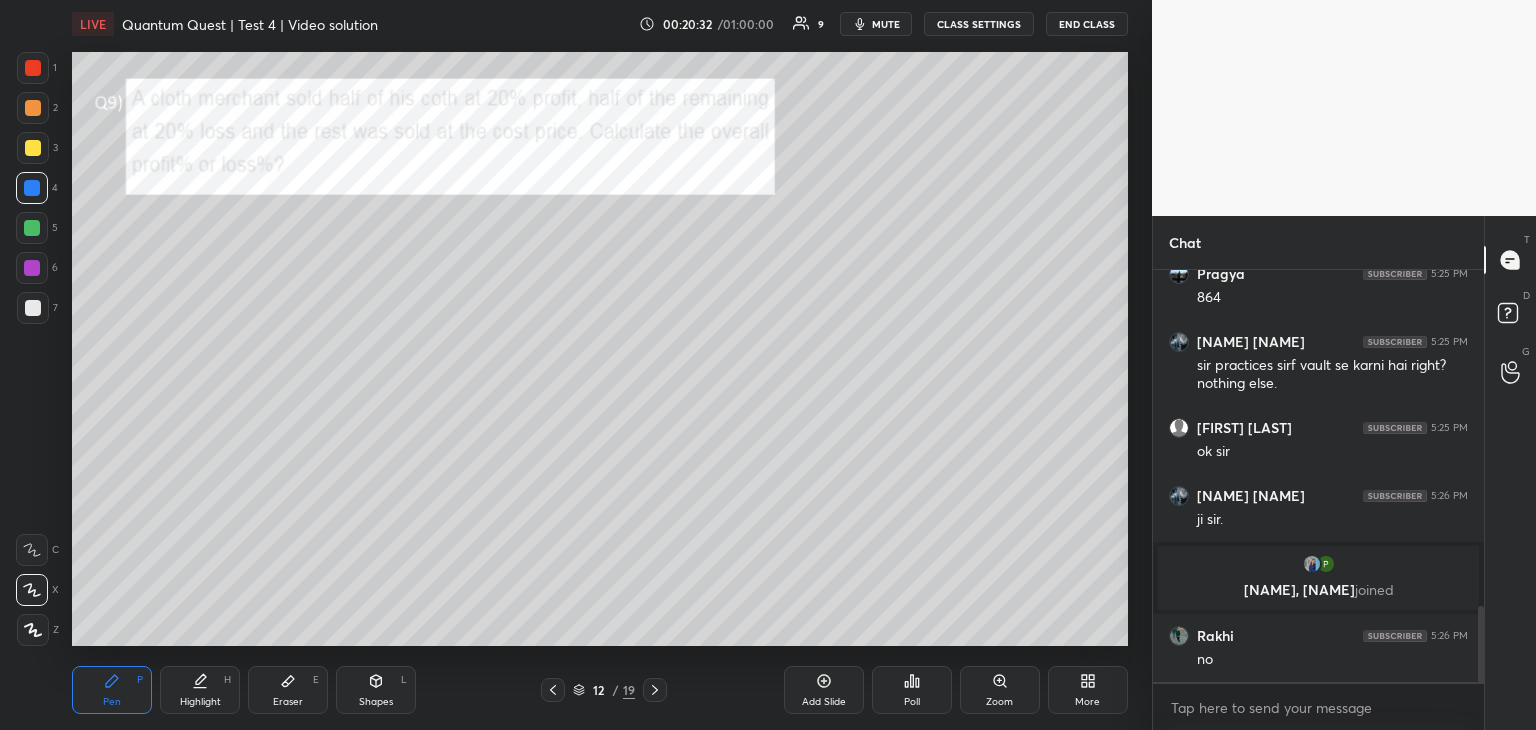 click 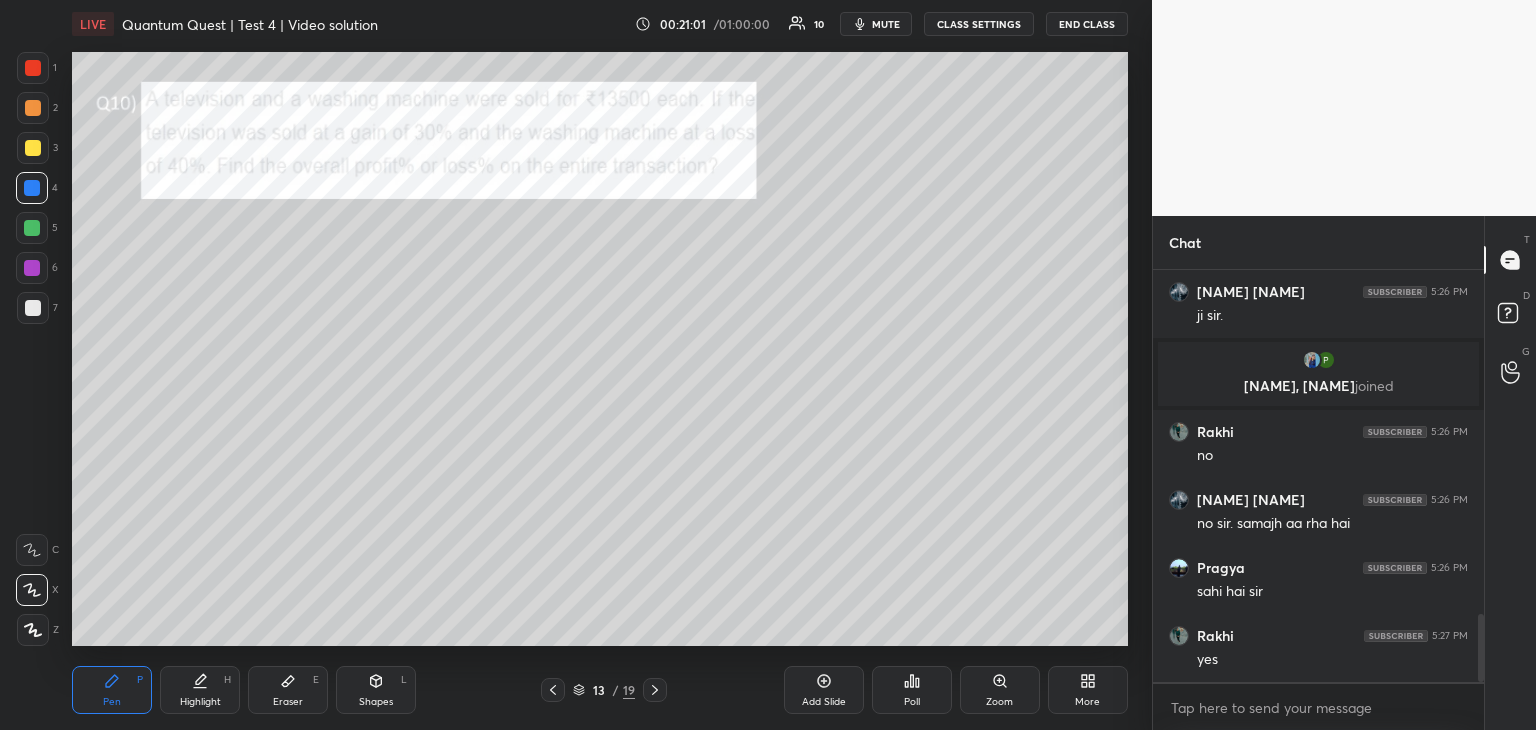 scroll, scrollTop: 2090, scrollLeft: 0, axis: vertical 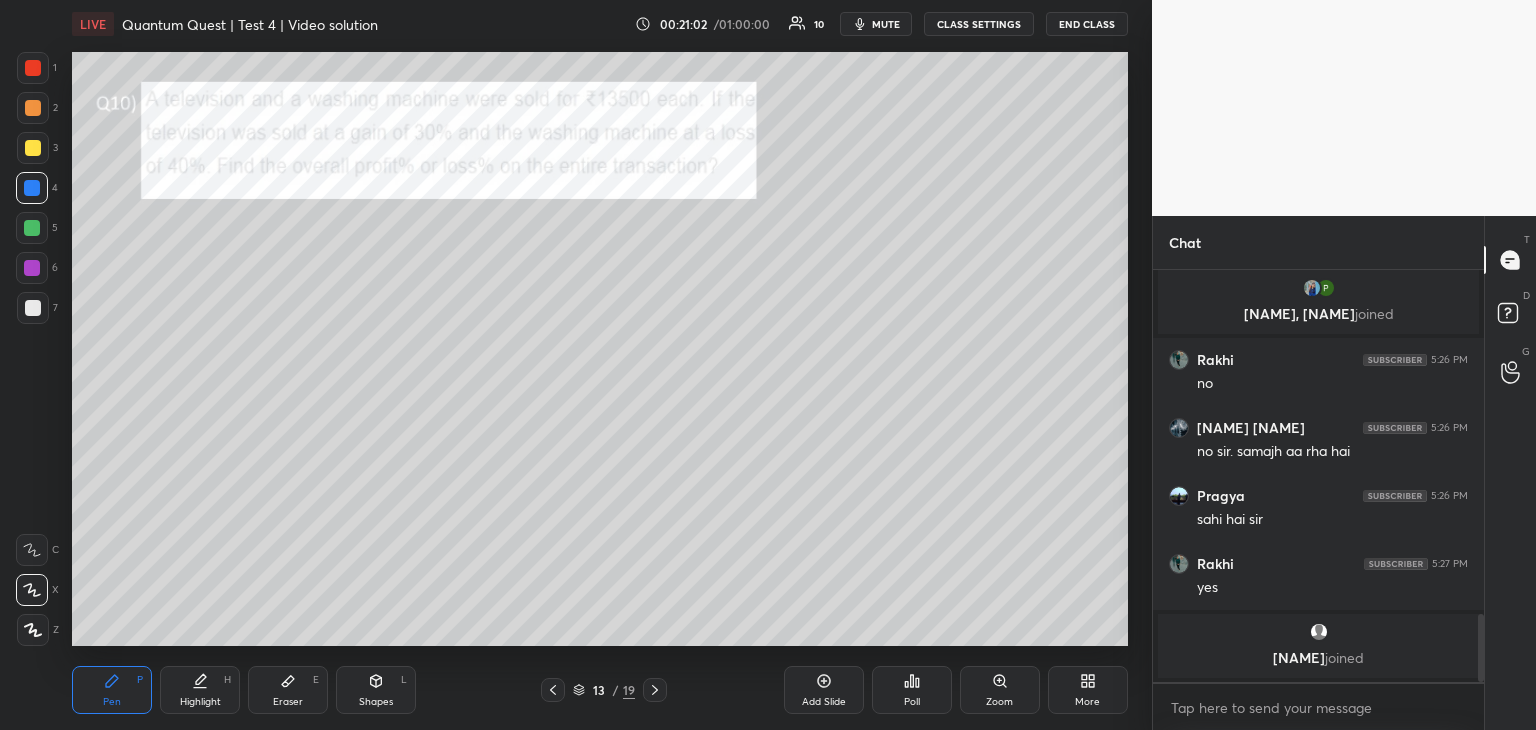 click at bounding box center [33, 308] 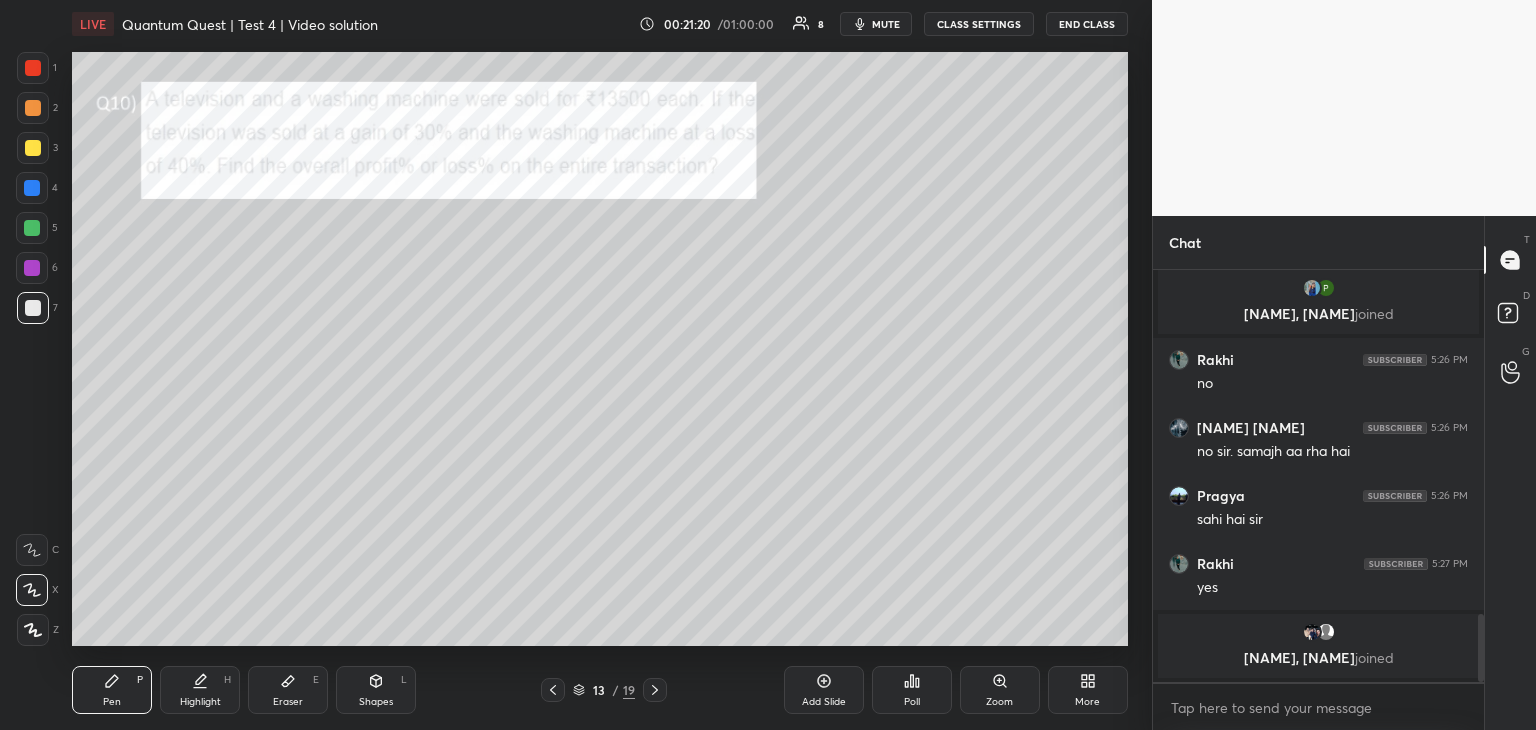 click at bounding box center (33, 68) 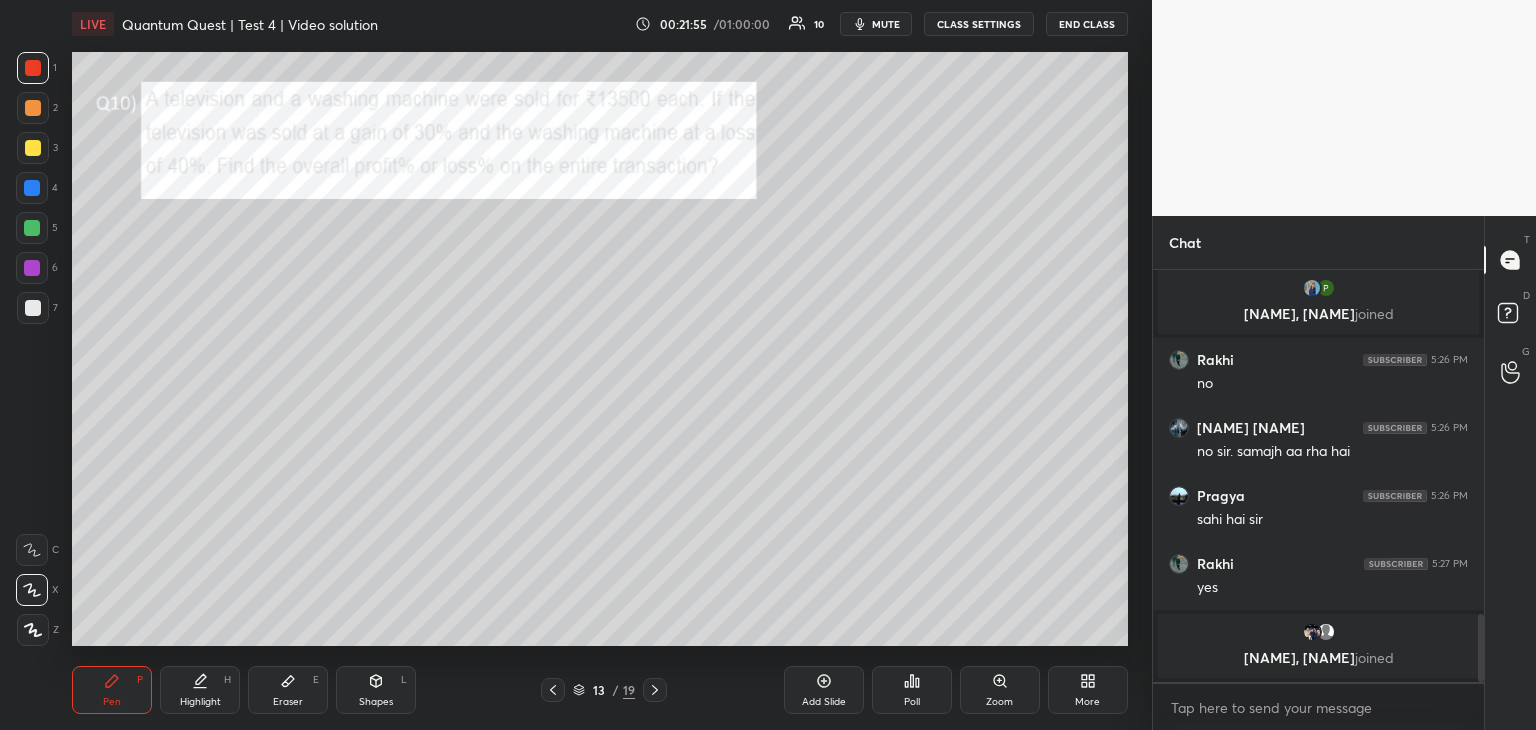 click at bounding box center (33, 308) 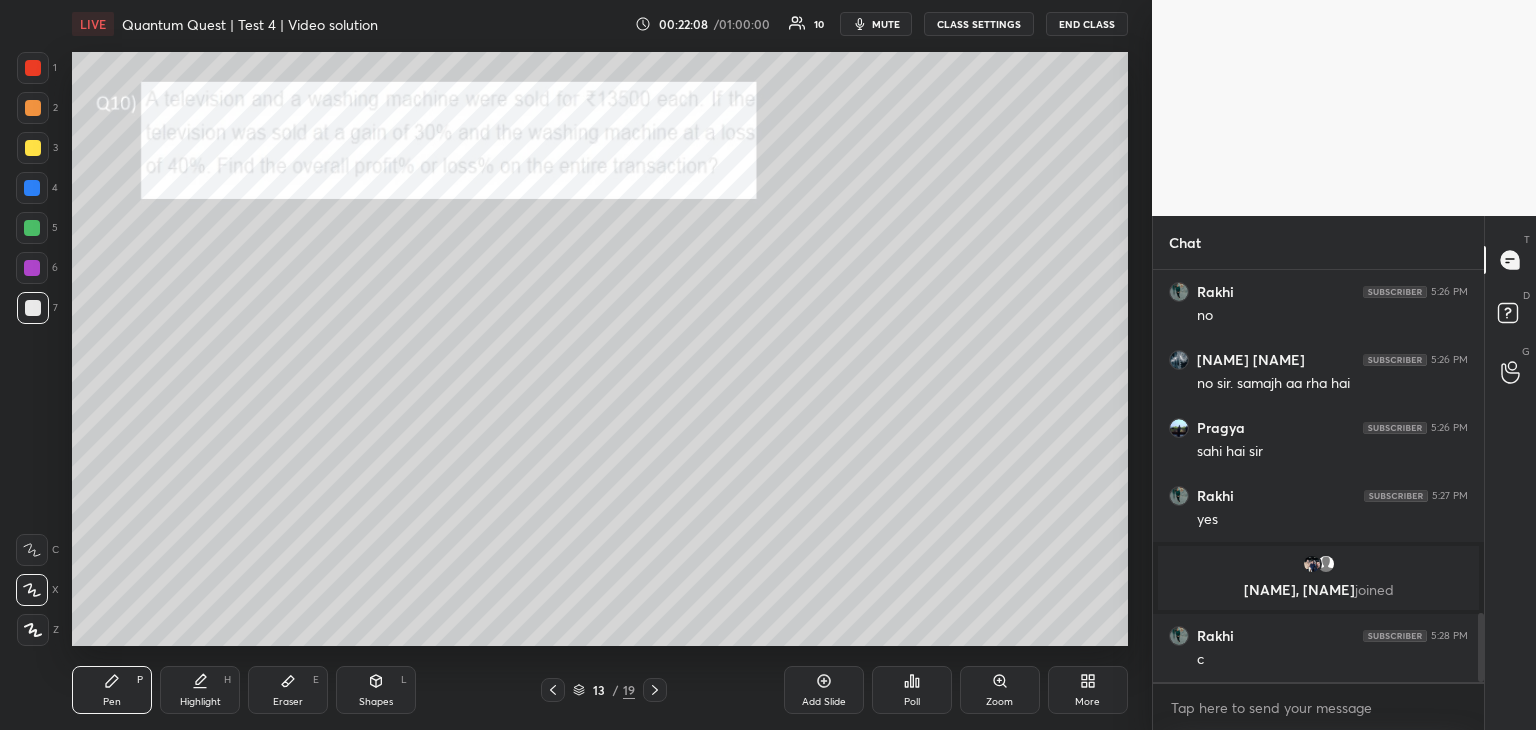 scroll, scrollTop: 2046, scrollLeft: 0, axis: vertical 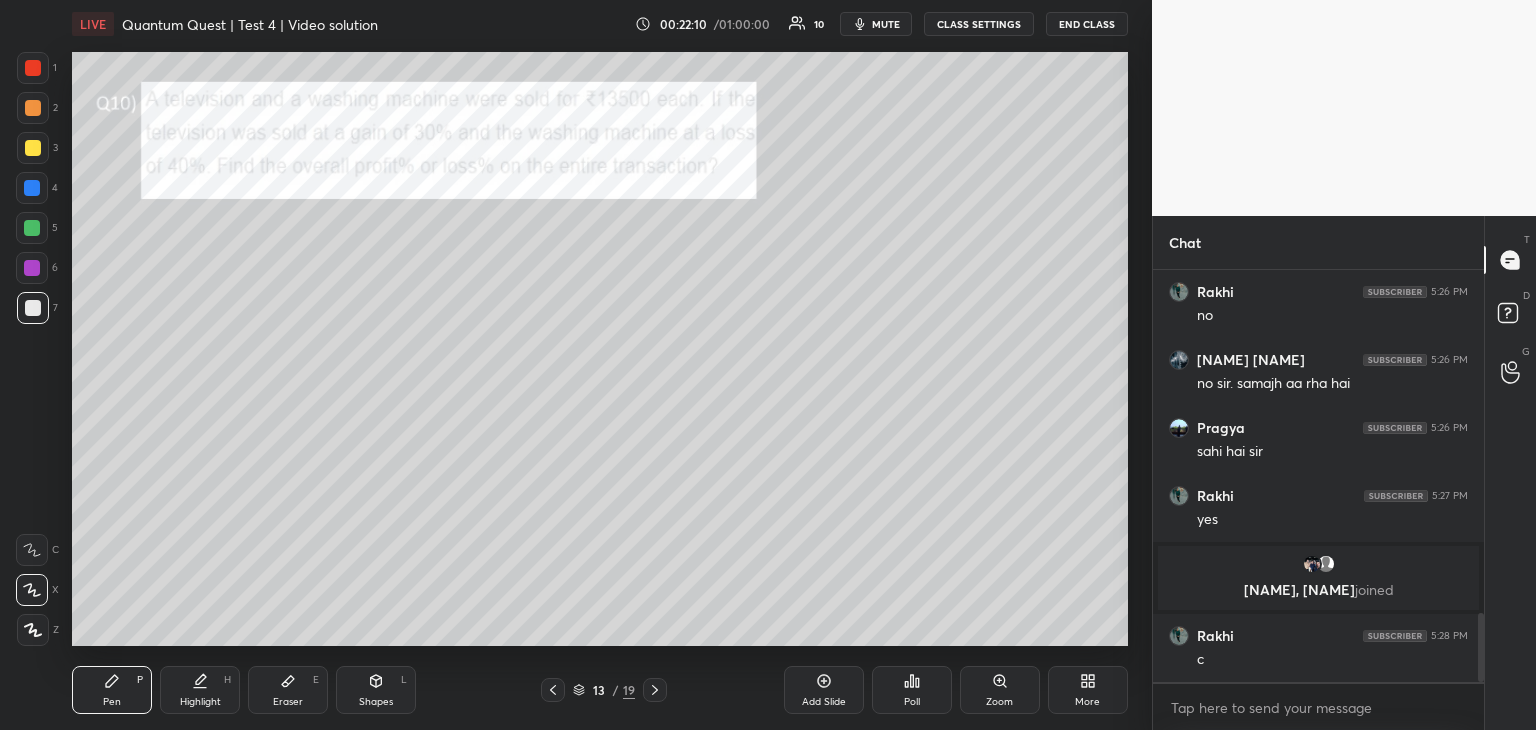 click at bounding box center [33, 148] 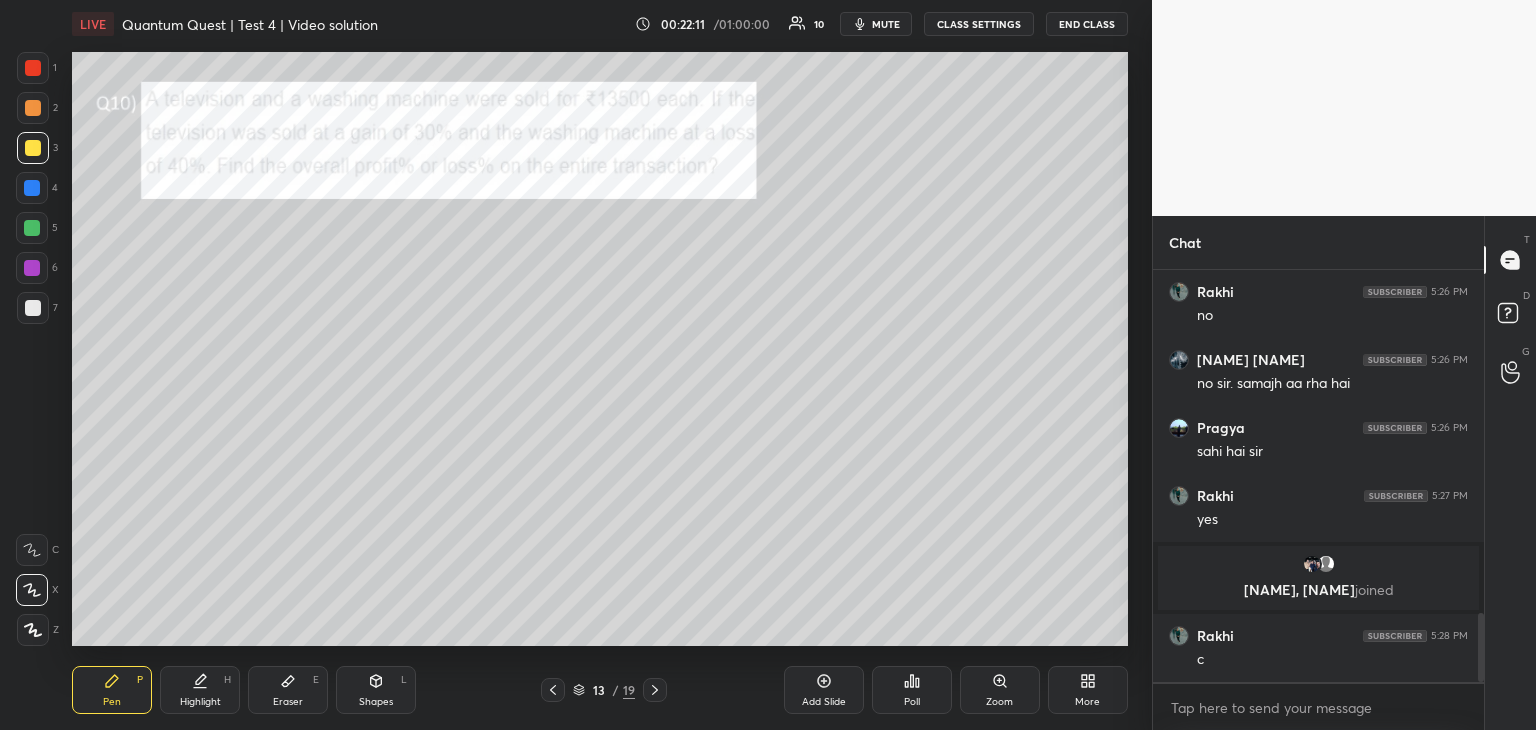 click 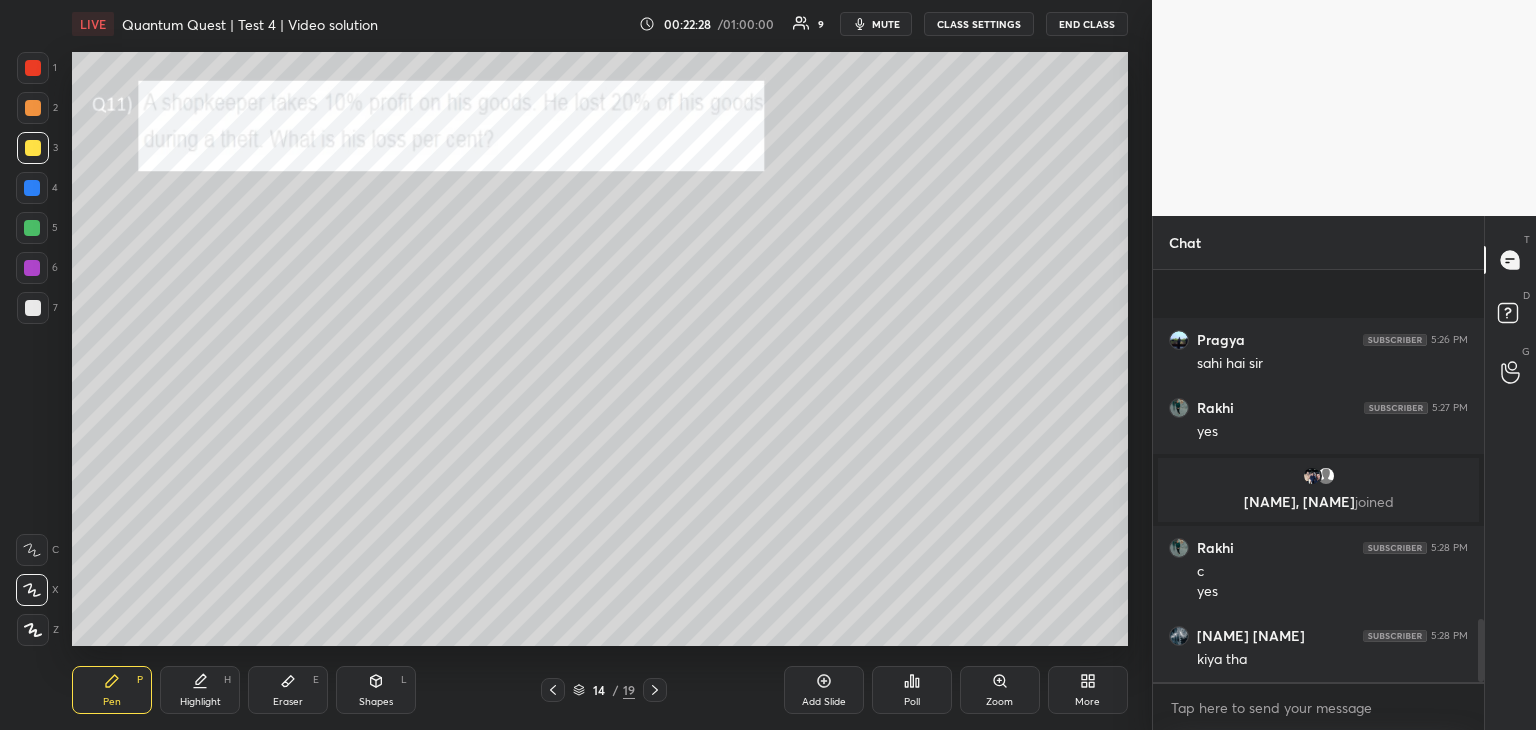 scroll, scrollTop: 2270, scrollLeft: 0, axis: vertical 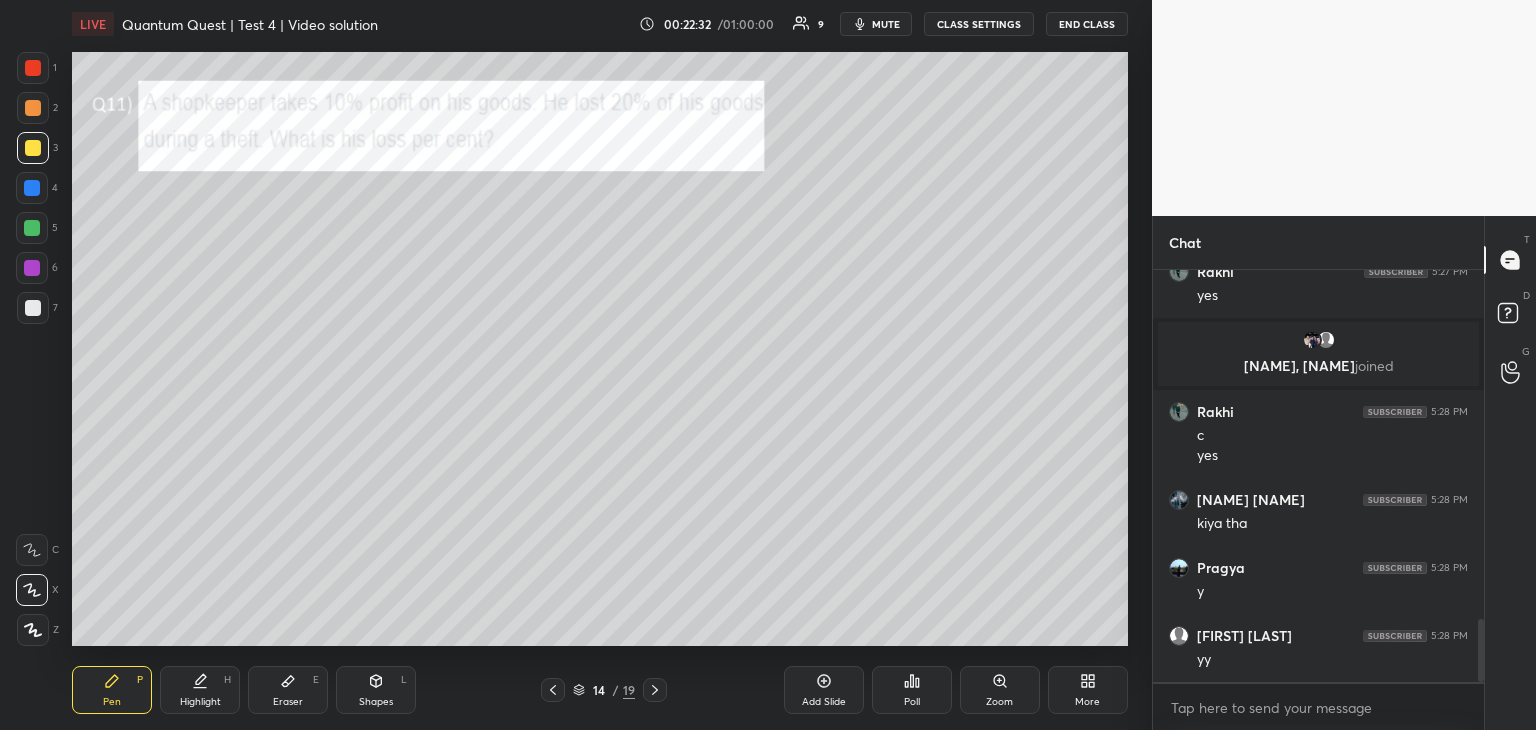 click at bounding box center [32, 188] 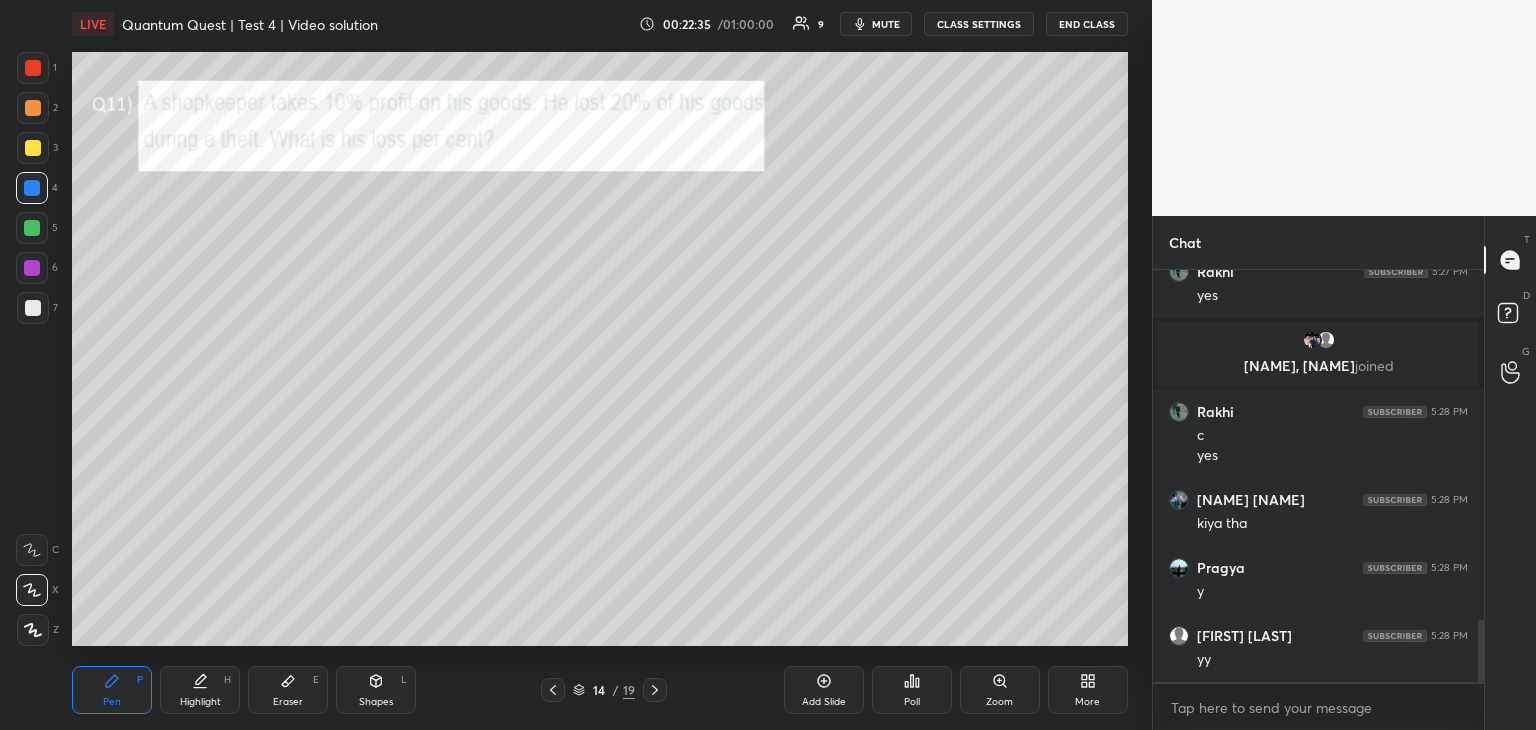 scroll, scrollTop: 2338, scrollLeft: 0, axis: vertical 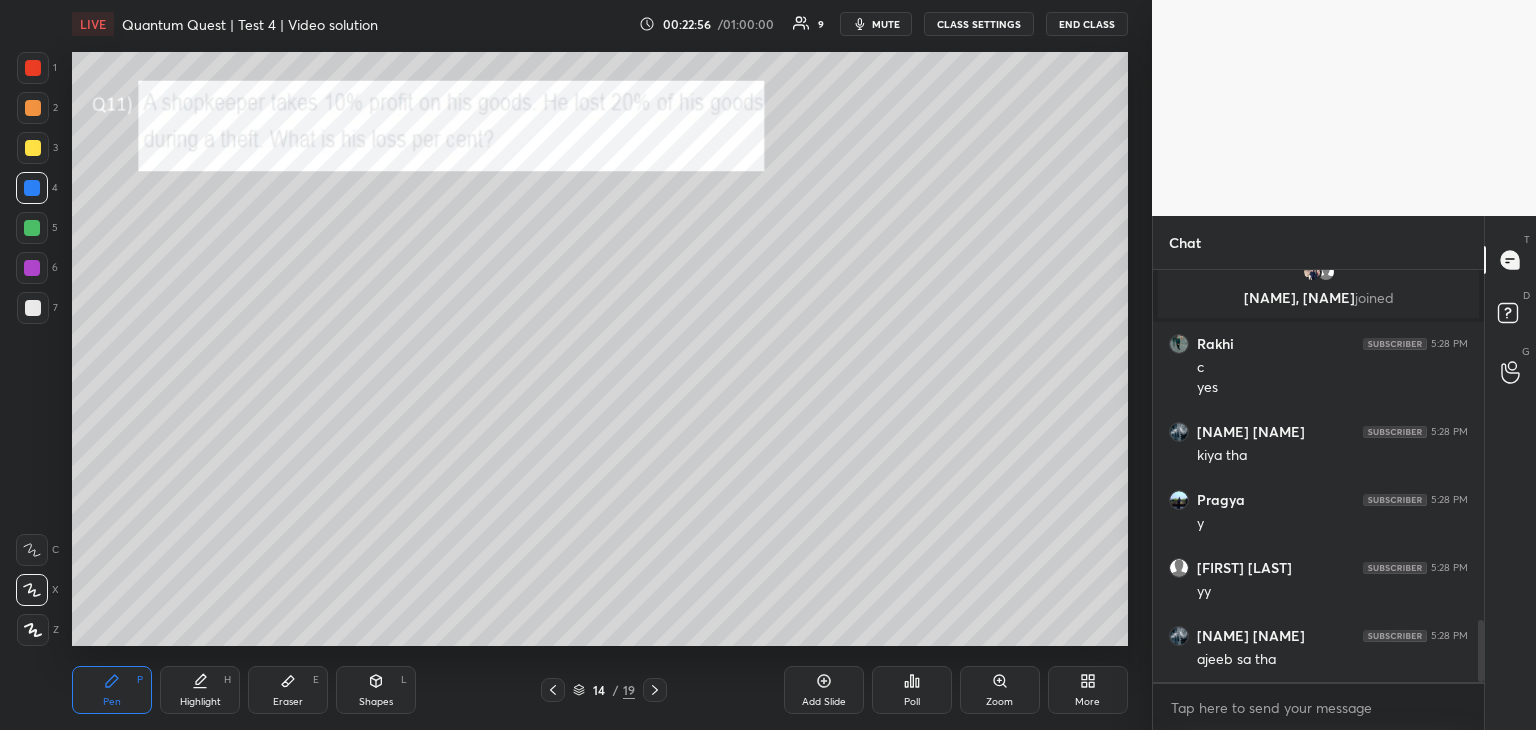 click on "Eraser E" at bounding box center (288, 690) 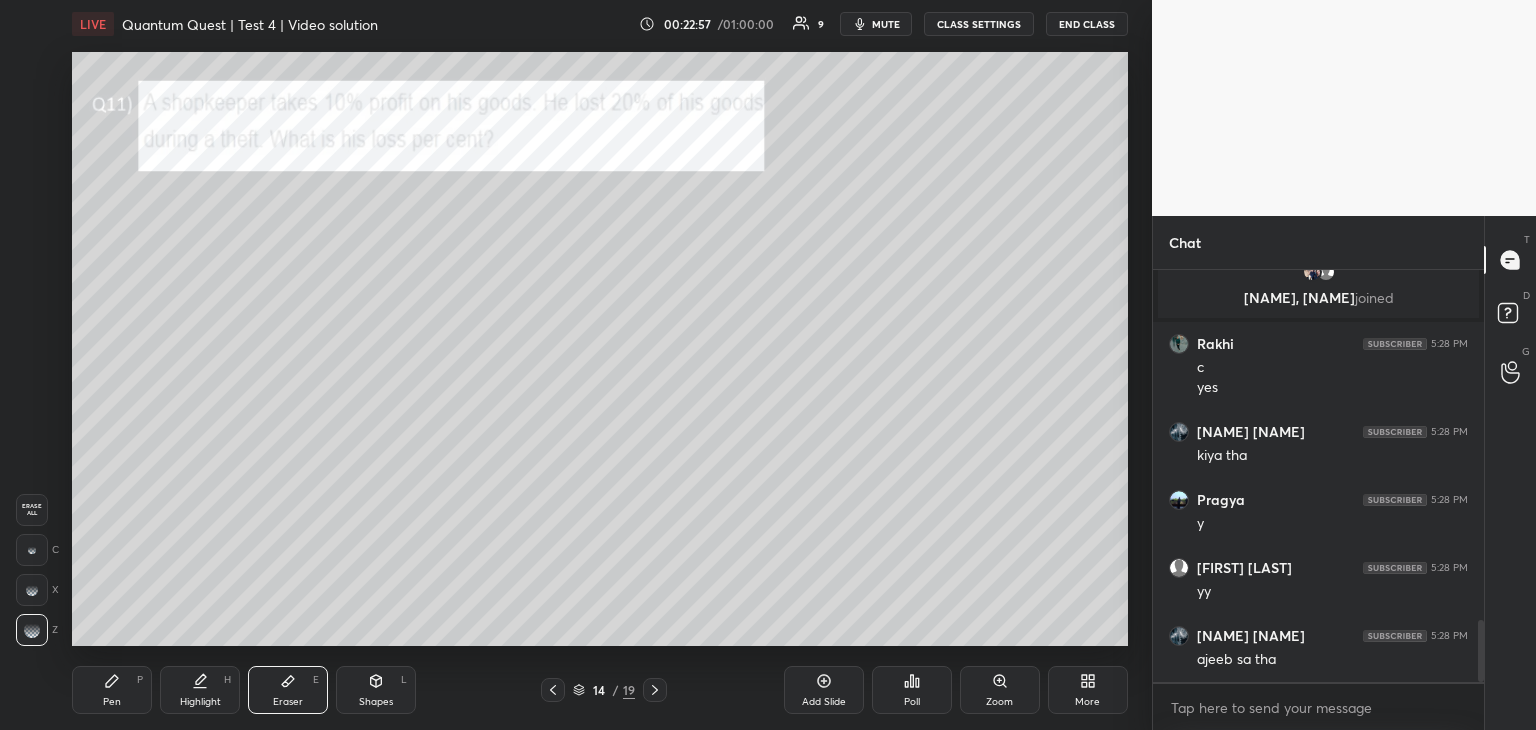click 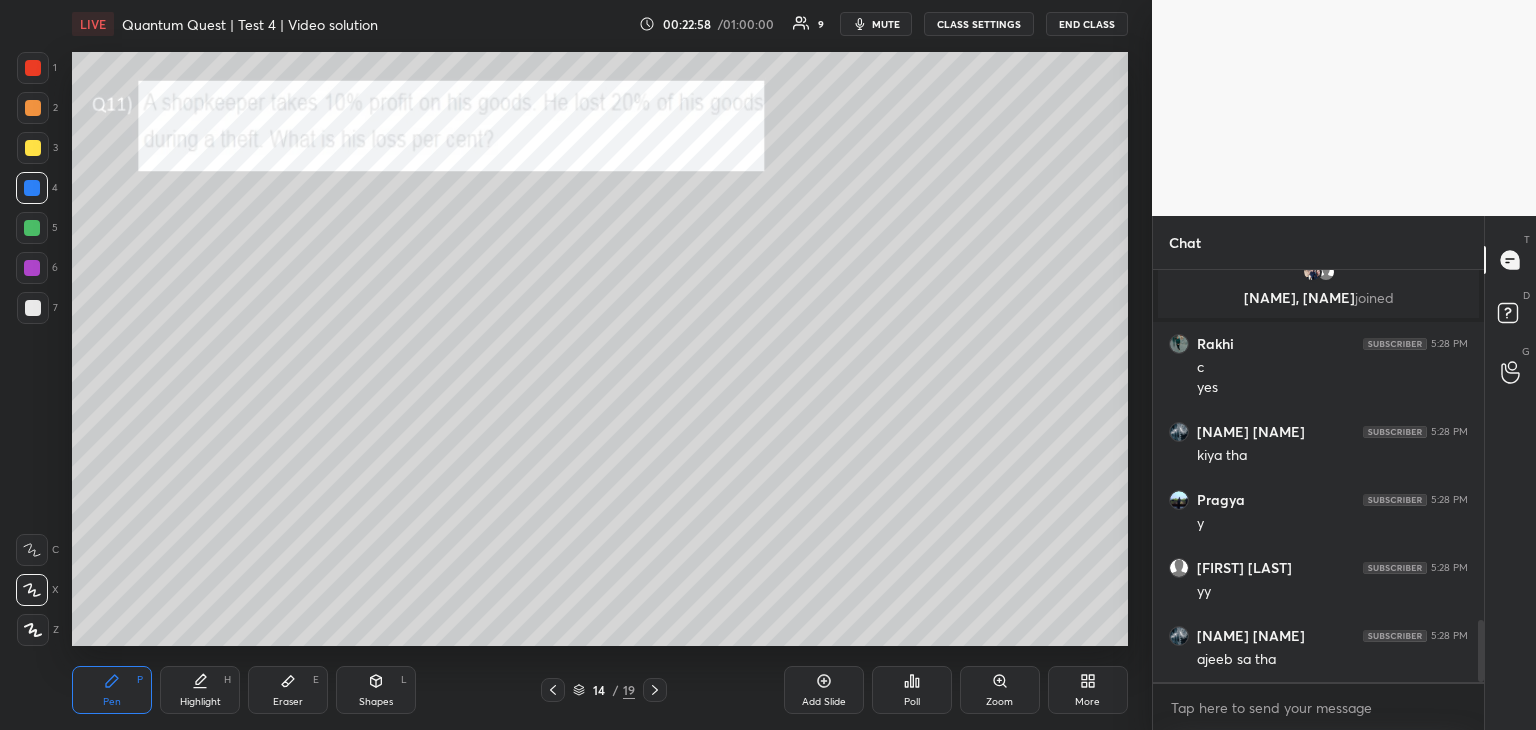 click on "Add Slide" at bounding box center [824, 702] 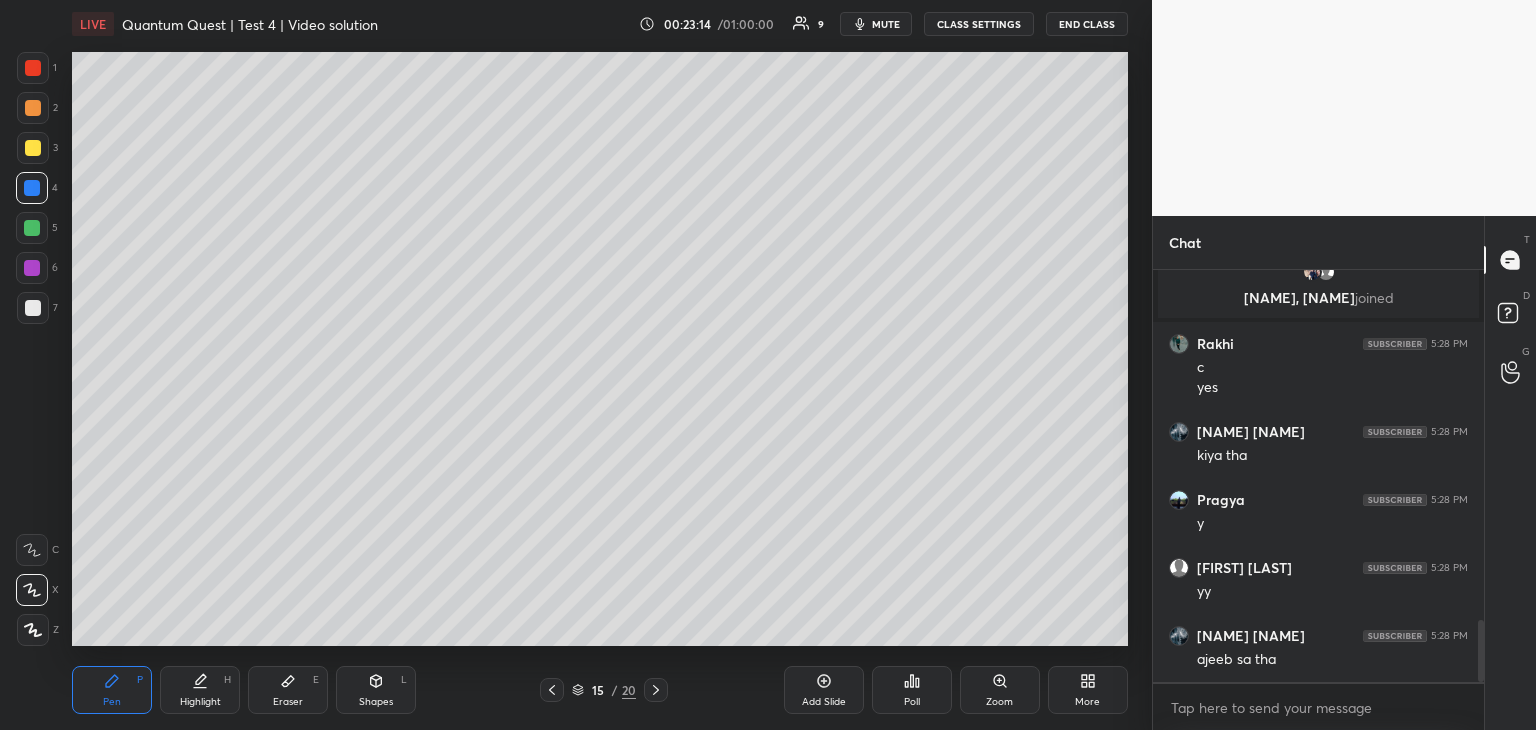 click 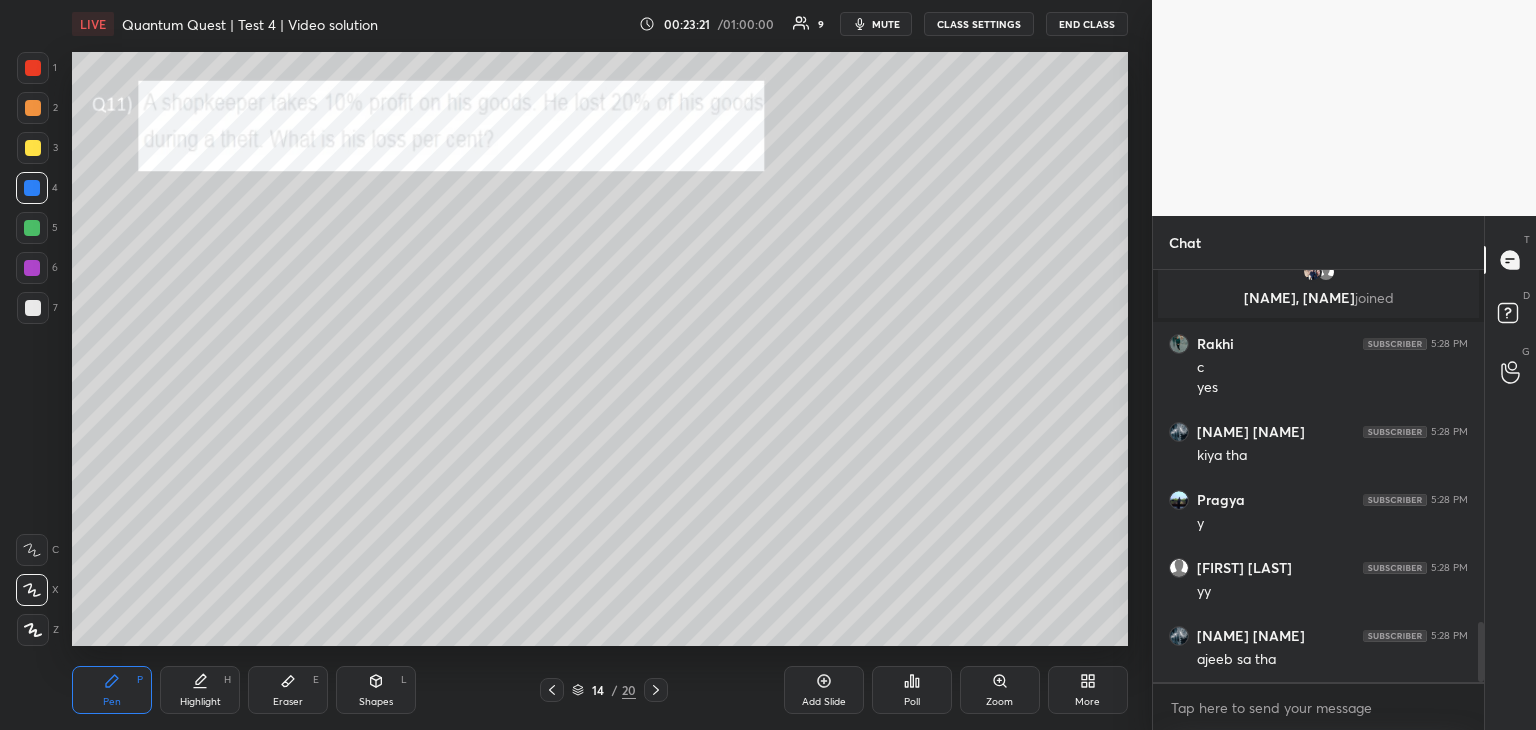 scroll, scrollTop: 2406, scrollLeft: 0, axis: vertical 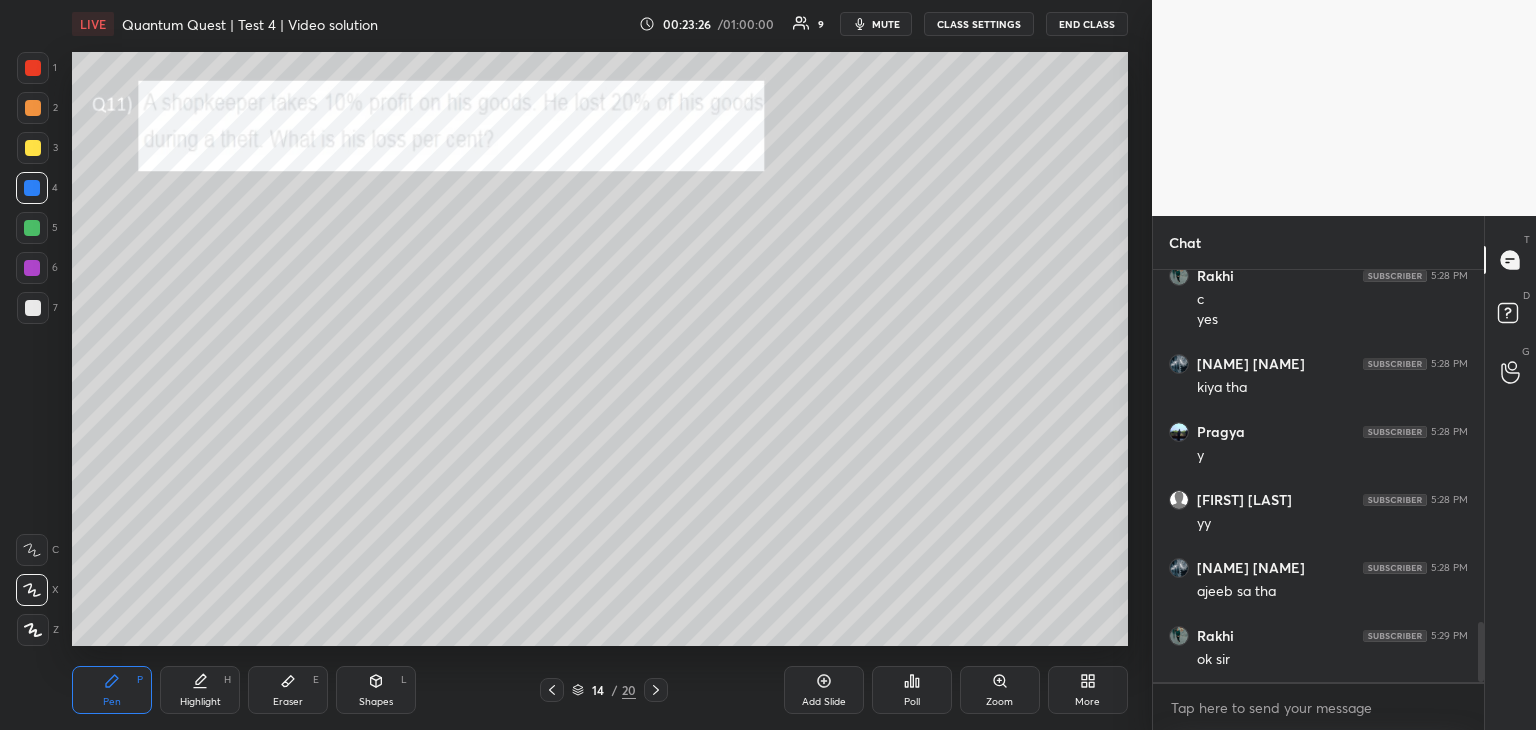 click at bounding box center [32, 268] 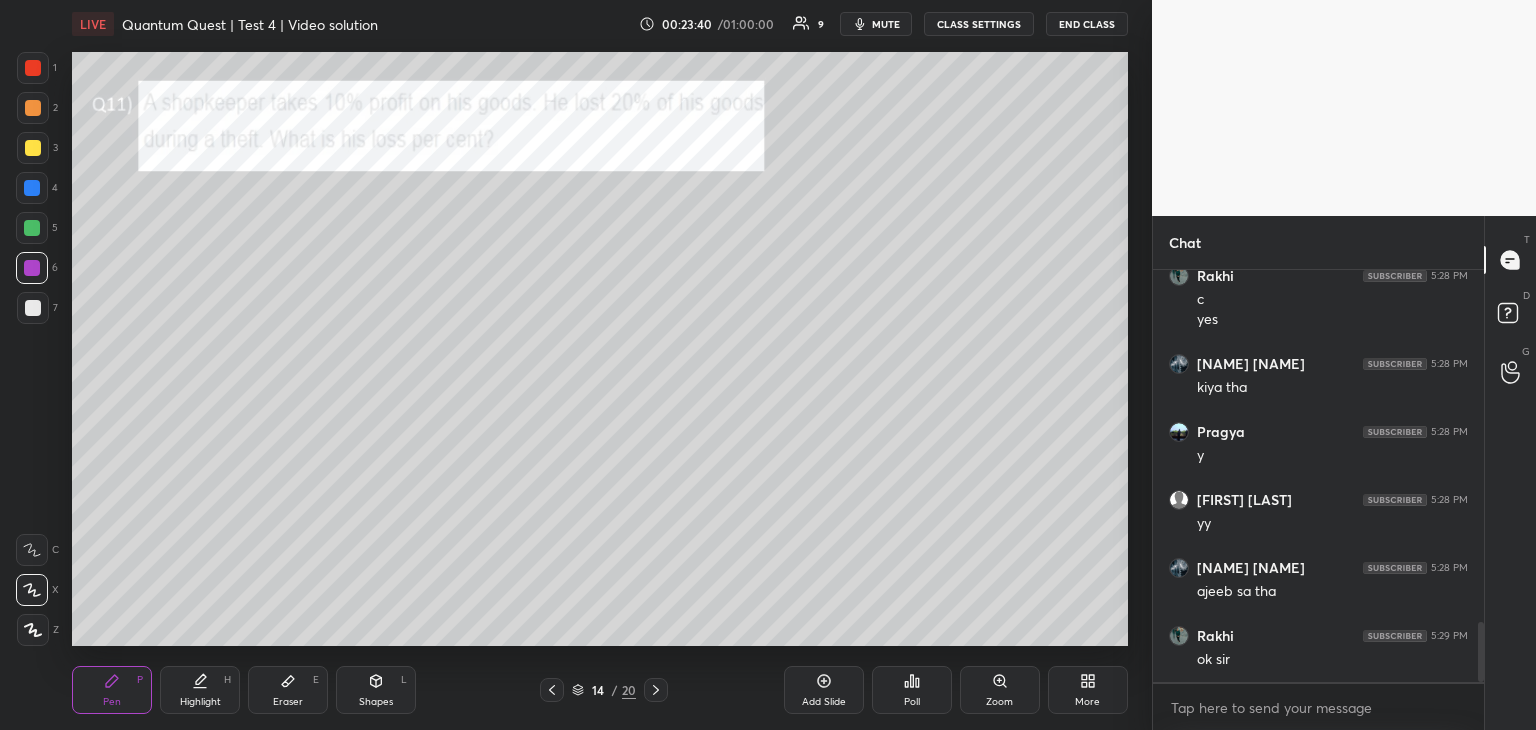 click at bounding box center (33, 148) 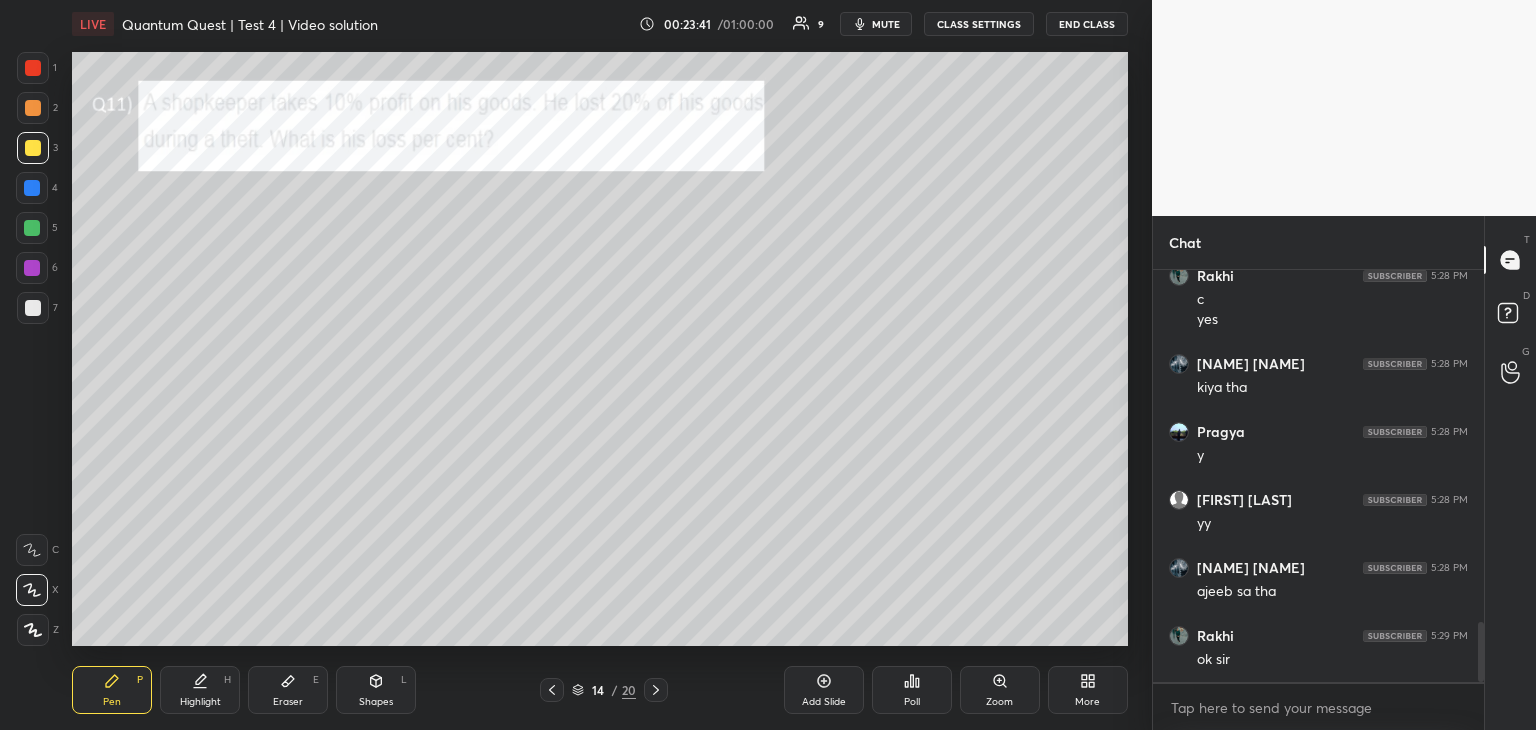 click 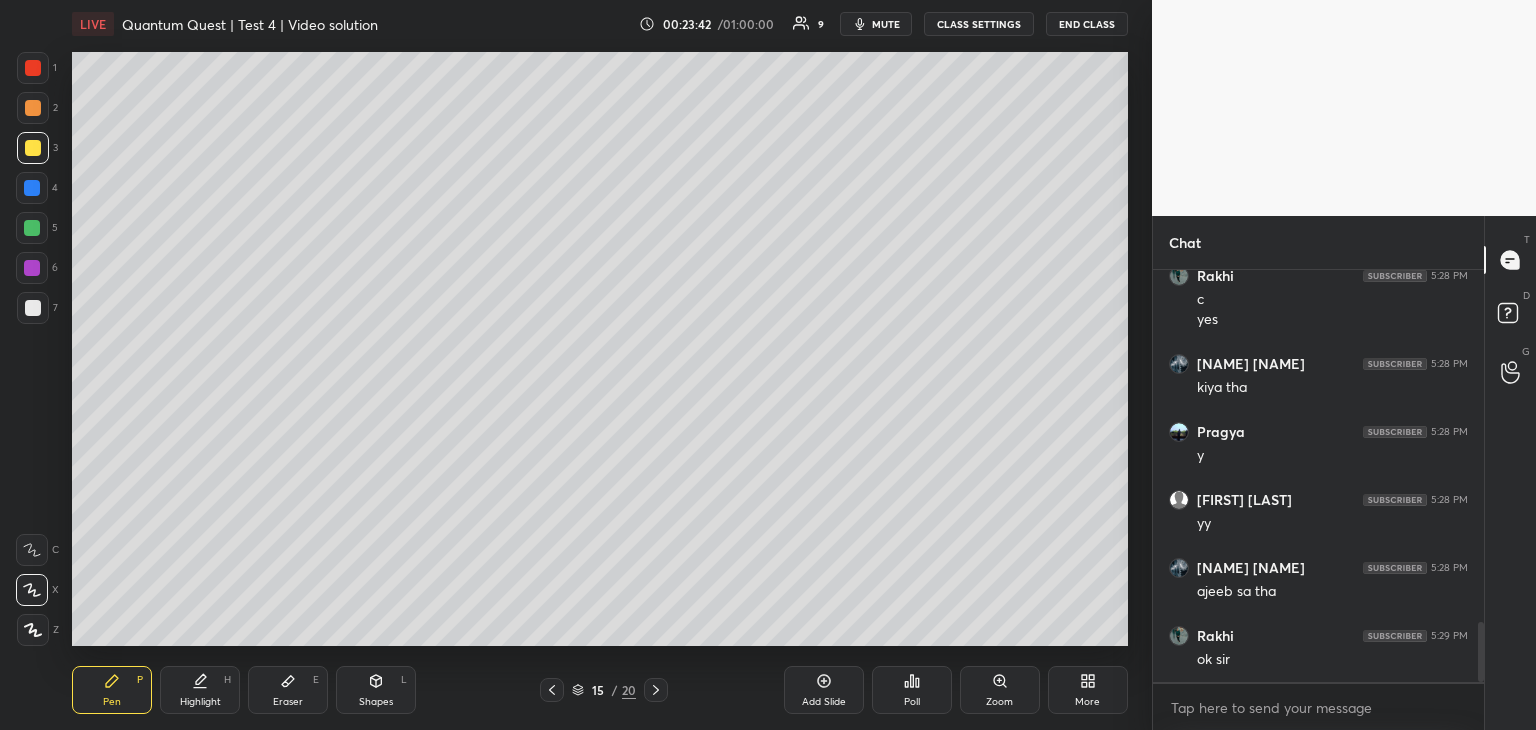 click 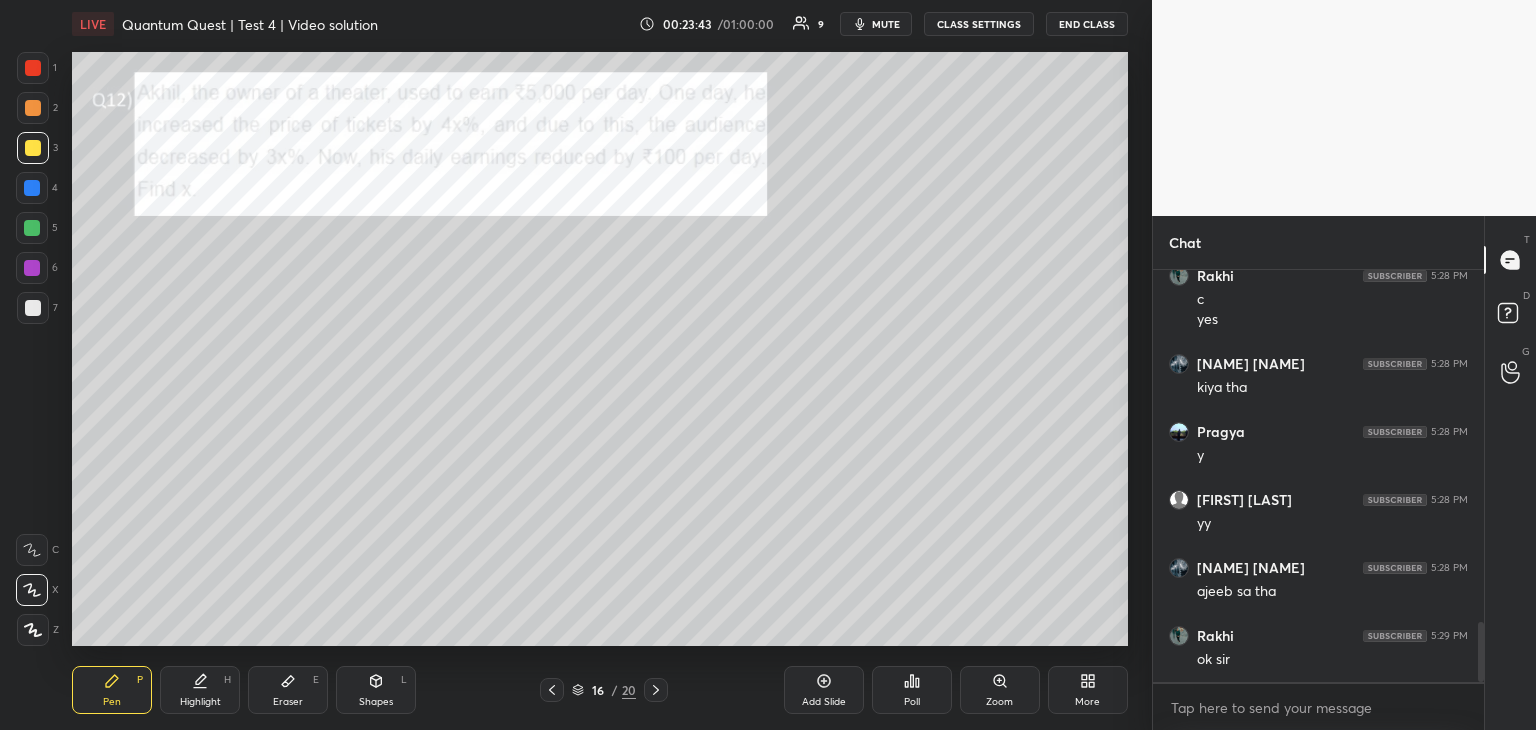 click at bounding box center [33, 68] 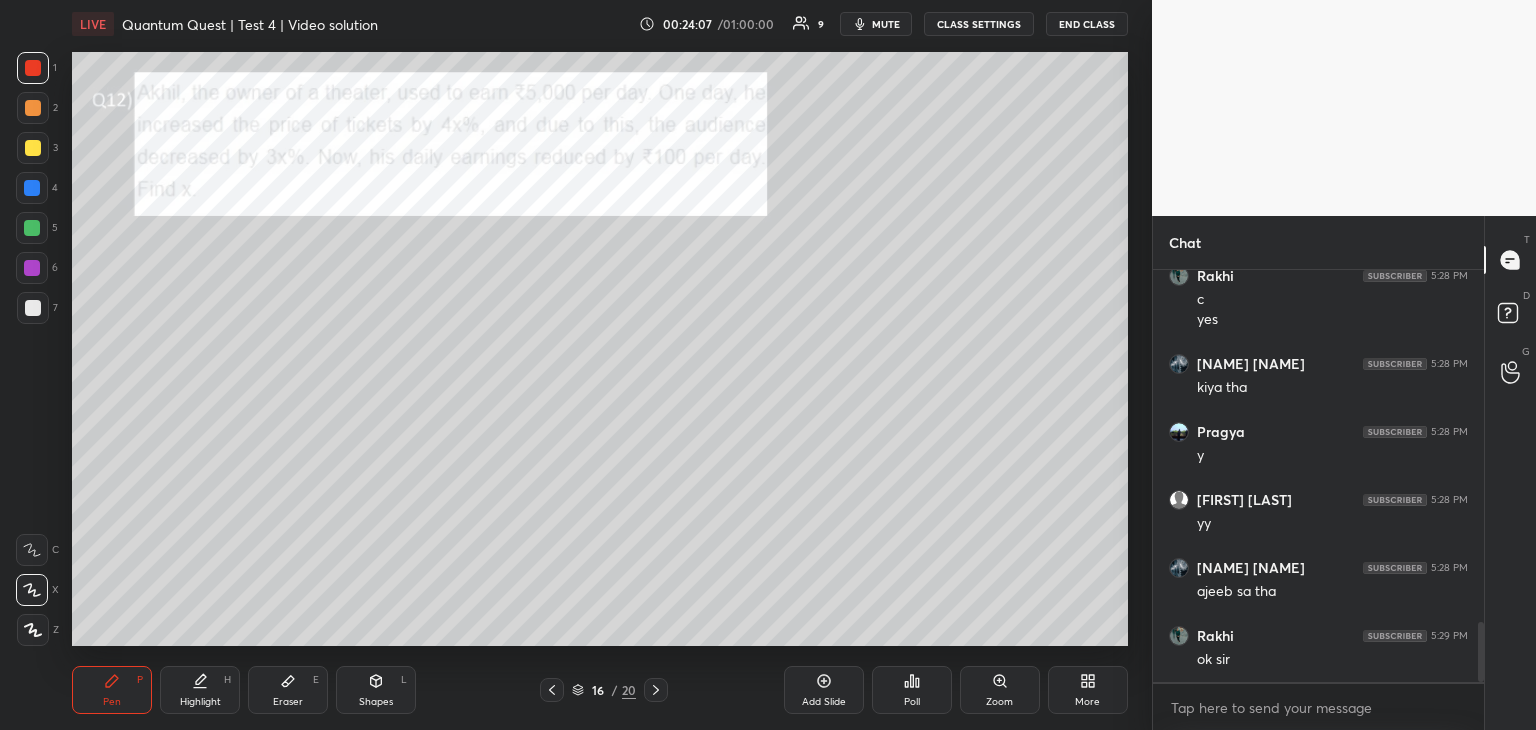 scroll, scrollTop: 2474, scrollLeft: 0, axis: vertical 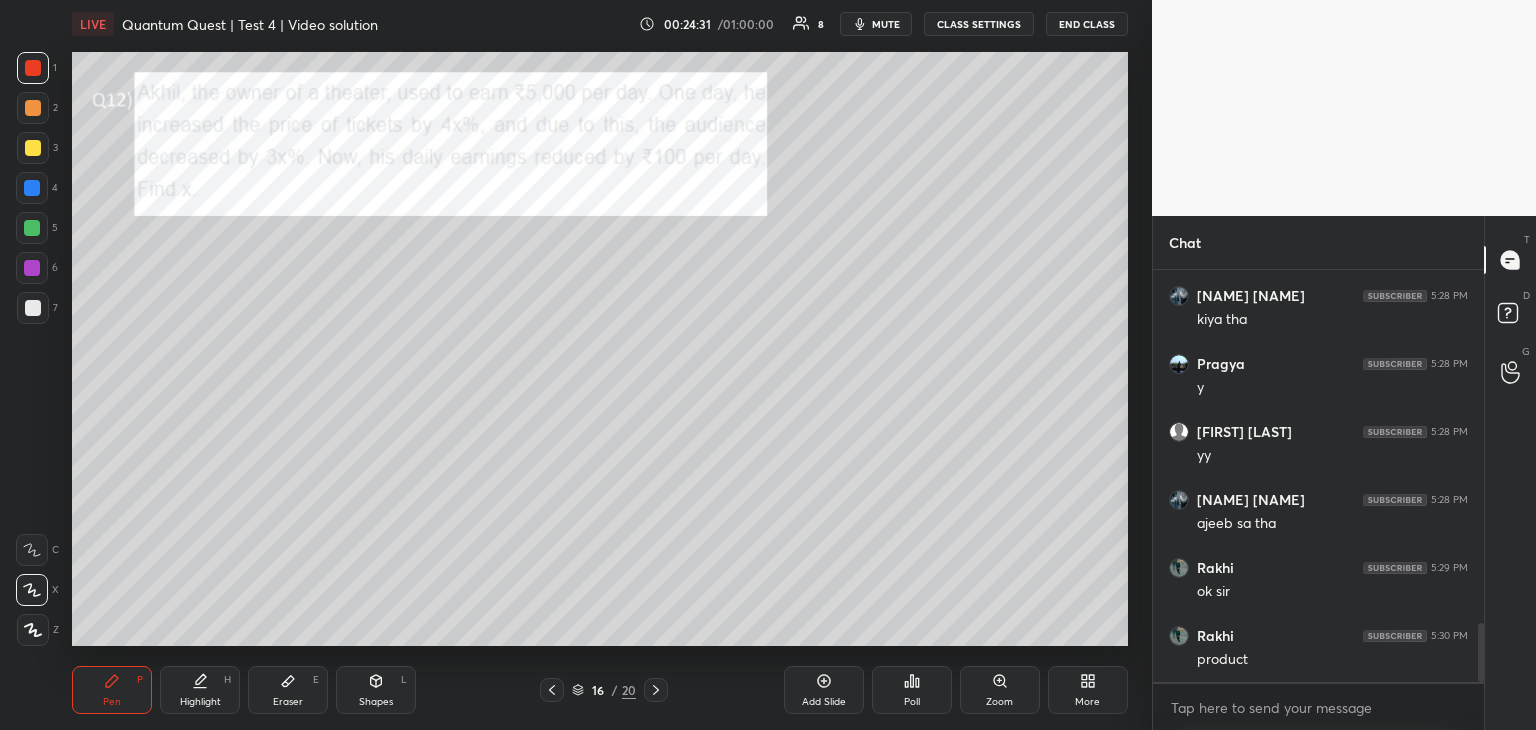 click on "Eraser" at bounding box center [288, 702] 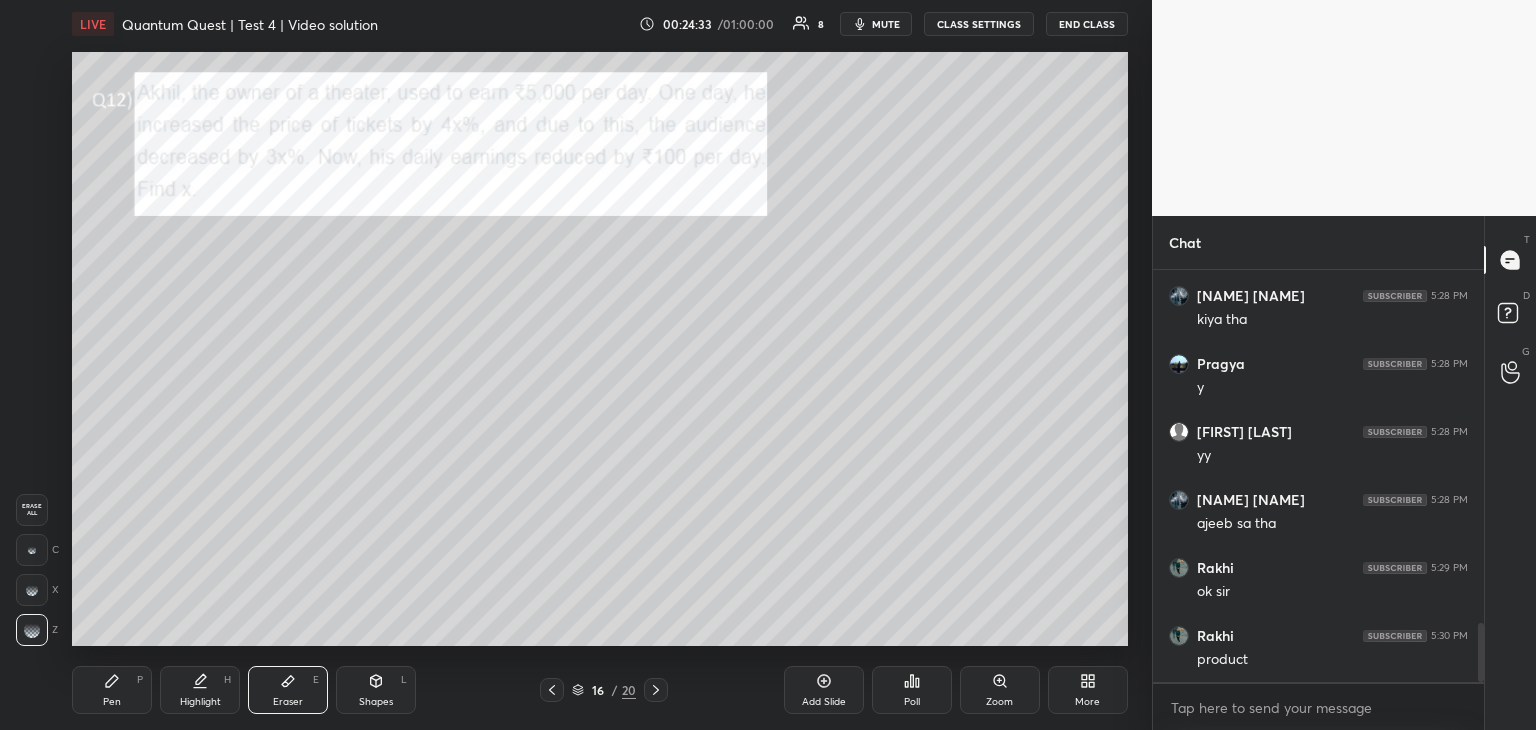 click on "Pen" at bounding box center (112, 702) 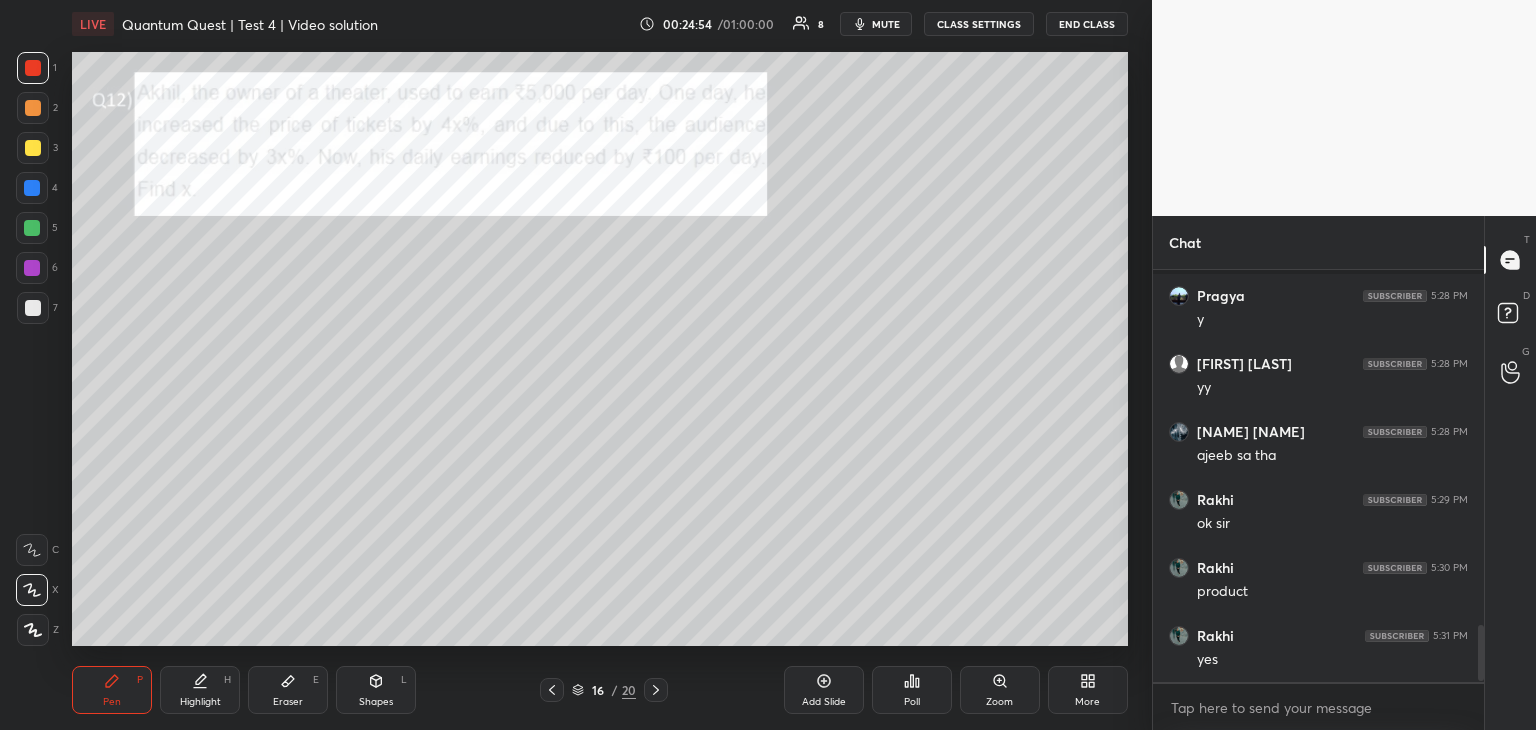 scroll, scrollTop: 2614, scrollLeft: 0, axis: vertical 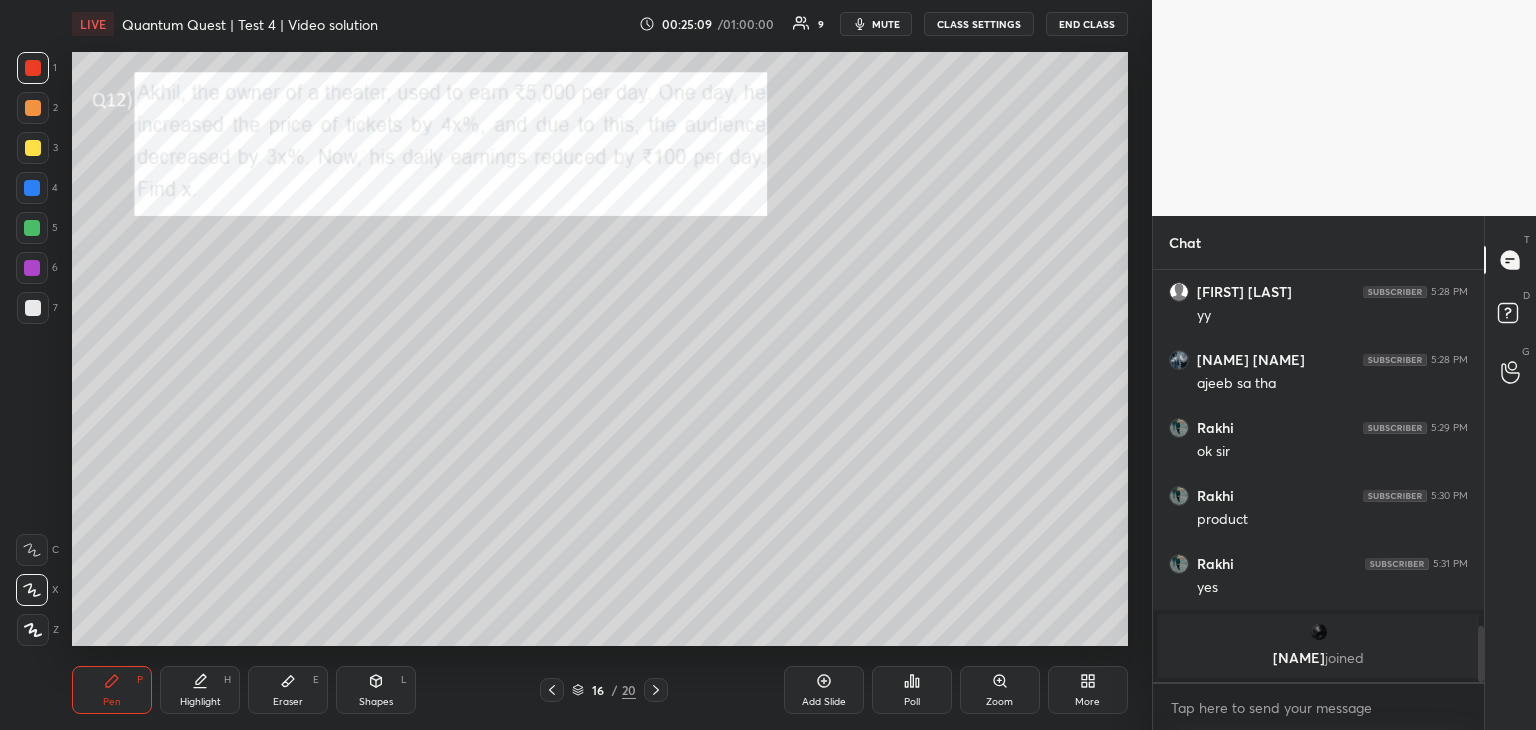 click at bounding box center (33, 308) 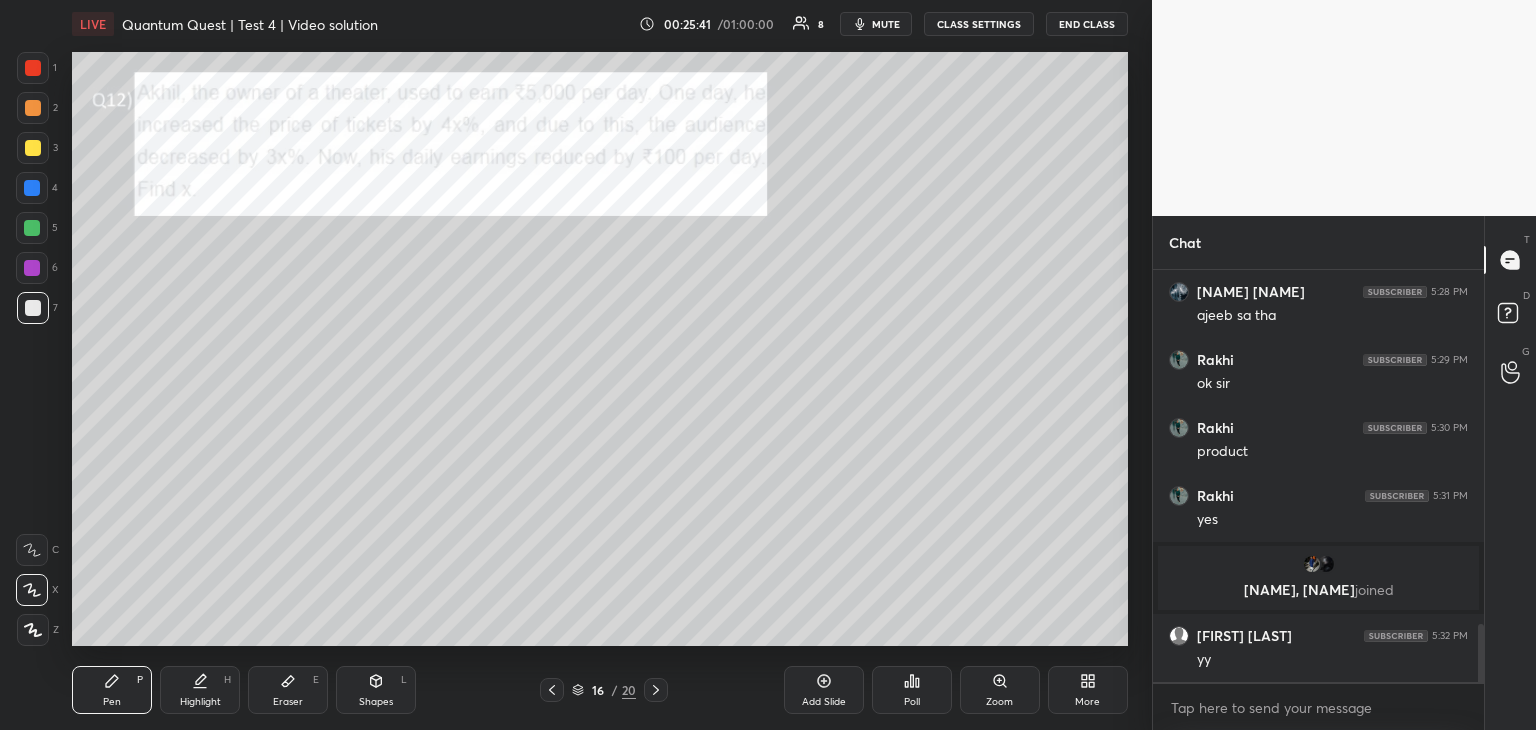 scroll, scrollTop: 2498, scrollLeft: 0, axis: vertical 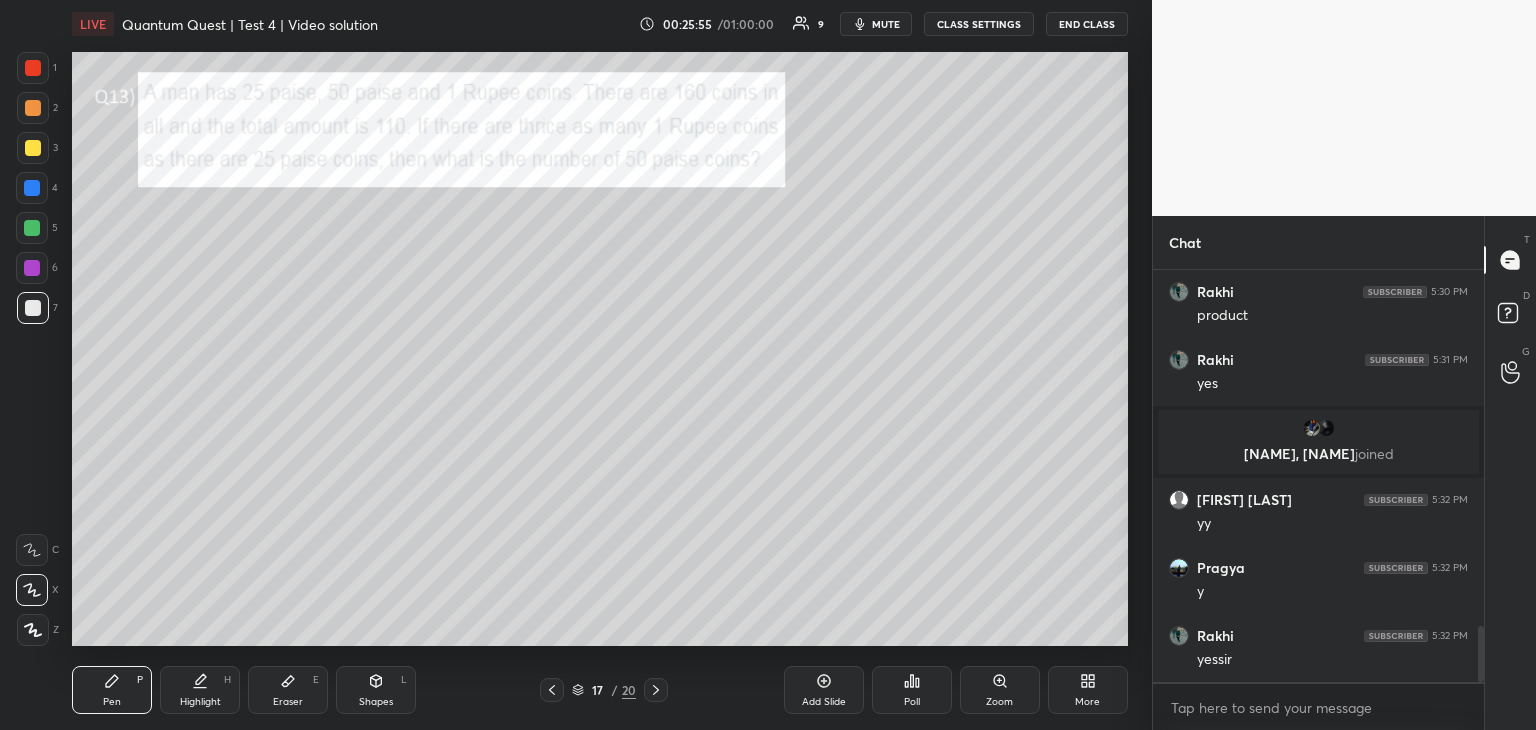 click at bounding box center (33, 108) 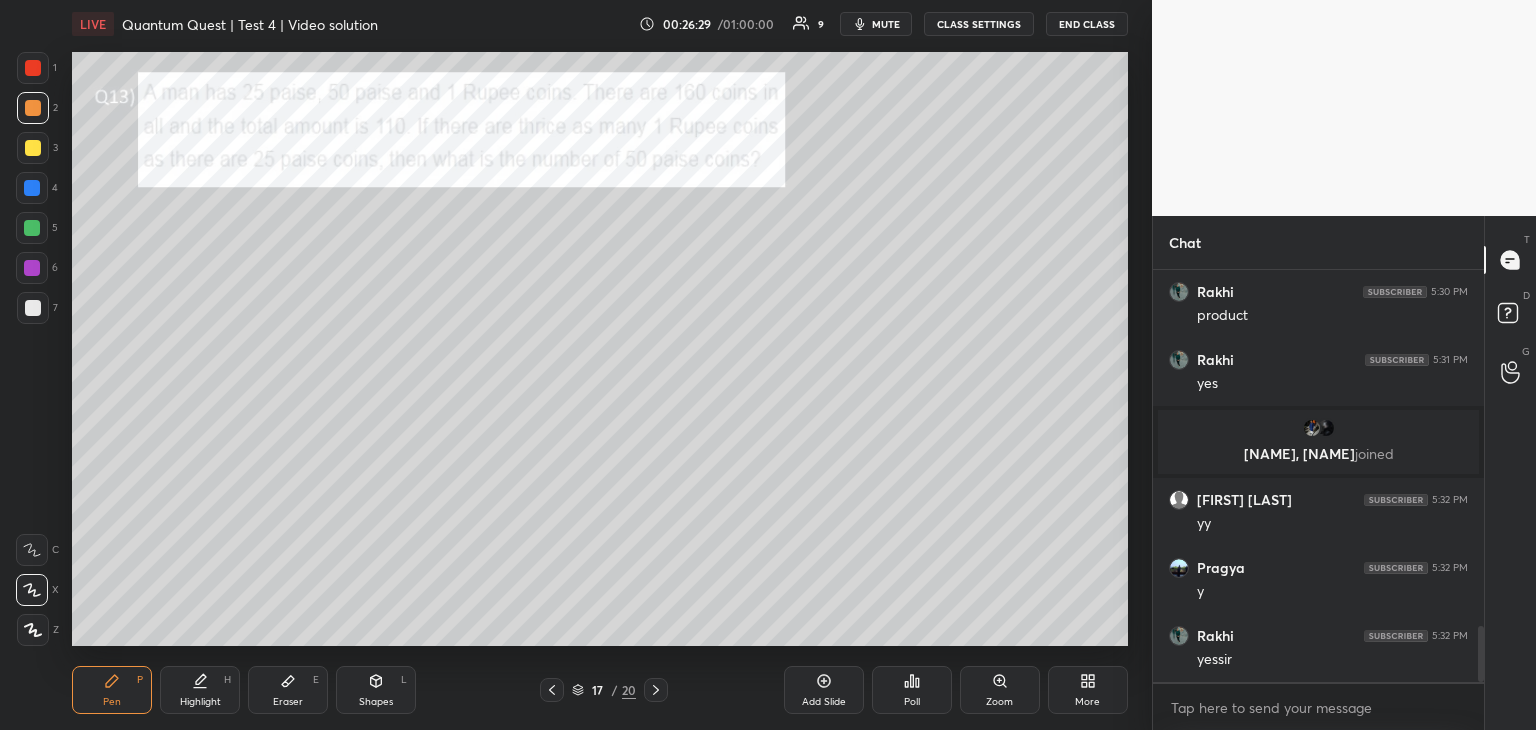click at bounding box center (32, 188) 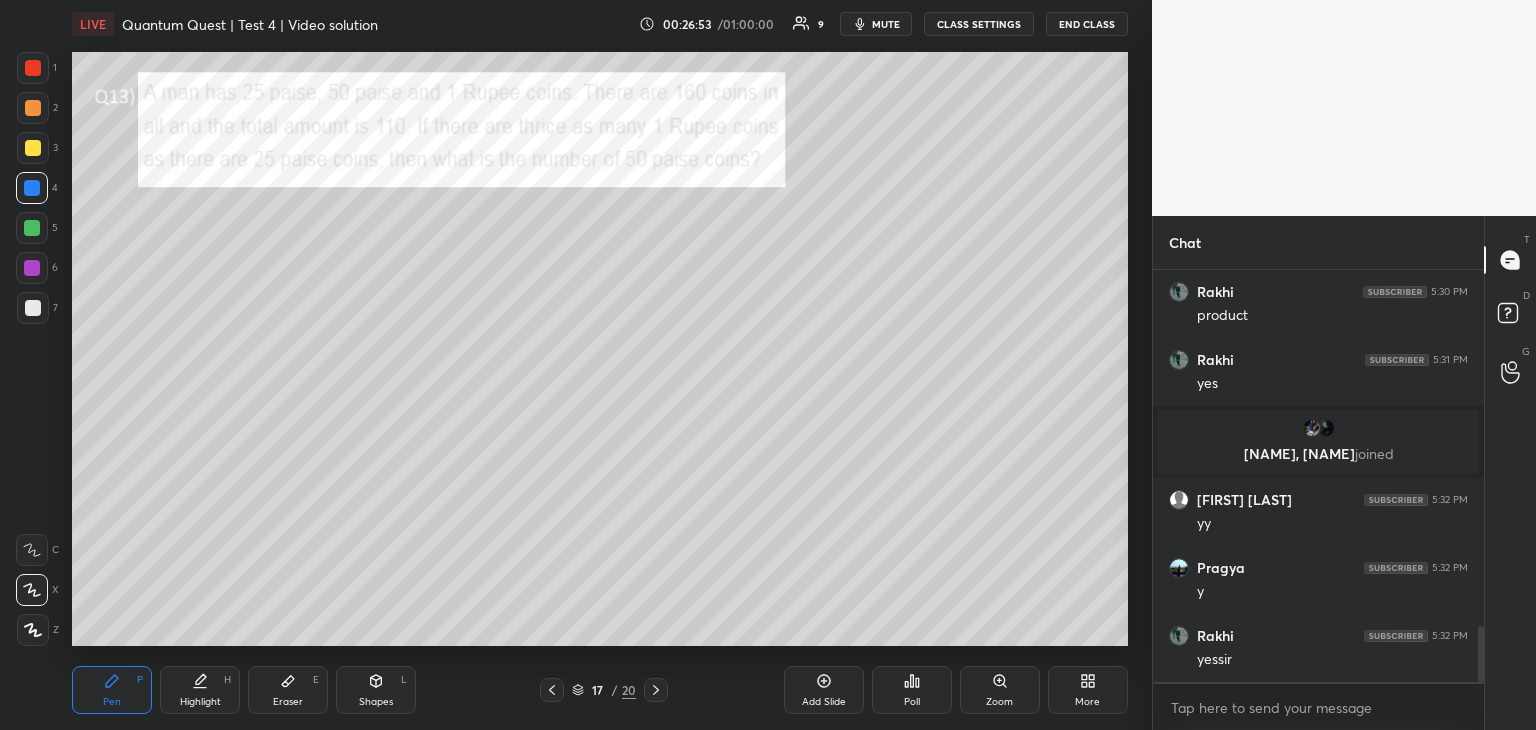 click at bounding box center (32, 268) 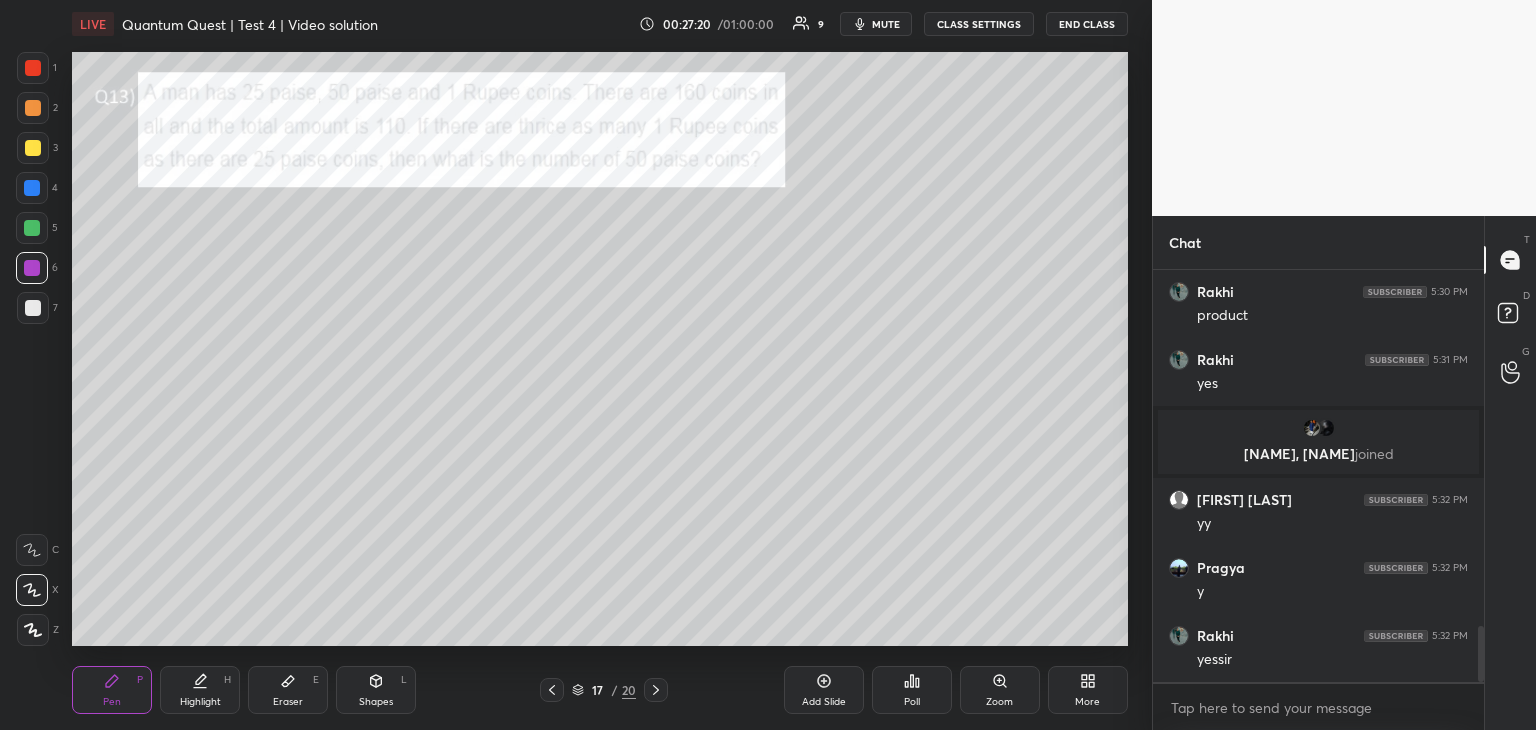 click 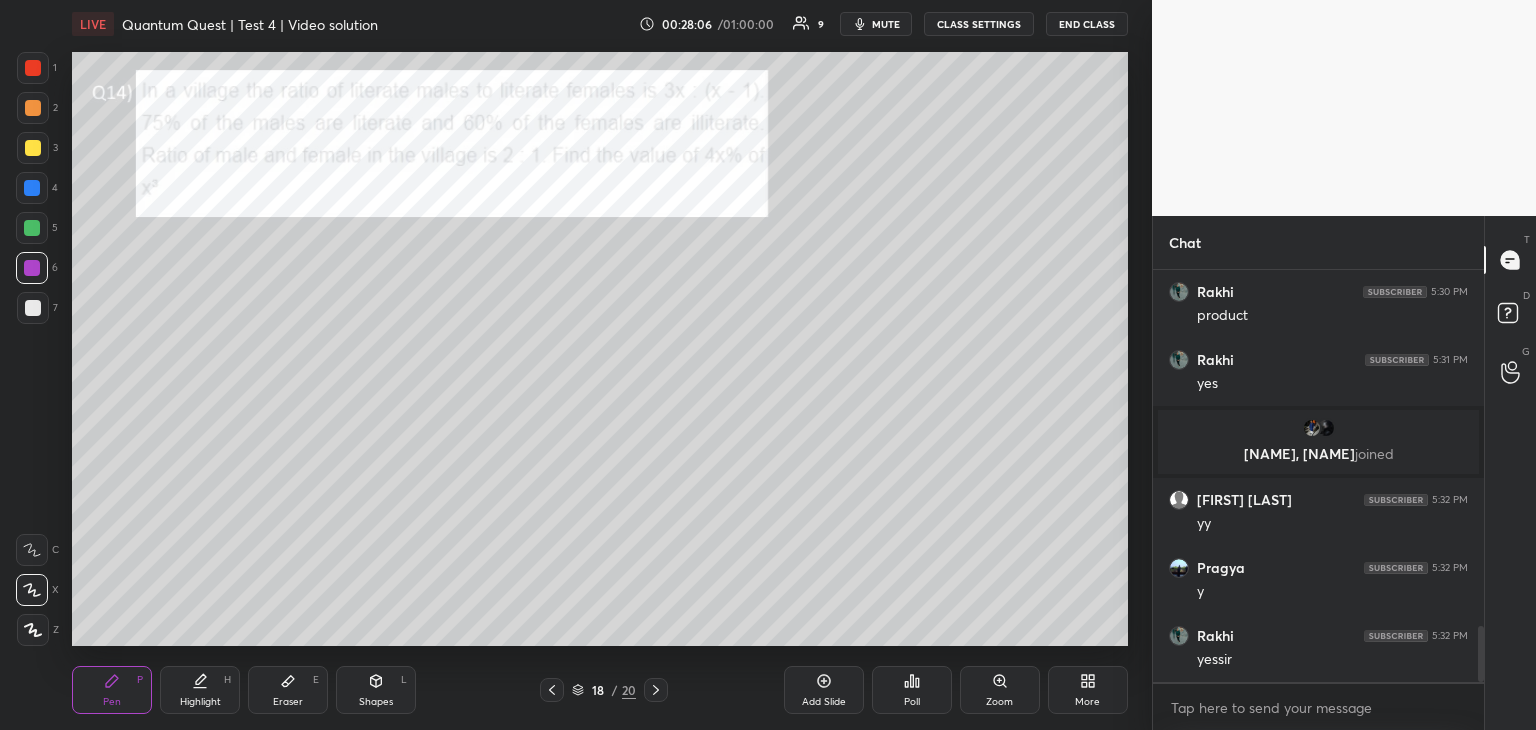 click at bounding box center [32, 188] 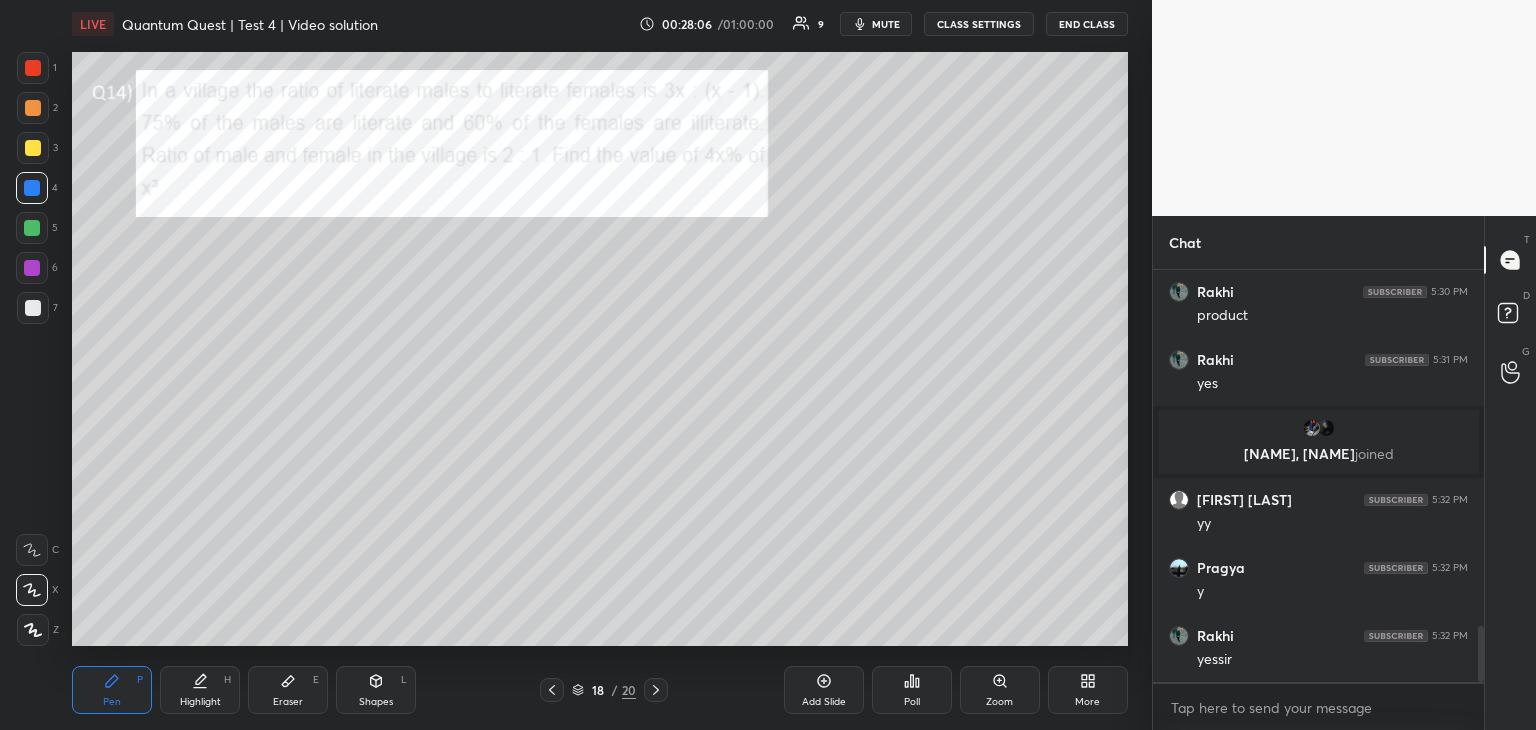 scroll, scrollTop: 2702, scrollLeft: 0, axis: vertical 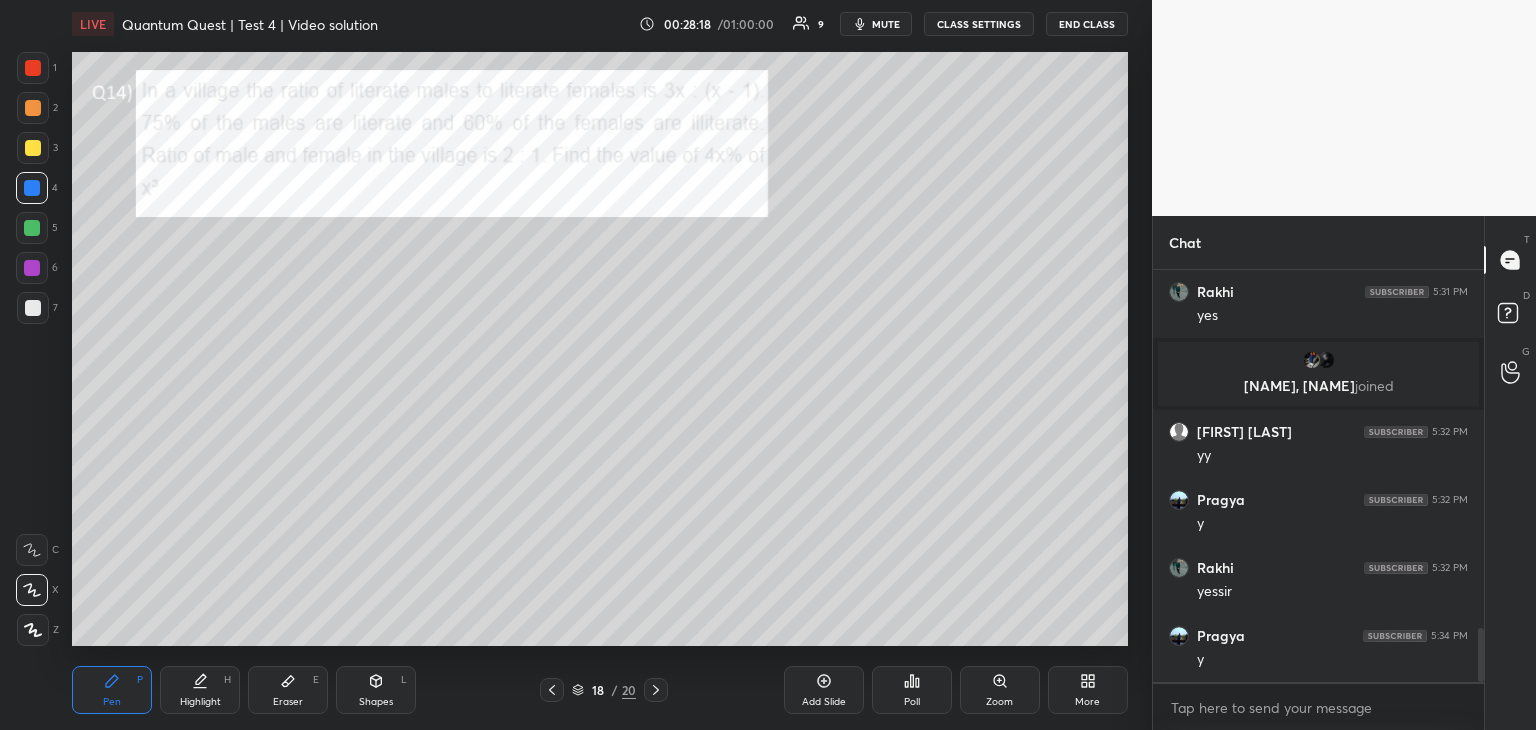 click at bounding box center [33, 308] 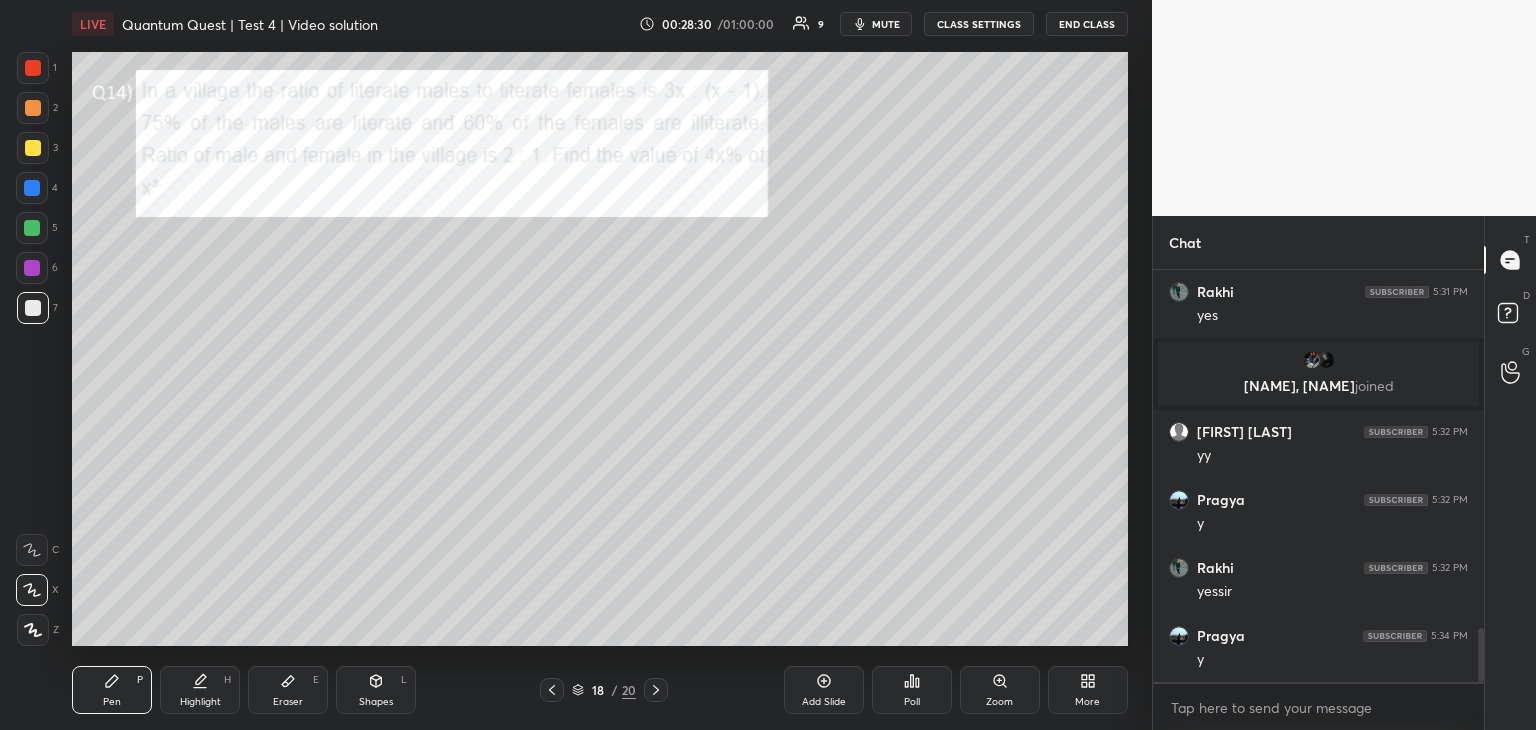 click on "Eraser E" at bounding box center (288, 690) 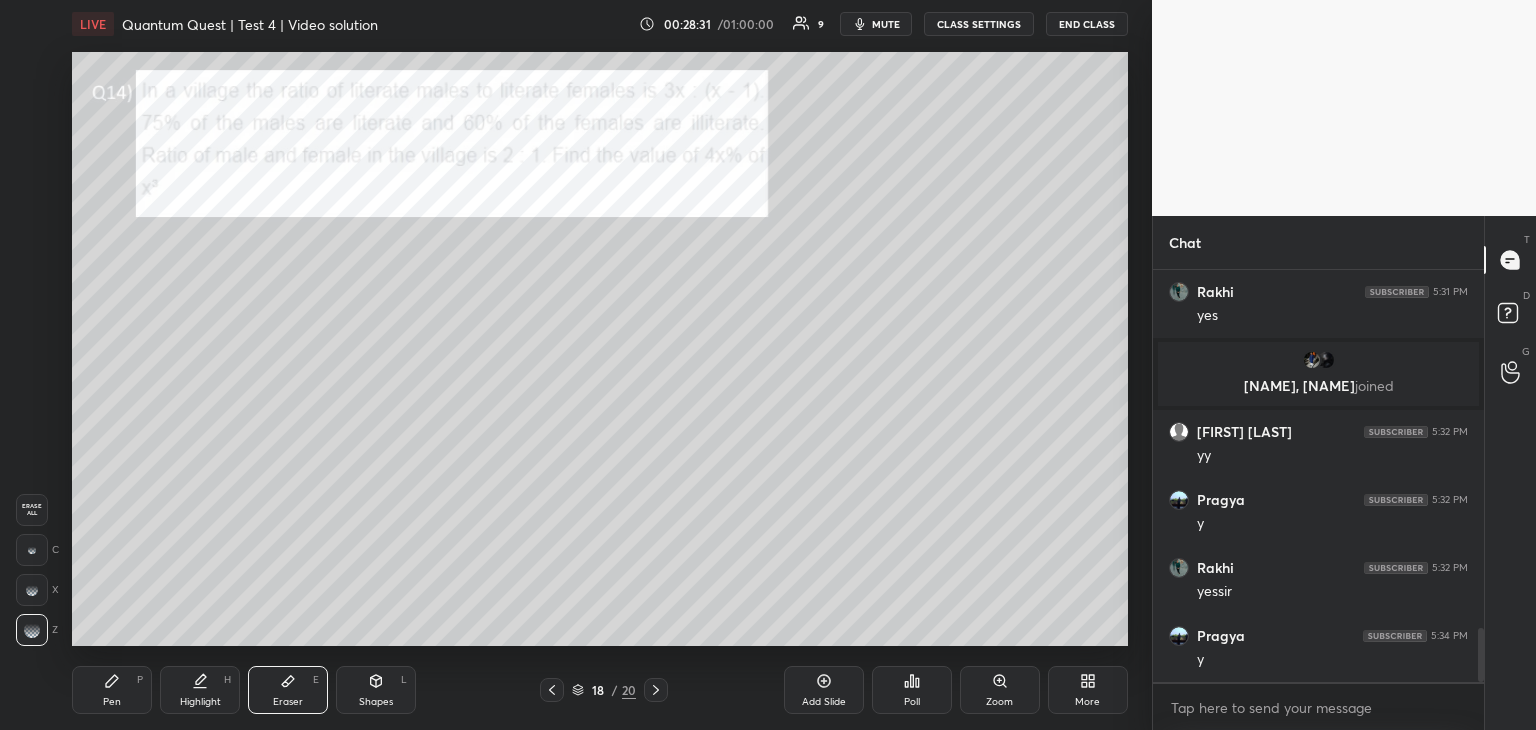 click on "Pen P" at bounding box center [112, 690] 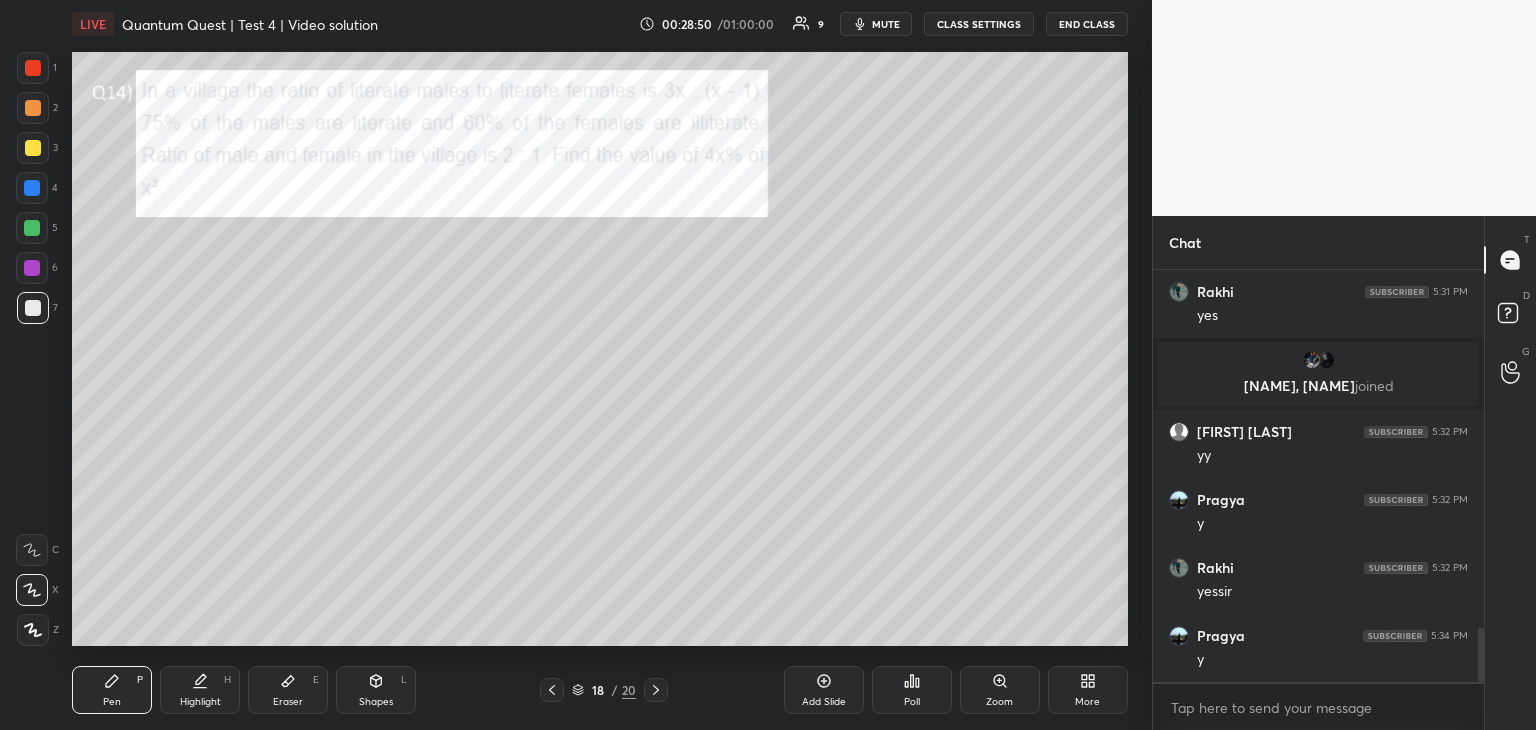 click at bounding box center (656, 690) 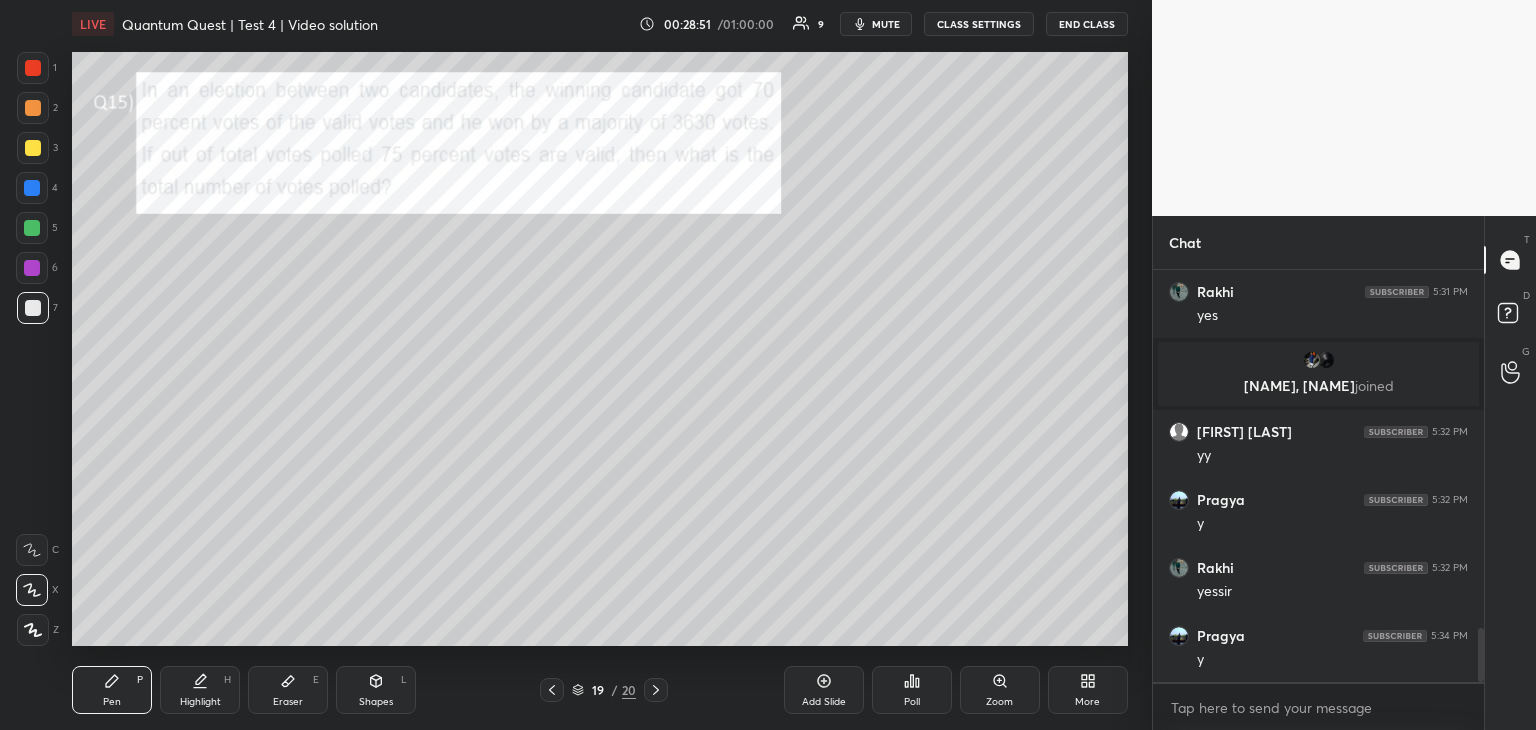 click at bounding box center (33, 68) 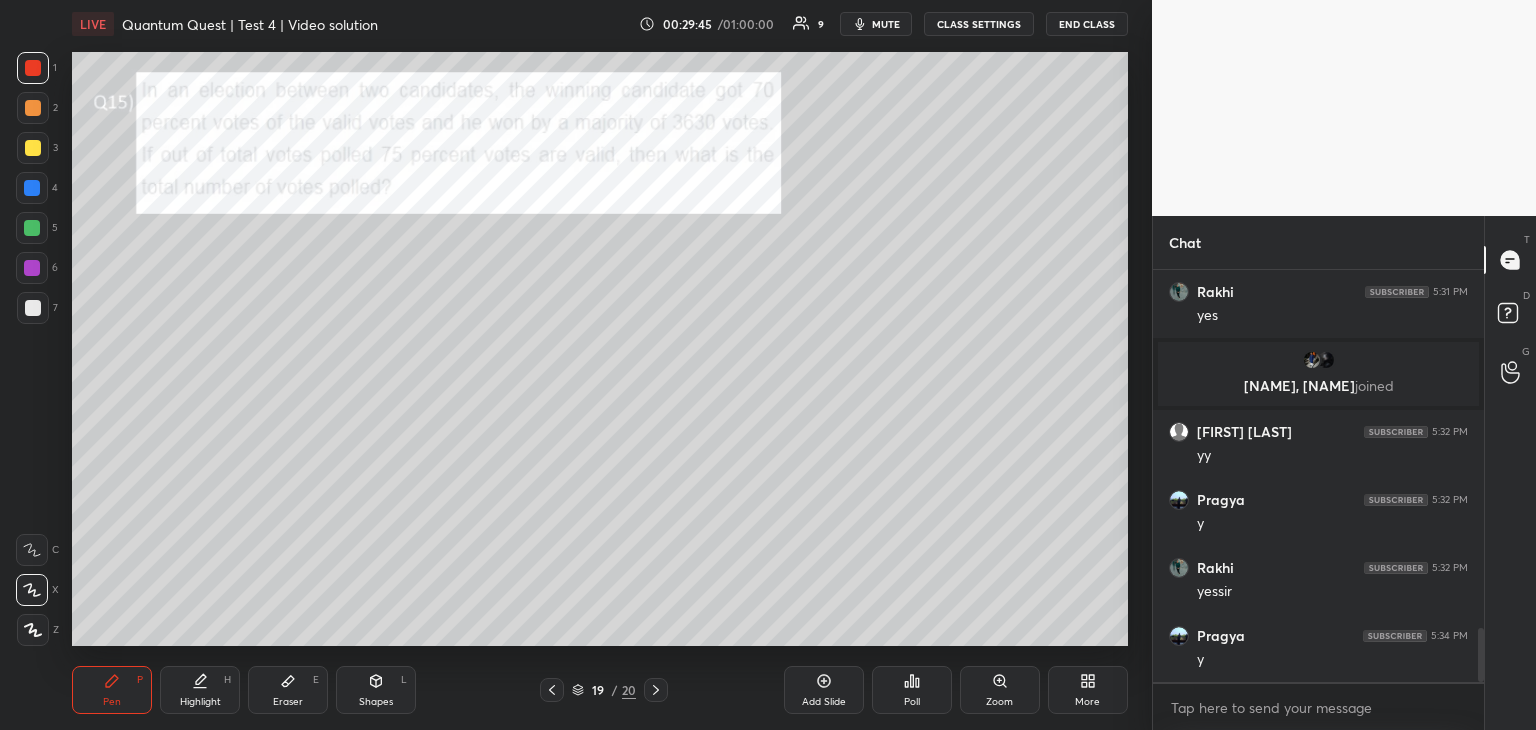 scroll, scrollTop: 2770, scrollLeft: 0, axis: vertical 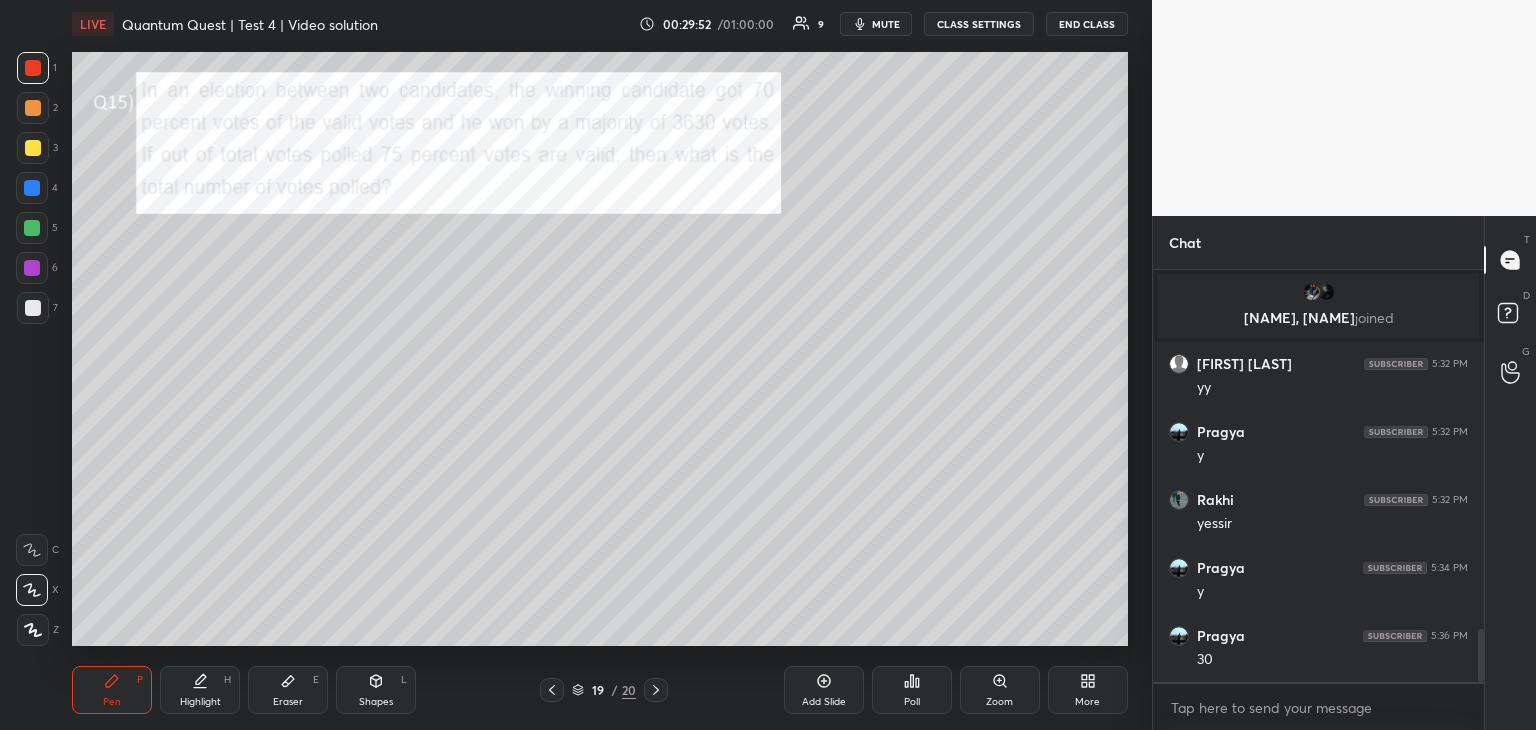 click at bounding box center [32, 228] 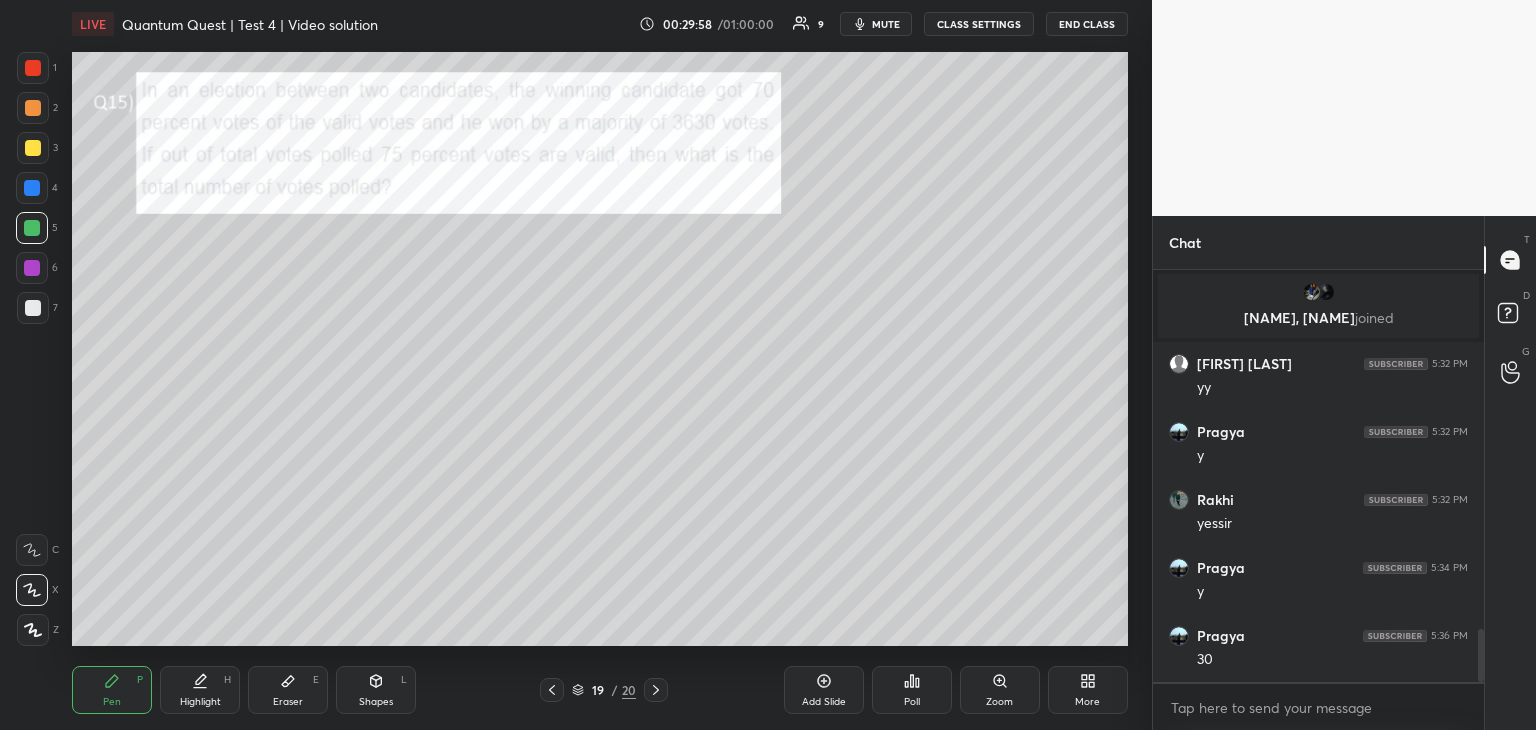 click at bounding box center (33, 148) 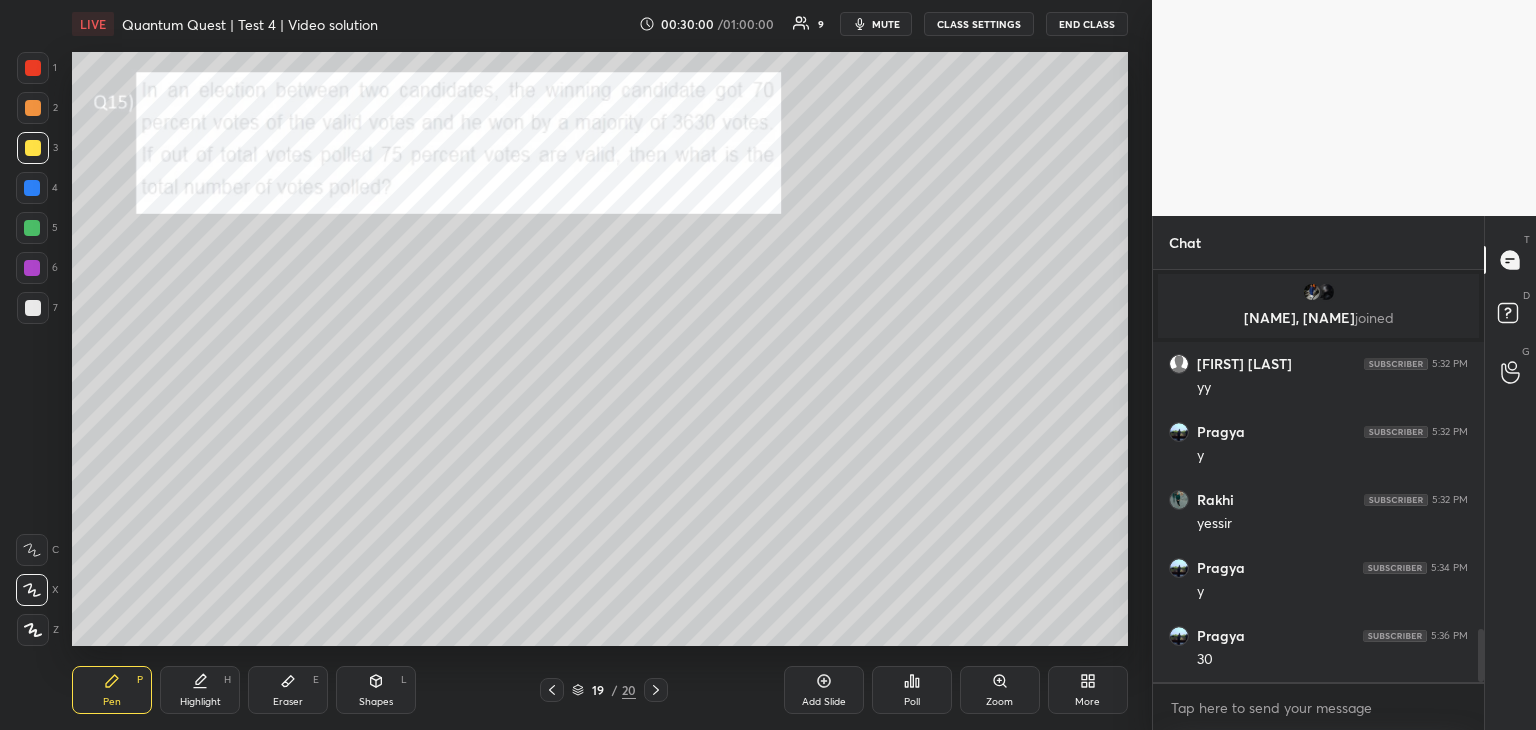click 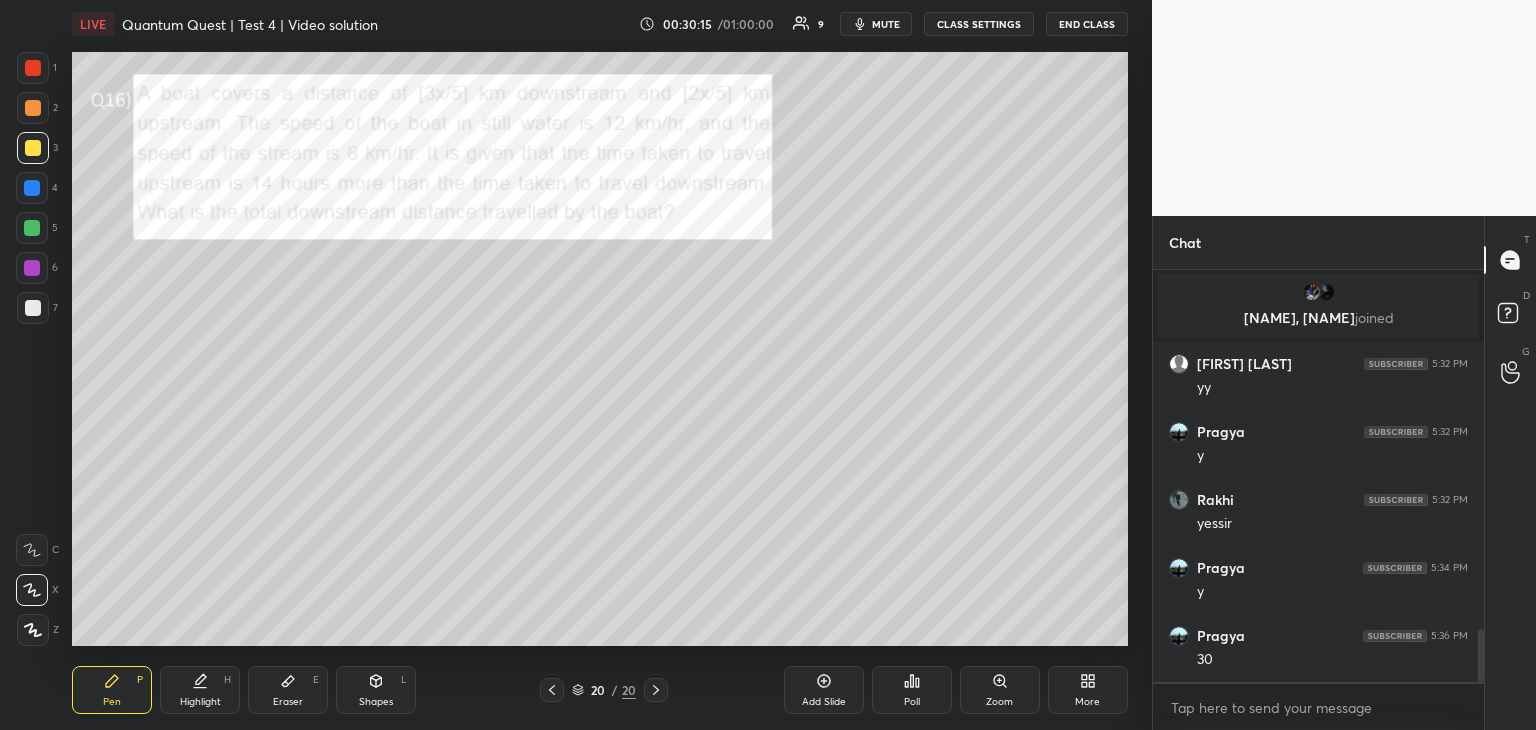 click on "Highlight H" at bounding box center [200, 690] 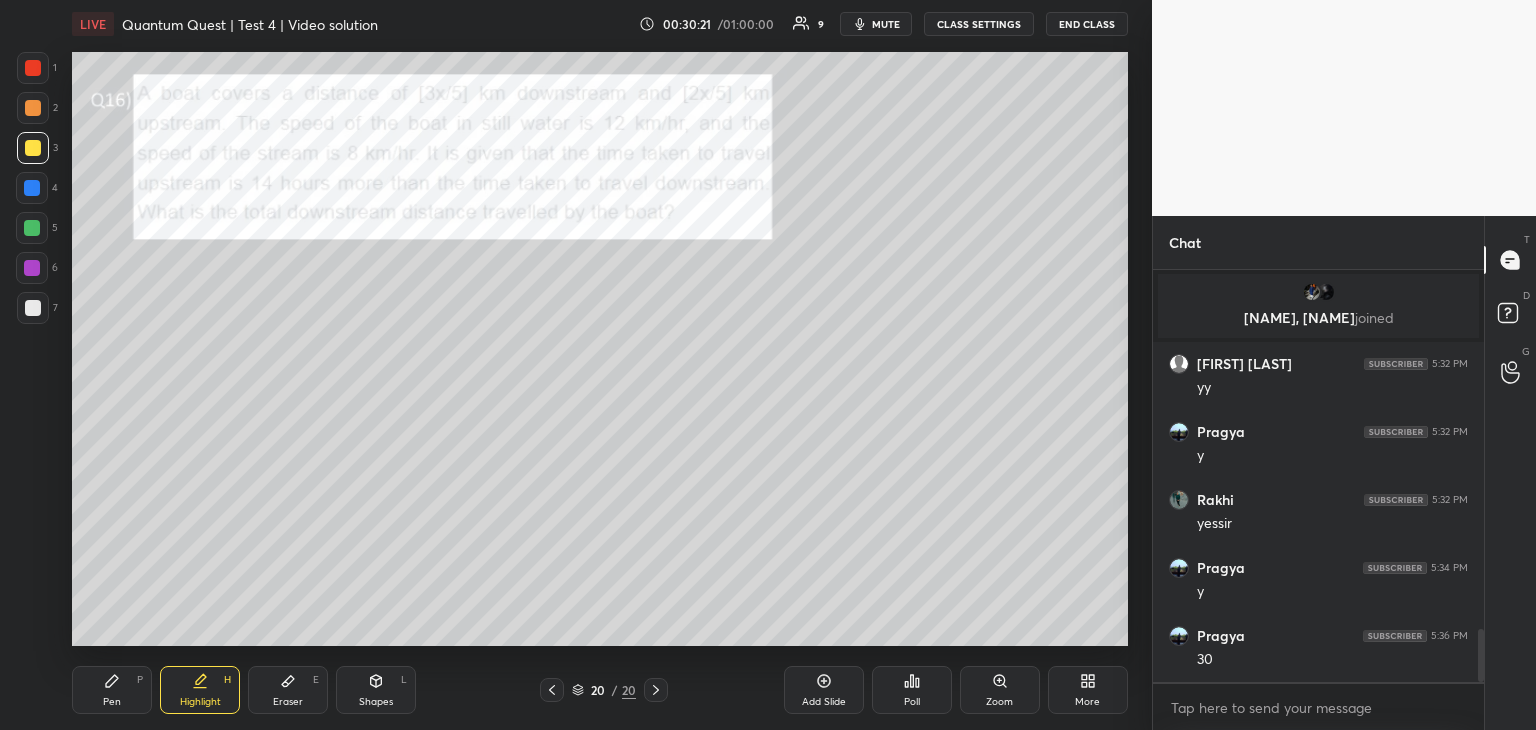 click on "Pen P" at bounding box center (112, 690) 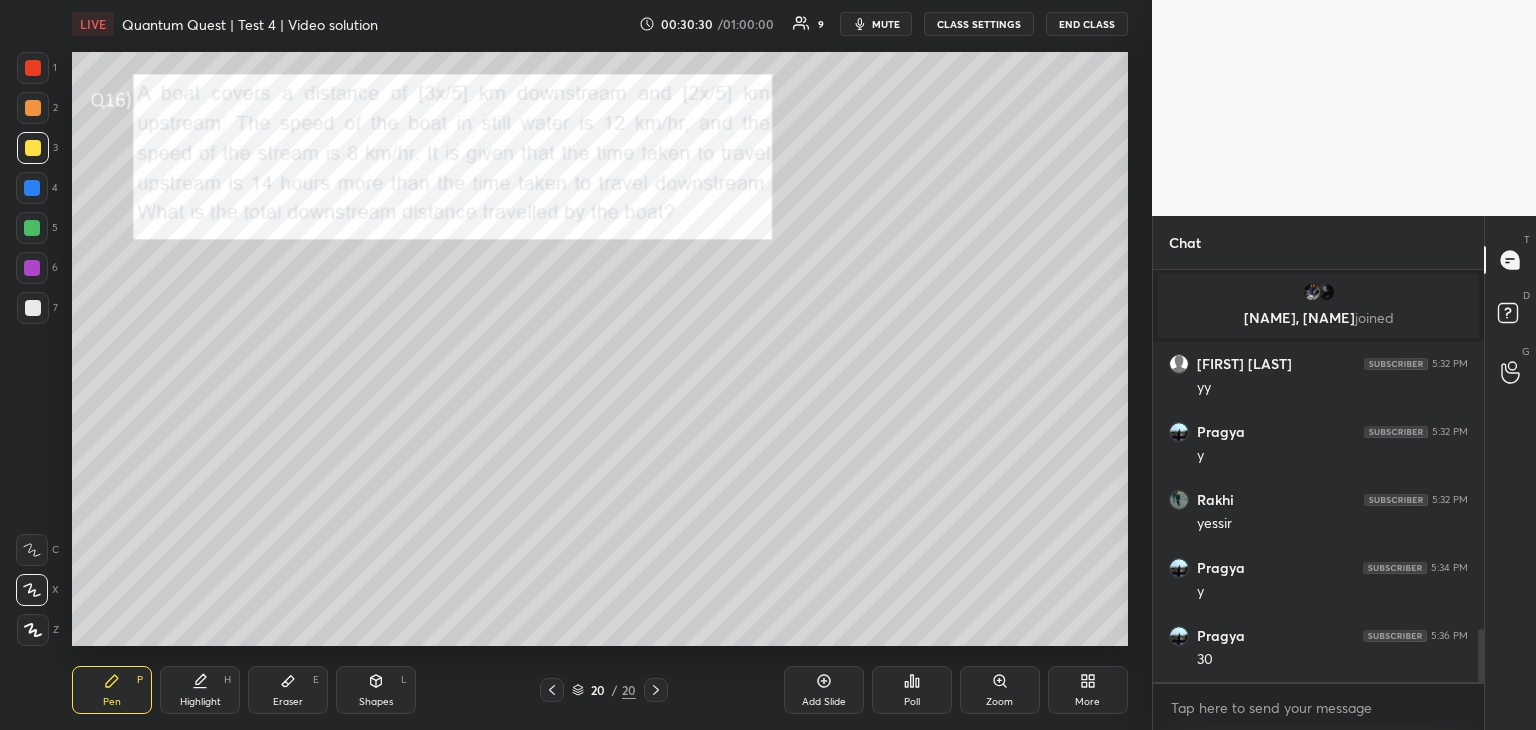 click at bounding box center (32, 228) 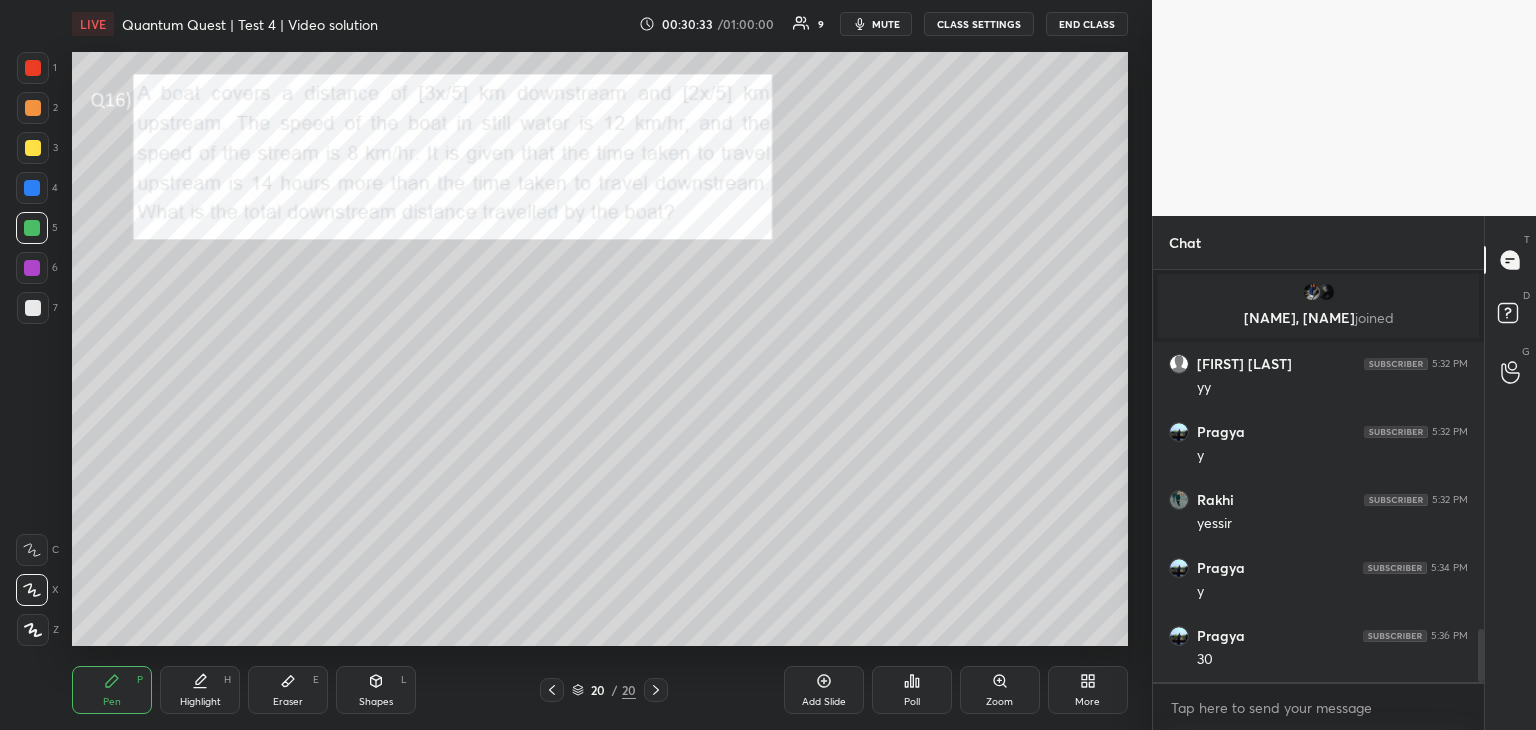 scroll, scrollTop: 2842, scrollLeft: 0, axis: vertical 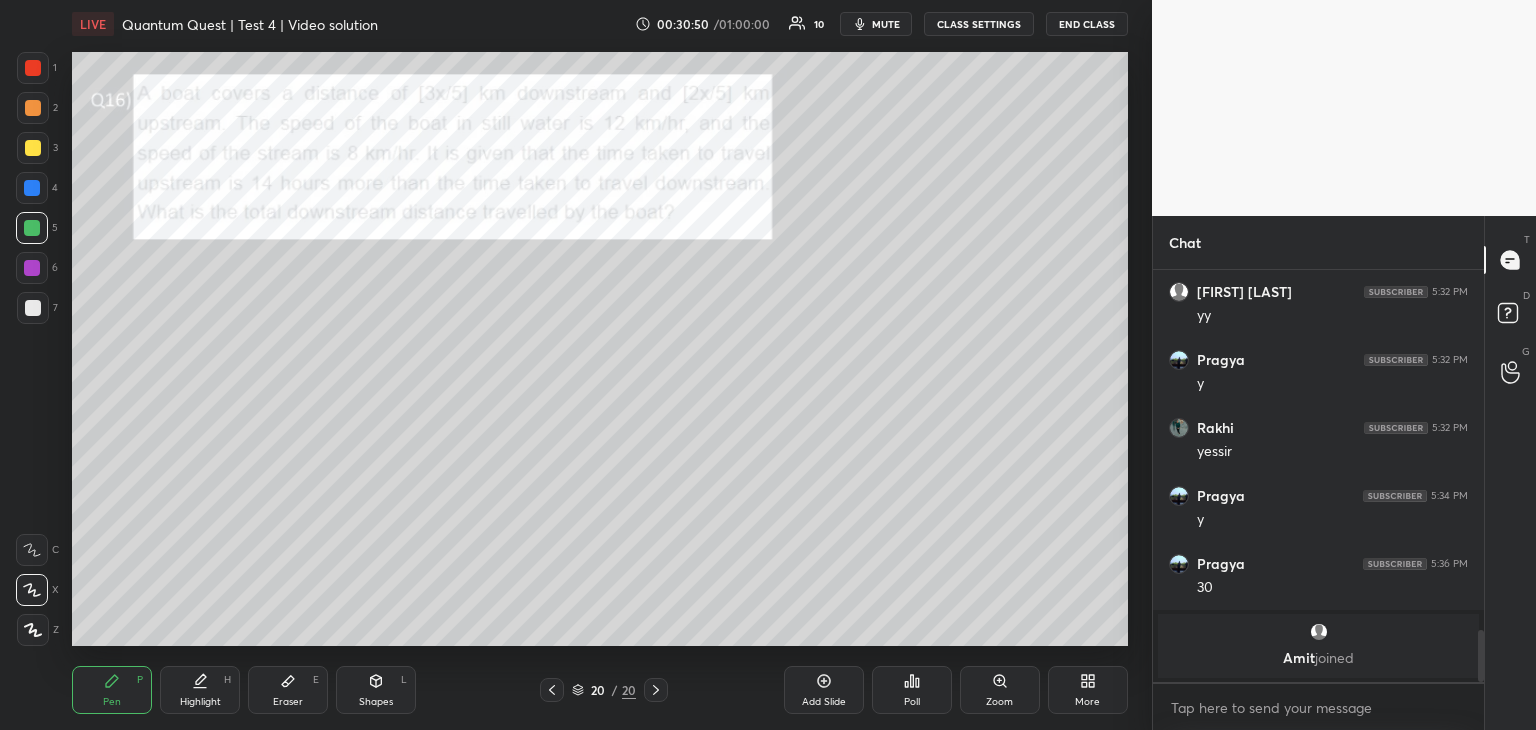 click at bounding box center (33, 308) 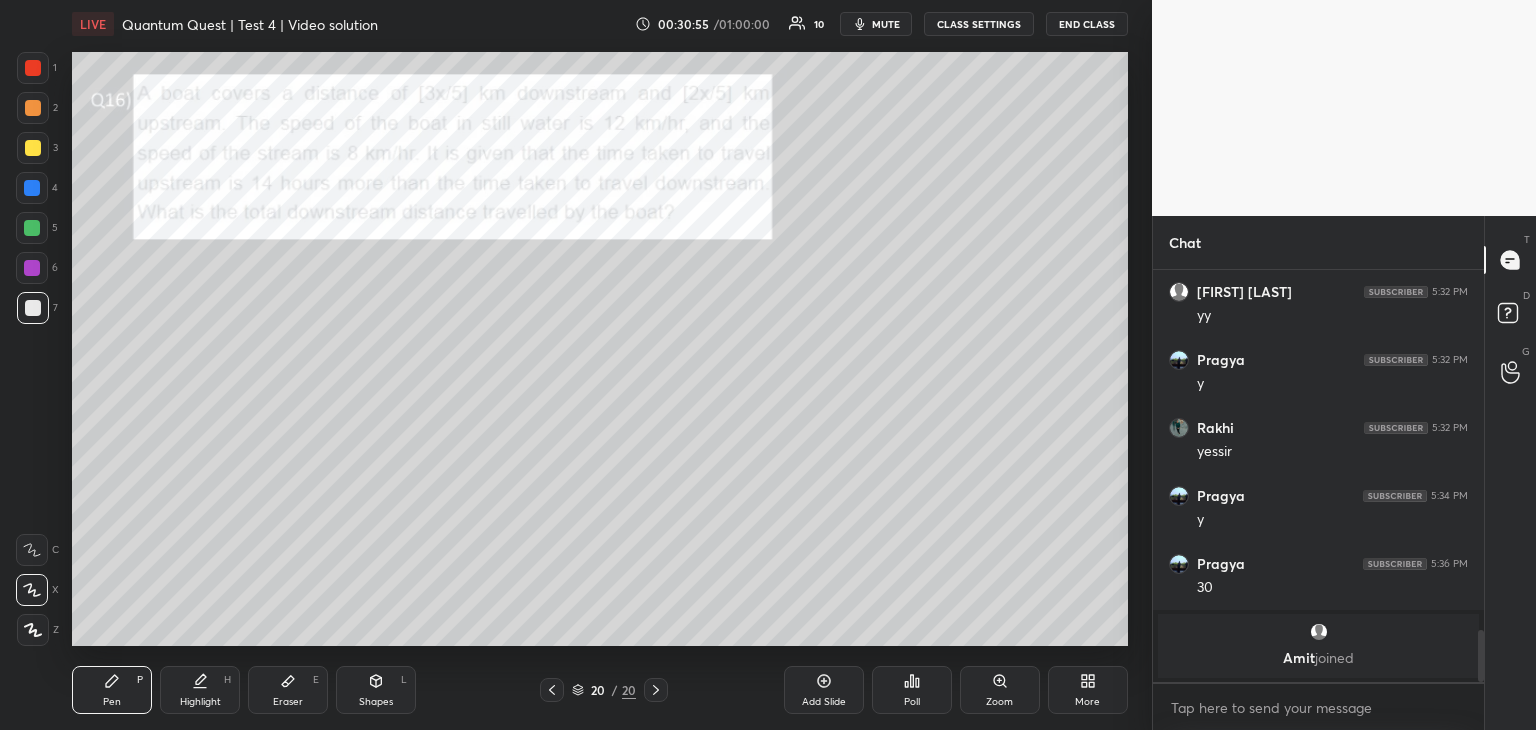 click at bounding box center [32, 268] 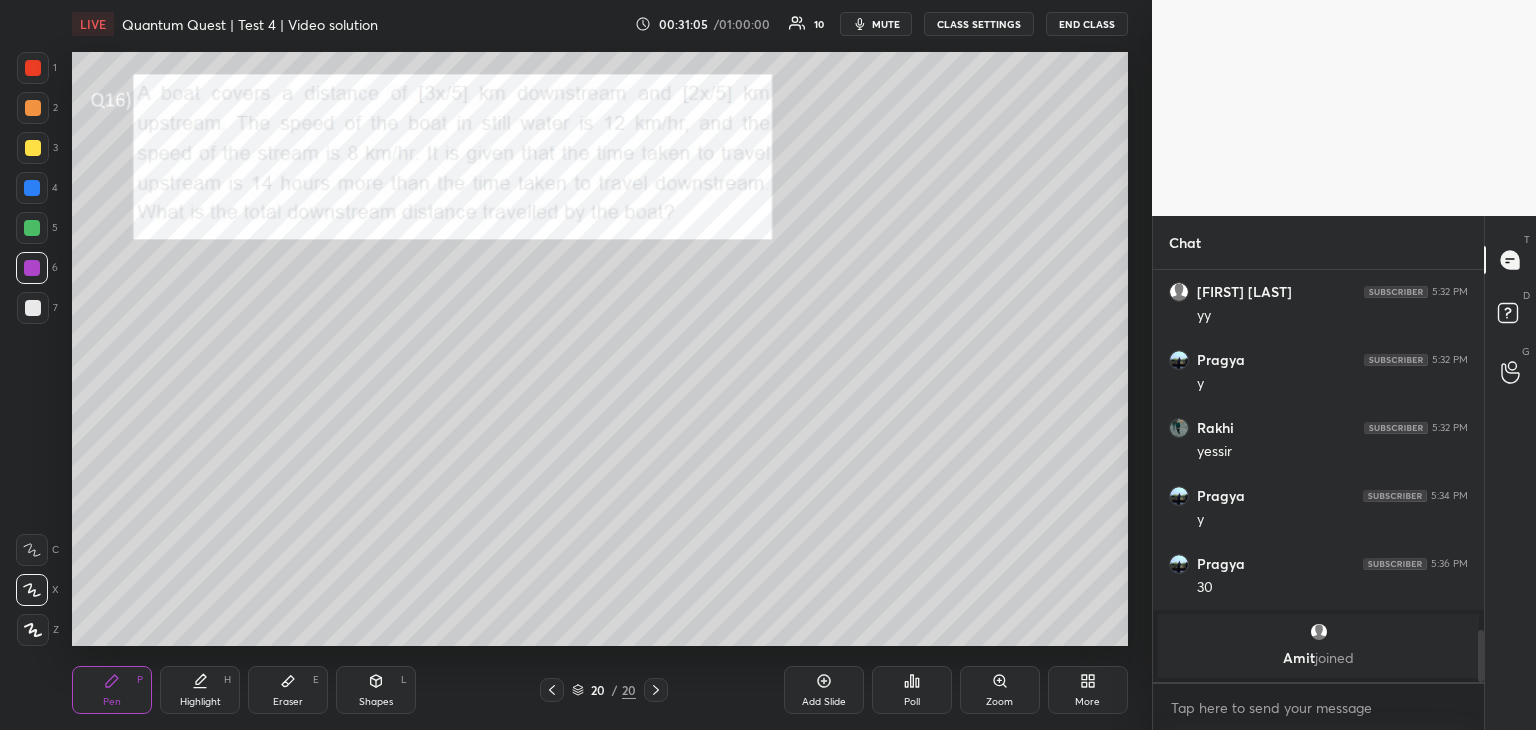 click at bounding box center [32, 228] 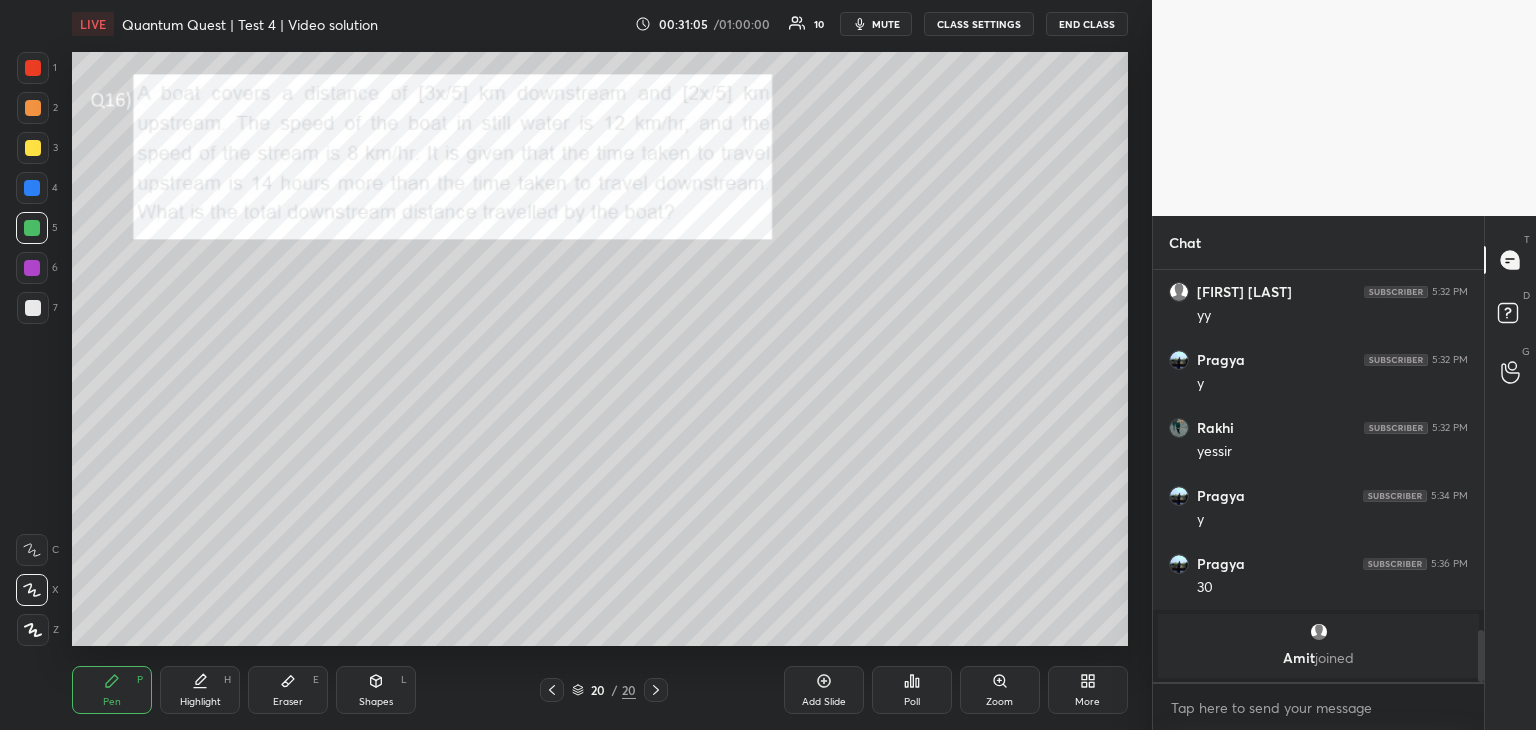 click 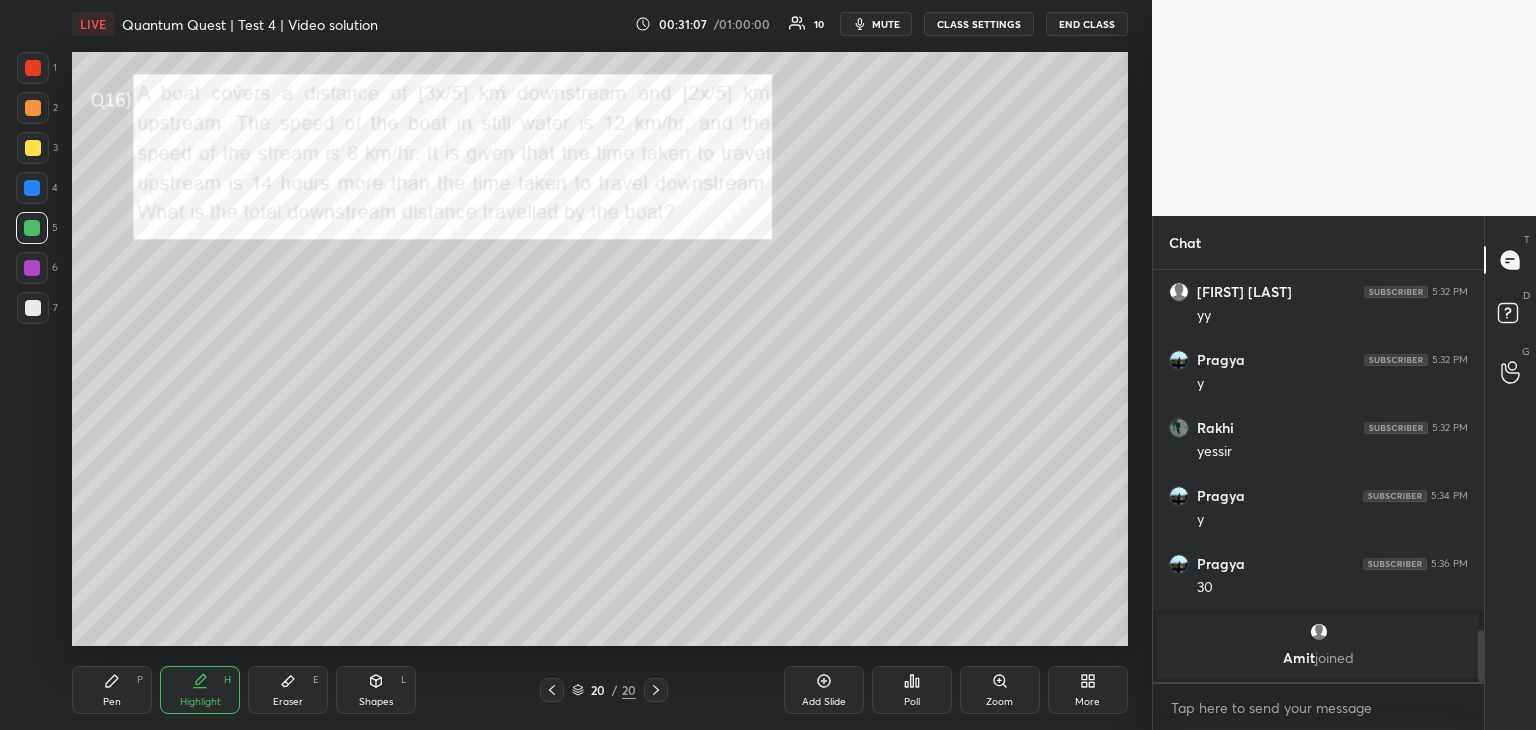 click 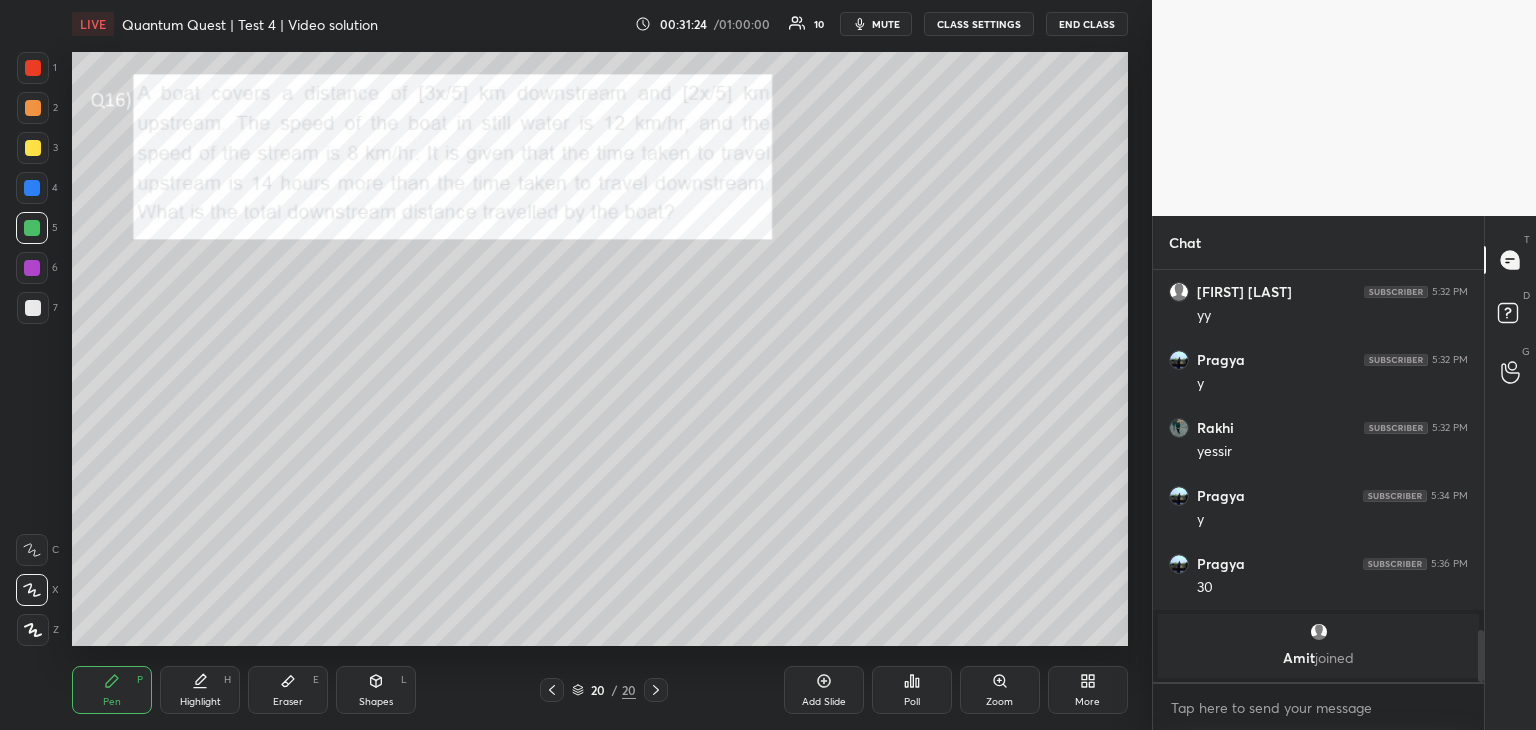 click at bounding box center [33, 68] 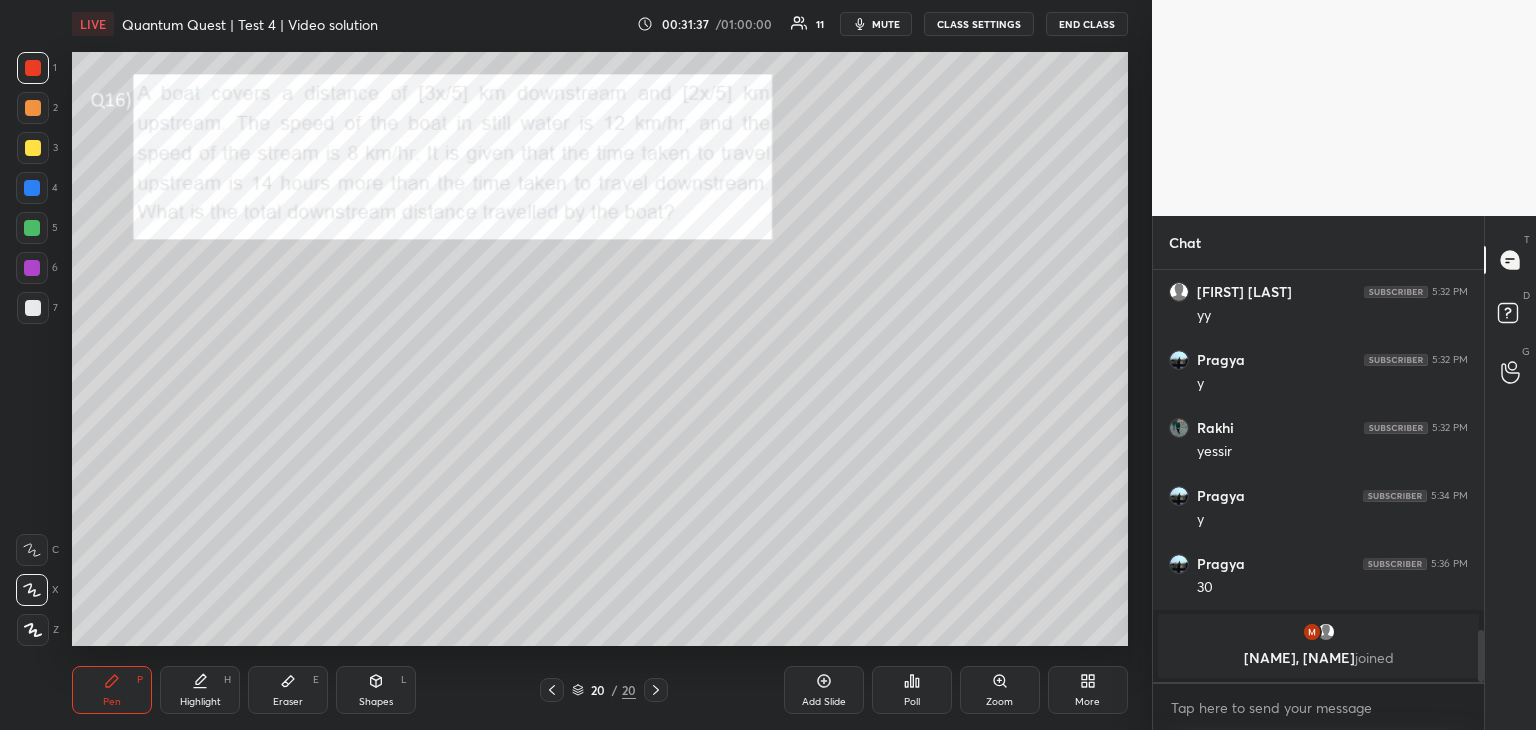scroll, scrollTop: 2780, scrollLeft: 0, axis: vertical 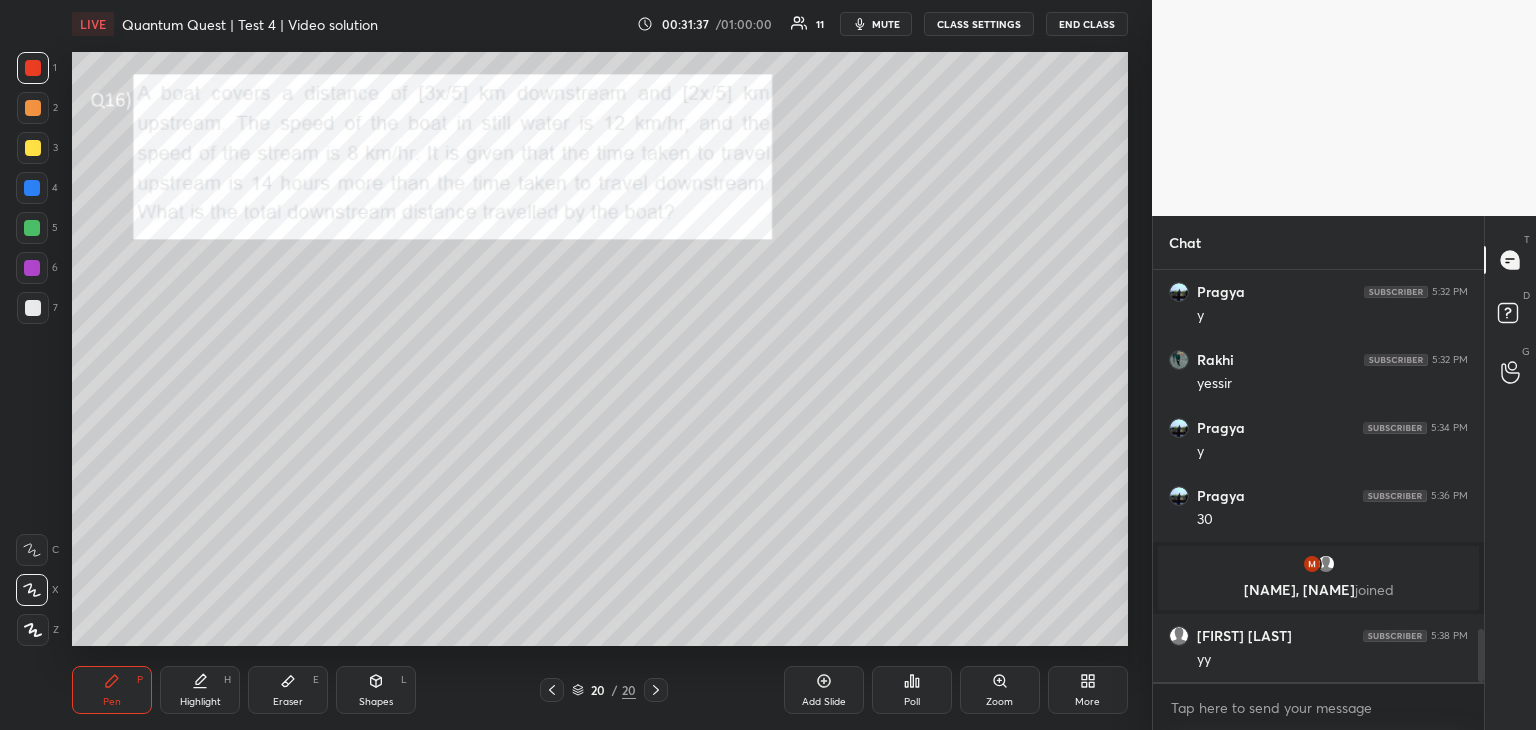 click on "Add Slide" at bounding box center [824, 690] 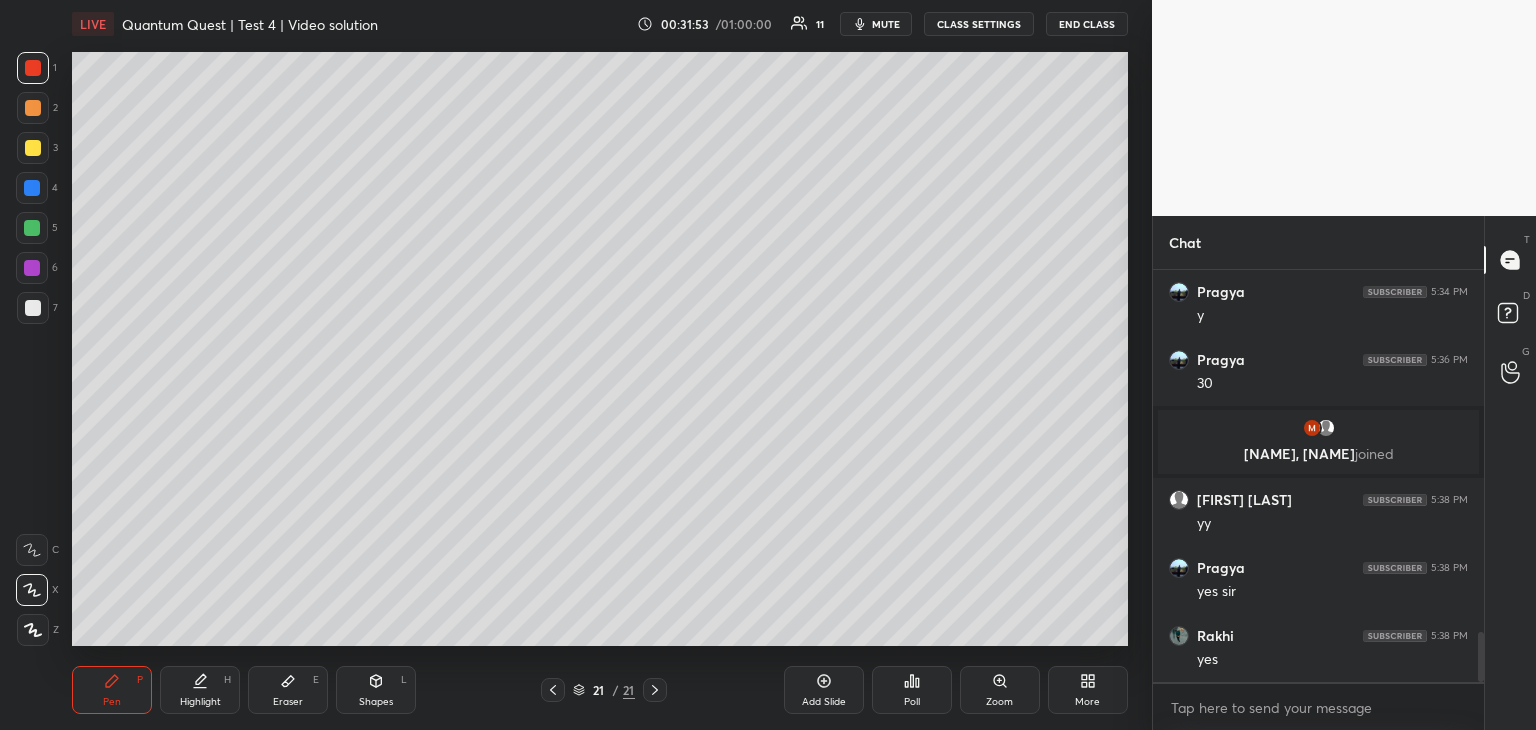 scroll, scrollTop: 2984, scrollLeft: 0, axis: vertical 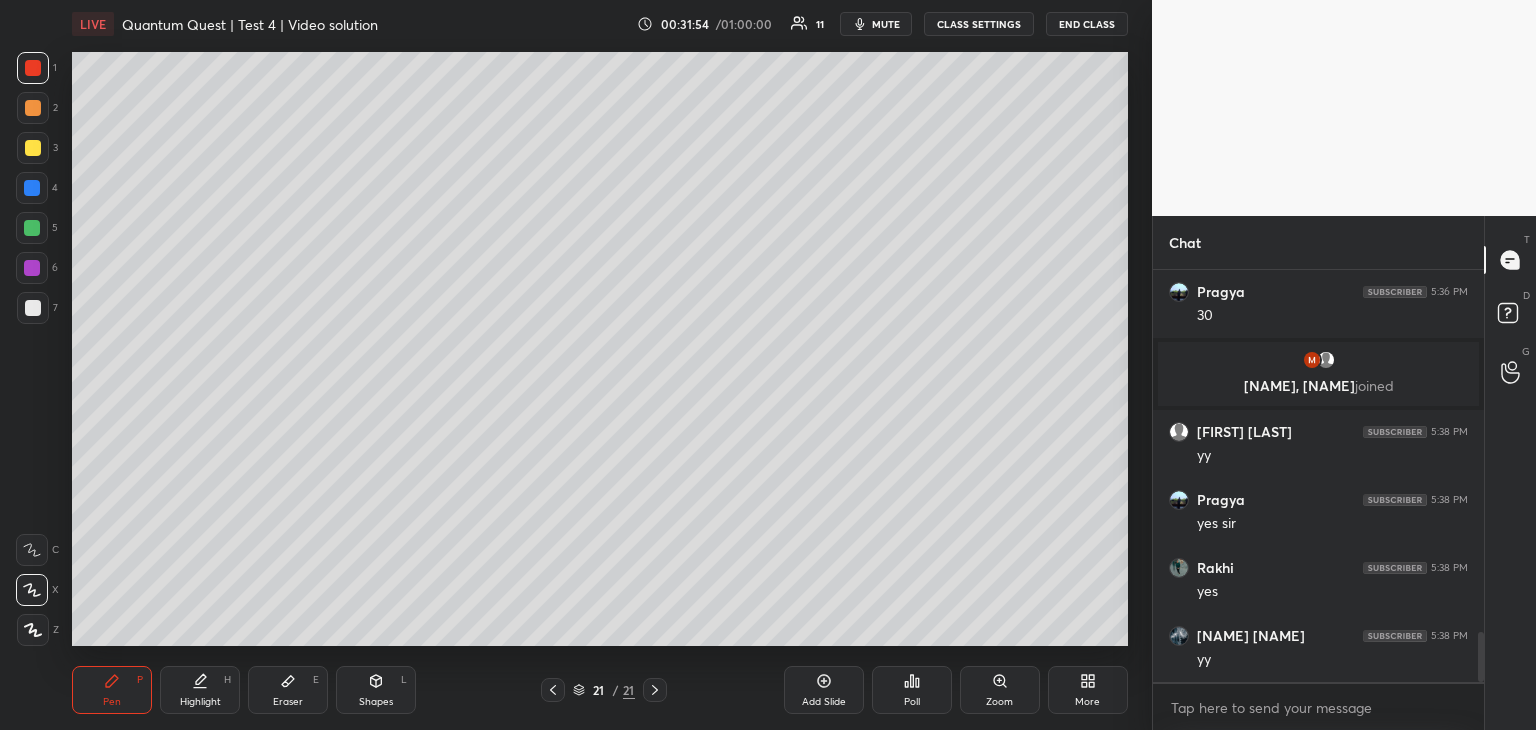 click at bounding box center [32, 268] 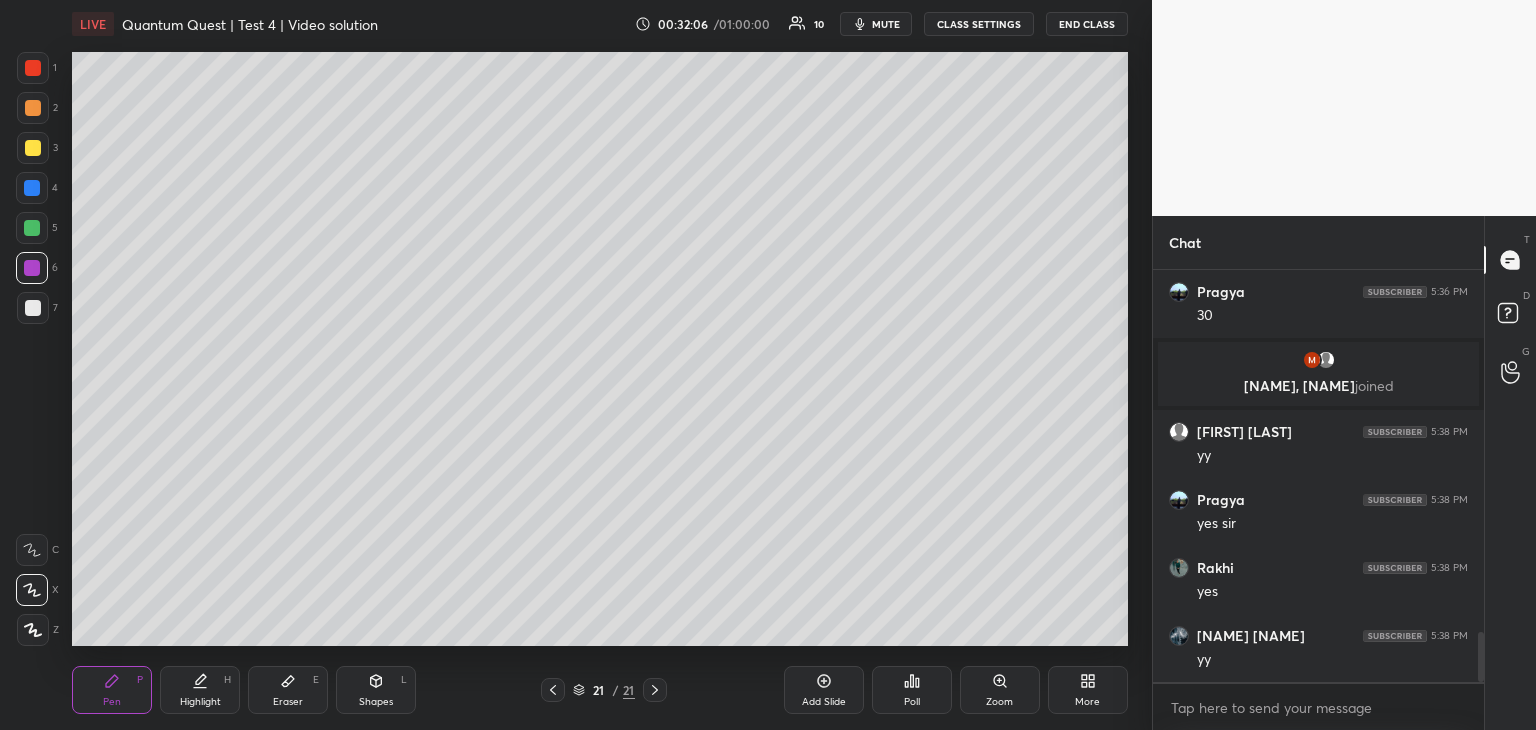click on "Add Slide" at bounding box center [824, 702] 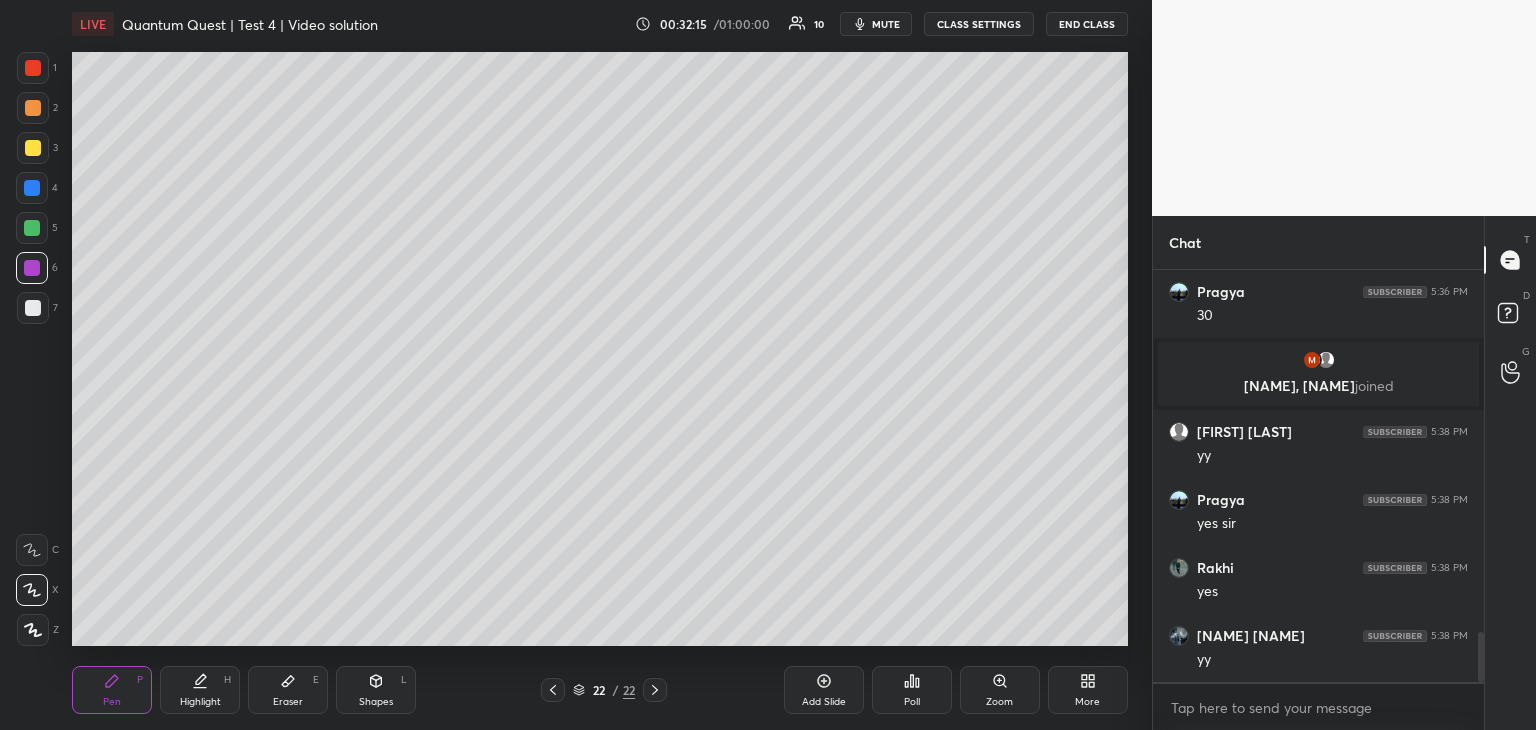 click 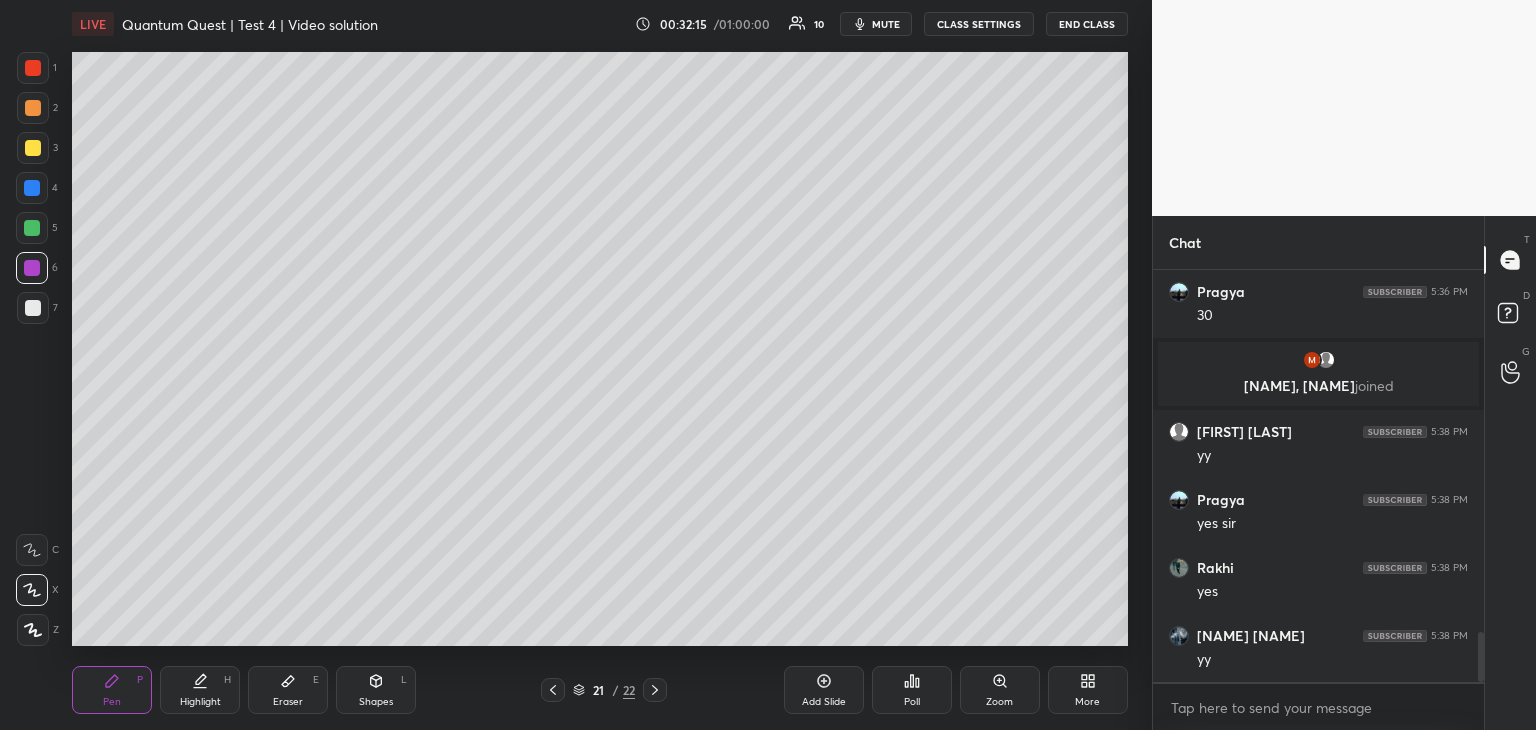 click 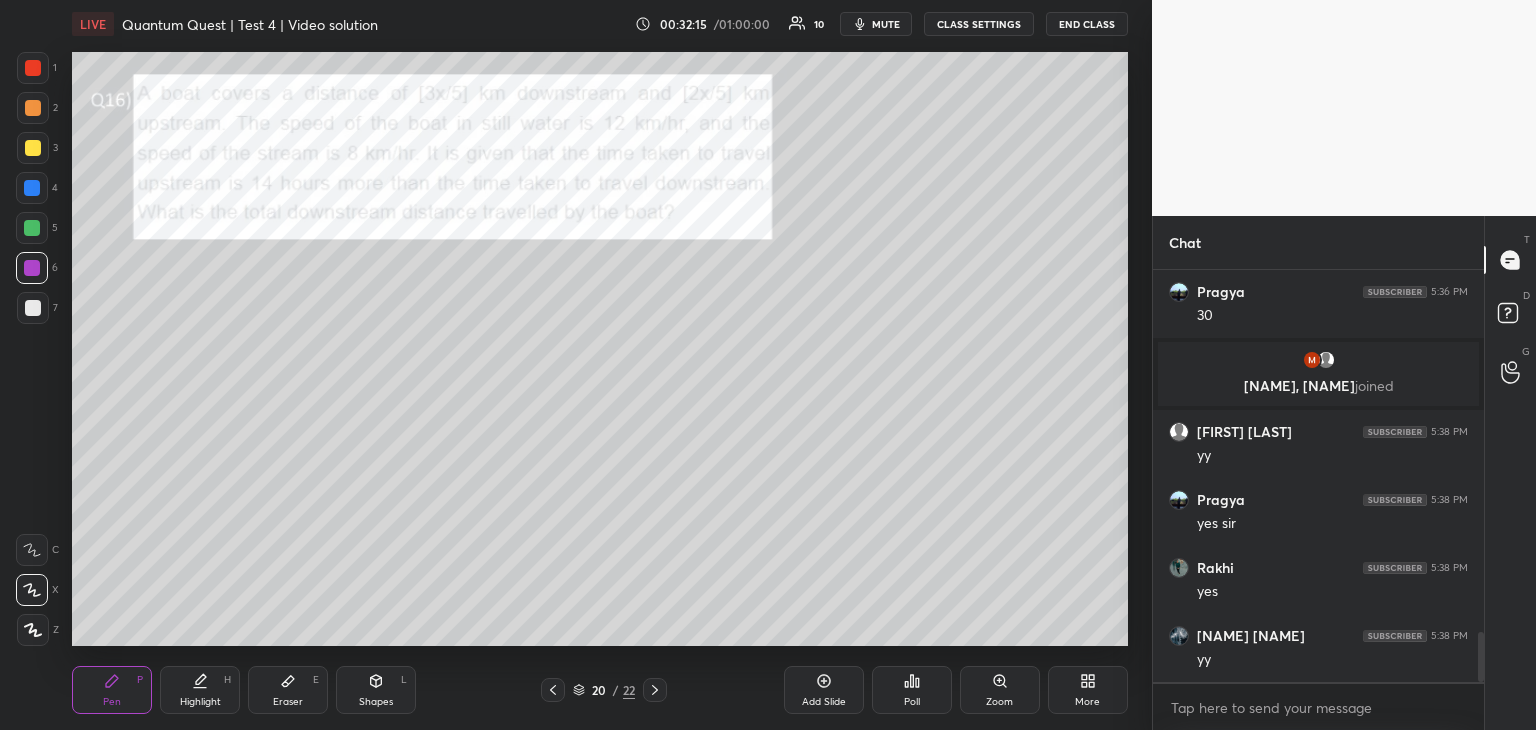 click 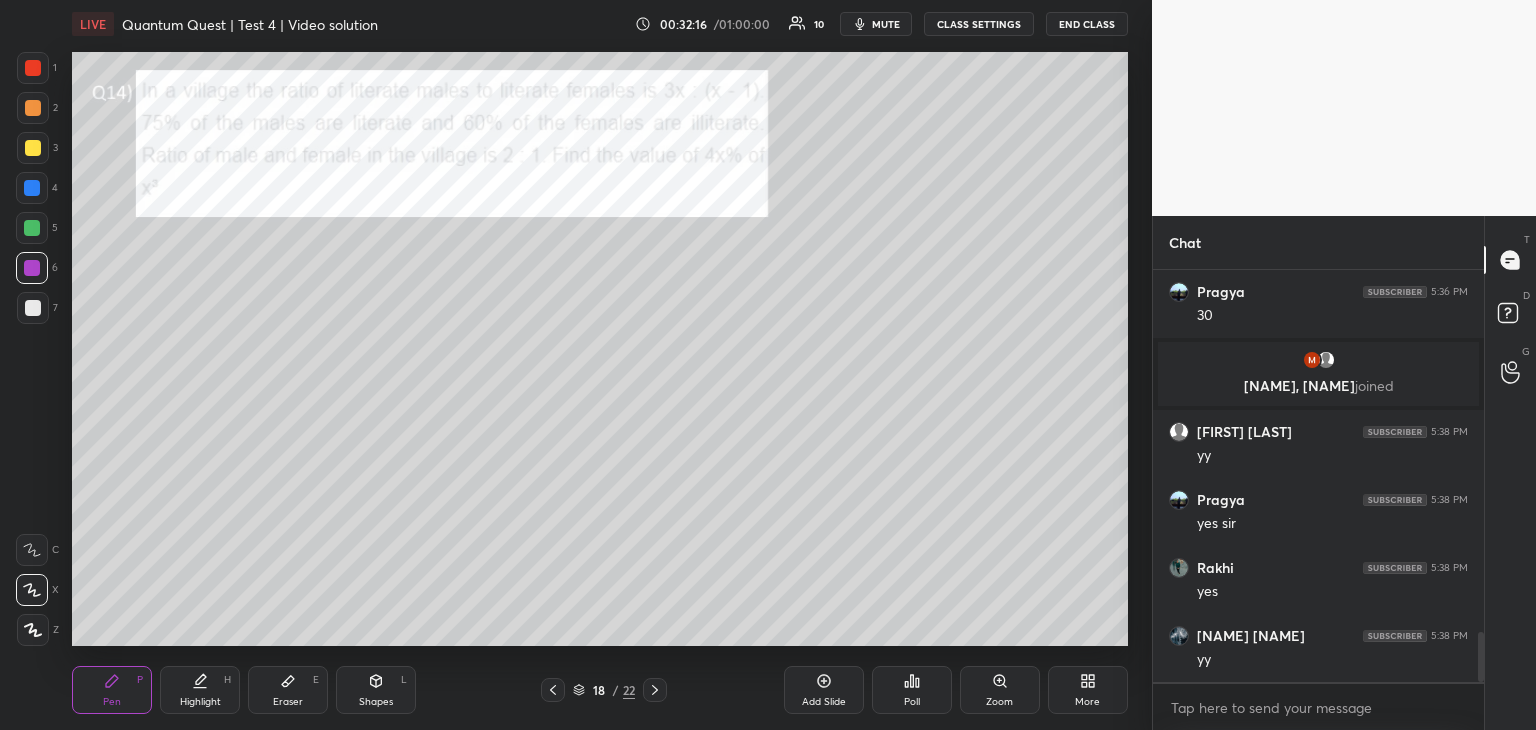 click 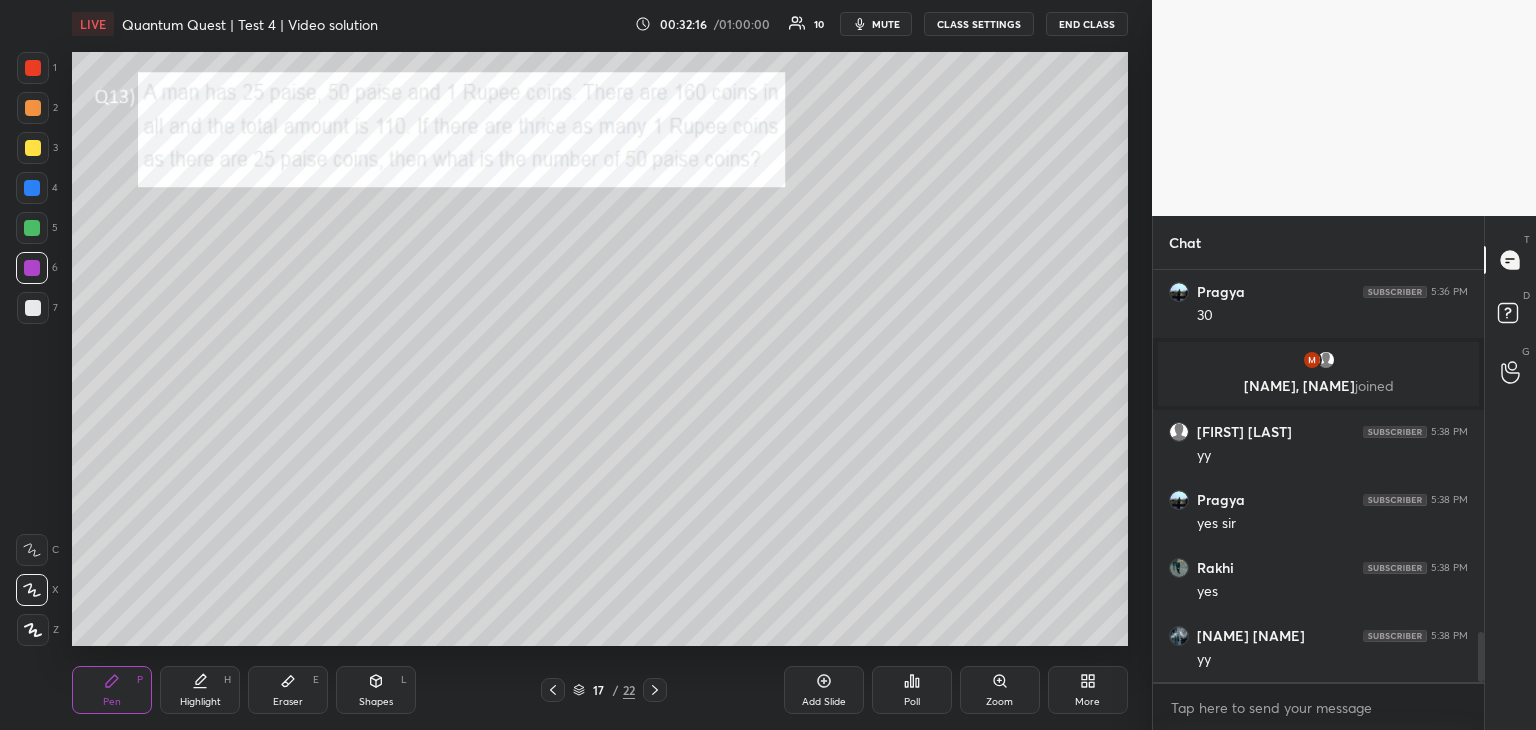 click 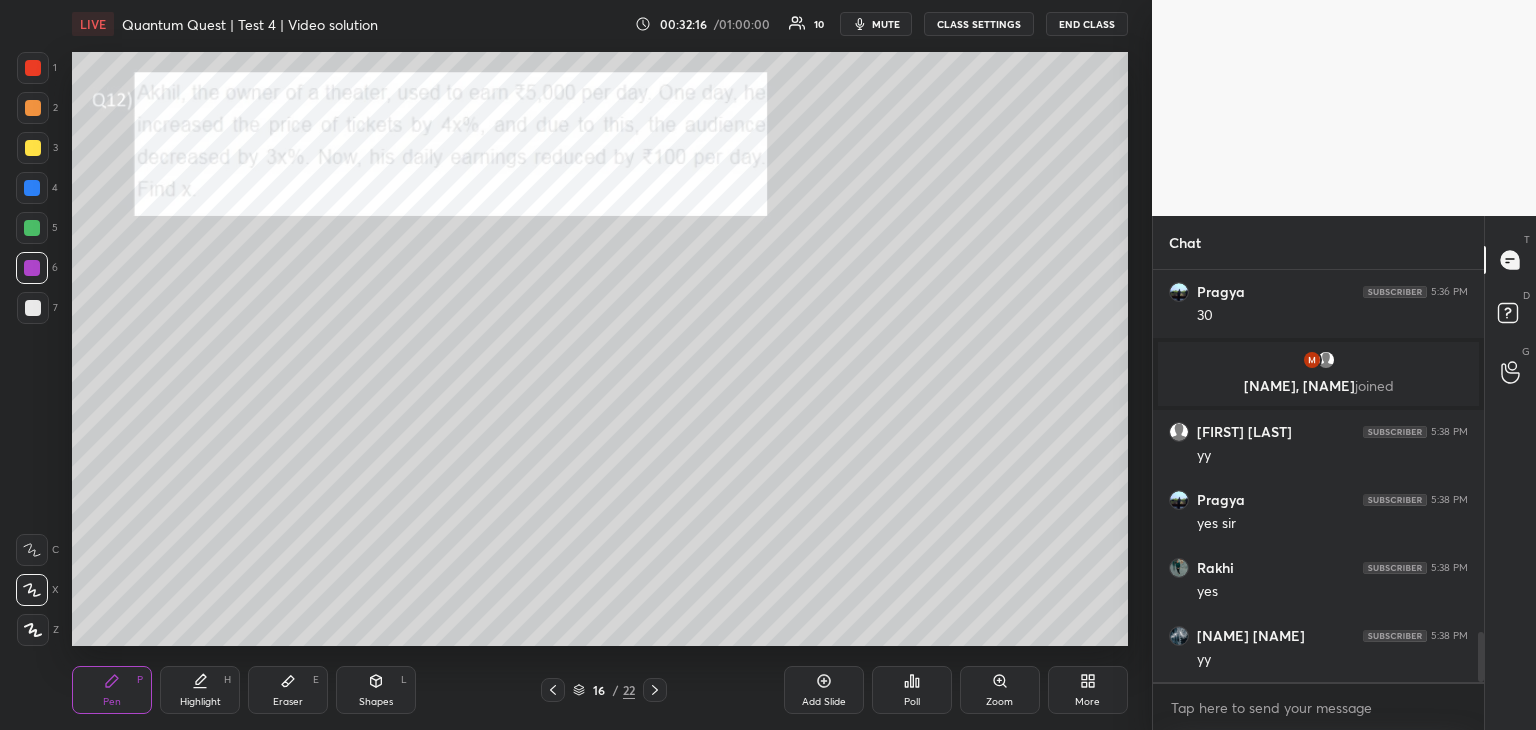 click 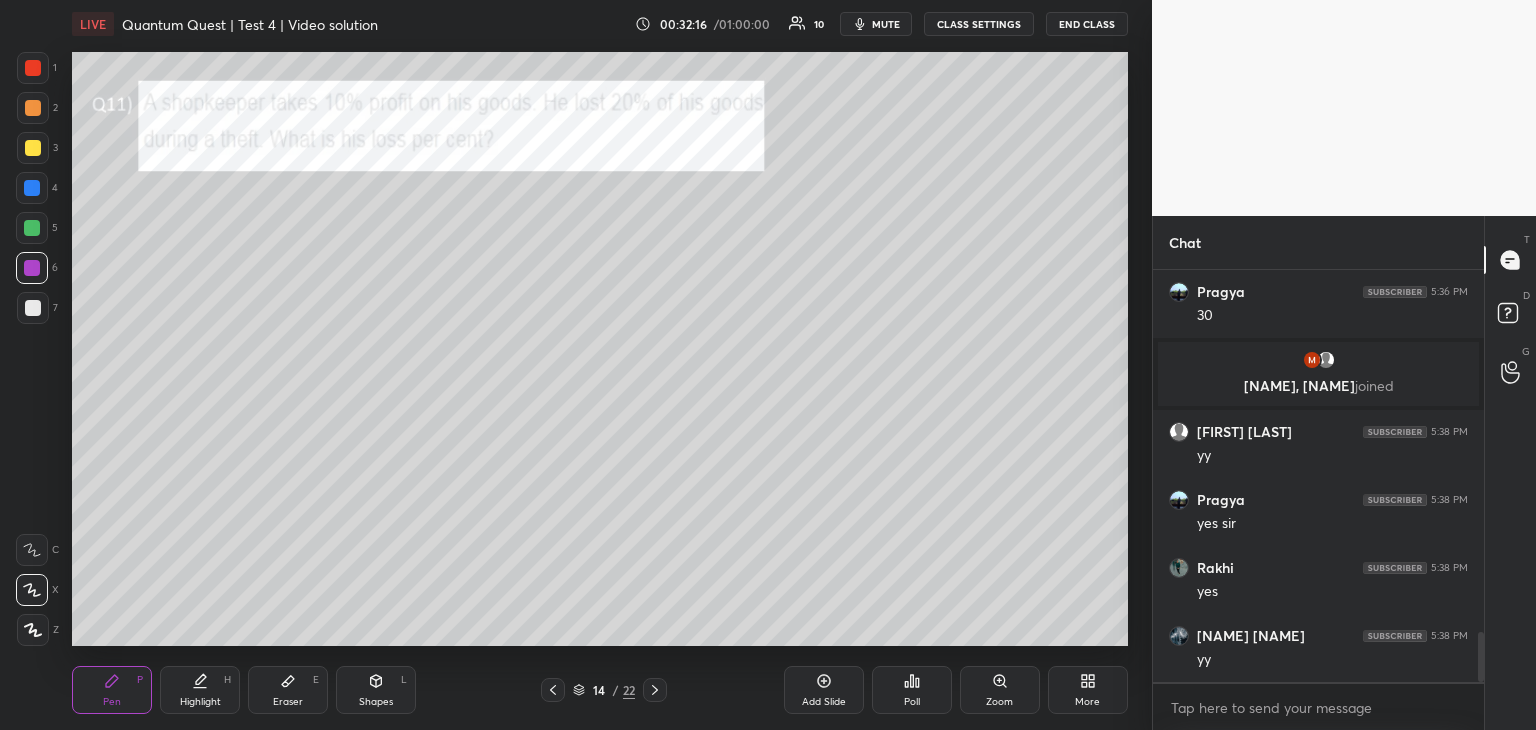 click 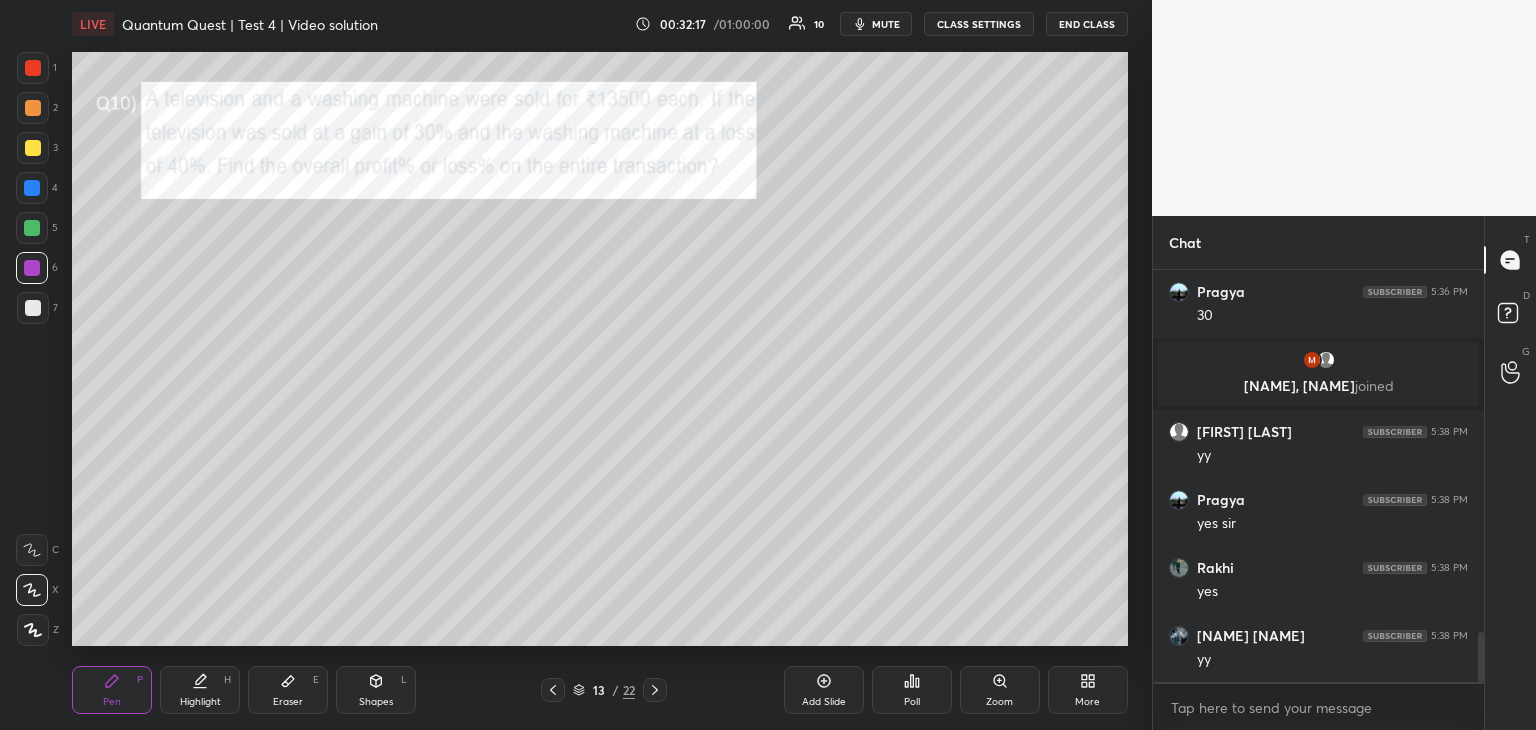 click 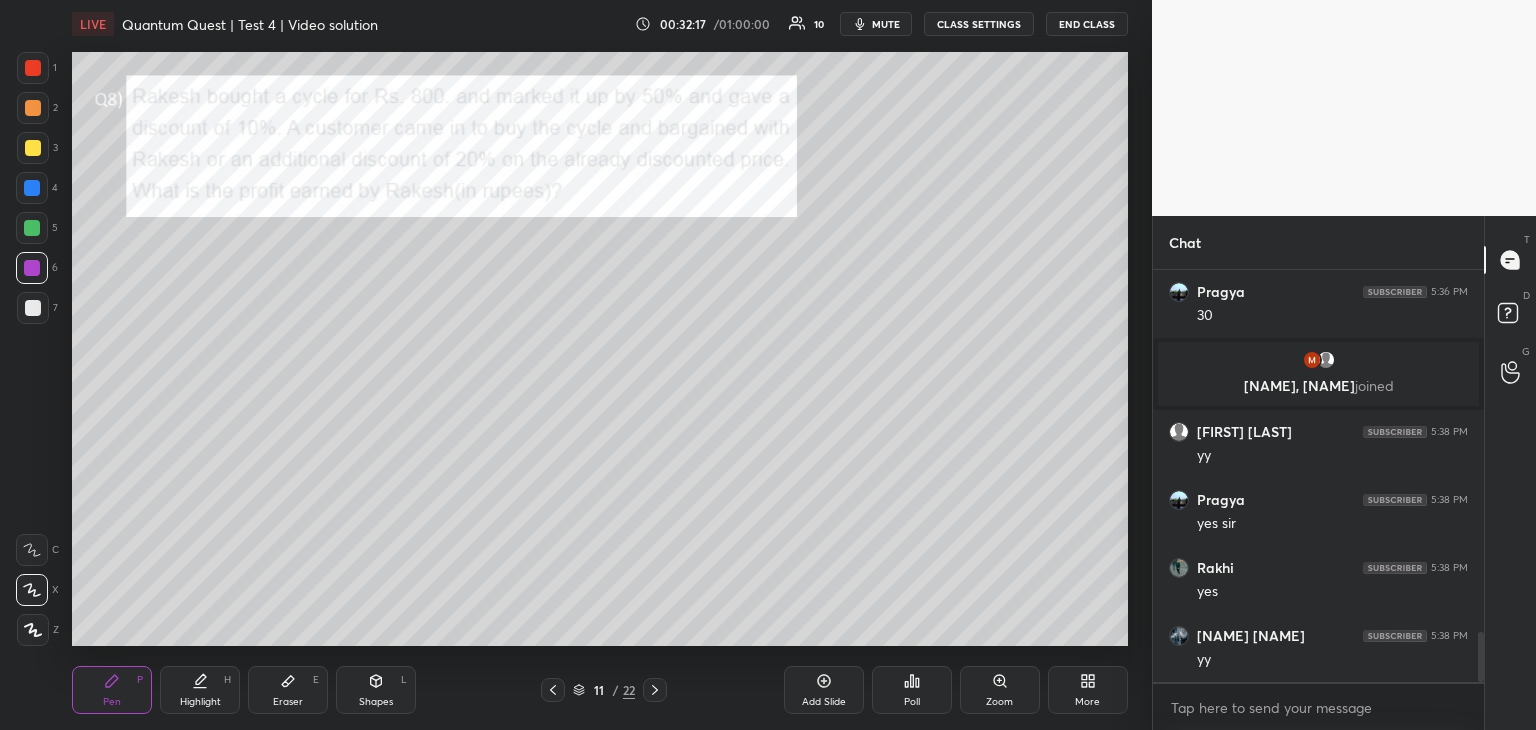 click 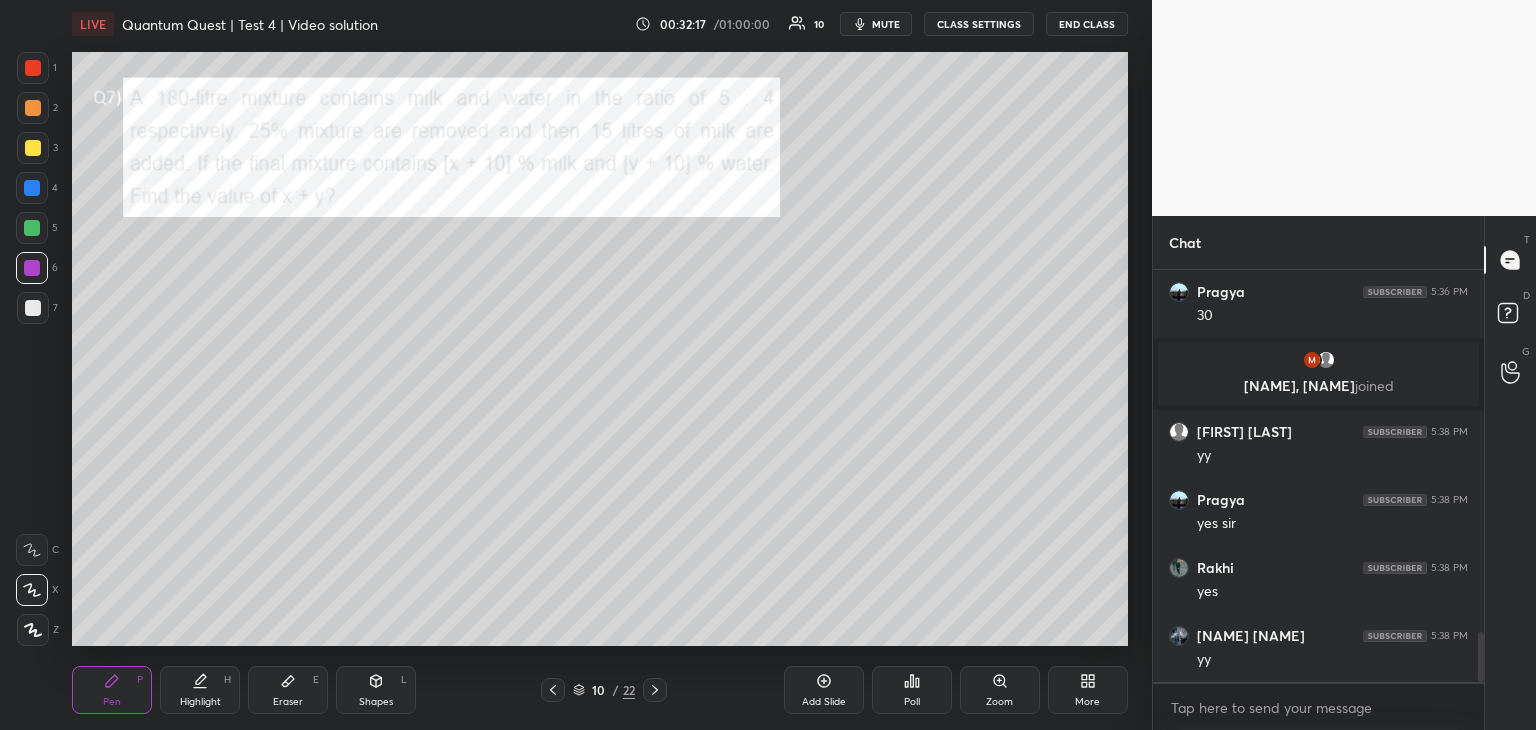 click 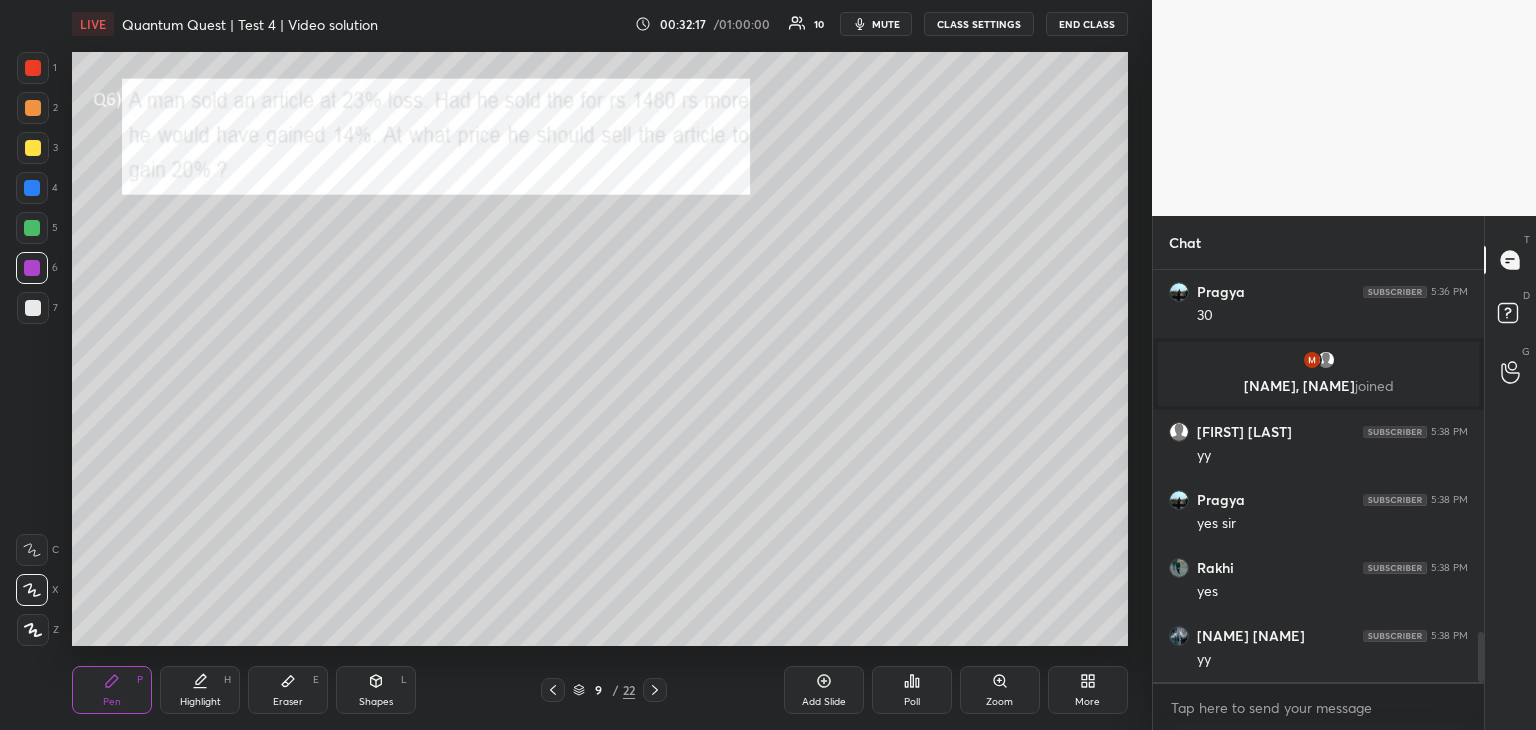 click 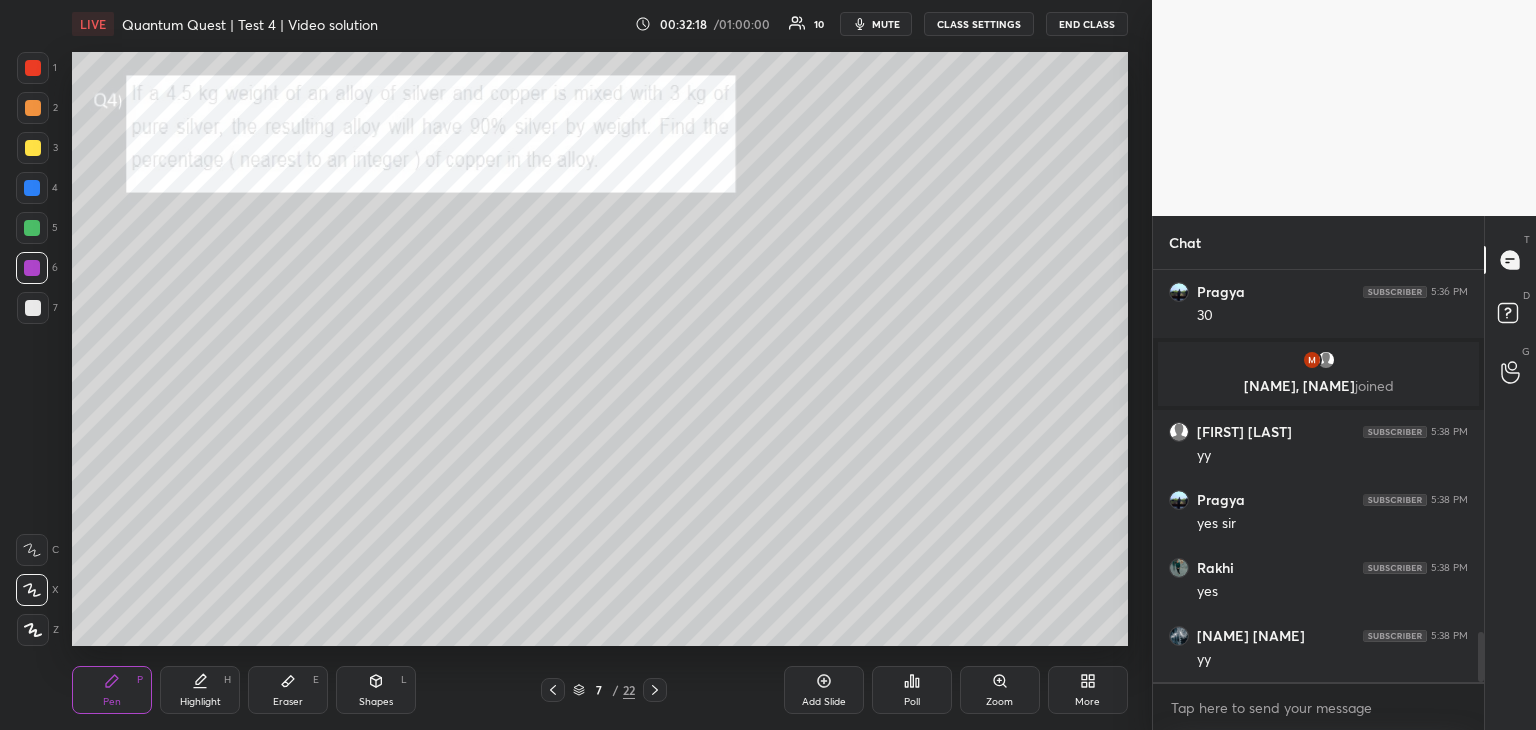 click 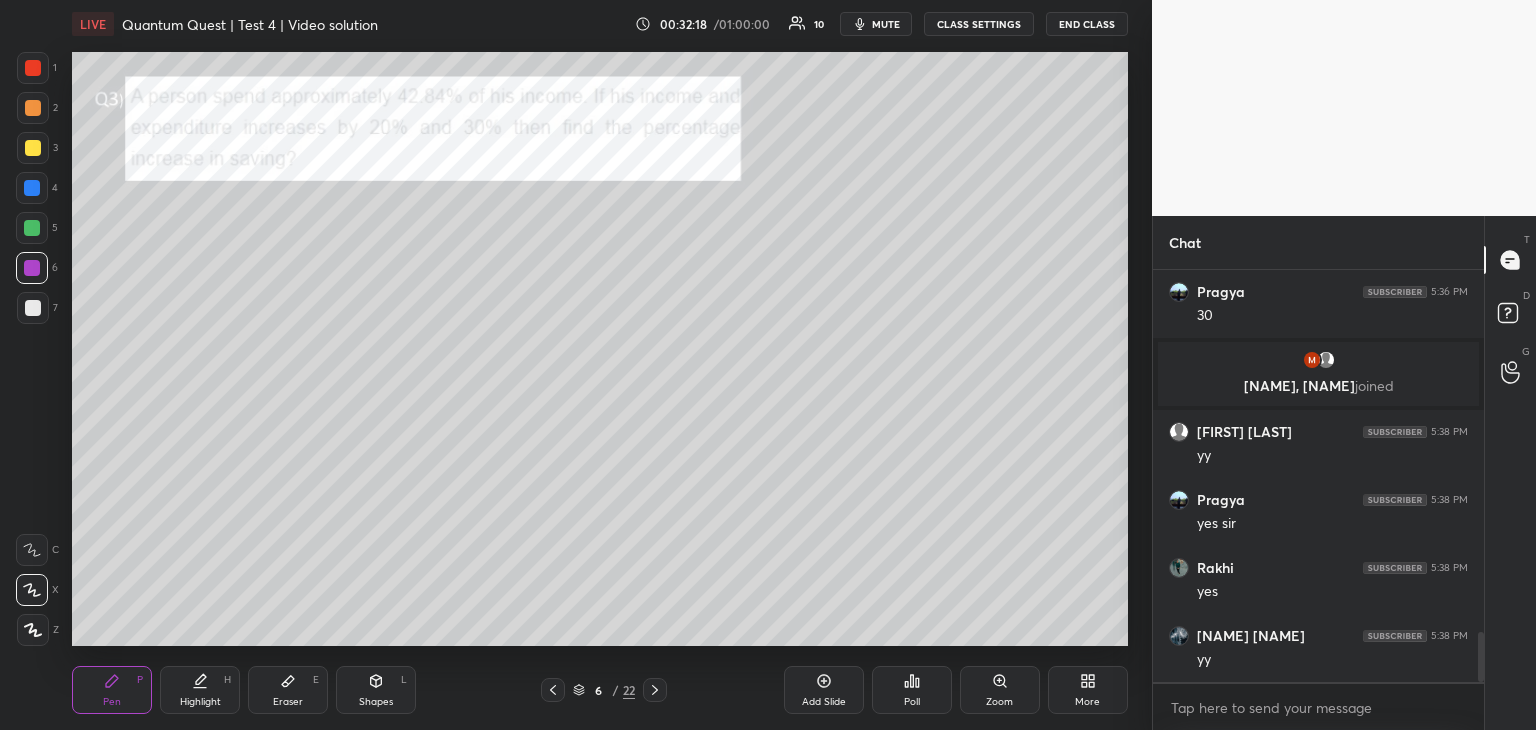 click 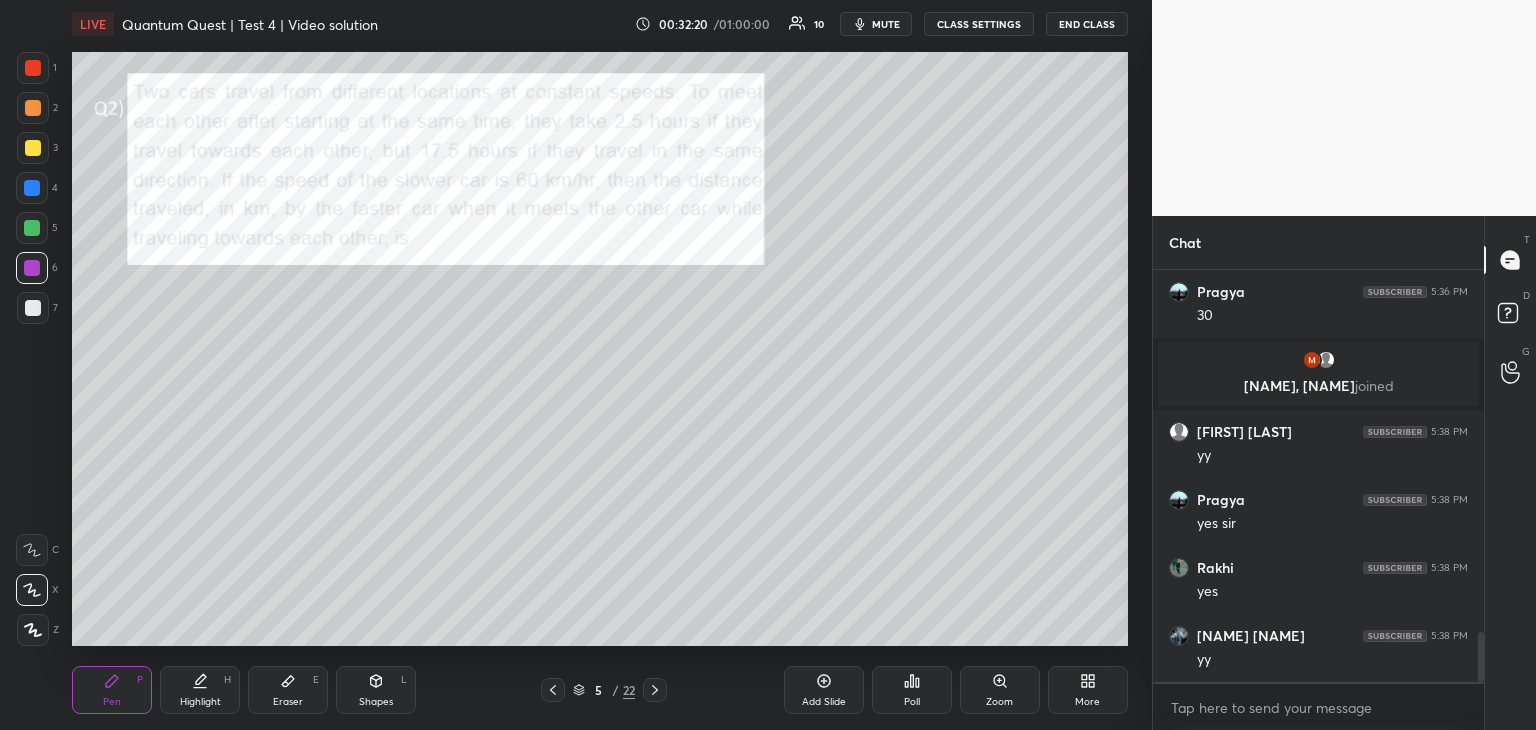 click 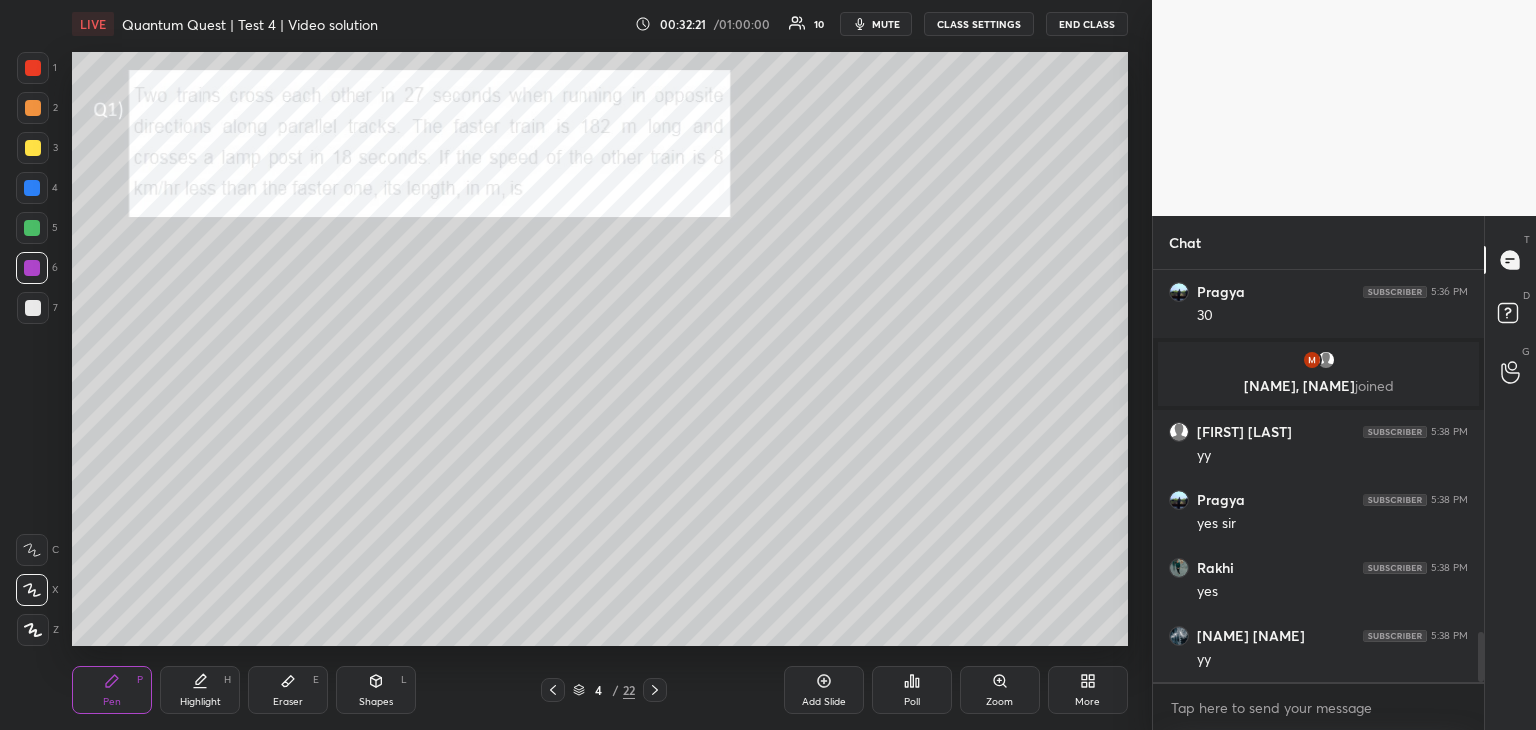 click at bounding box center (655, 690) 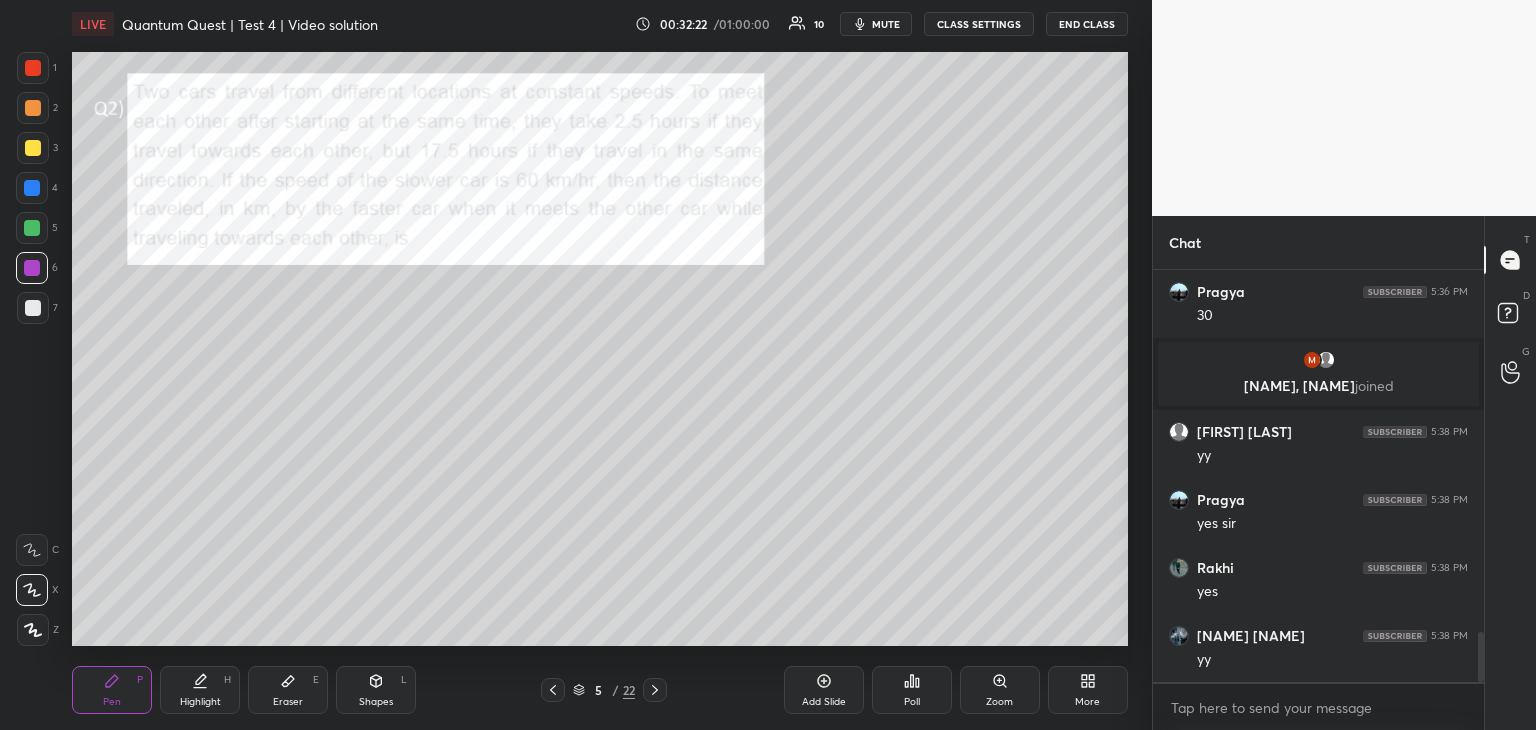 click 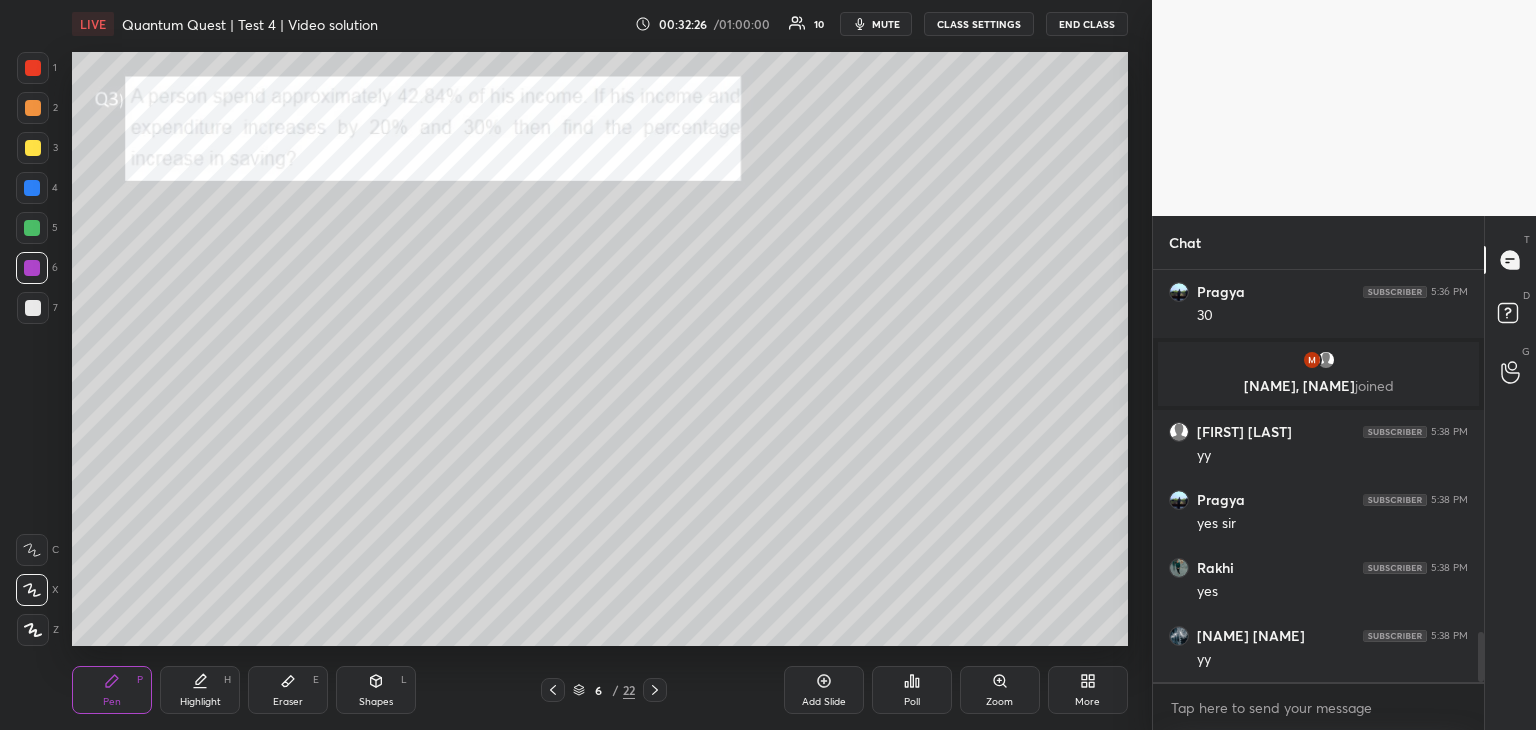 click on "Highlight" at bounding box center (200, 702) 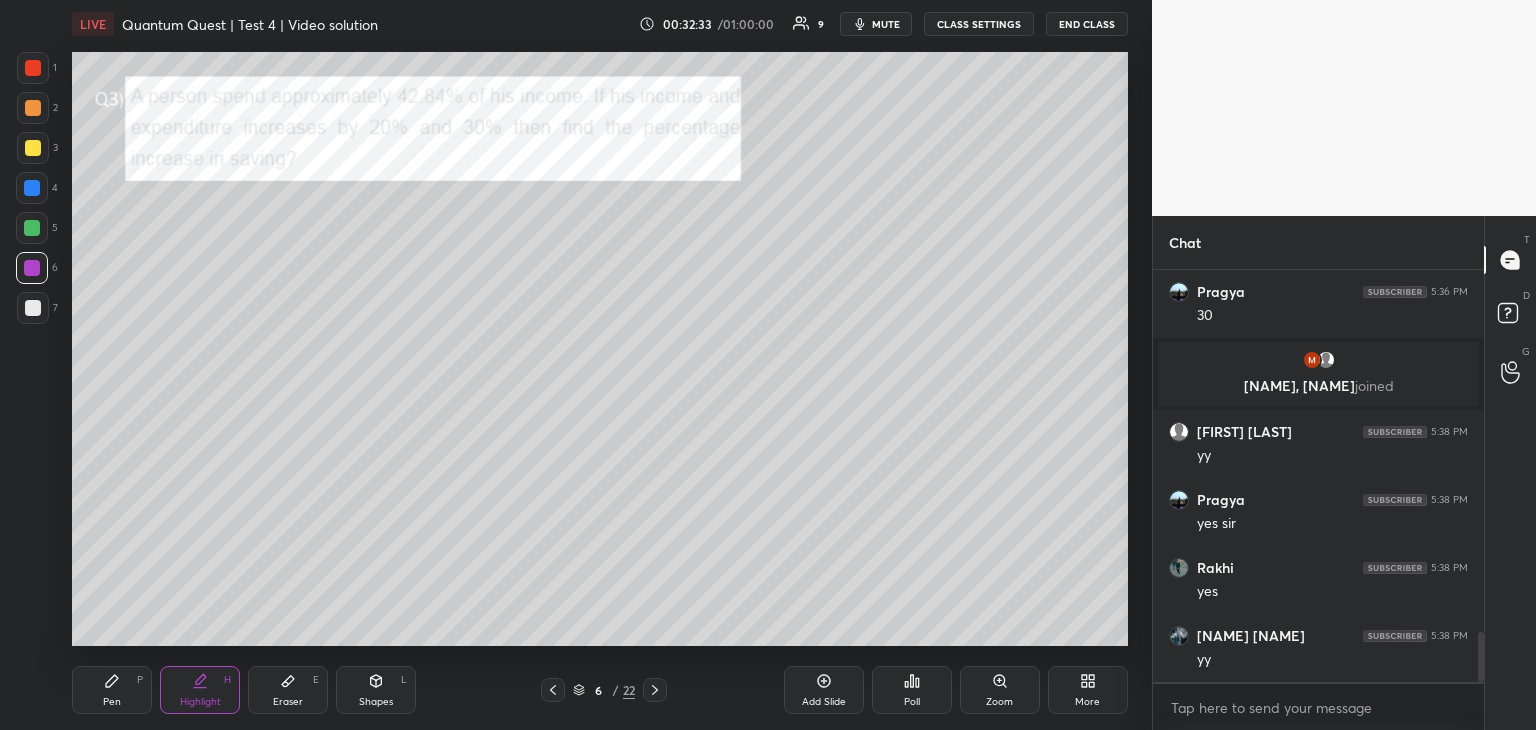click 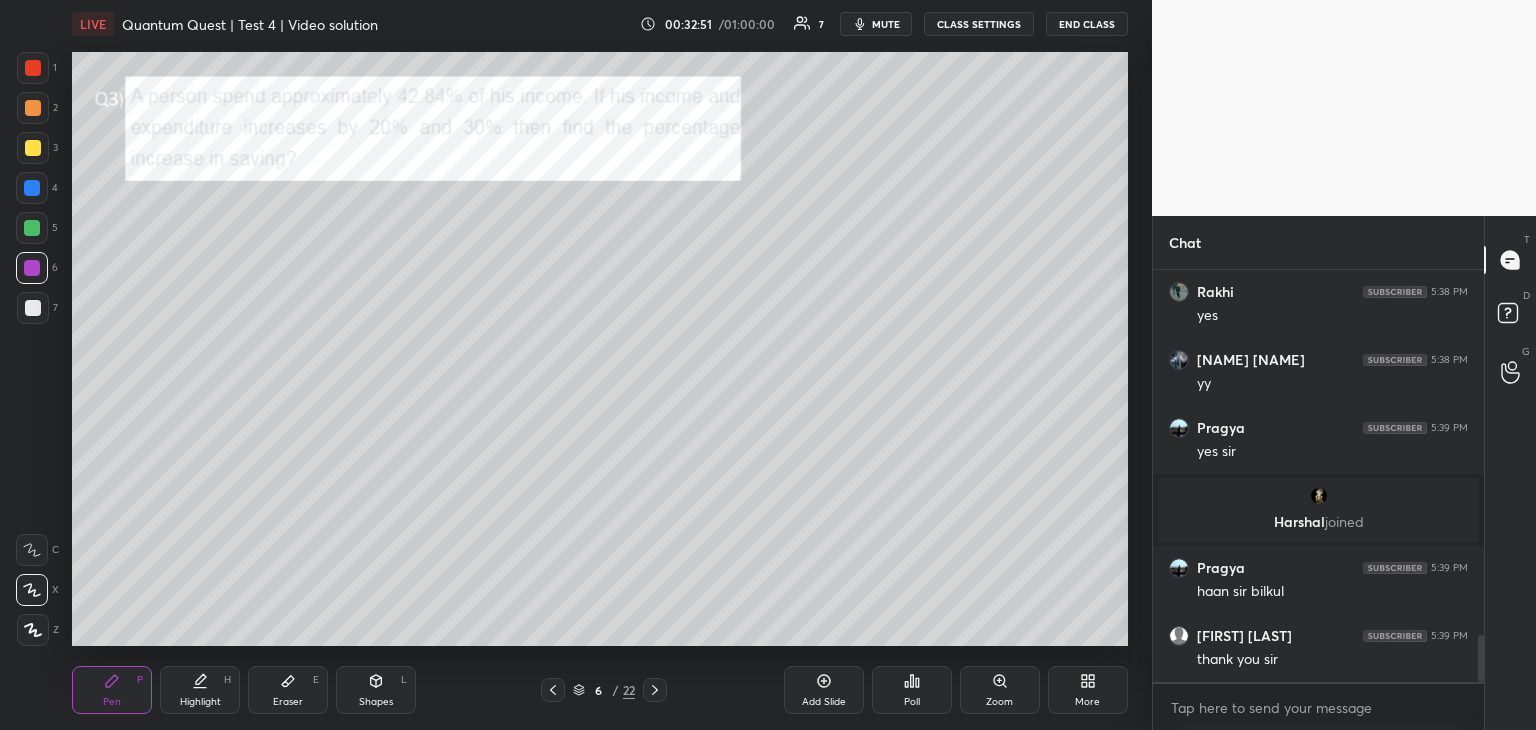 scroll, scrollTop: 3178, scrollLeft: 0, axis: vertical 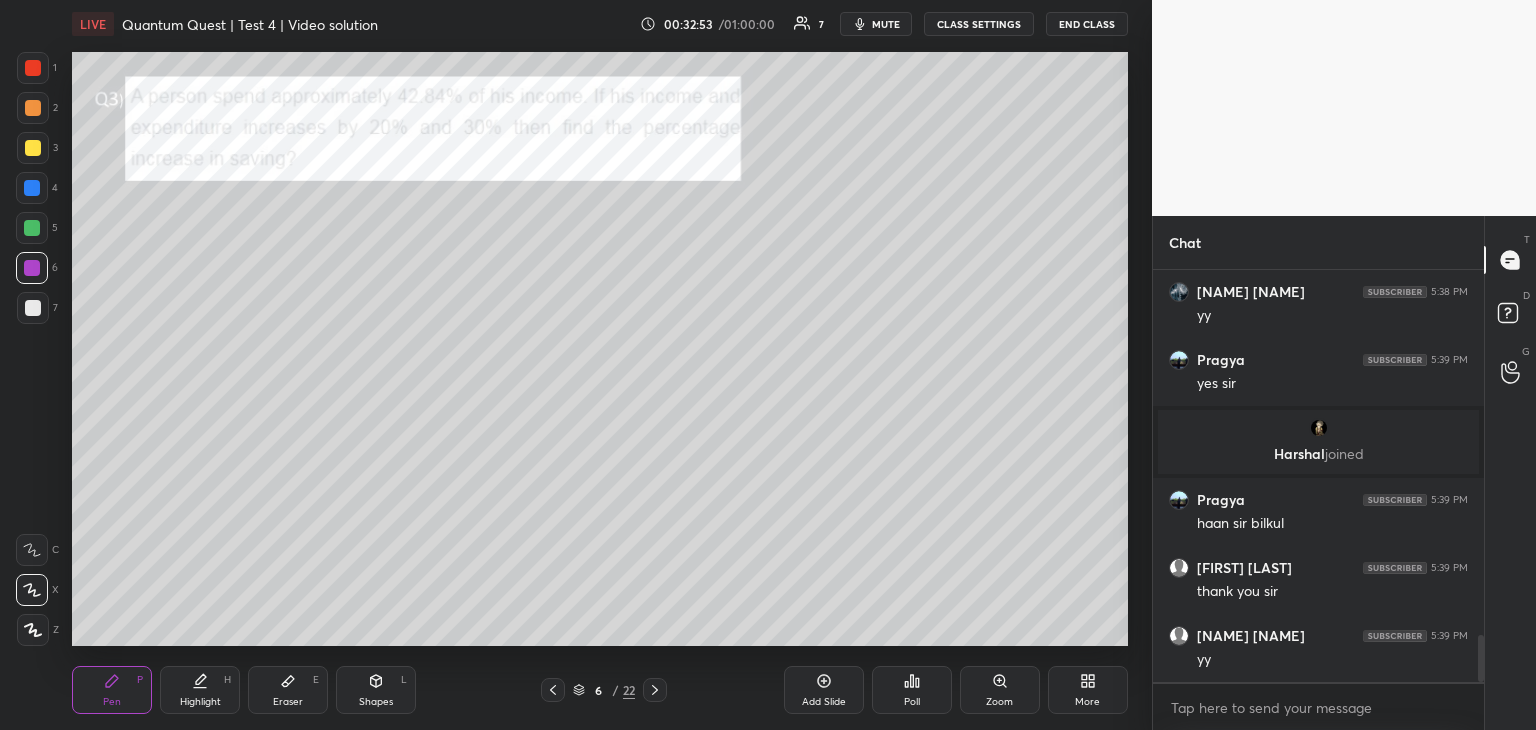 click on "END CLASS" at bounding box center (1087, 24) 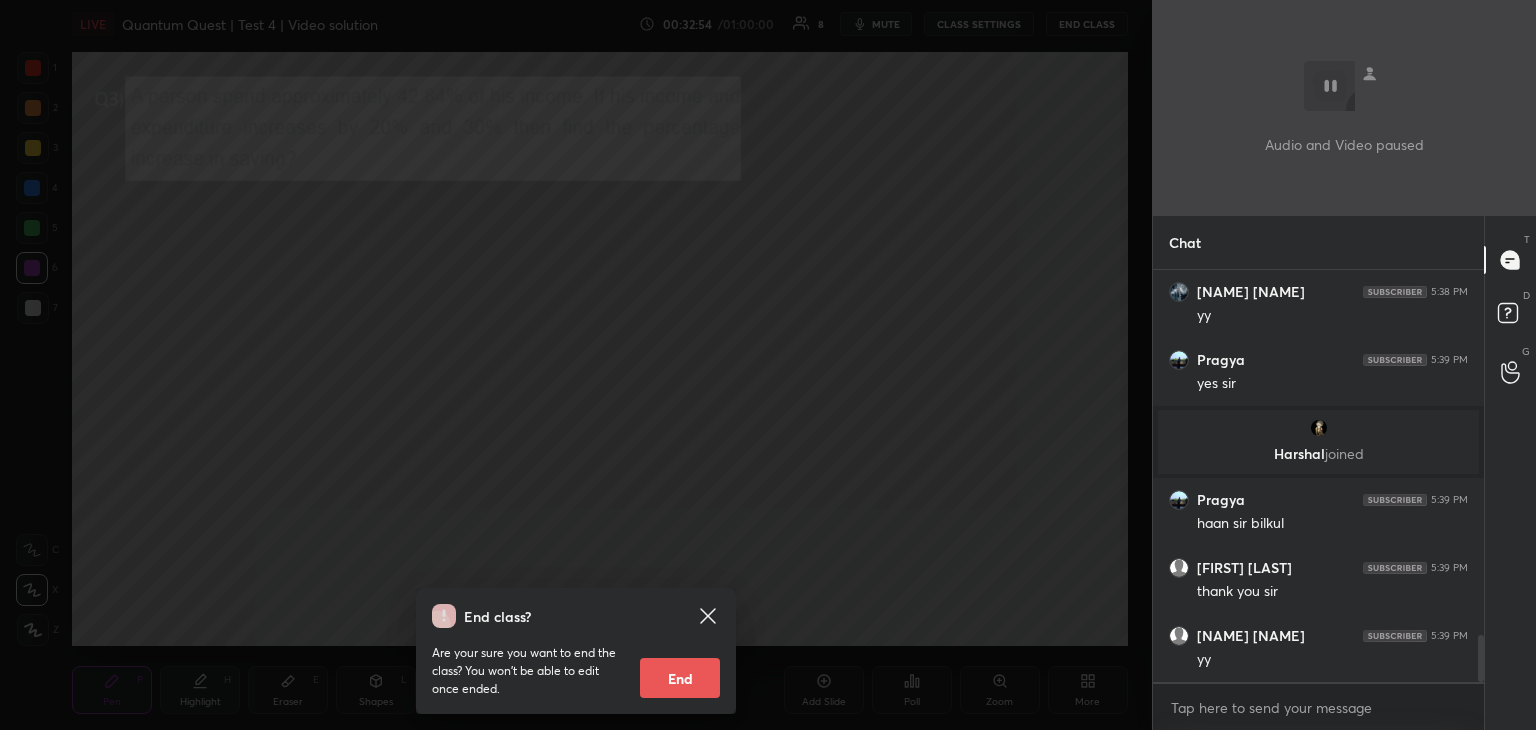click on "End" at bounding box center [680, 678] 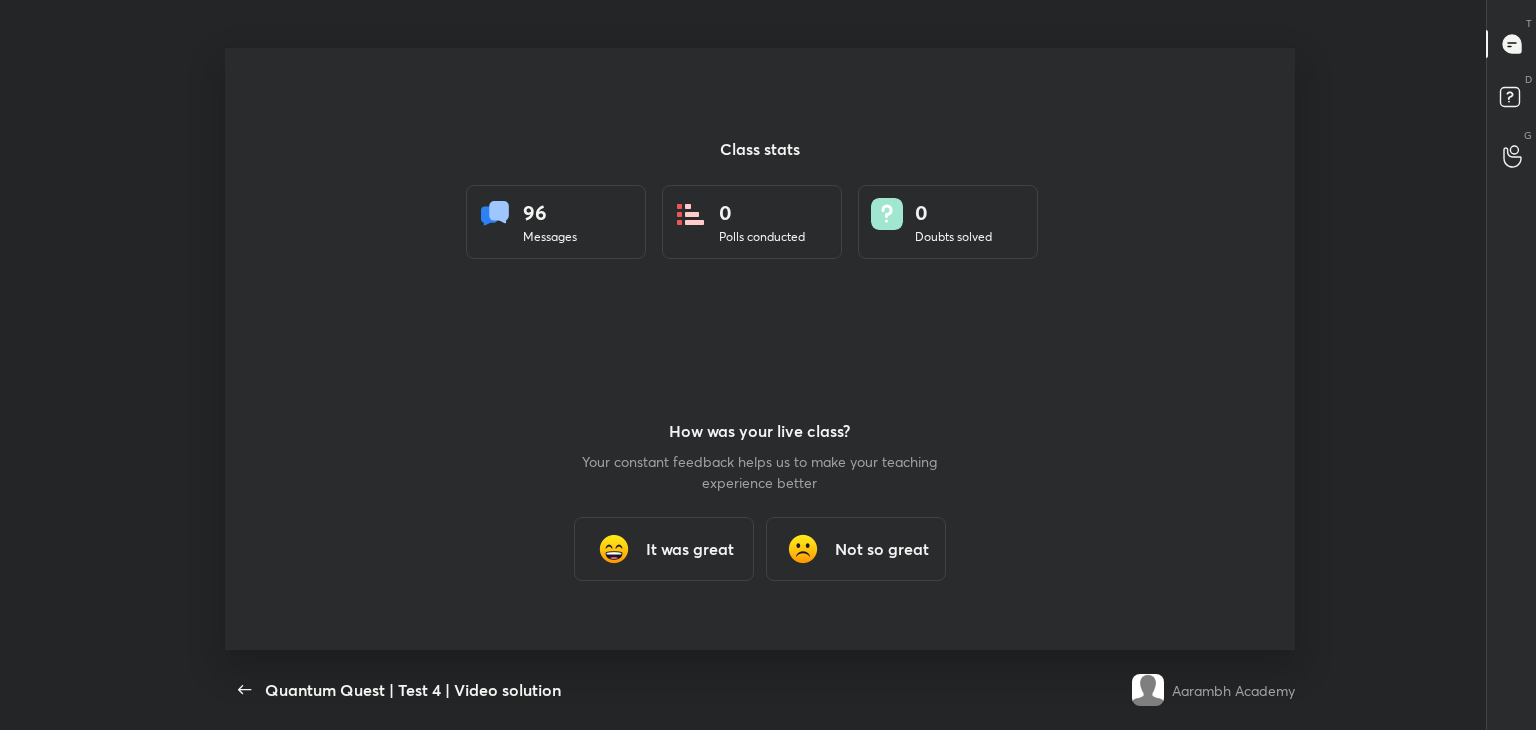 scroll, scrollTop: 99397, scrollLeft: 98792, axis: both 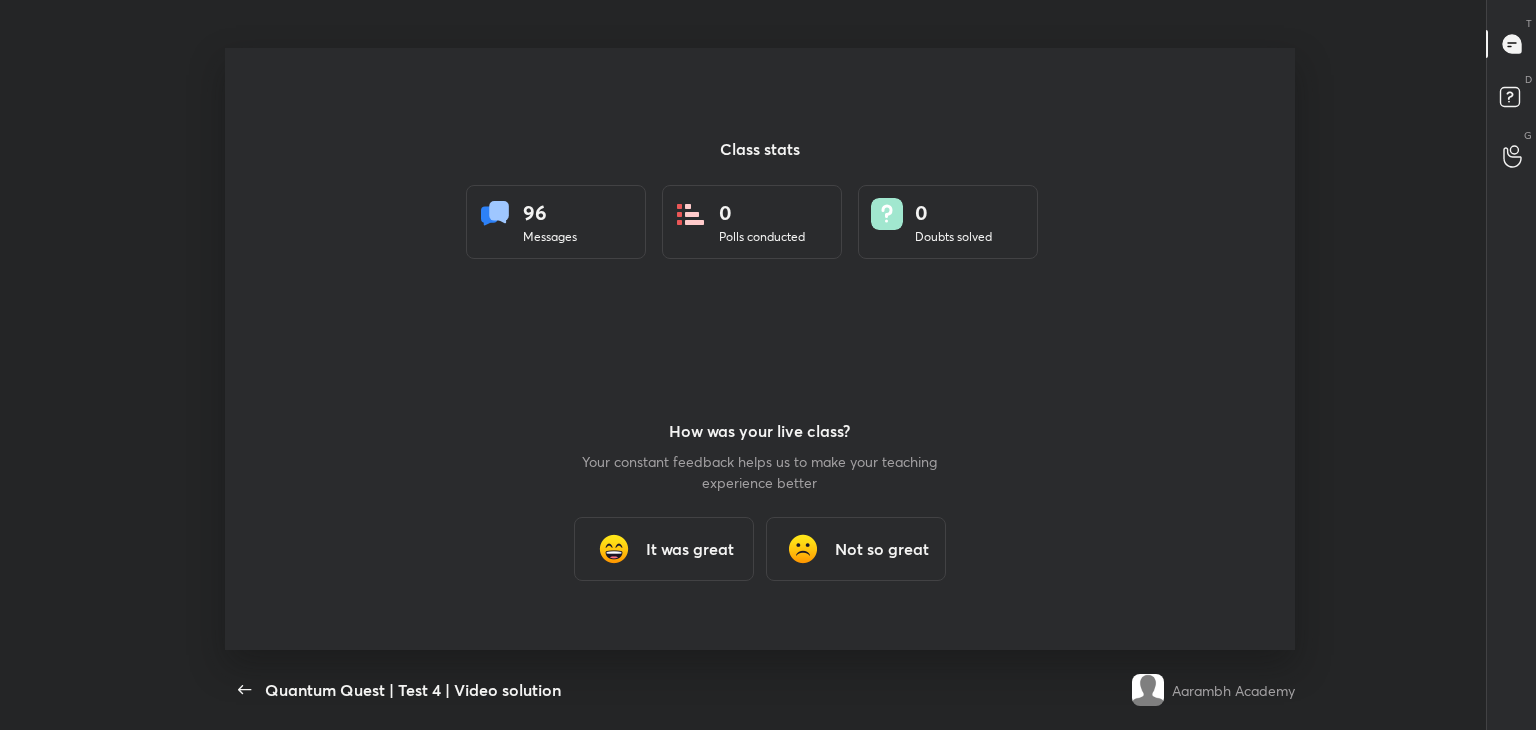 click on "It was great" at bounding box center [690, 549] 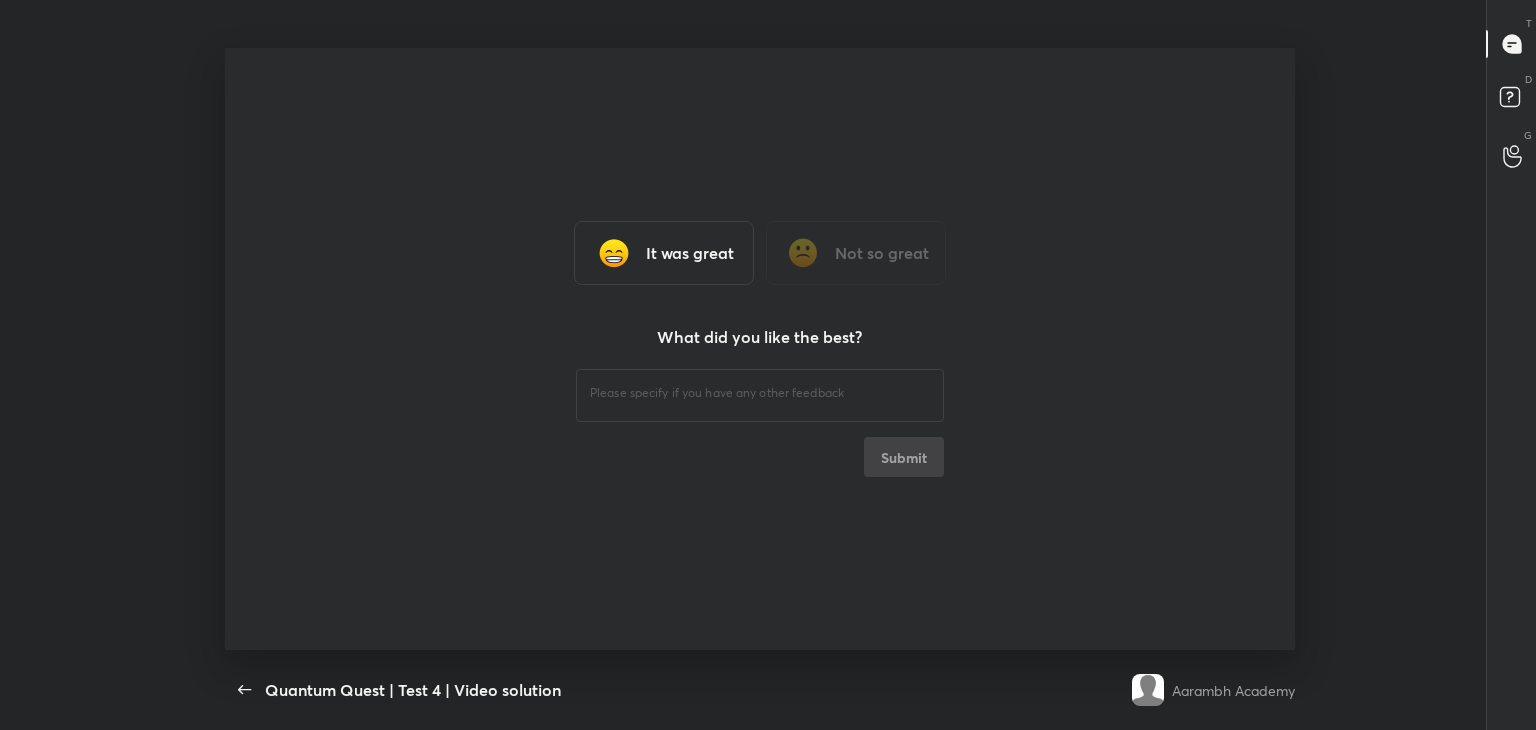 click at bounding box center [760, 393] 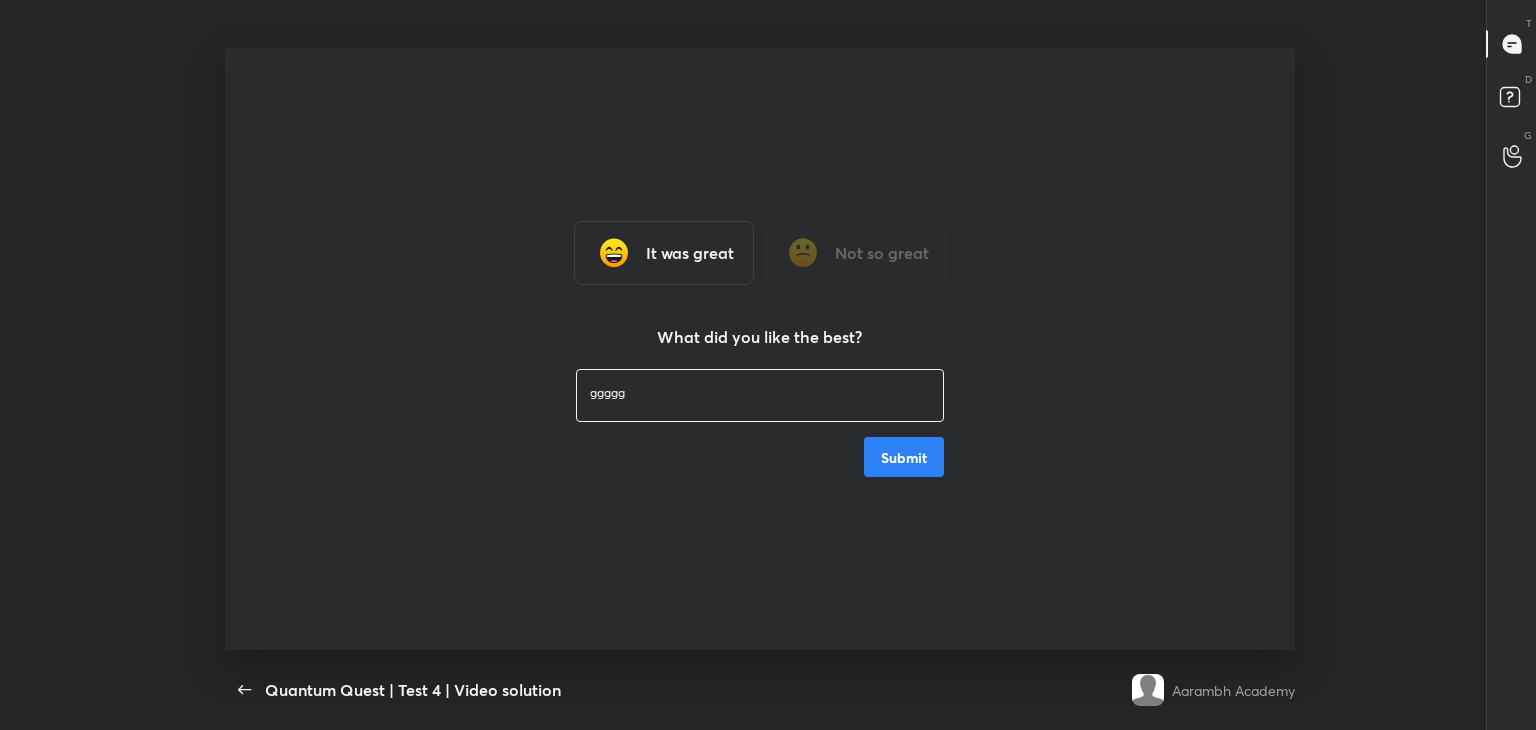 type on "ggggg" 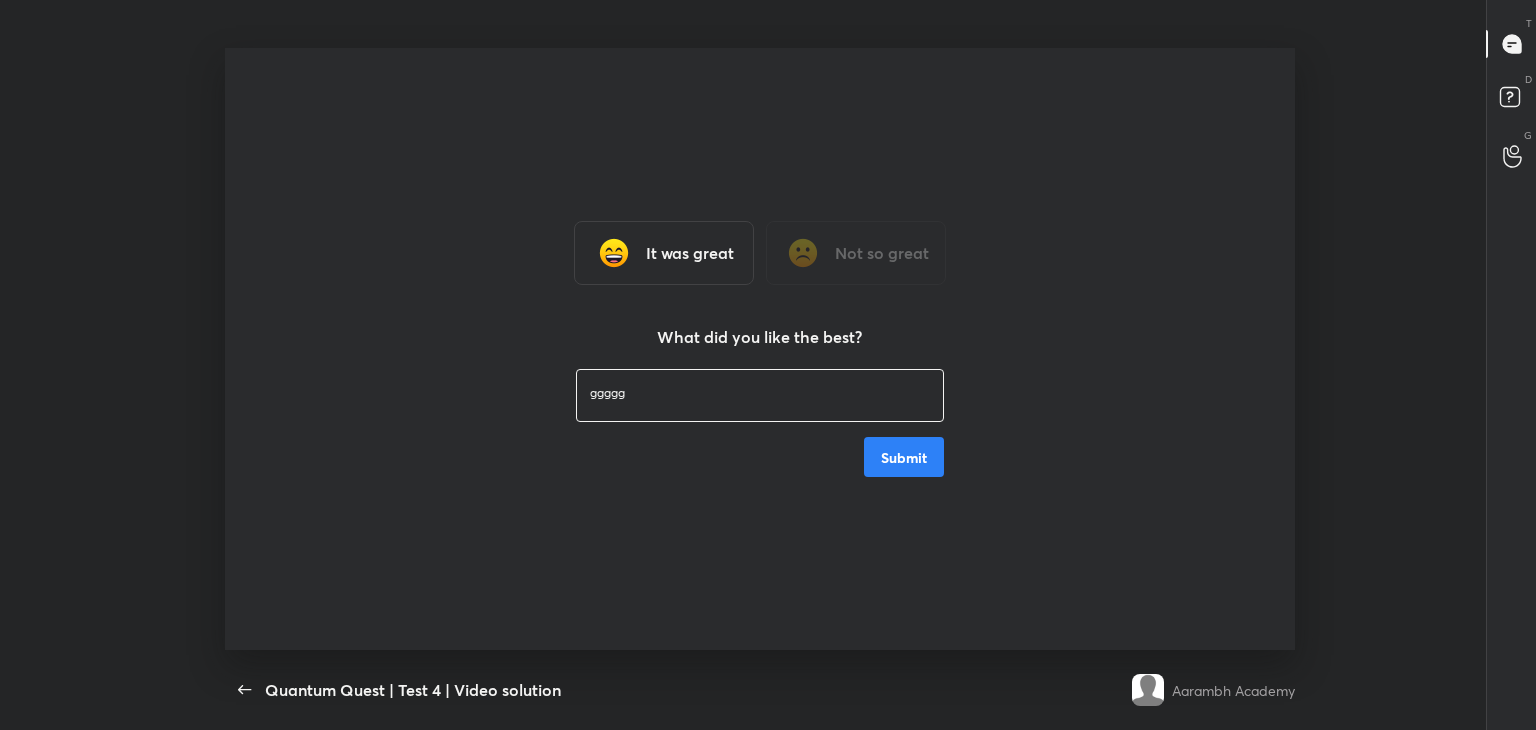 click on "Submit" at bounding box center [904, 457] 